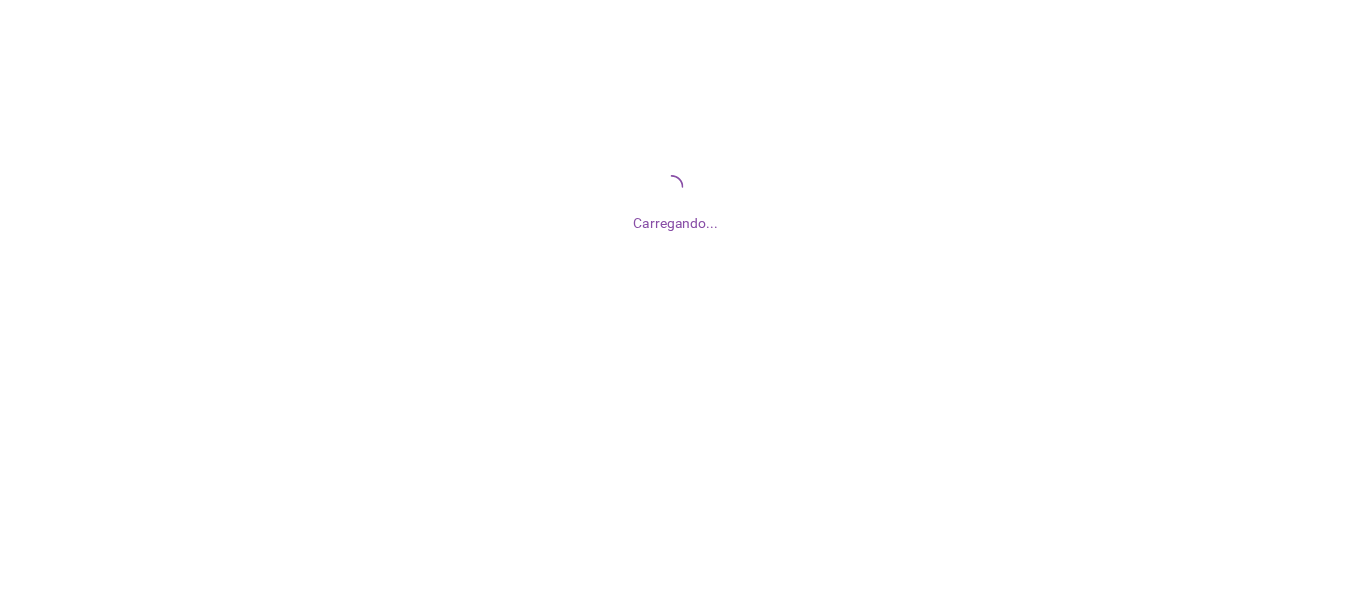 scroll, scrollTop: 0, scrollLeft: 0, axis: both 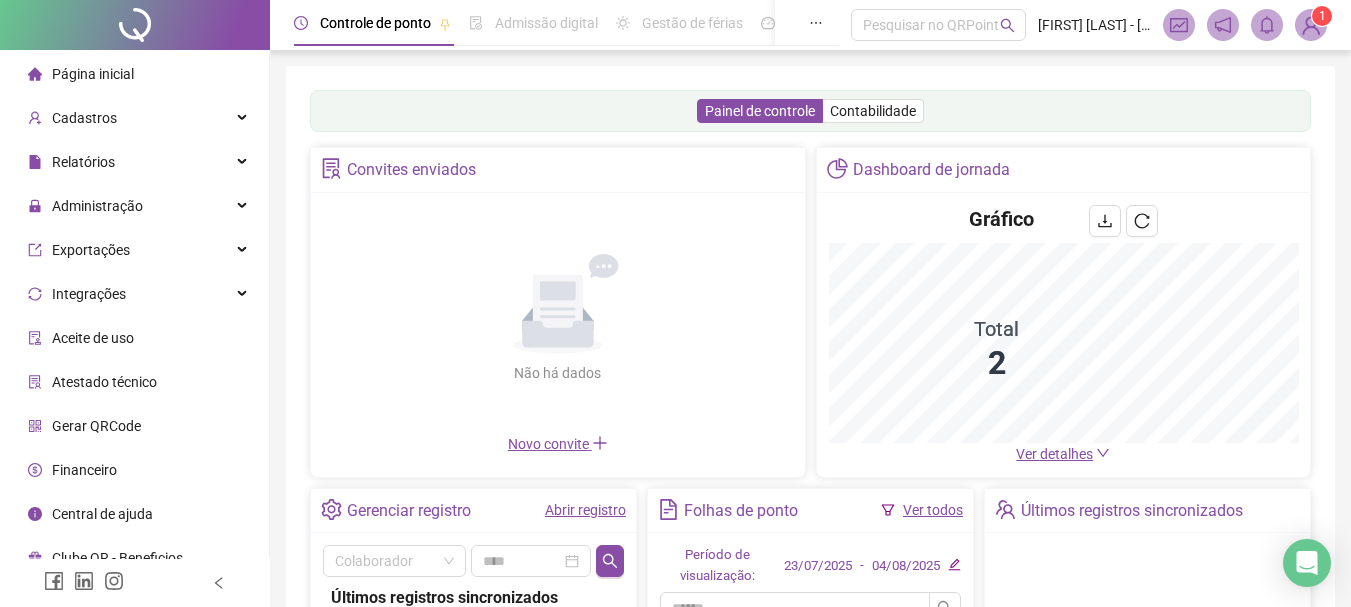 click at bounding box center [1311, 25] 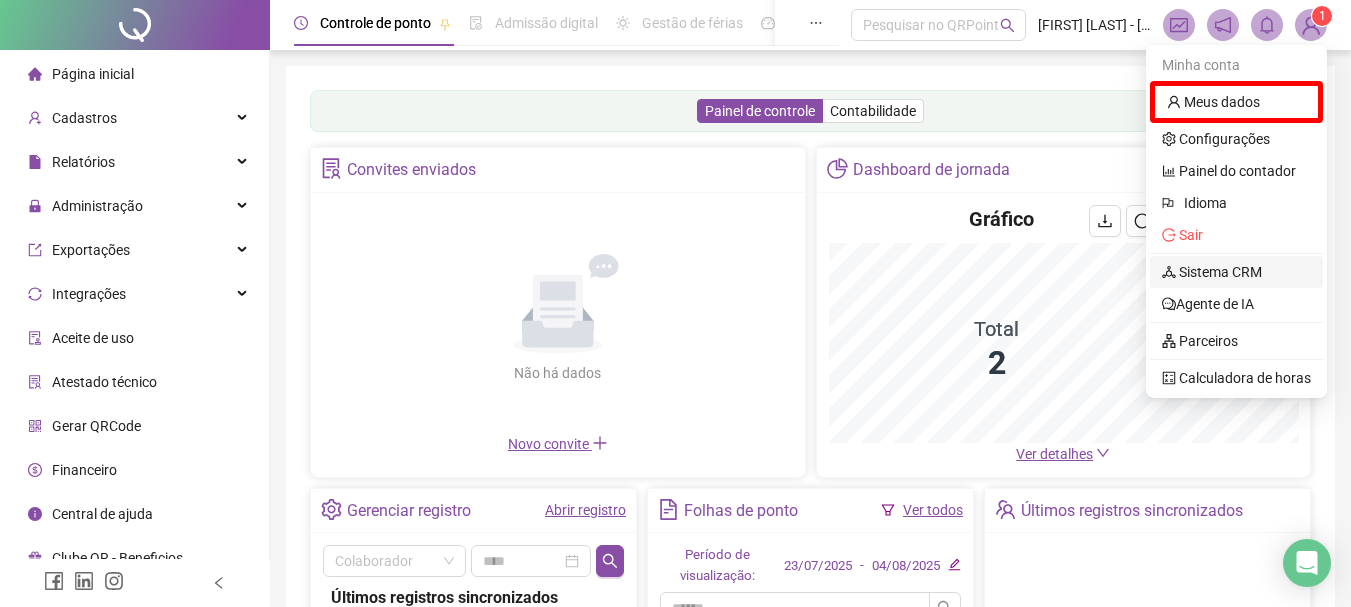click on "Sistema CRM" at bounding box center [1212, 272] 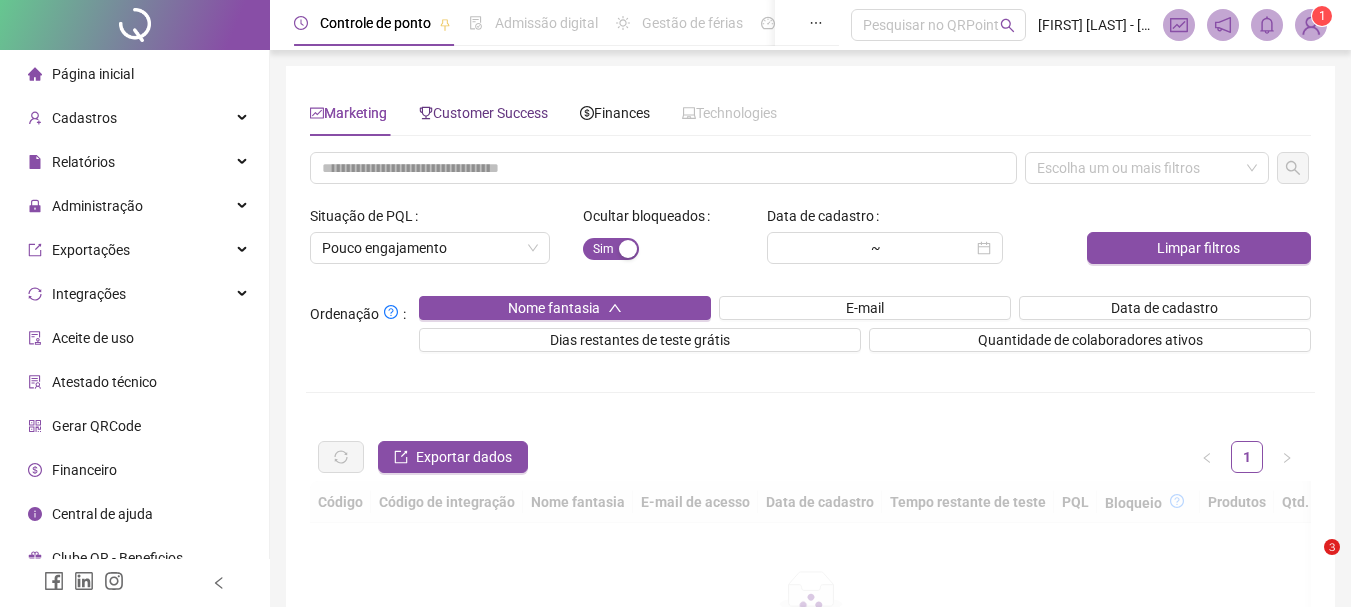 click on "Customer Success" at bounding box center [483, 113] 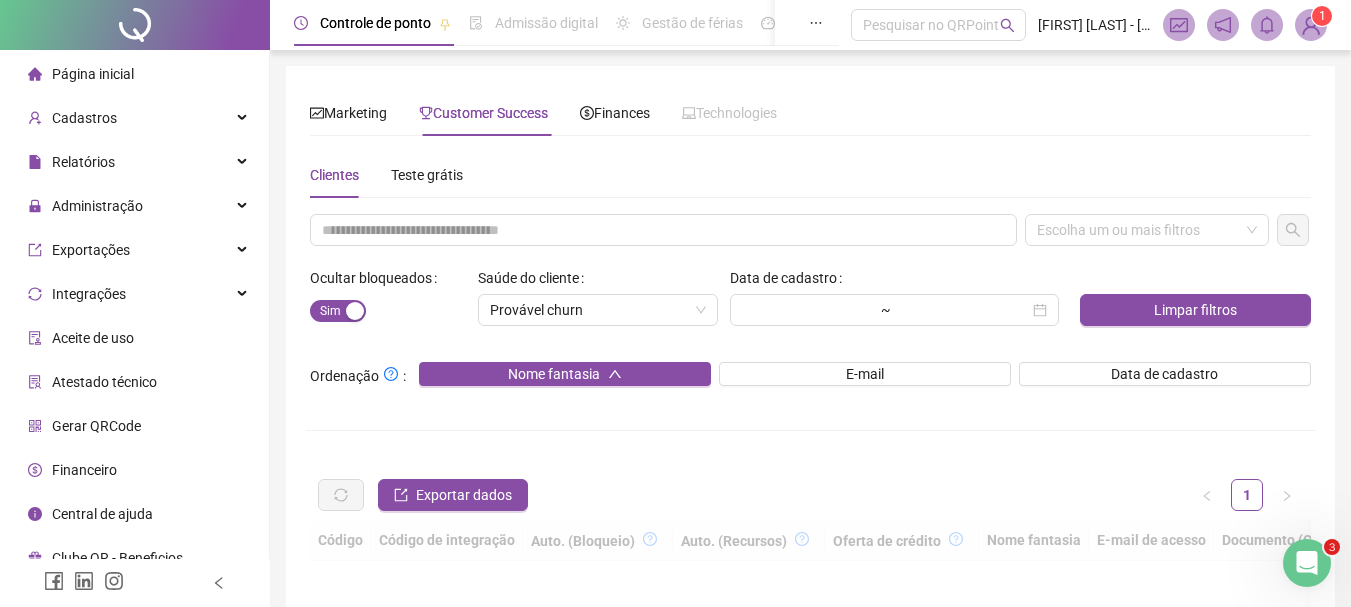 scroll, scrollTop: 0, scrollLeft: 0, axis: both 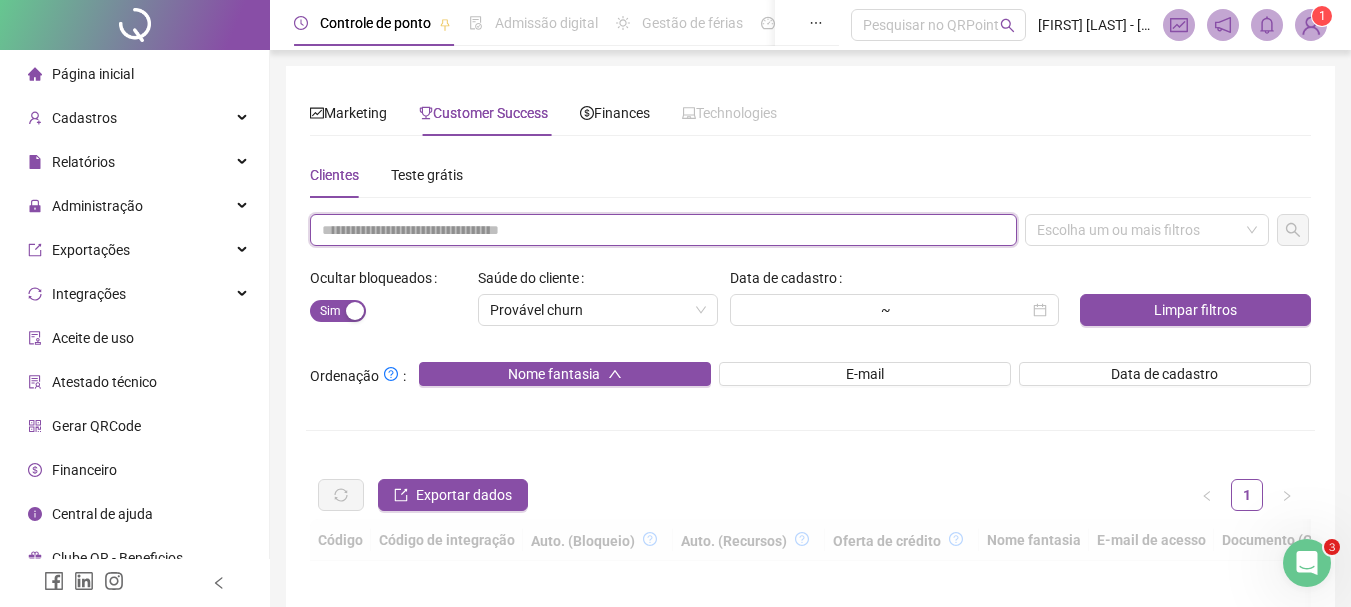 click at bounding box center [663, 230] 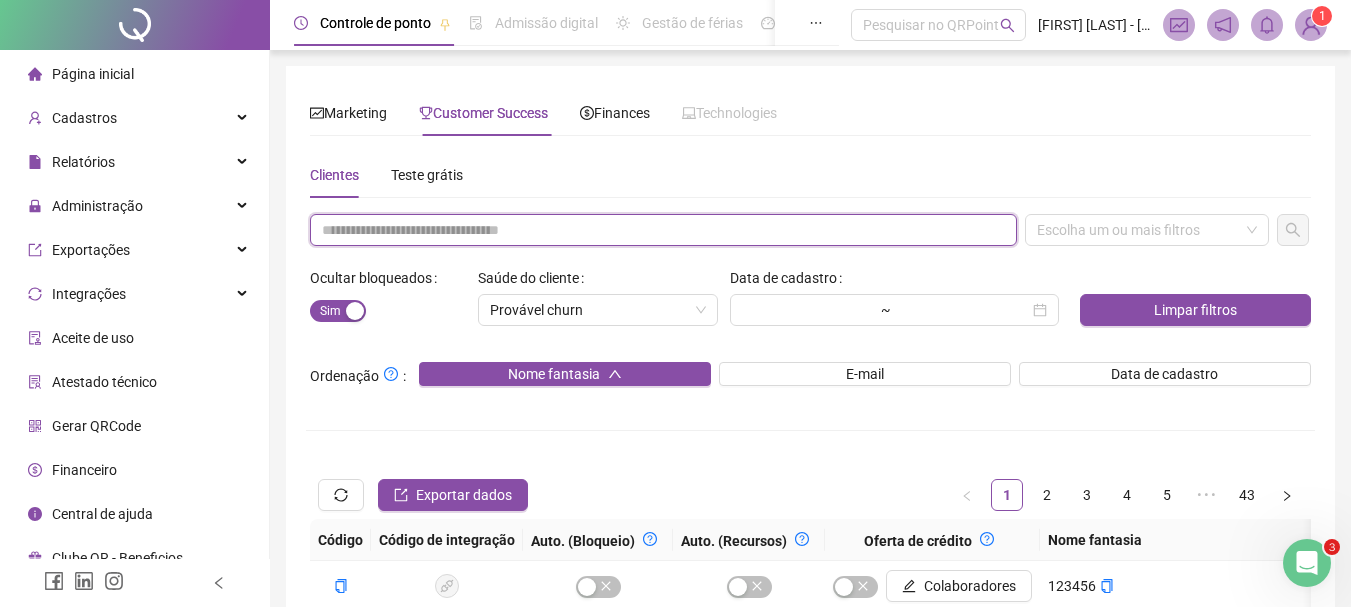 paste on "**********" 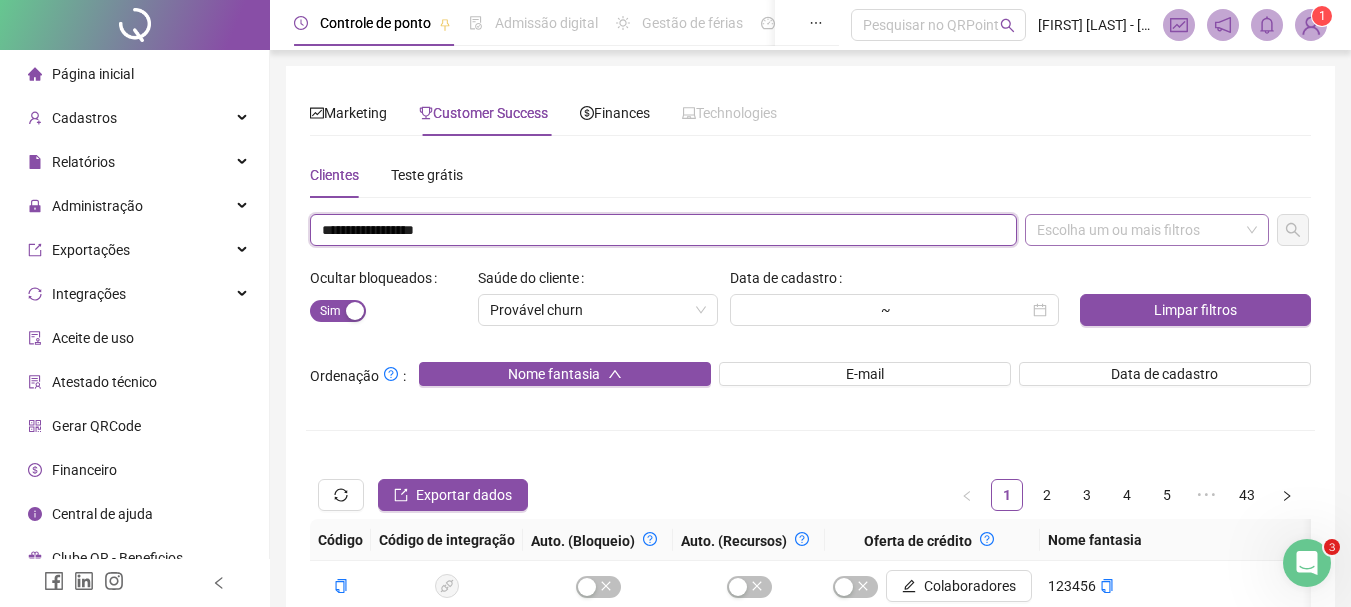 click on "Escolha um ou mais filtros" at bounding box center [1147, 230] 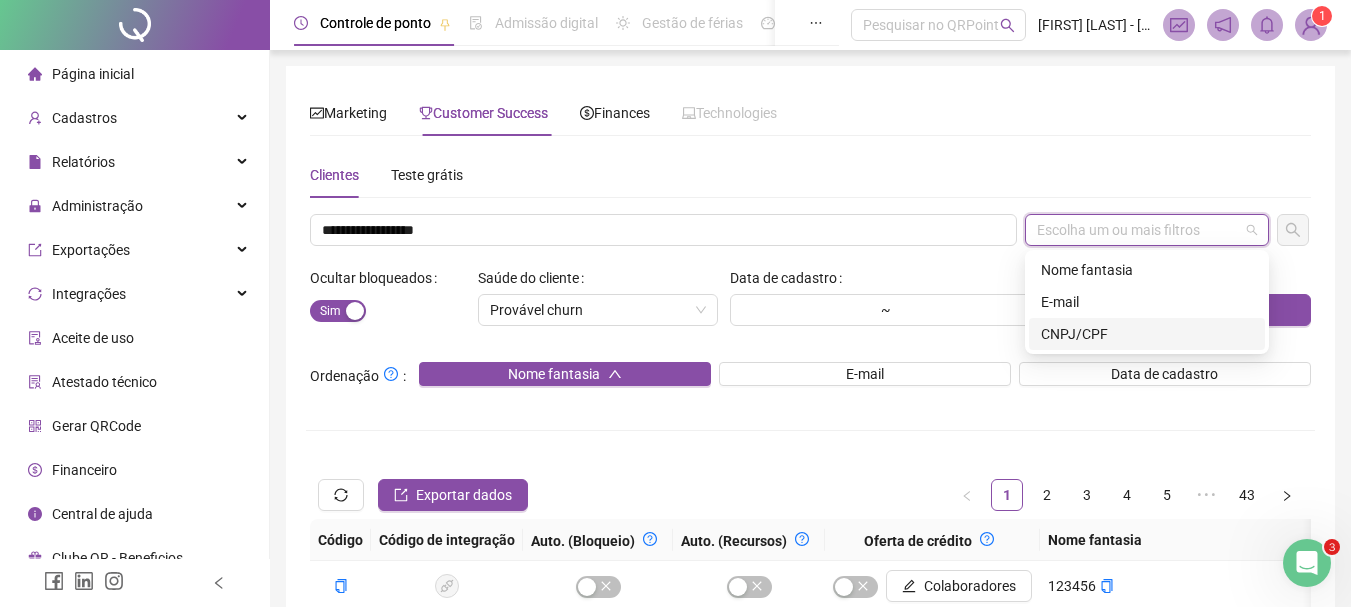 click on "CNPJ/CPF" at bounding box center (1147, 334) 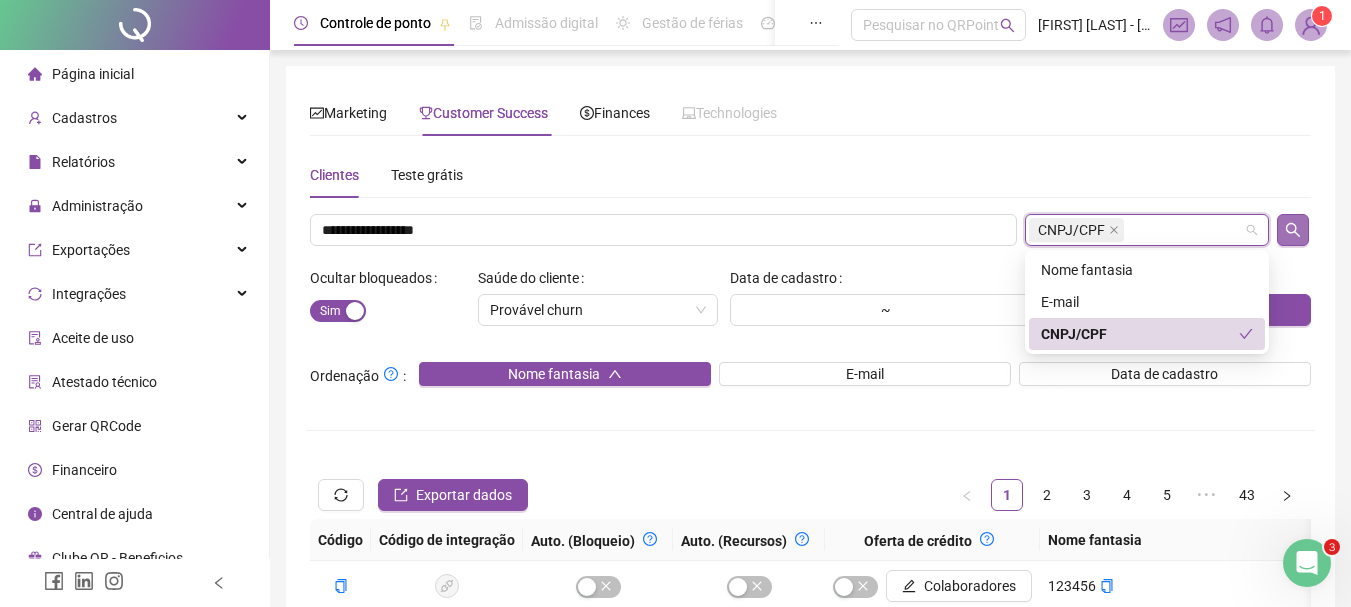 click 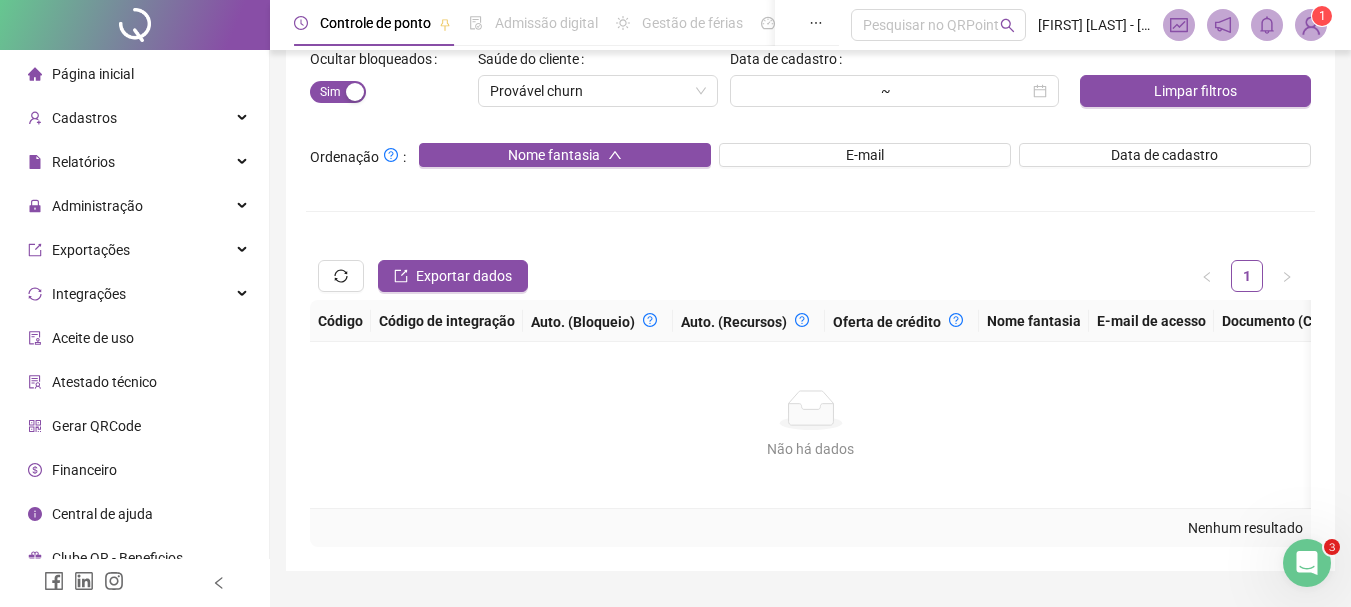 scroll, scrollTop: 184, scrollLeft: 0, axis: vertical 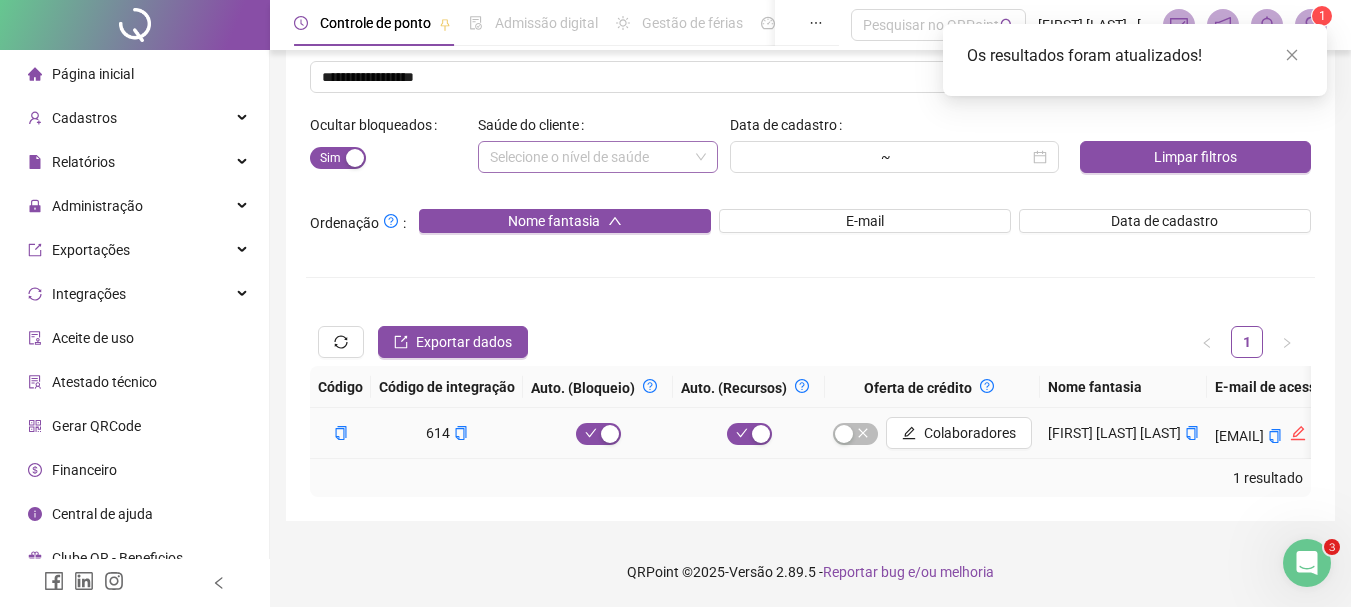 click on "adm@imove.mobi" at bounding box center [1269, 433] 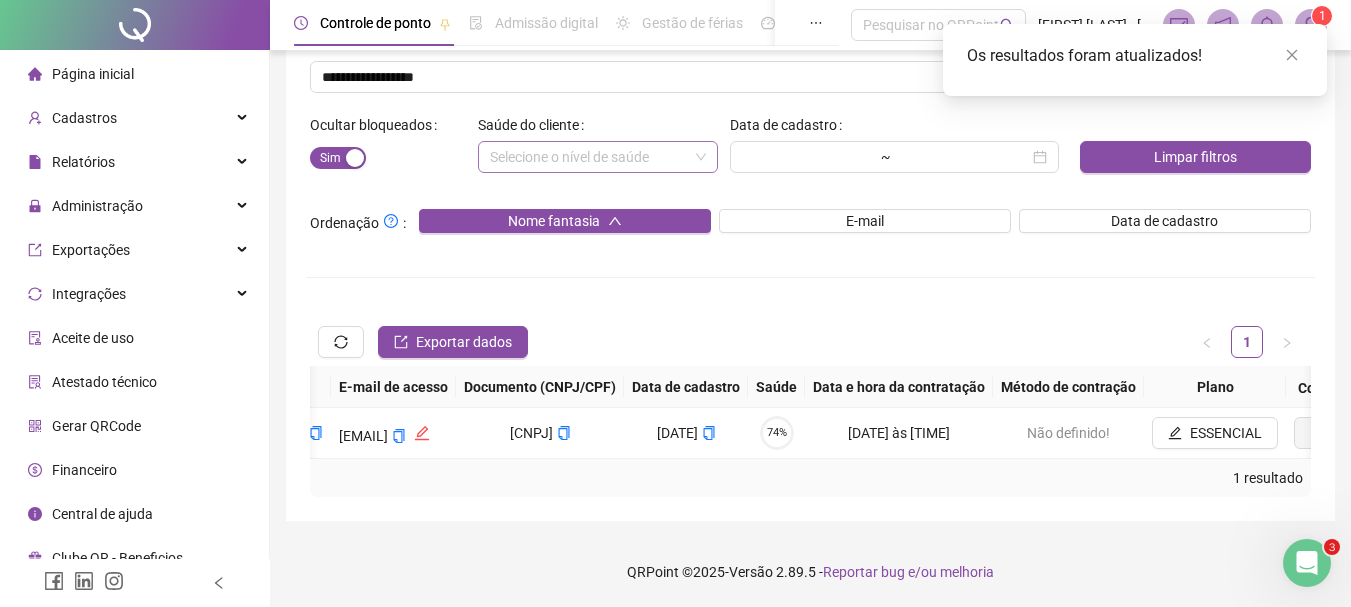 scroll, scrollTop: 0, scrollLeft: 1752, axis: horizontal 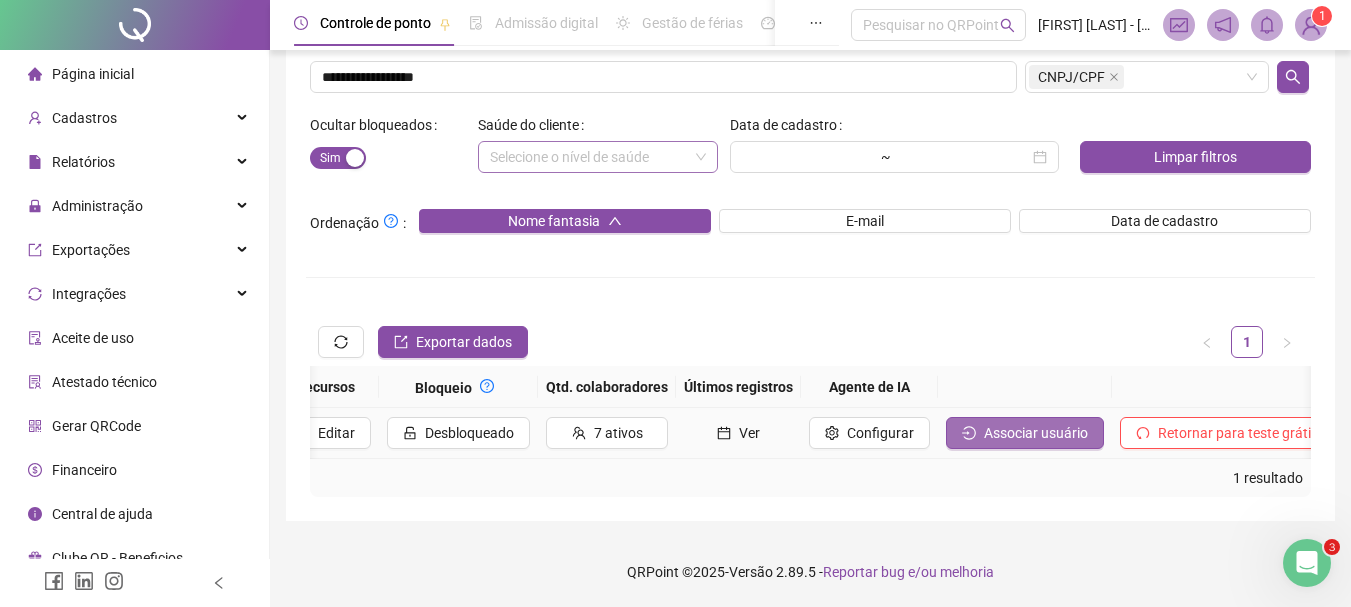 click on "Associar usuário" at bounding box center [1025, 433] 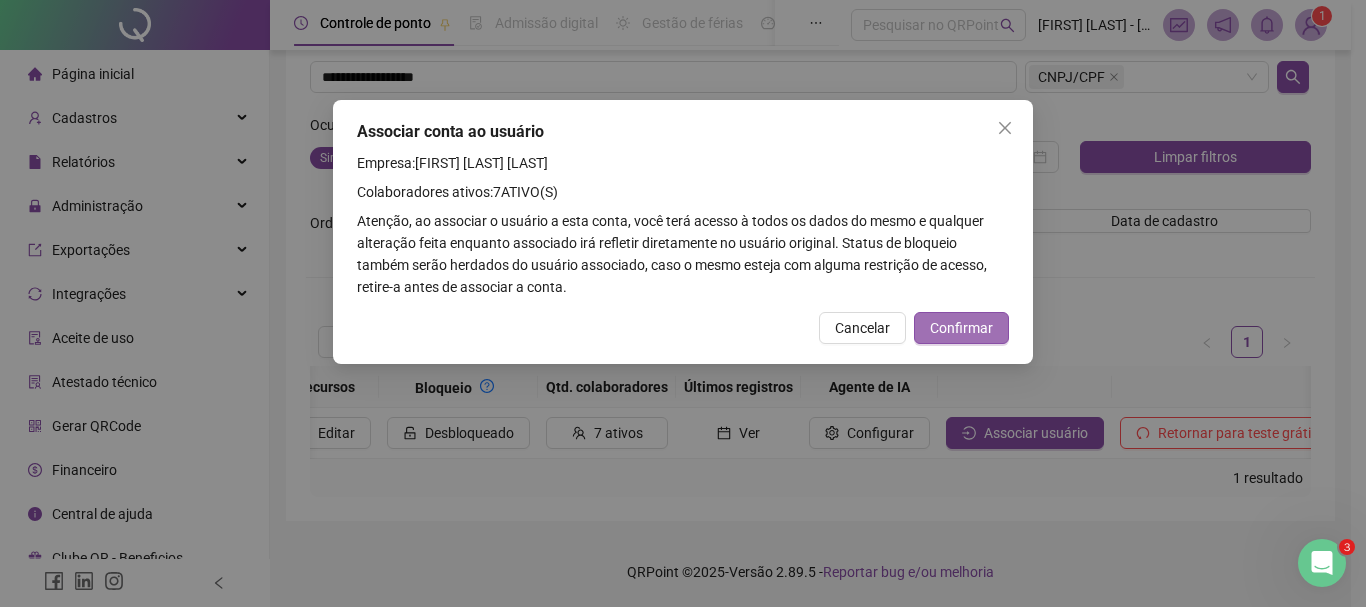 click on "Confirmar" at bounding box center (961, 328) 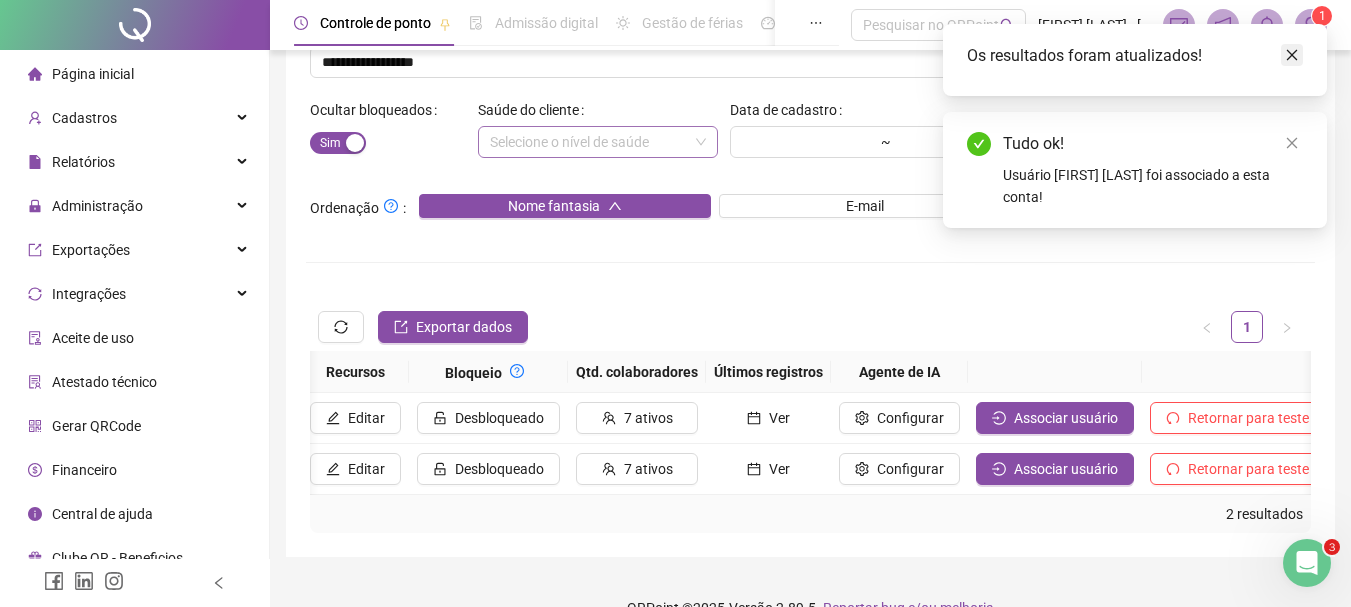 click 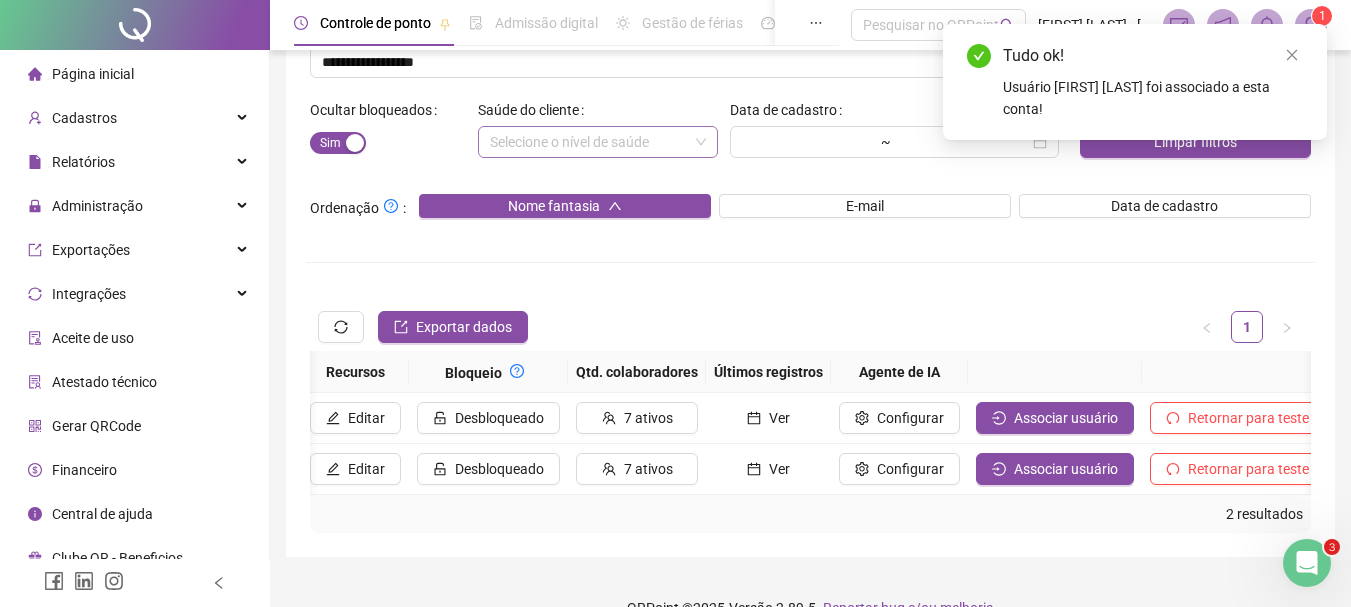 click 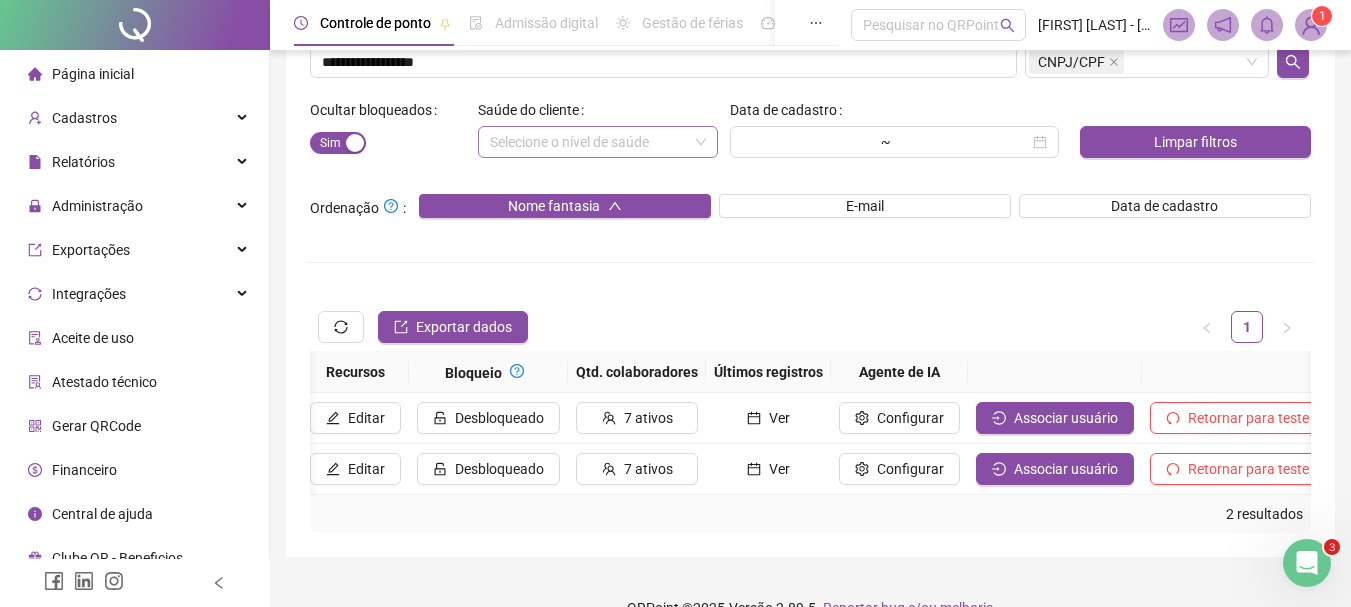 click at bounding box center (1311, 25) 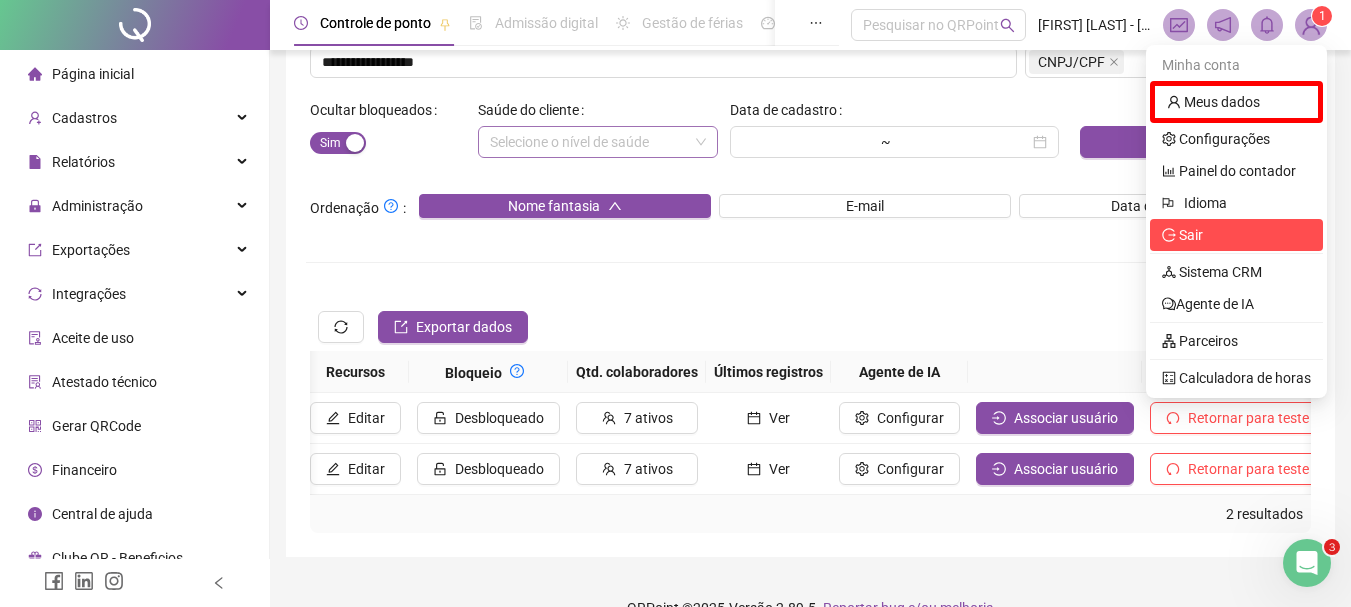 click on "Sair" at bounding box center [1236, 235] 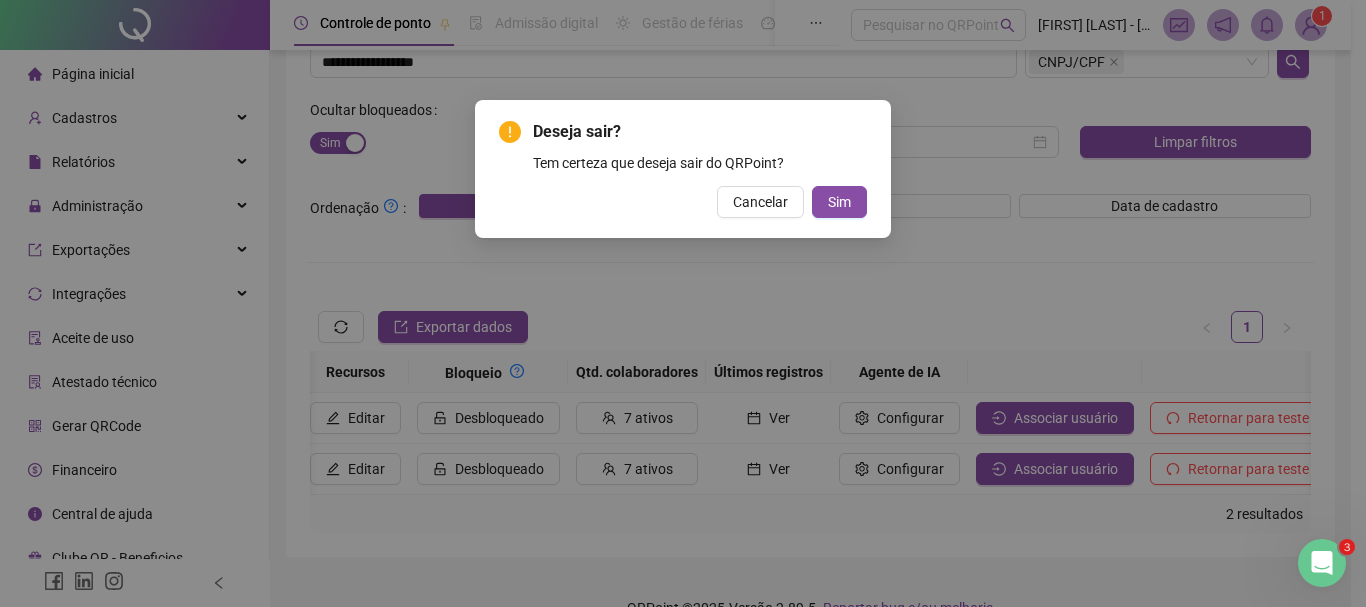 type 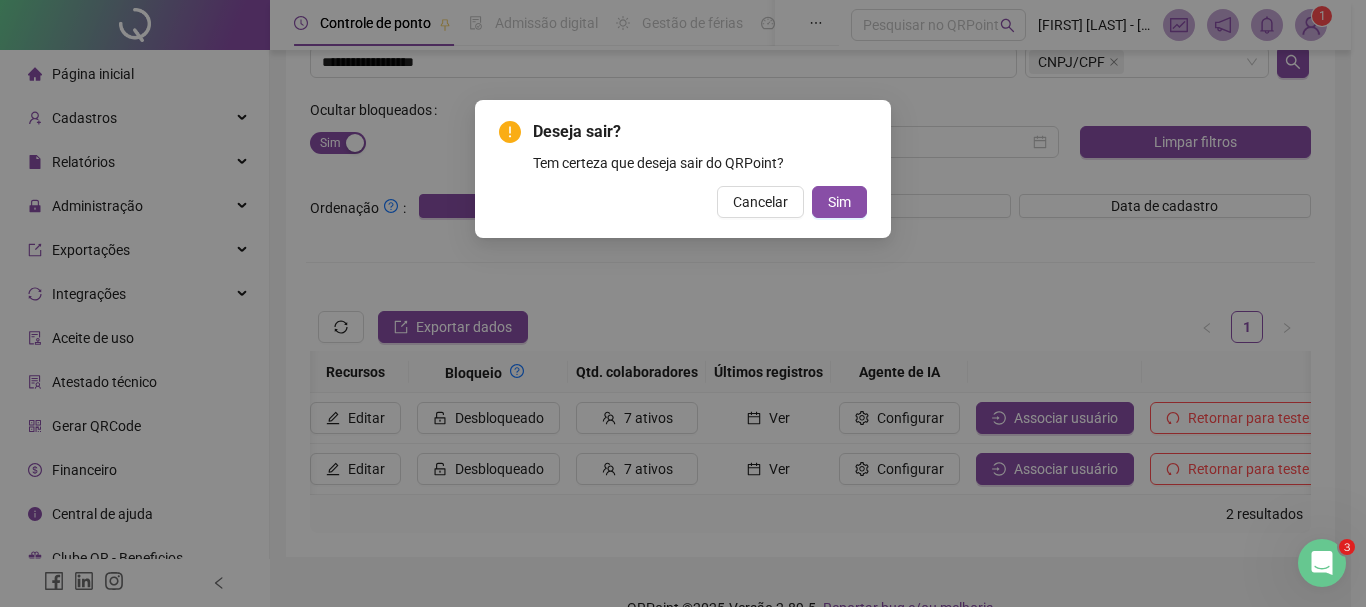 click on "Sim" at bounding box center [839, 202] 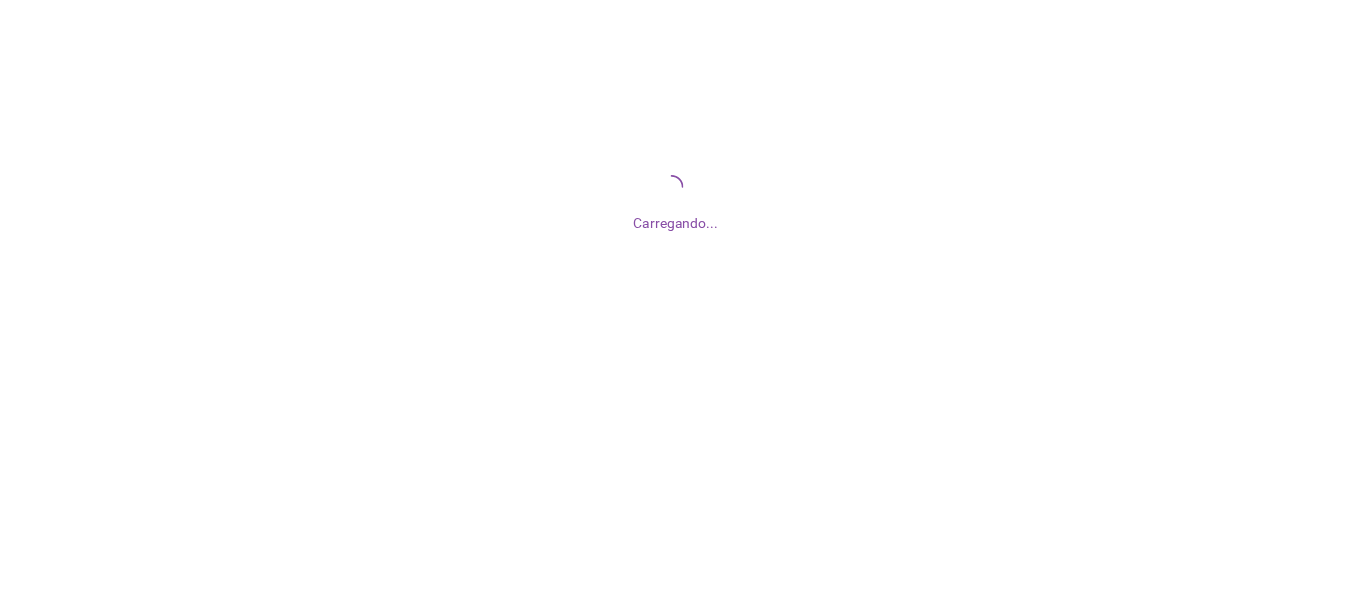 scroll, scrollTop: 0, scrollLeft: 0, axis: both 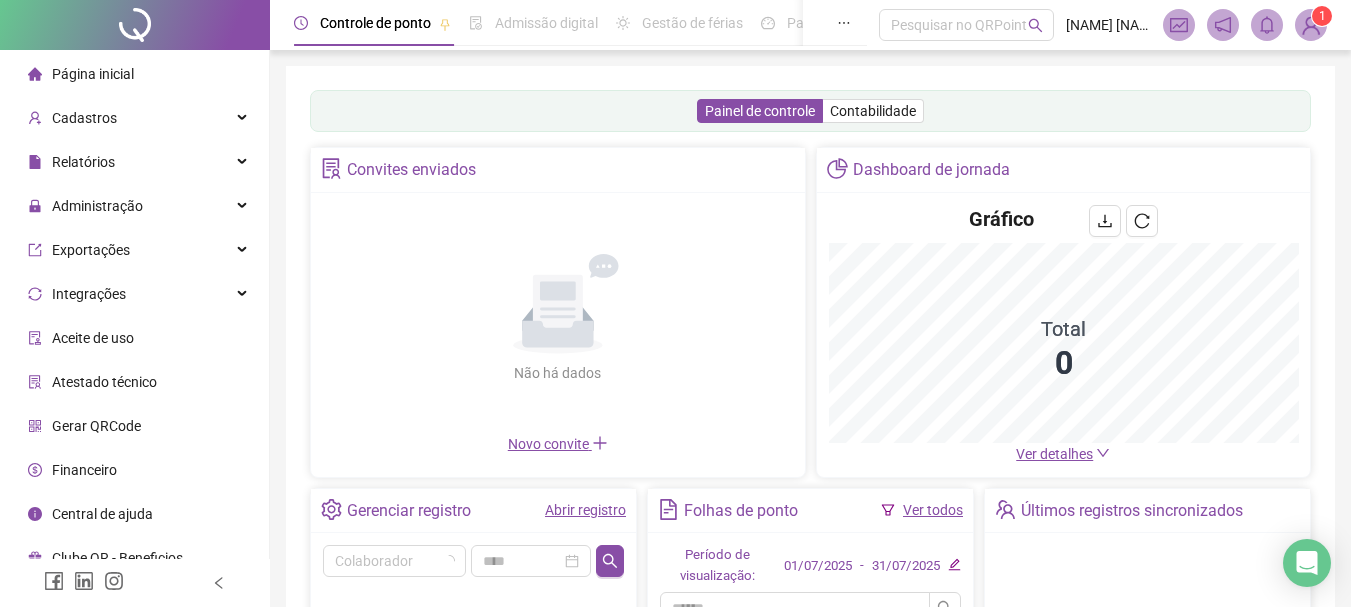 click on "Página inicial" at bounding box center [93, 74] 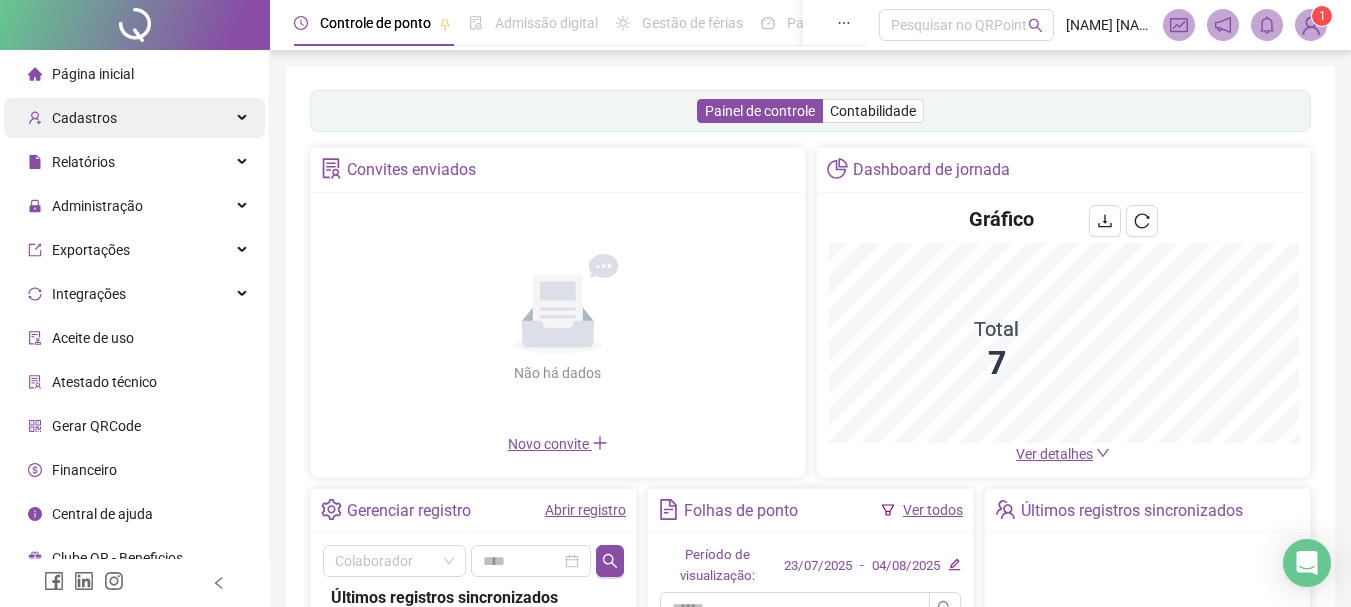 click on "Cadastros" at bounding box center (72, 118) 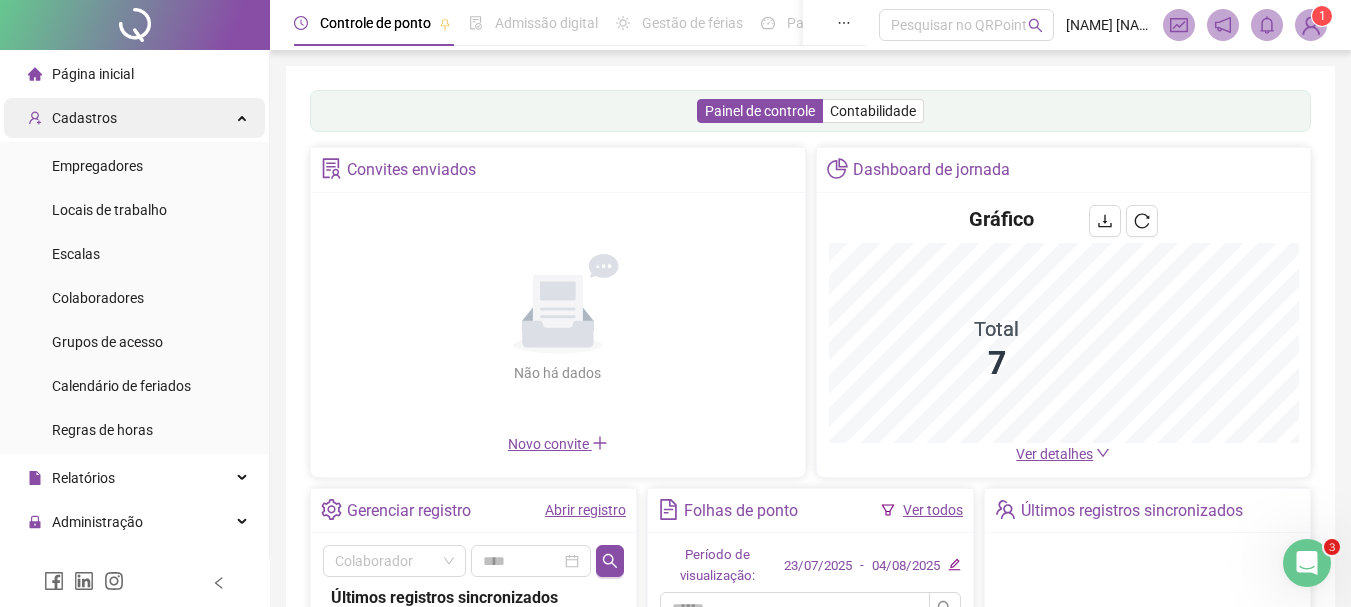 scroll, scrollTop: 0, scrollLeft: 0, axis: both 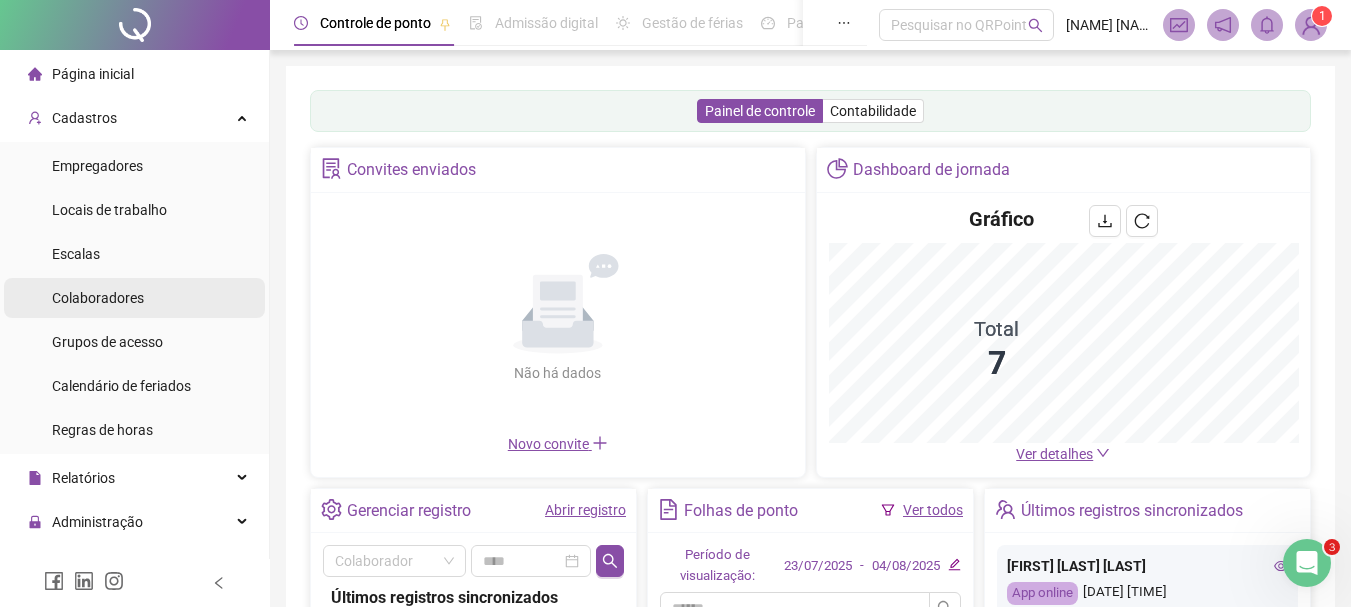 click on "Colaboradores" at bounding box center (98, 298) 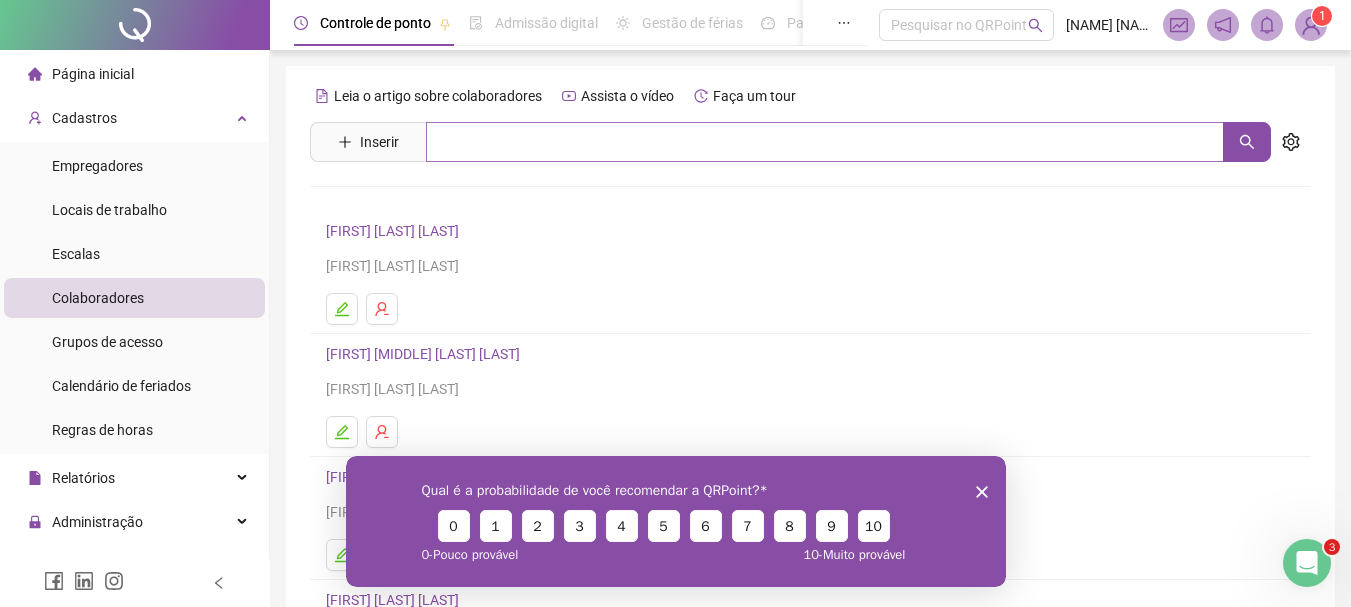 scroll, scrollTop: 0, scrollLeft: 0, axis: both 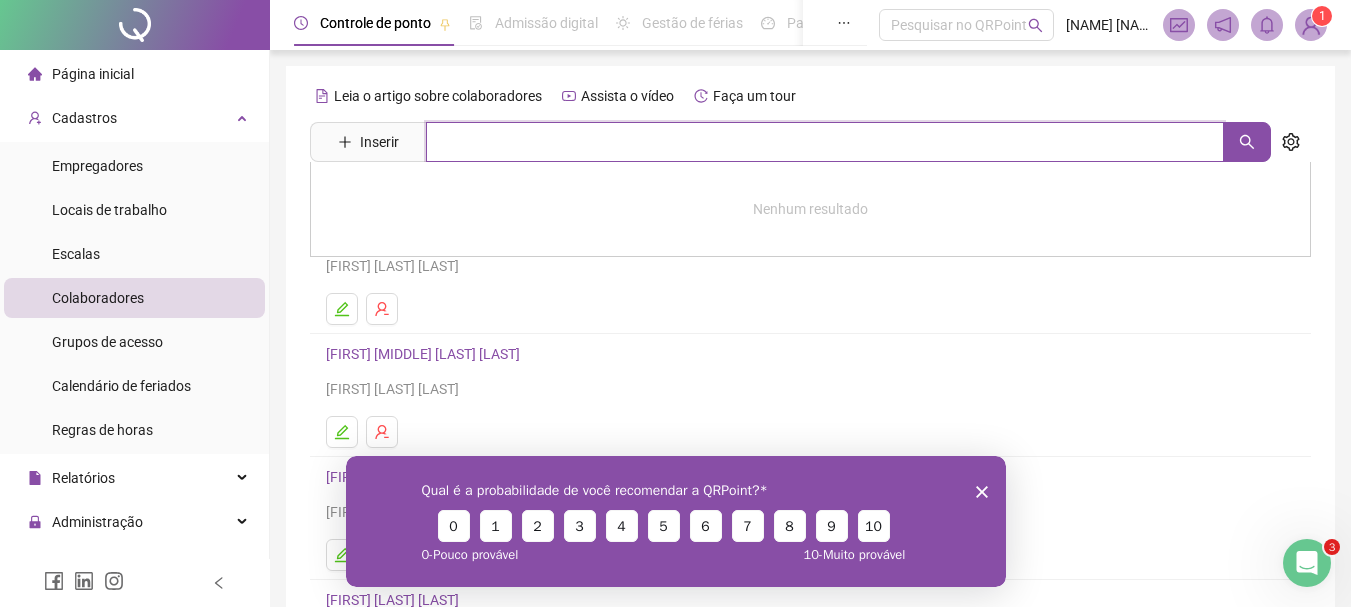 click at bounding box center (825, 142) 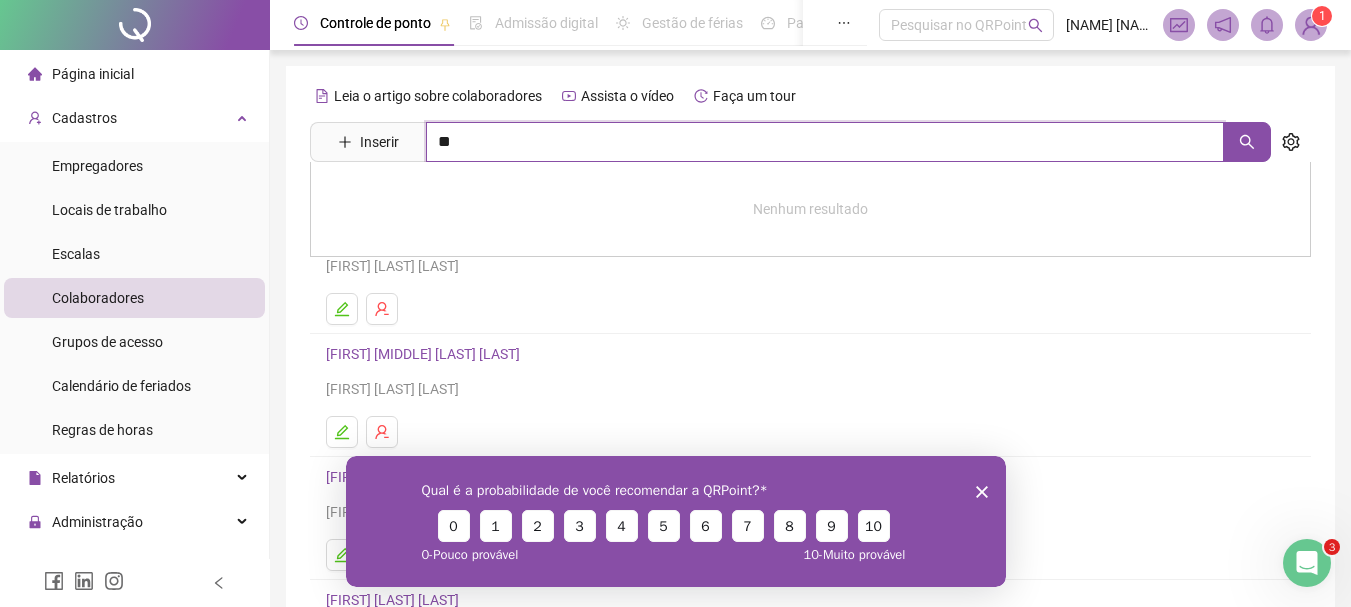 type on "**" 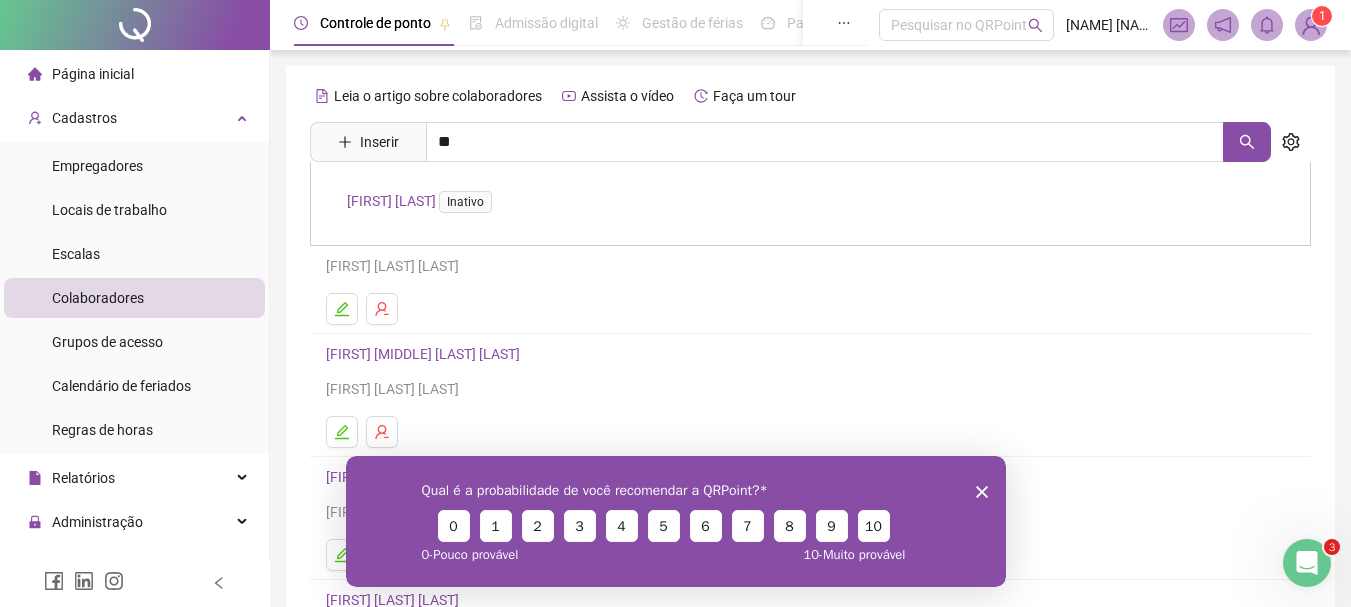 click 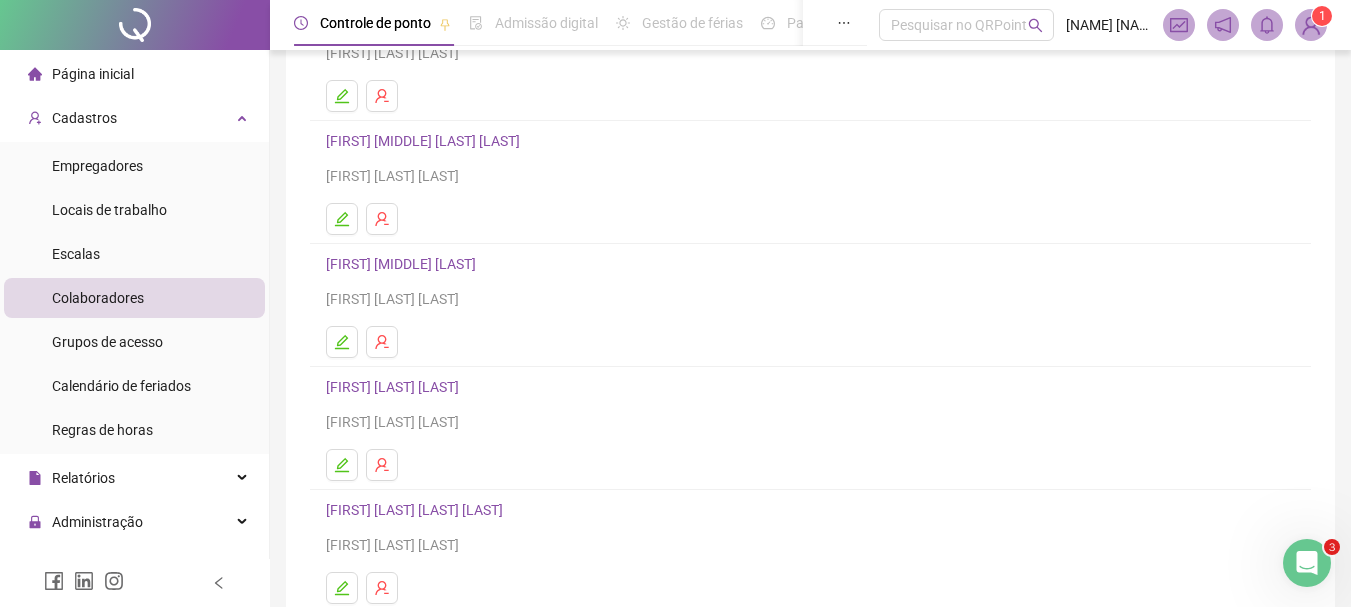 scroll, scrollTop: 360, scrollLeft: 0, axis: vertical 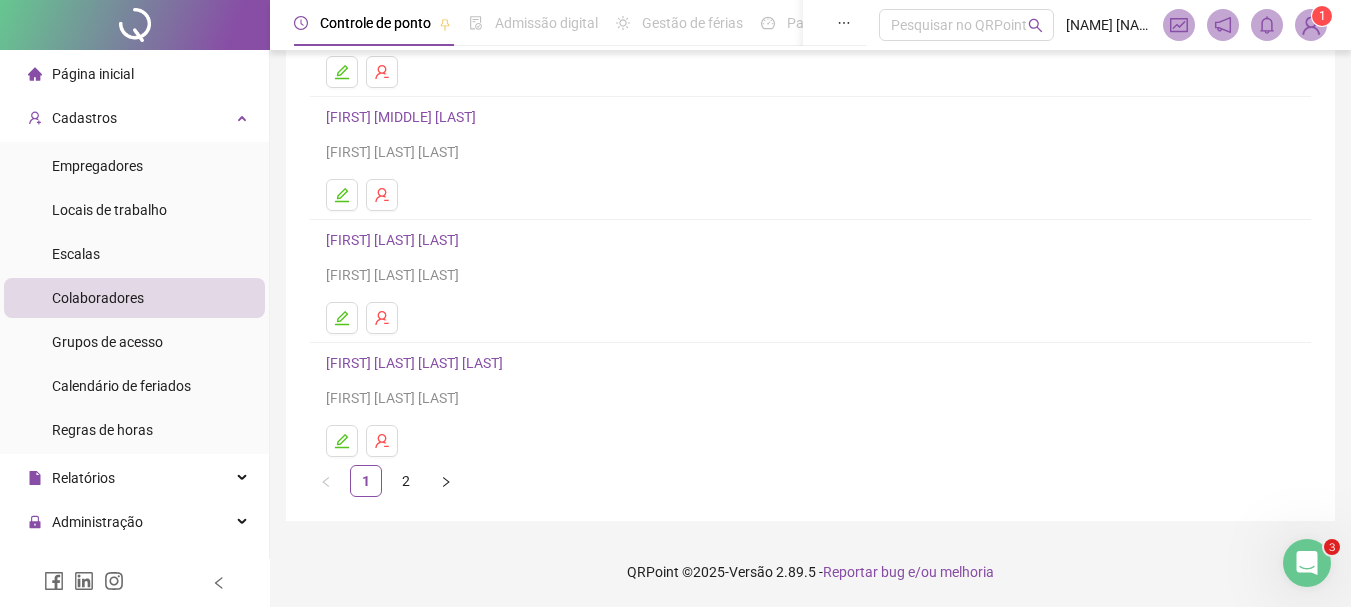 click on "Leia o artigo sobre colaboradores Assista o vídeo Faça um tour Inserir ** ROSANA DE FÁTIMA TEIXEIRA   Inativo KEILANE XAVIER SOARES    Tiago Sanches Pereira LUIZ FELIPE SANCHES GUIMARÃES     Tiago Sanches Pereira PEDRO HENRIQUE VIEIRA DELFINO    Tiago Sanches Pereira PRISCILA DOS SANTOS FIGUEIREDO     Tiago Sanches Pereira RONE SANCHES DA SILVA    Tiago Sanches Pereira 1 2" at bounding box center [810, 113] 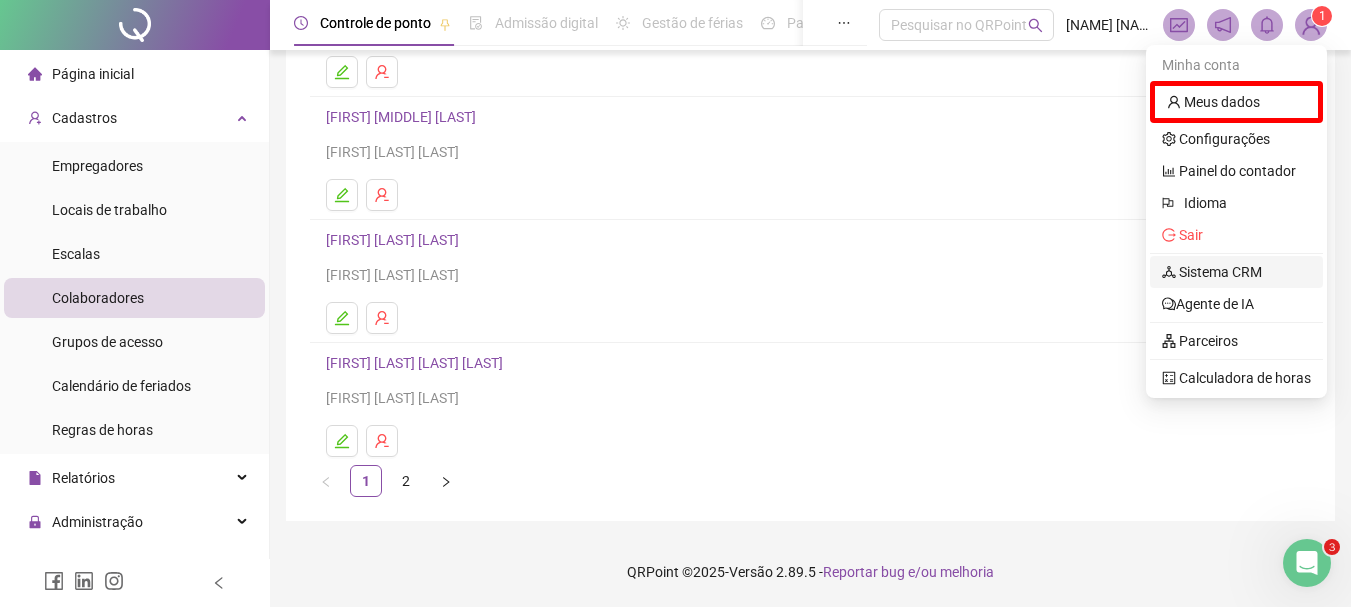click on "Sistema CRM" at bounding box center [1212, 272] 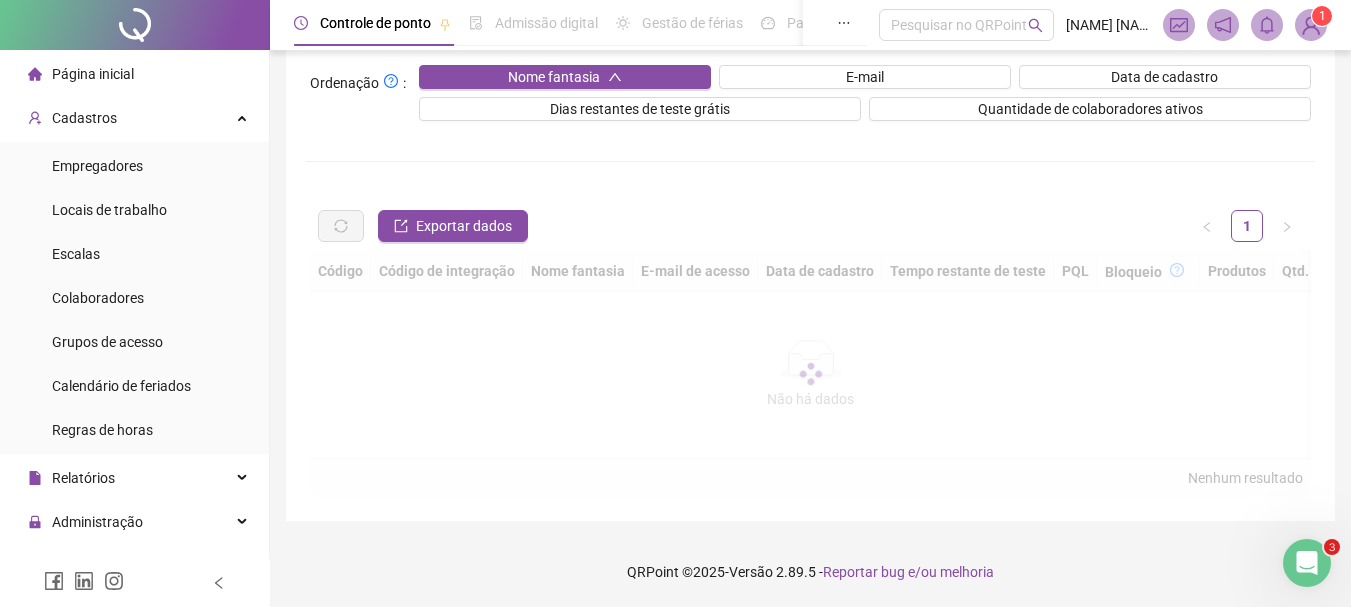 scroll, scrollTop: 0, scrollLeft: 0, axis: both 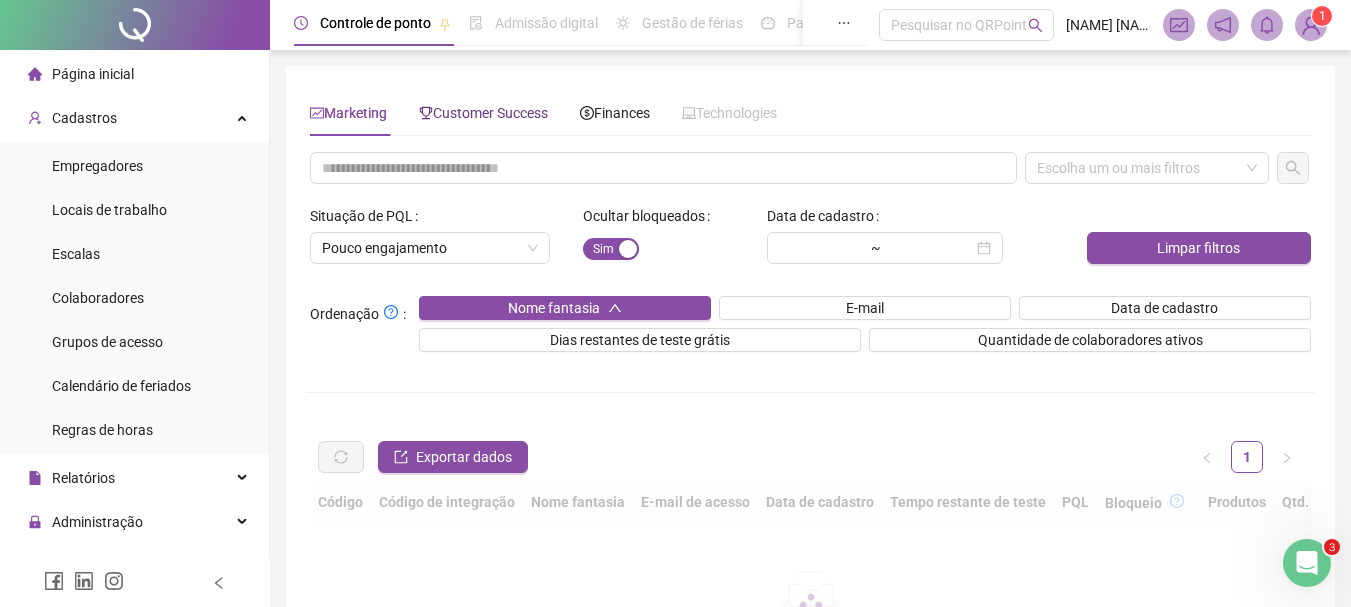 click on "Customer Success" at bounding box center [483, 113] 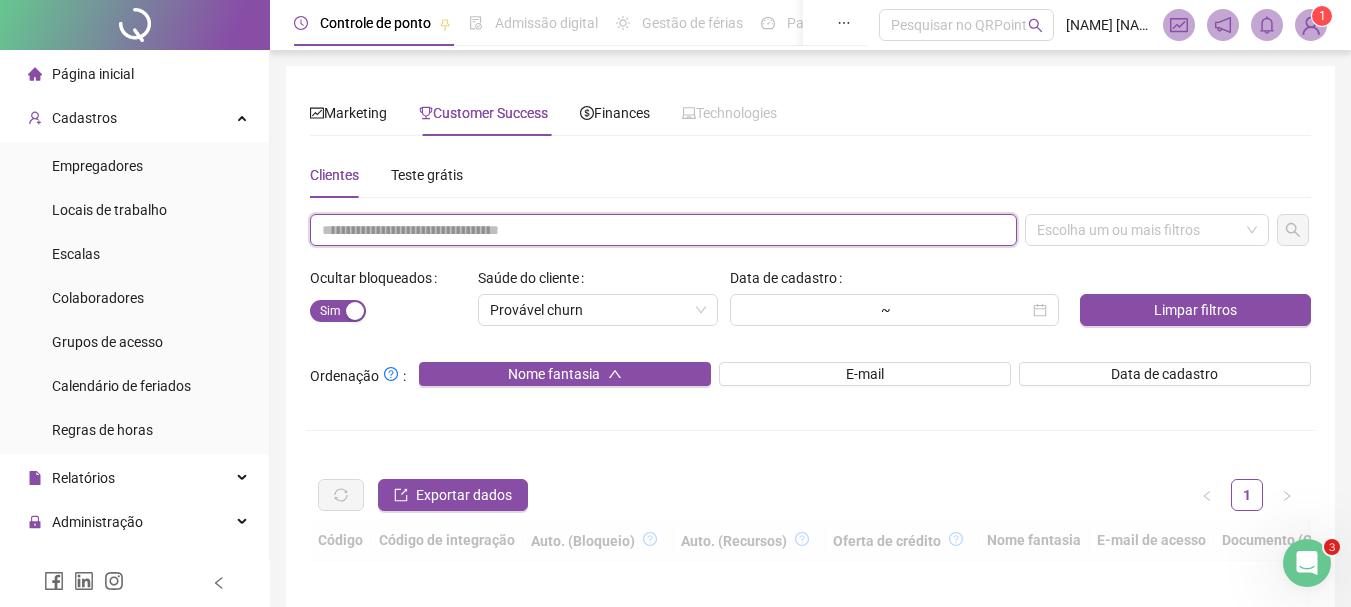 click at bounding box center [663, 230] 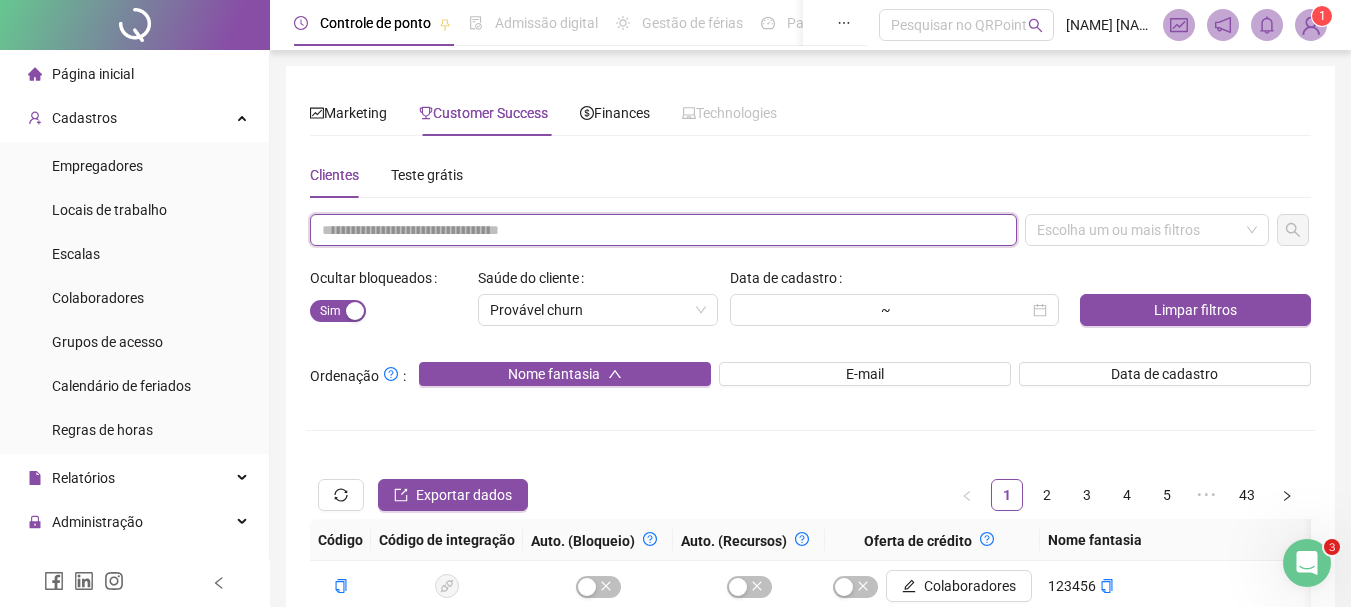 paste on "**********" 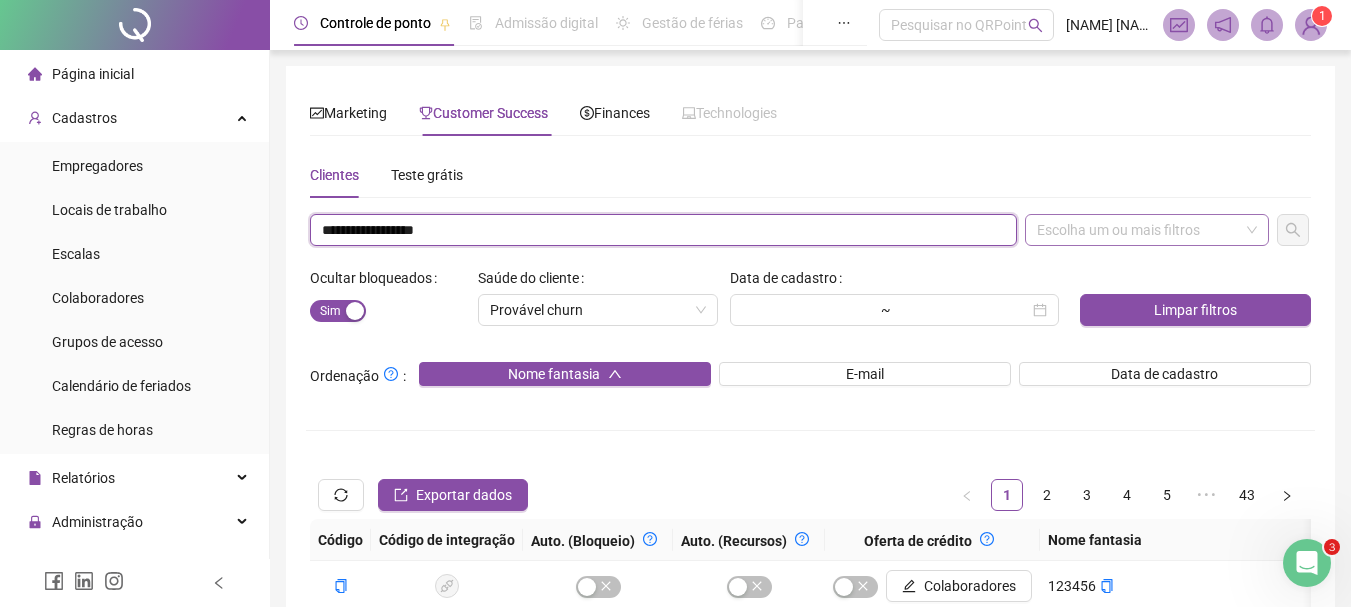 click on "Escolha um ou mais filtros" at bounding box center (1147, 230) 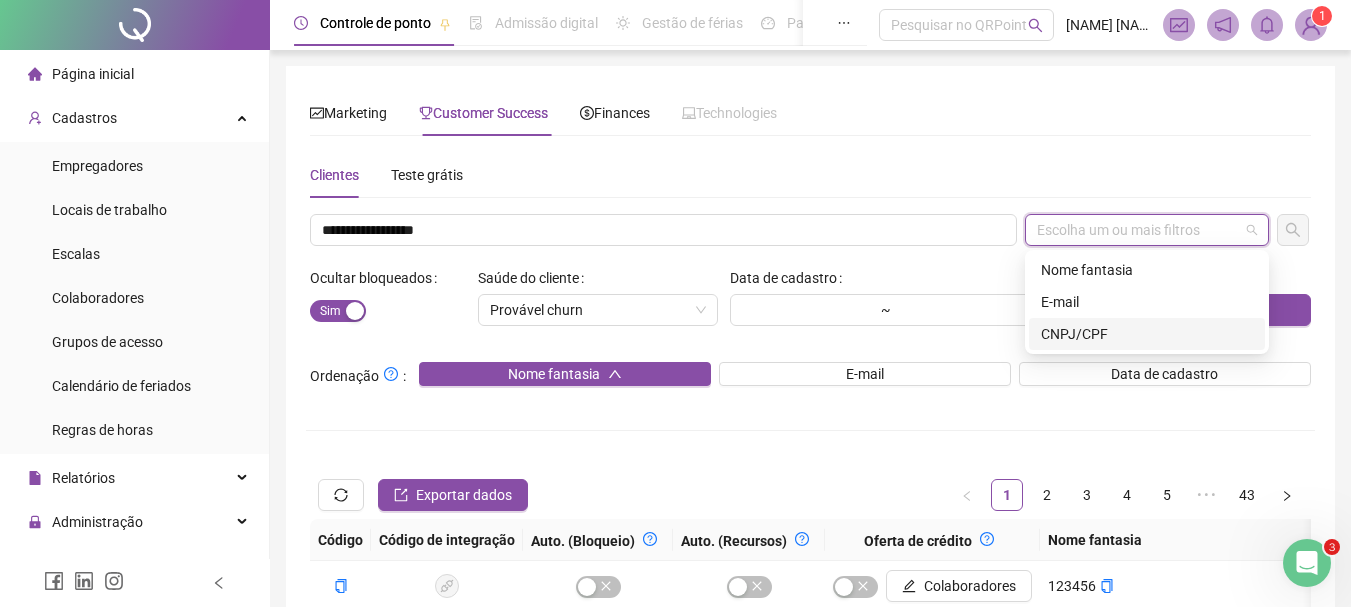 click on "CNPJ/CPF" at bounding box center [1147, 334] 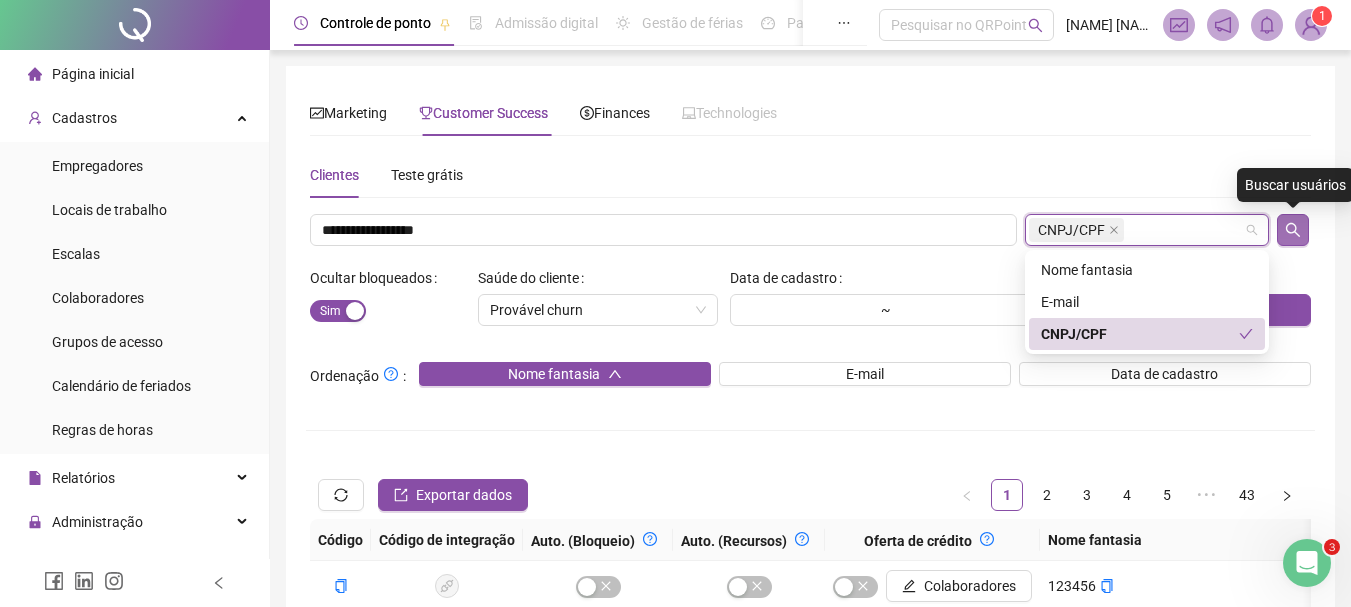 click 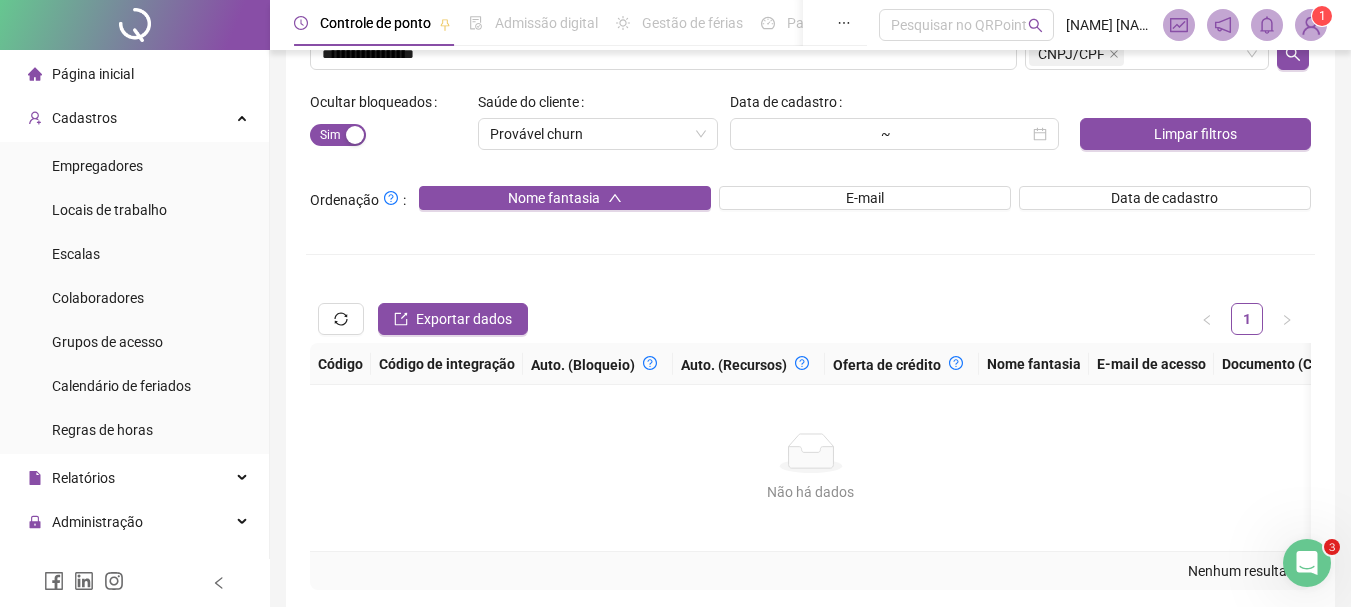 scroll, scrollTop: 214, scrollLeft: 0, axis: vertical 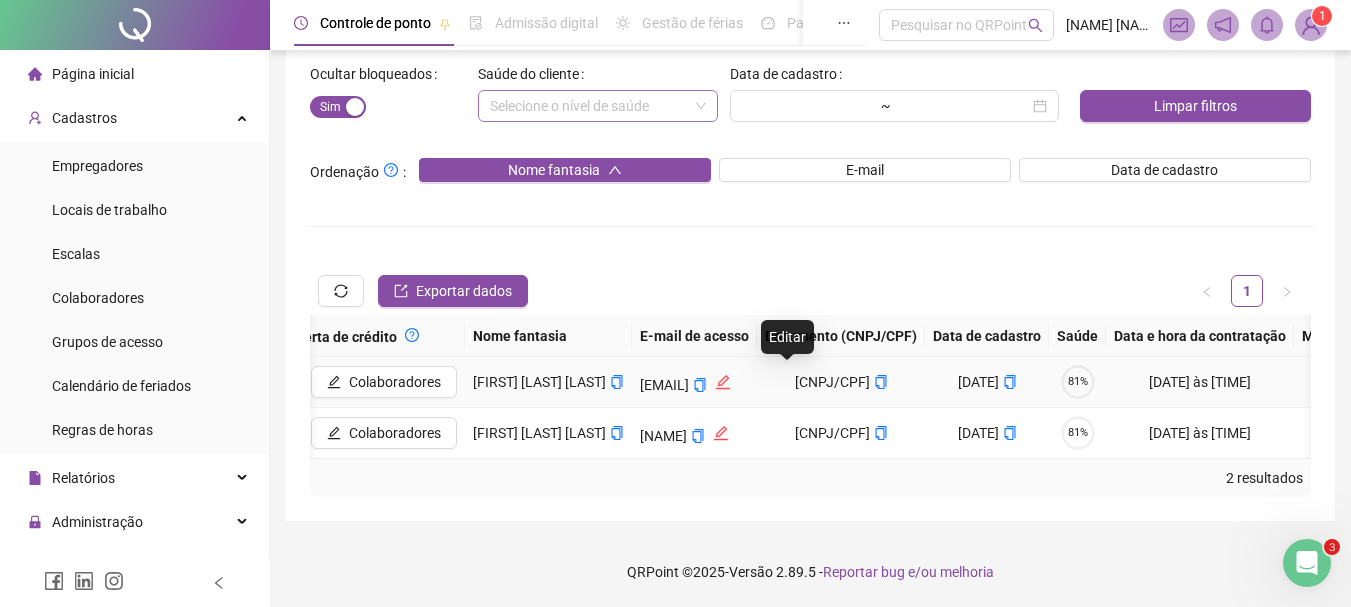 click at bounding box center (723, 382) 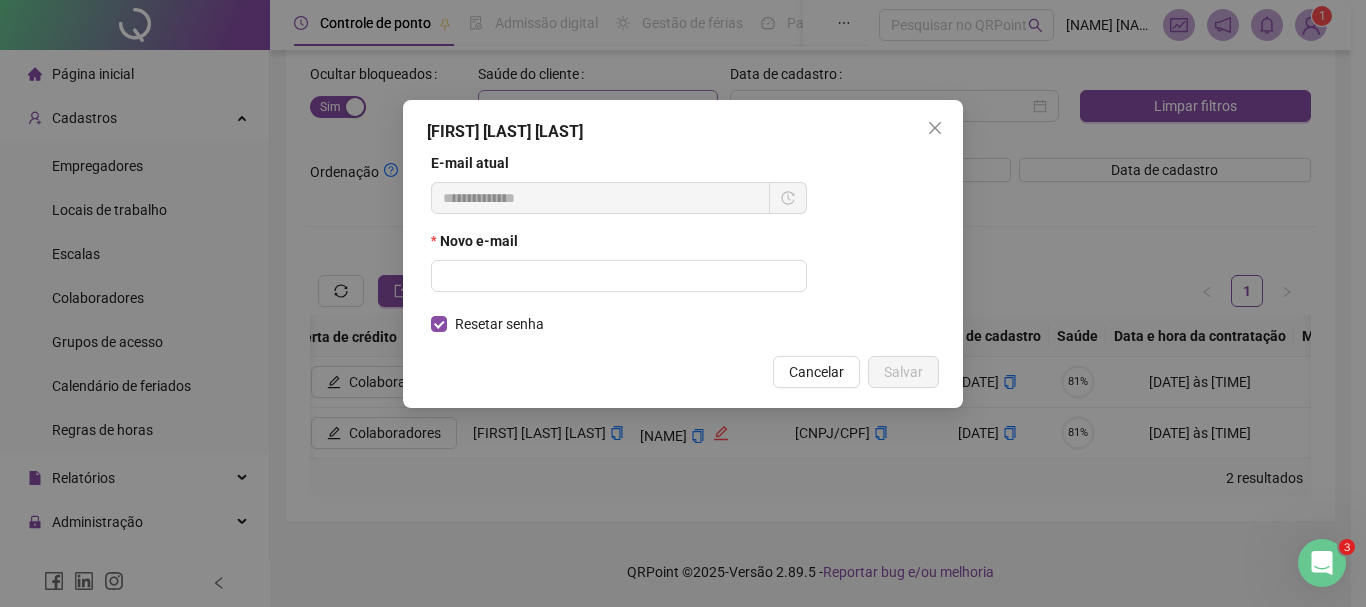 click on "**********" at bounding box center [683, 254] 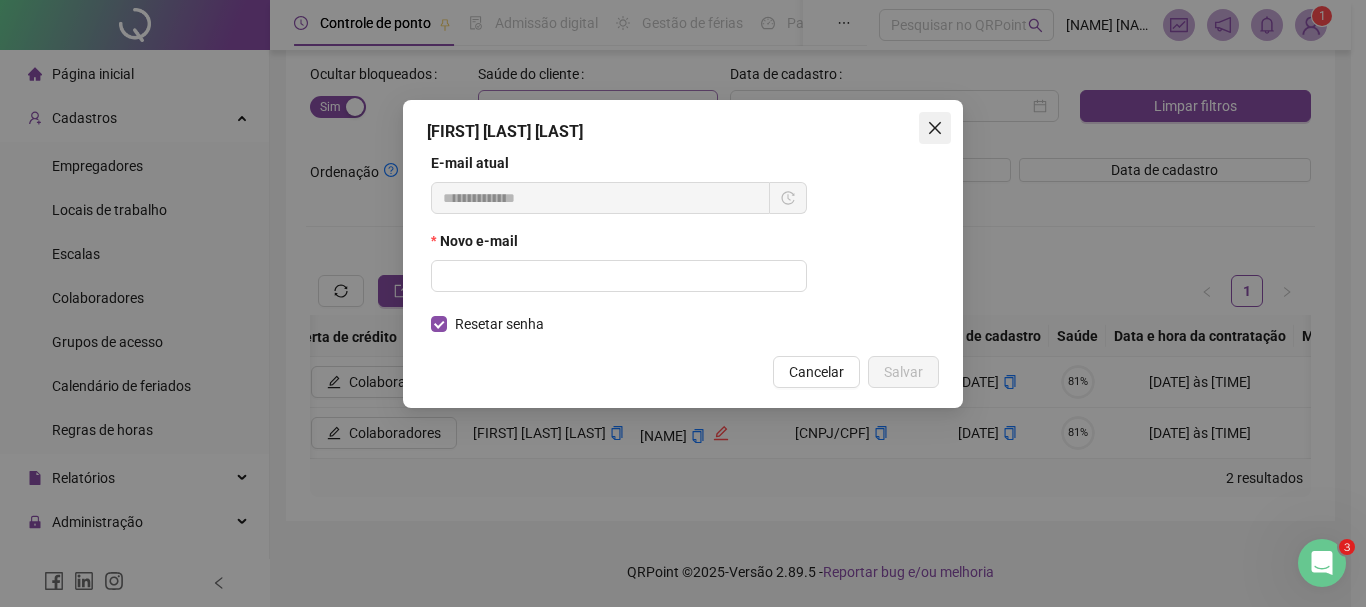 click at bounding box center [935, 128] 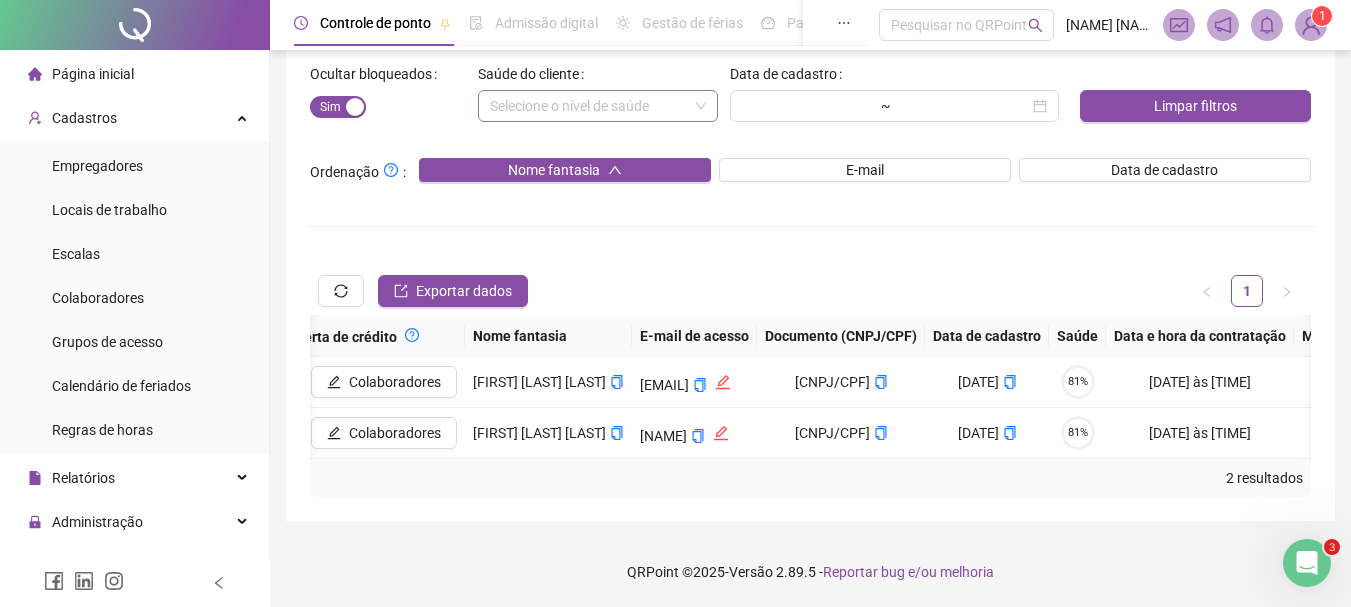 click on "Empregadores" at bounding box center (97, 166) 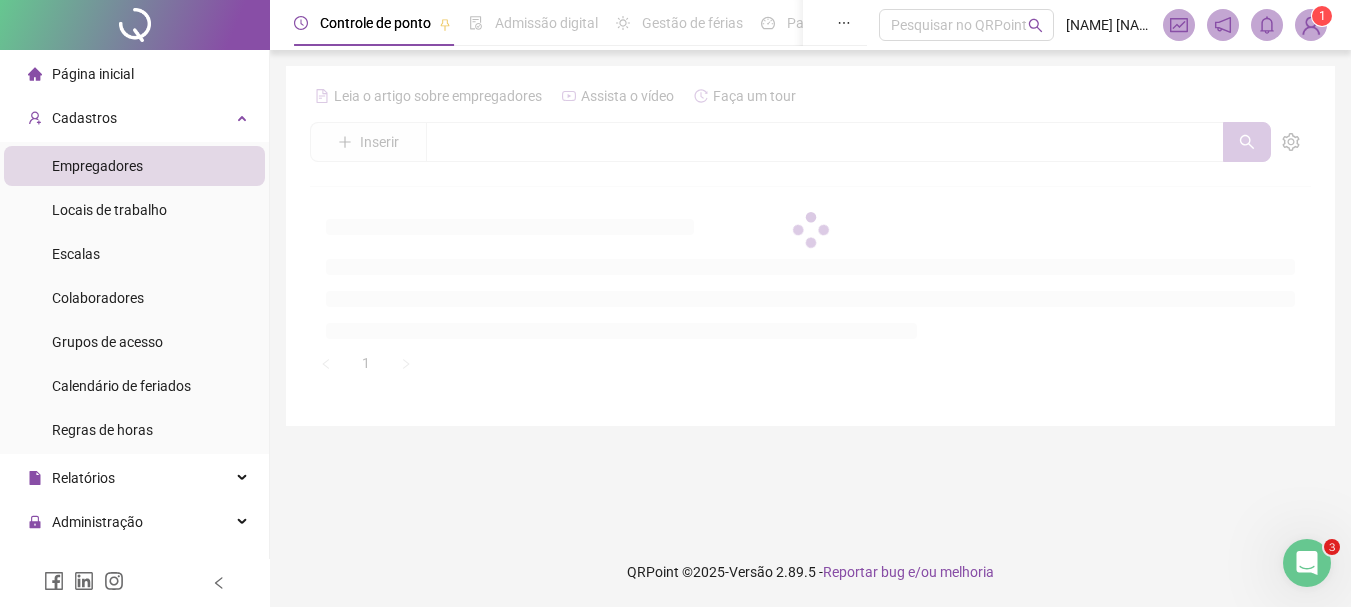 scroll, scrollTop: 0, scrollLeft: 0, axis: both 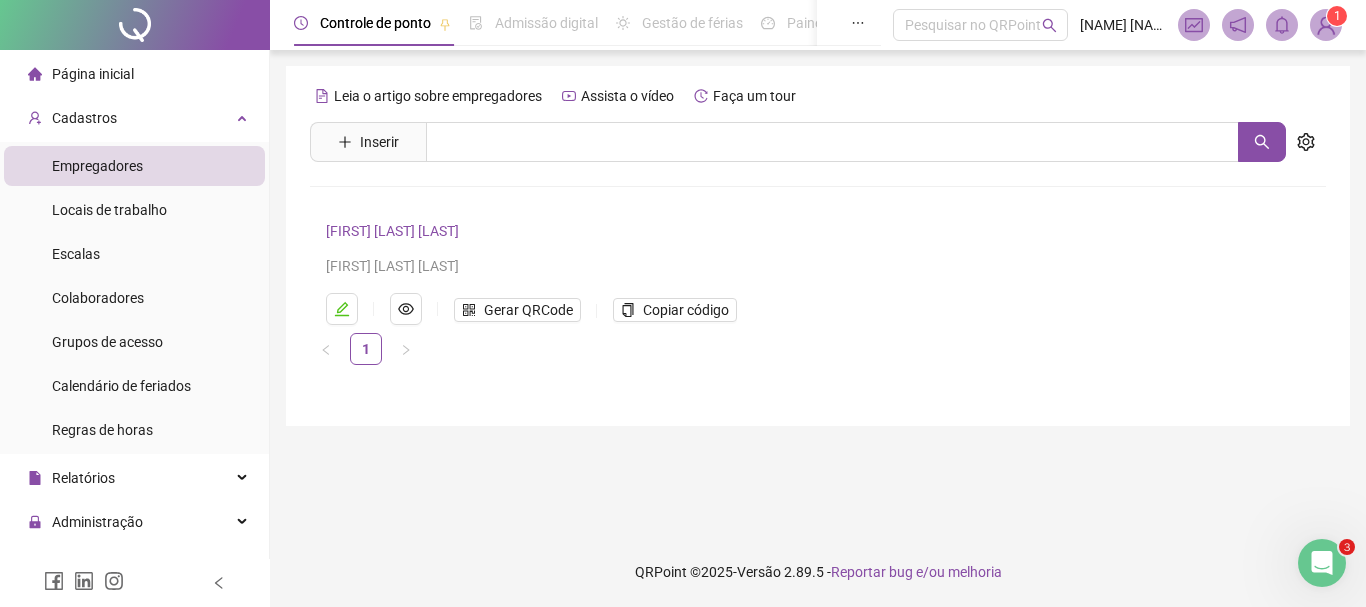 click on "Tiago Sanches Pereira" at bounding box center [392, 231] 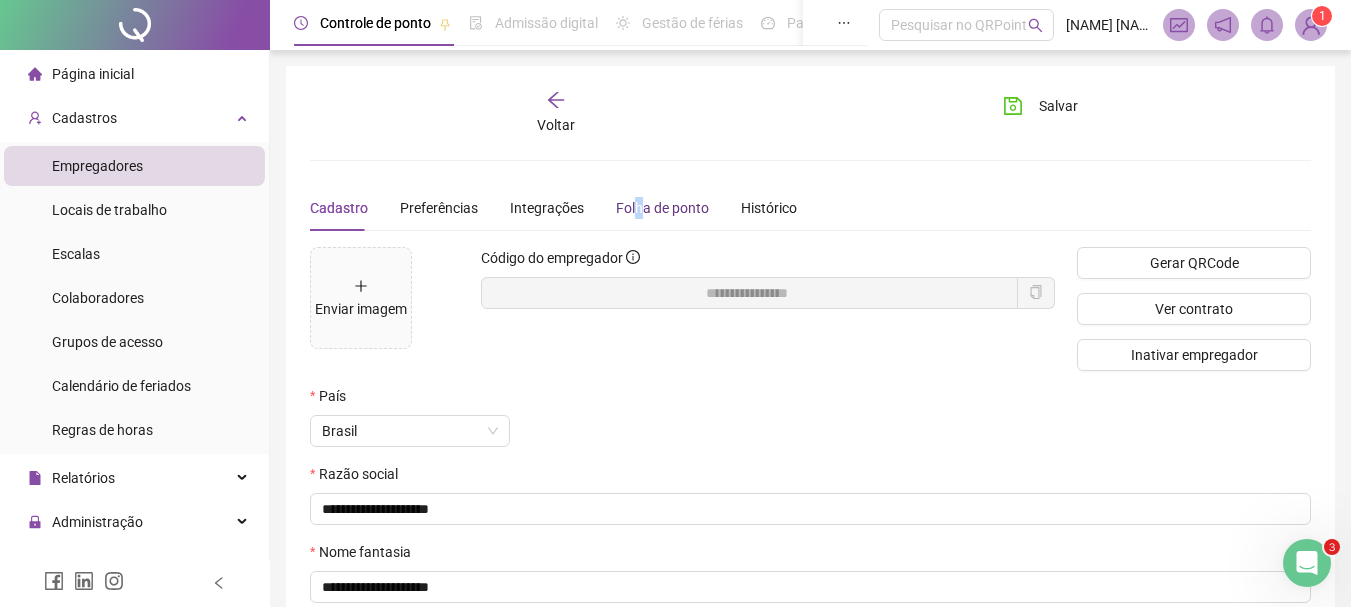 click on "Folha de ponto" at bounding box center (662, 208) 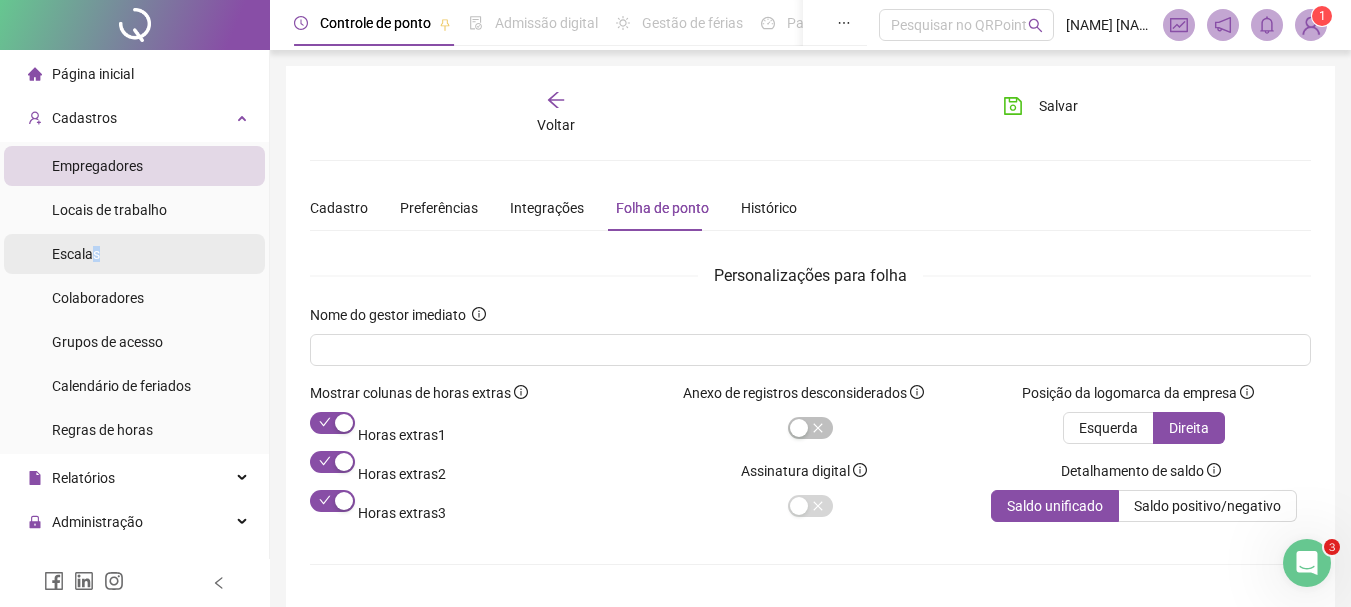 click on "Escalas" at bounding box center [76, 254] 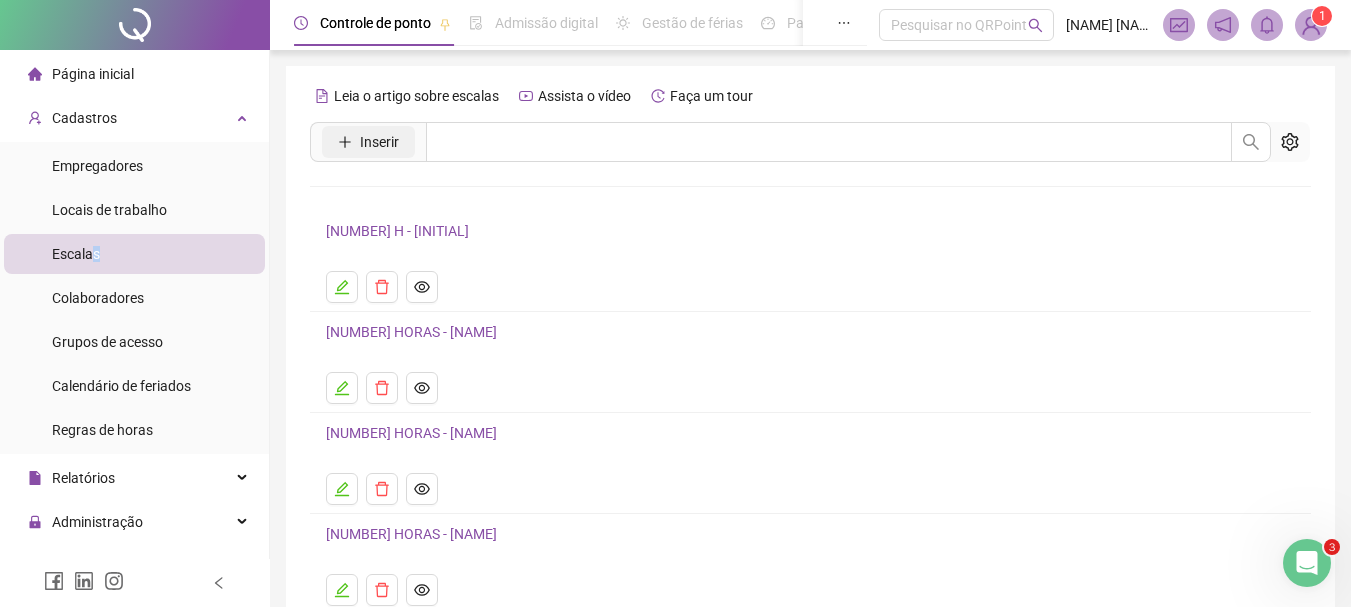 click on "Inserir" at bounding box center (379, 142) 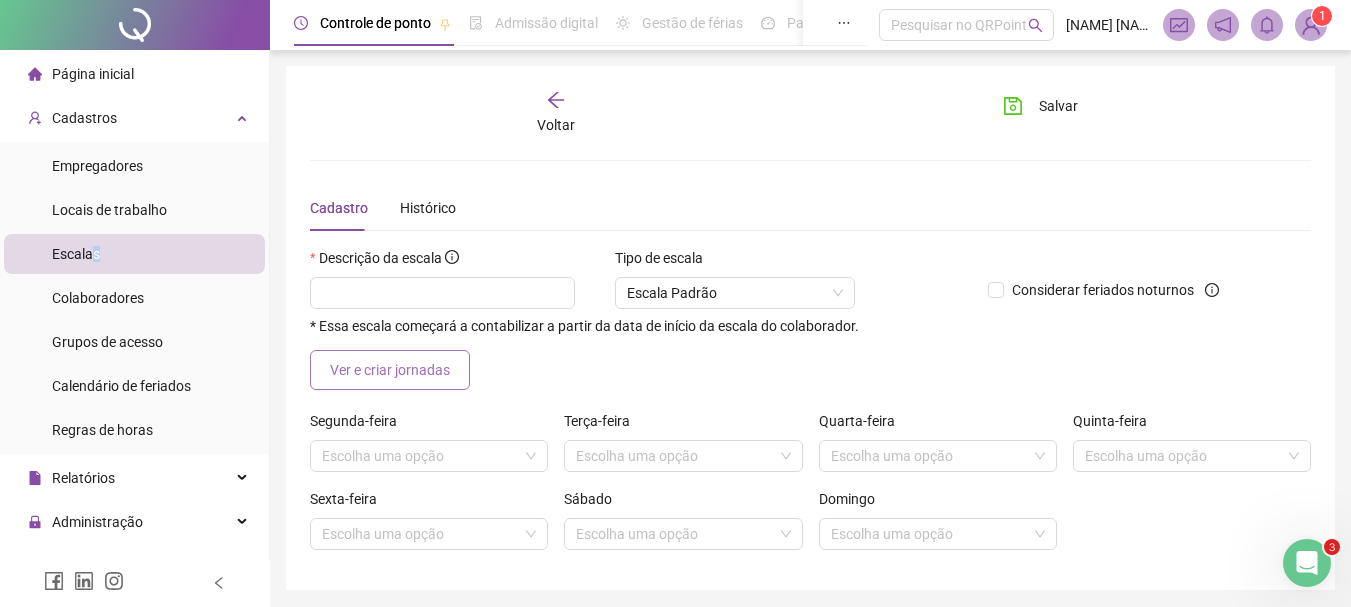 click on "Ver e criar jornadas" at bounding box center (390, 370) 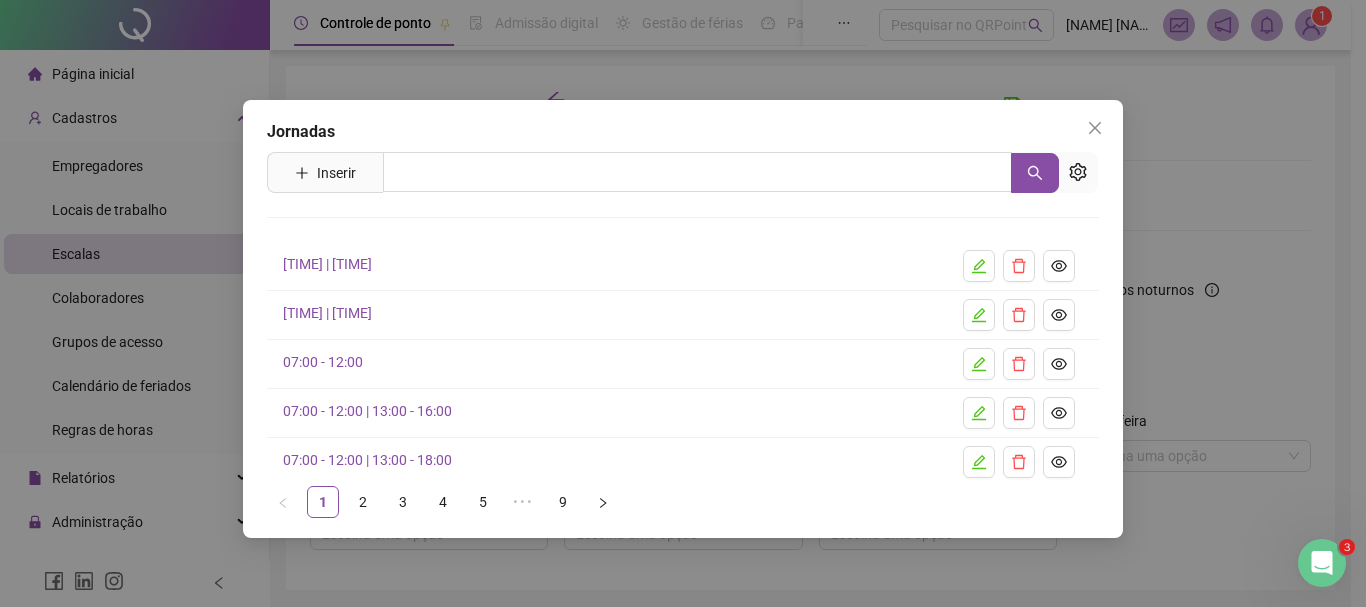 click on "Jornadas Inserir Nenhum resultado 07:00 - 10:30 | 12:00 - 16:00   07:00 - 10:30 | 12:00 - 16:00   07:00 - 12:00   07:00 - 12:00 | 13:00 - 16:00   07:00 - 12:00 | 13:00 - 18:00   1 2 3 4 5 ••• 9" at bounding box center [683, 319] 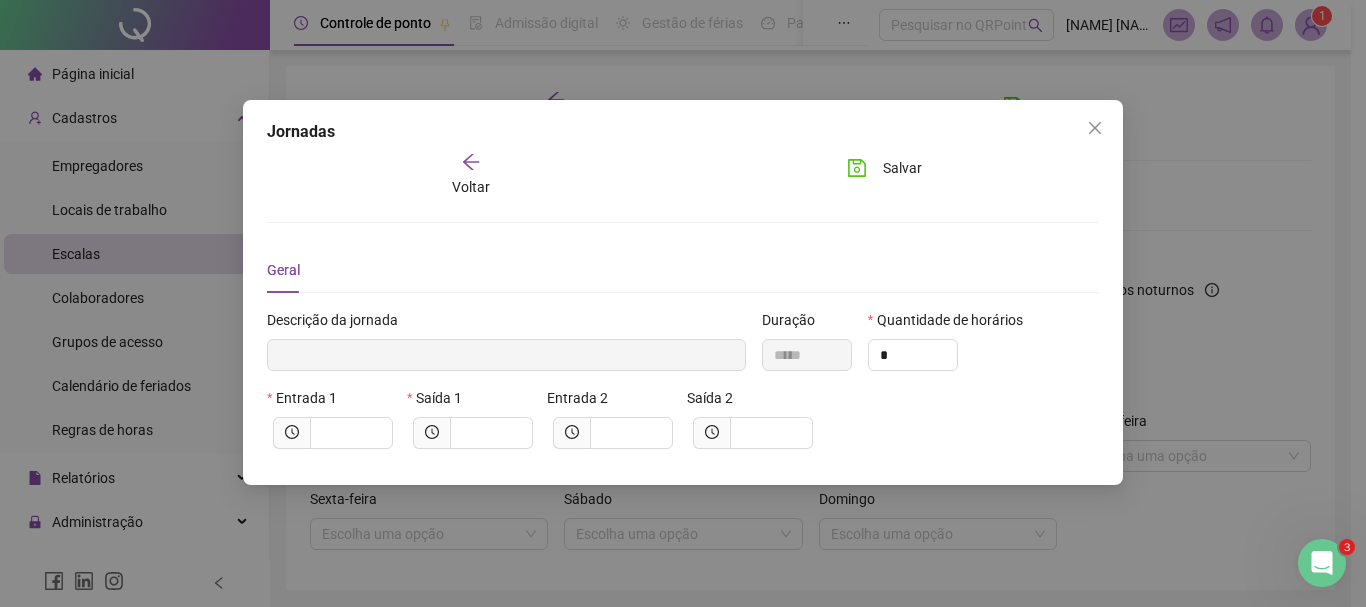 type 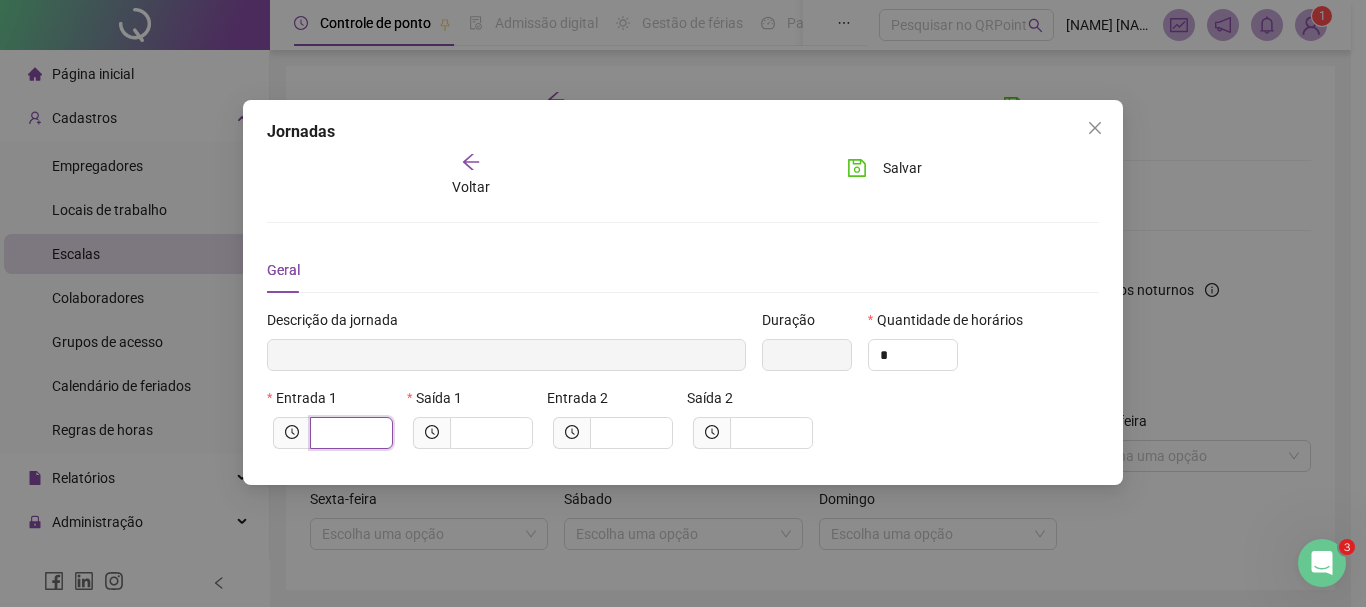 click at bounding box center (349, 433) 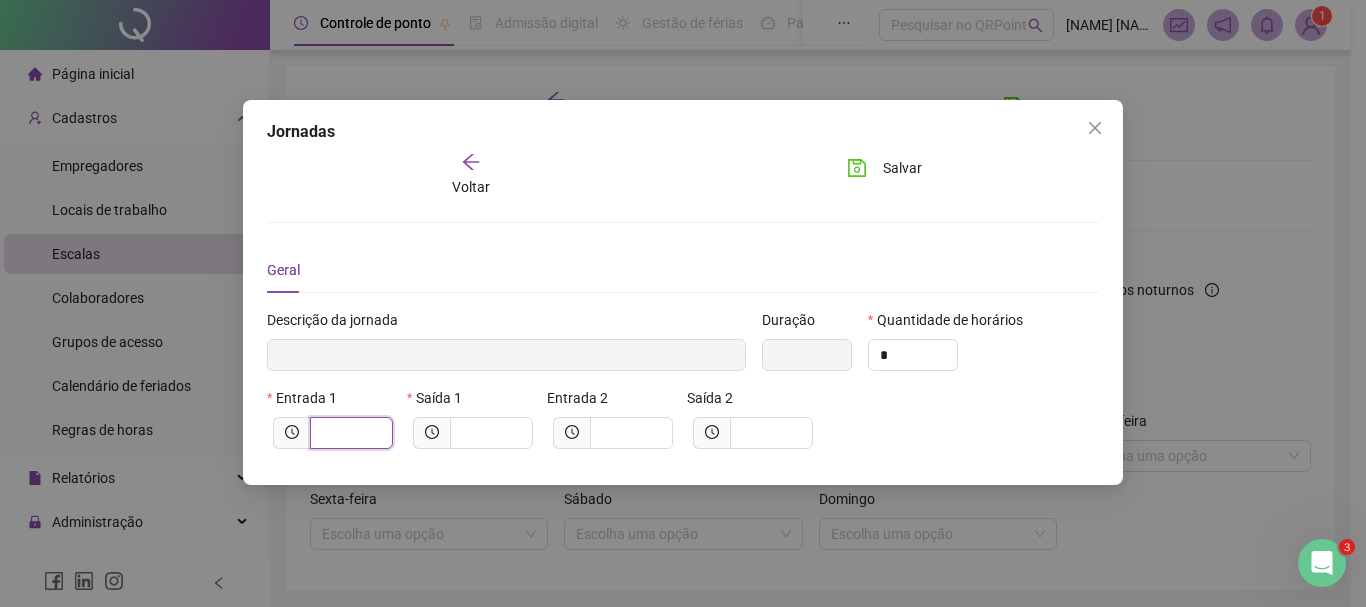 type on "*****" 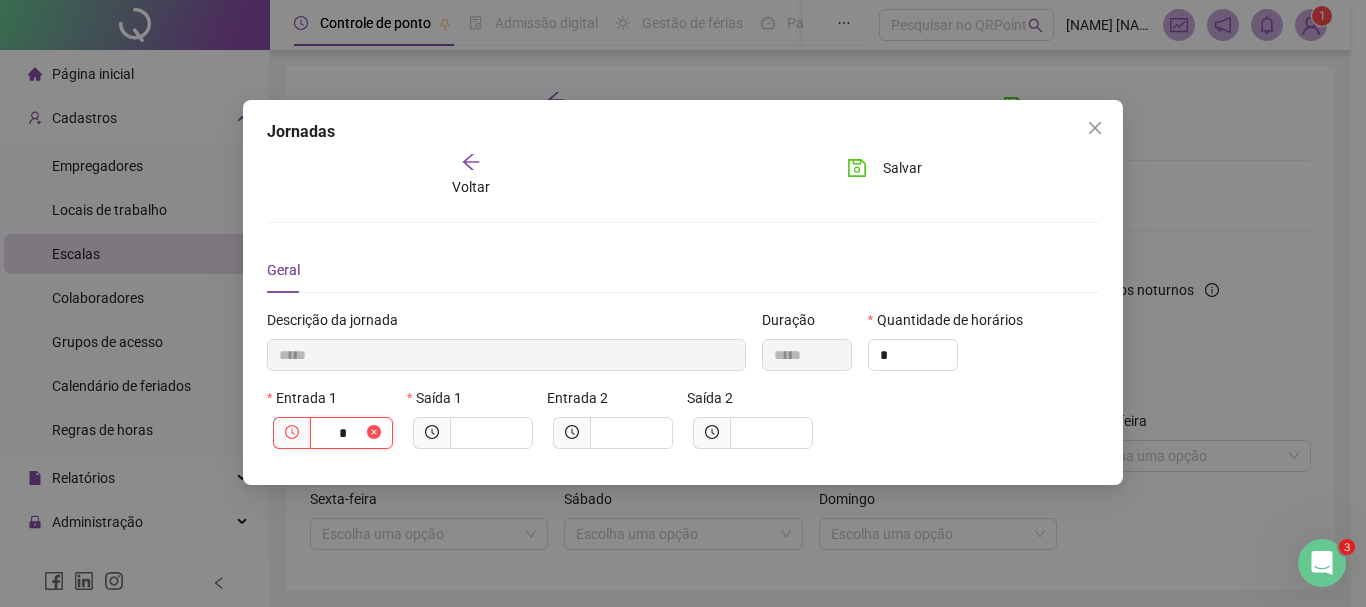 type on "******" 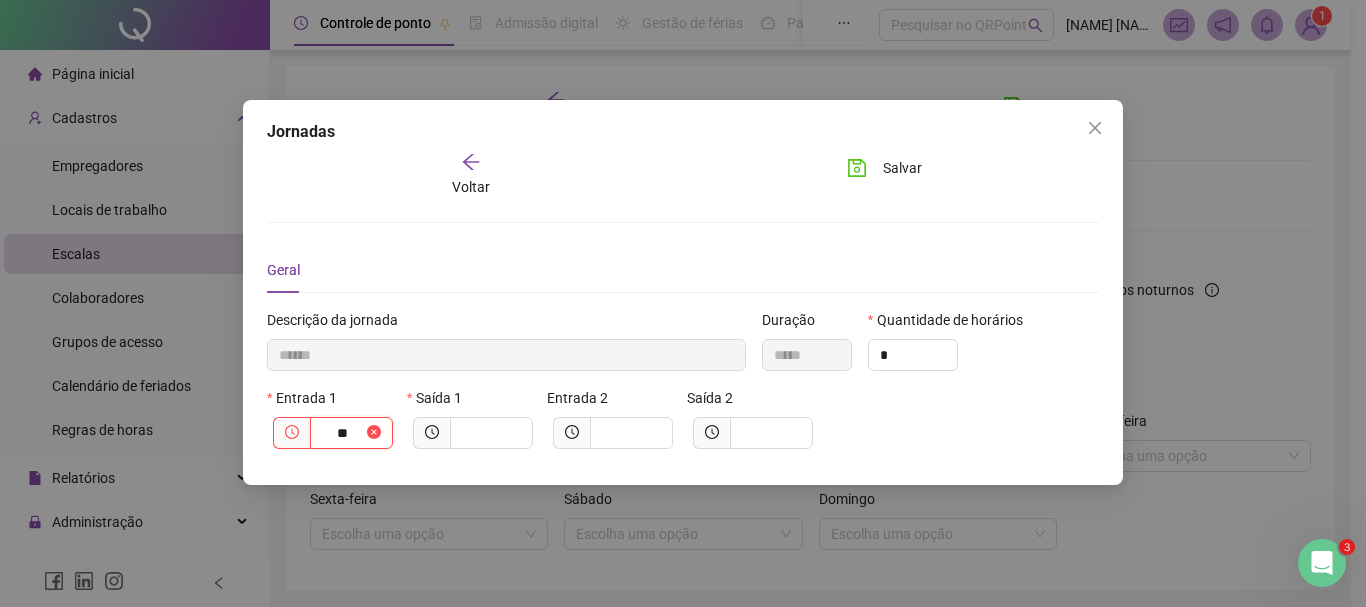 type on "********" 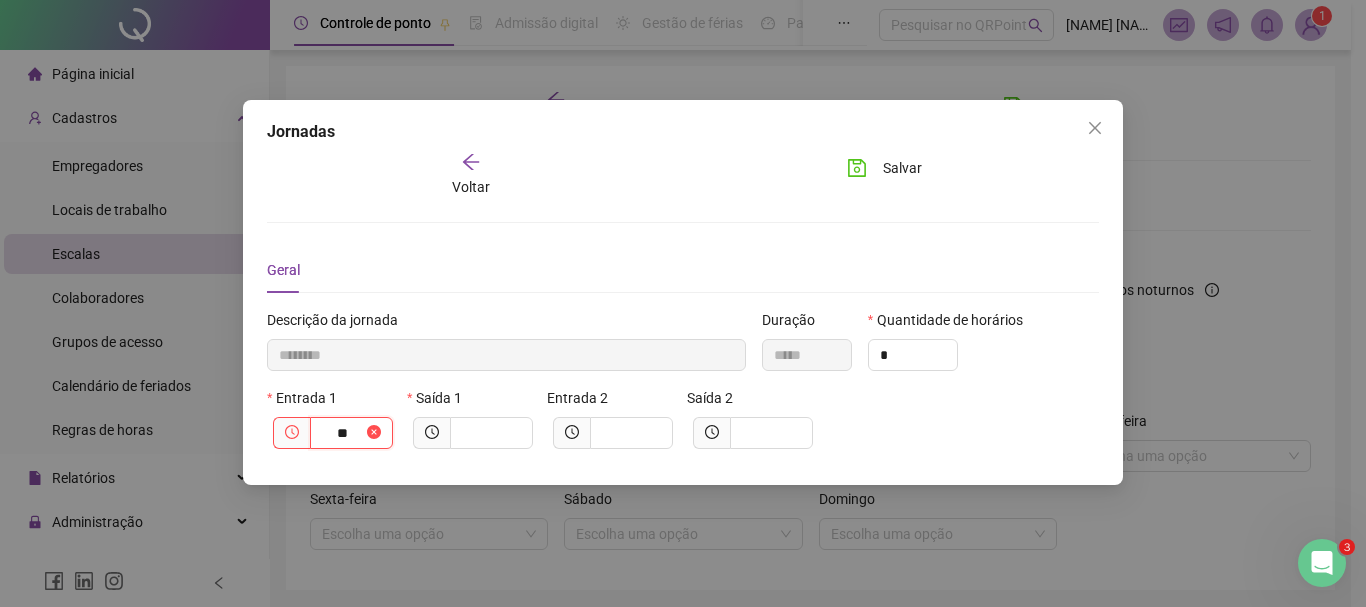 type on "****" 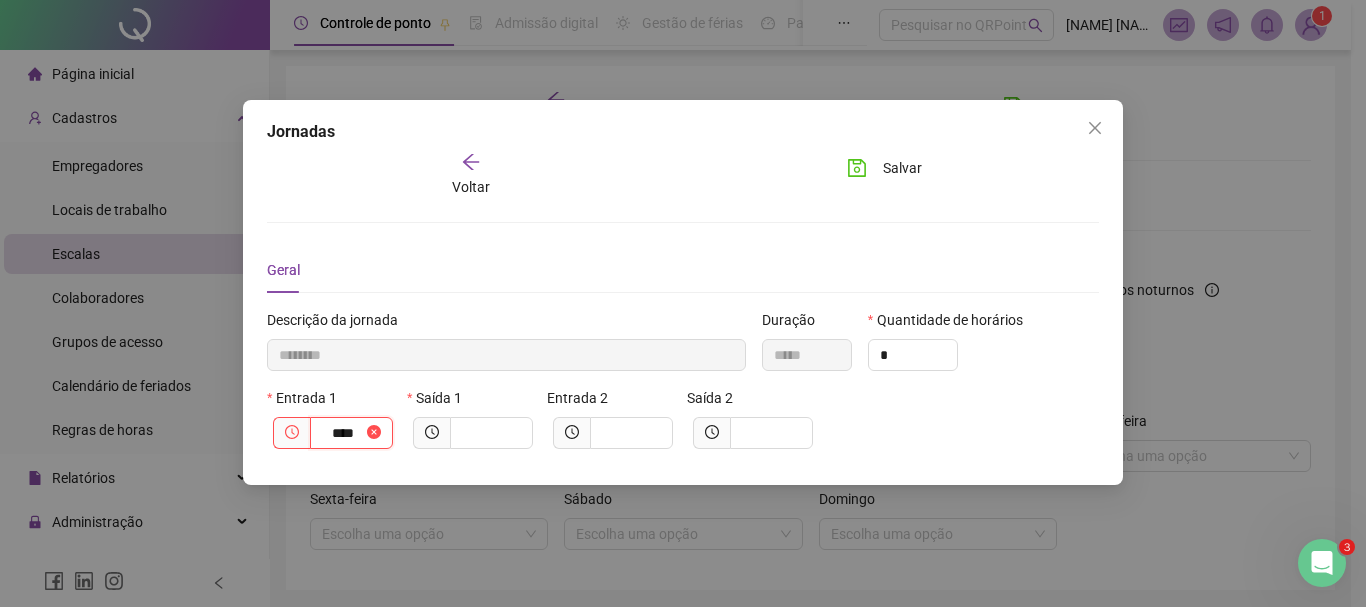 type on "*********" 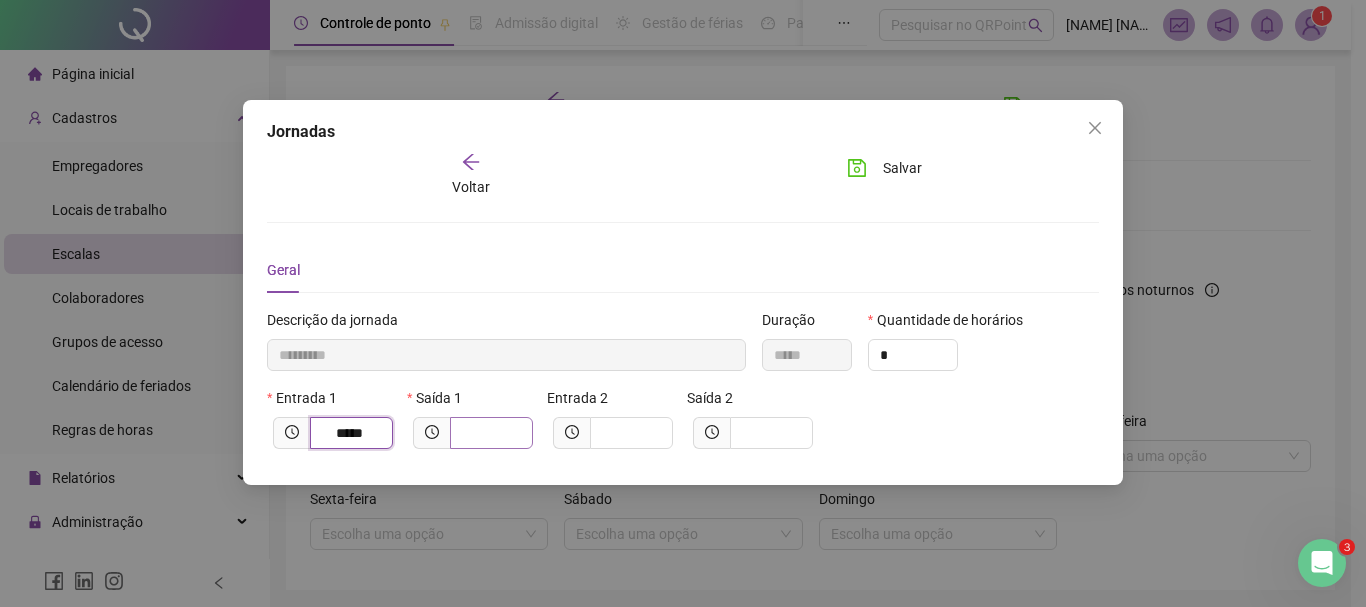 type on "*****" 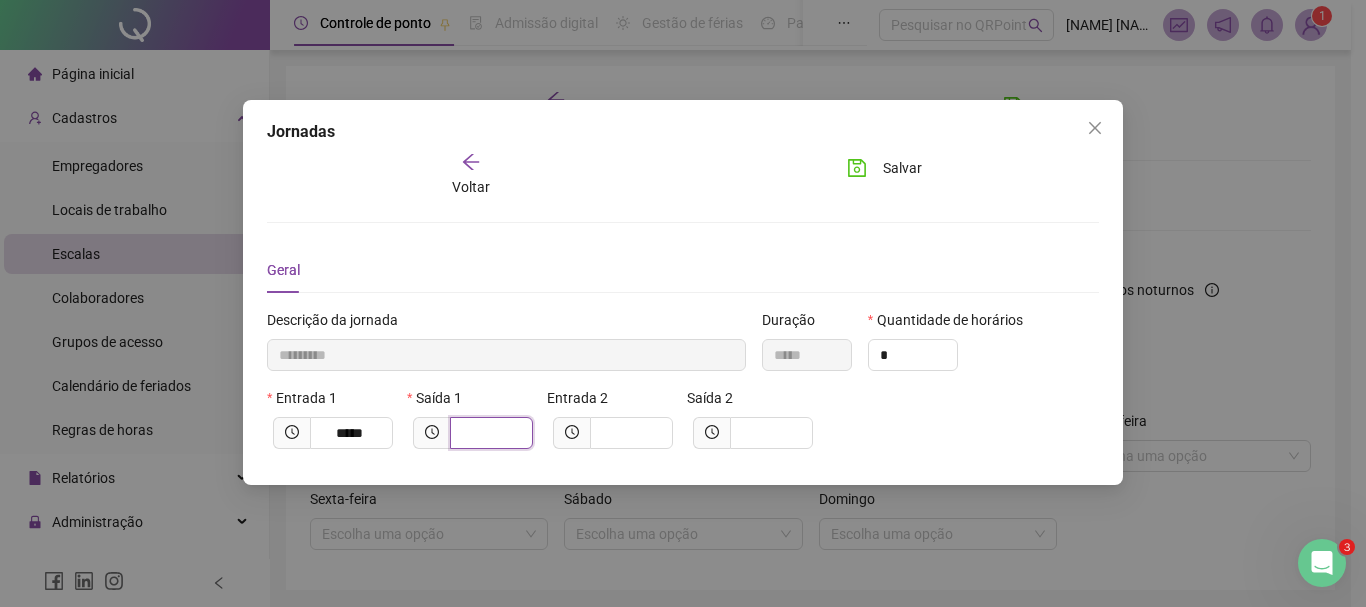 click at bounding box center (489, 433) 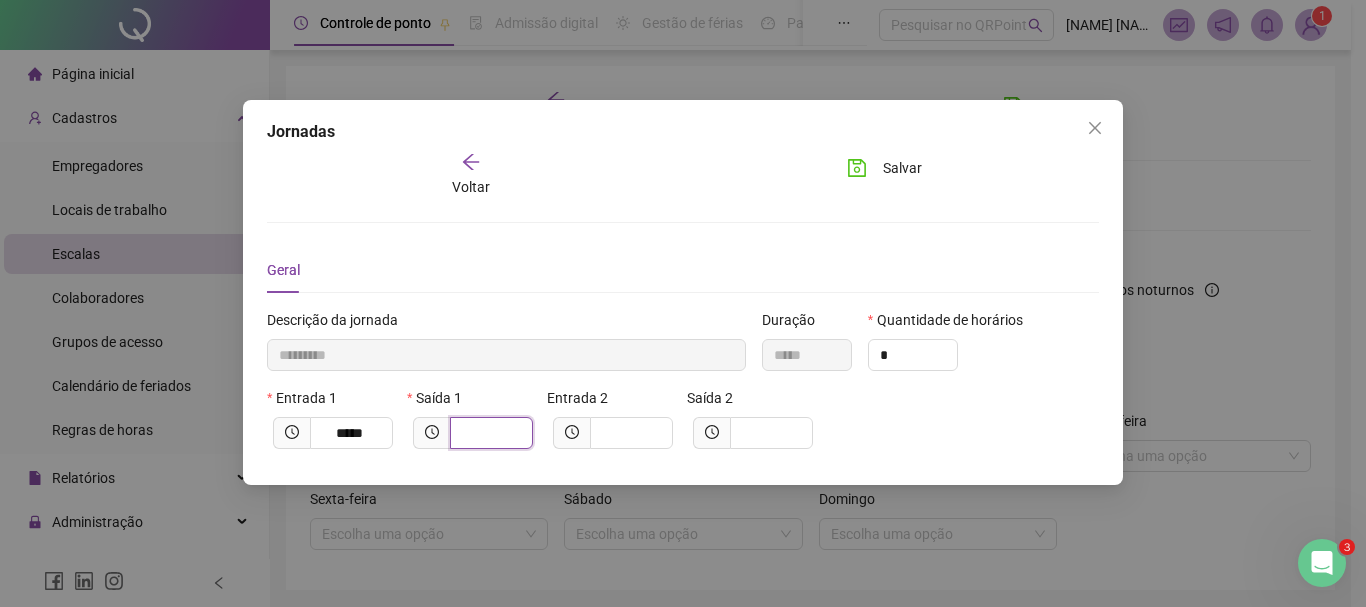 type on "*********" 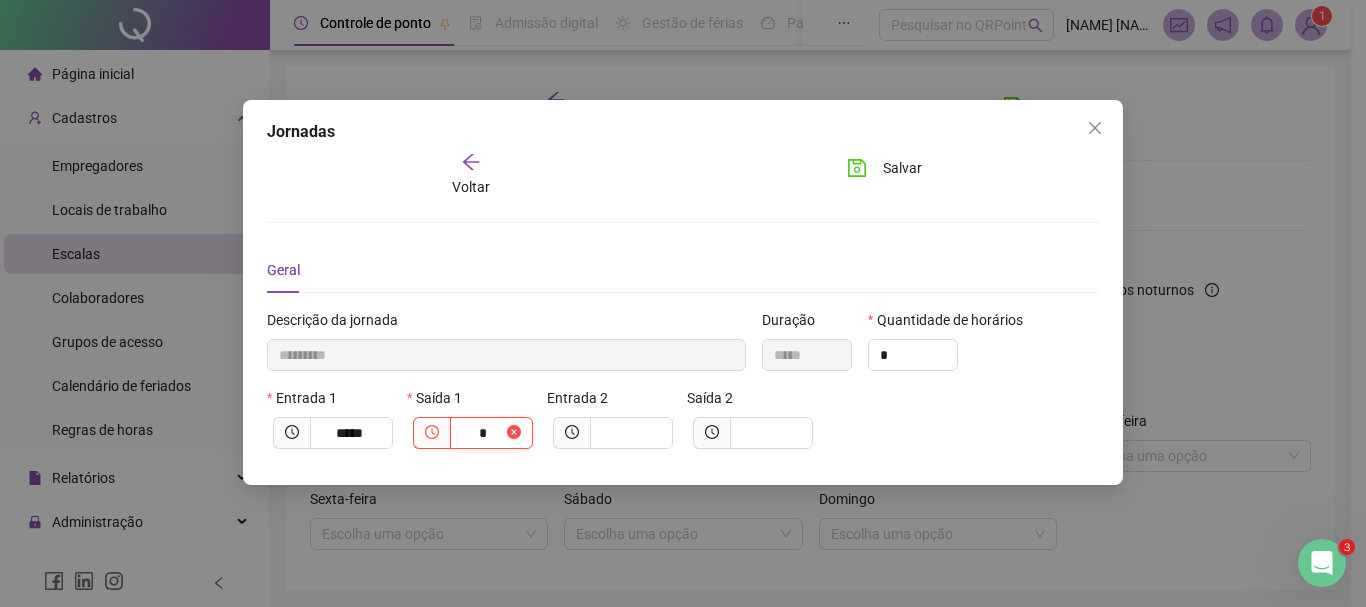 type on "**********" 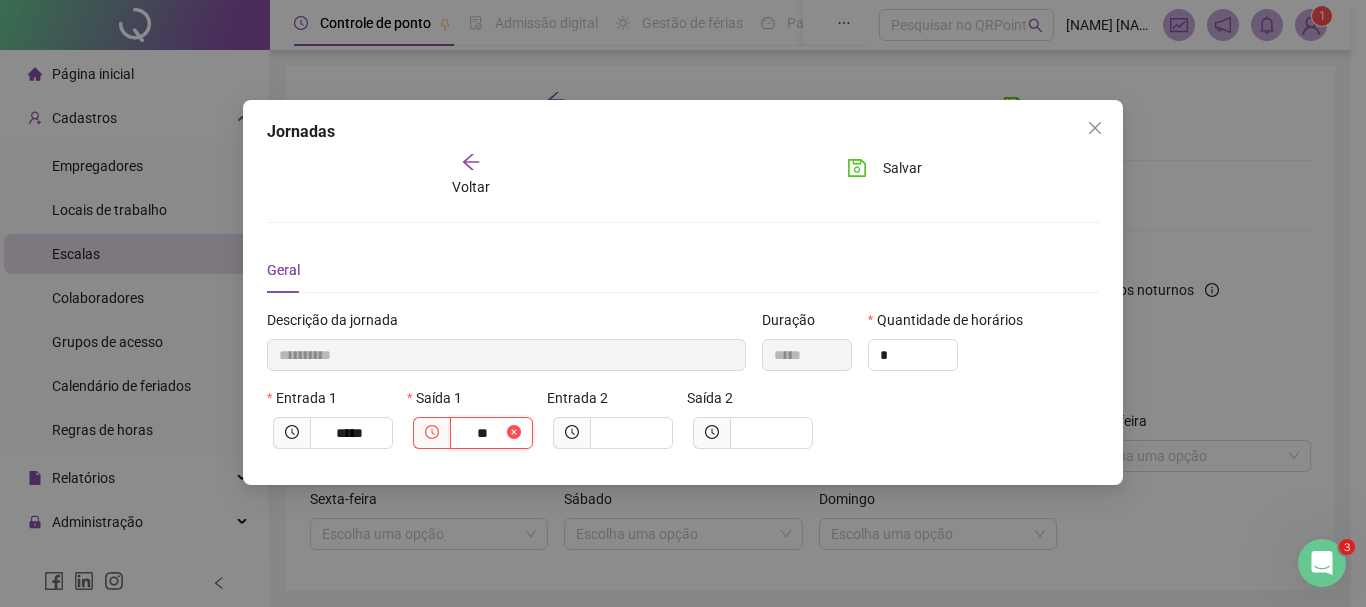 type on "**********" 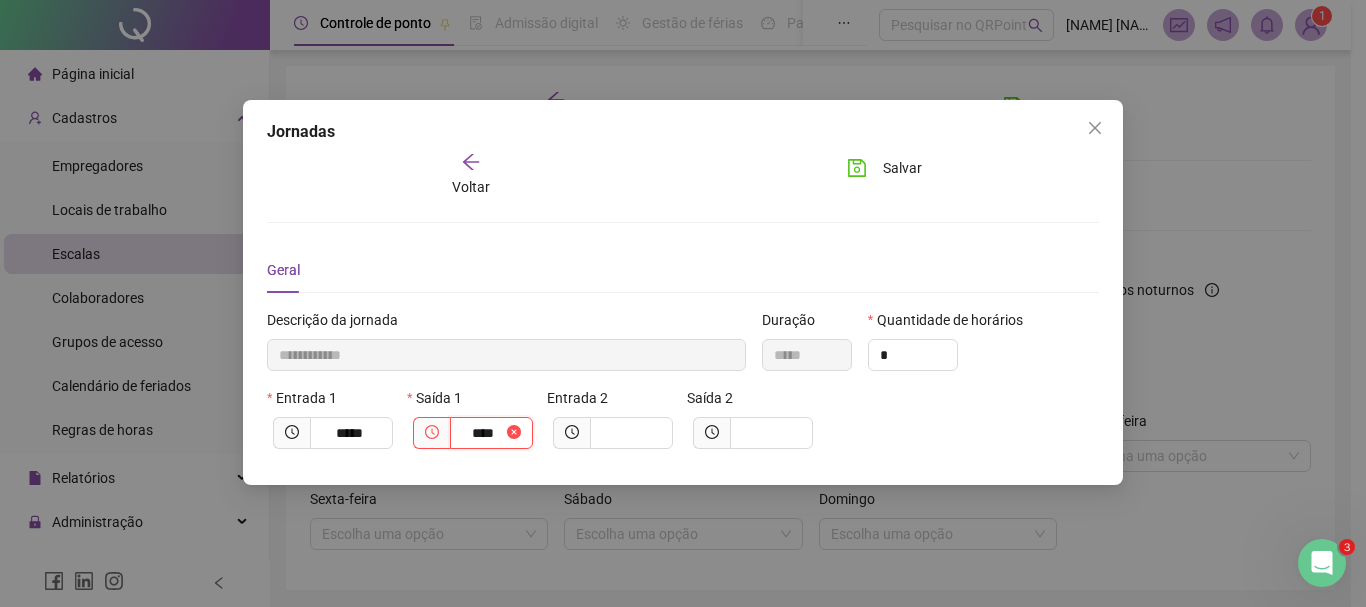 type on "**********" 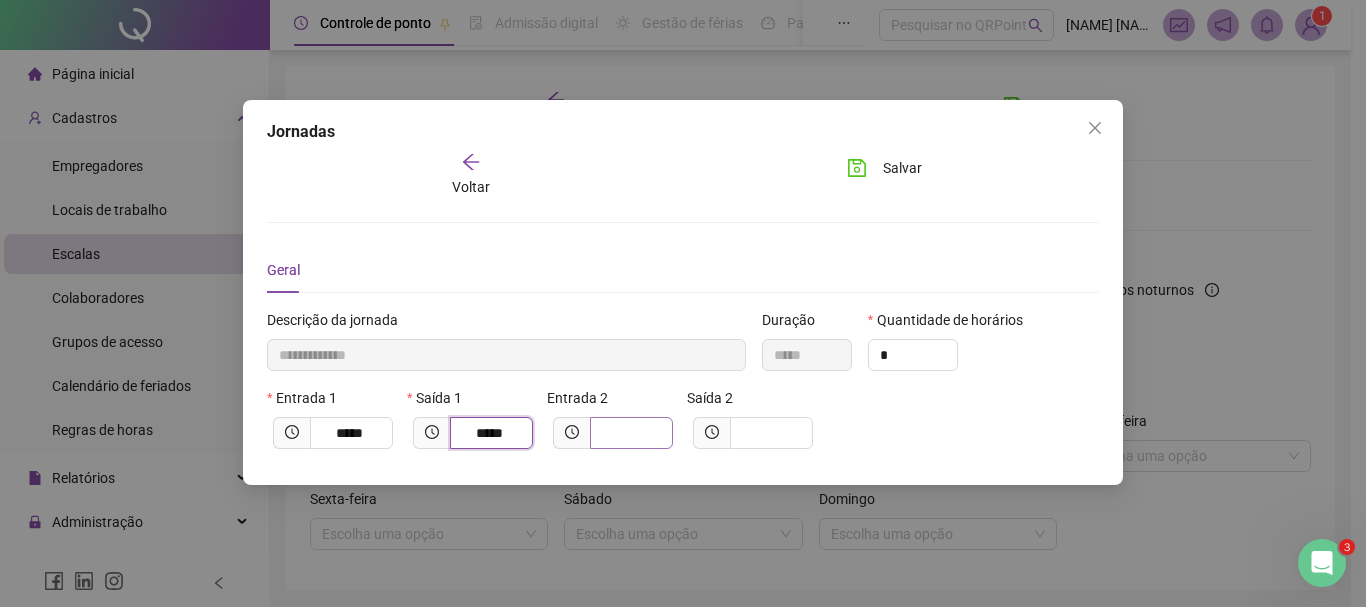 type on "*****" 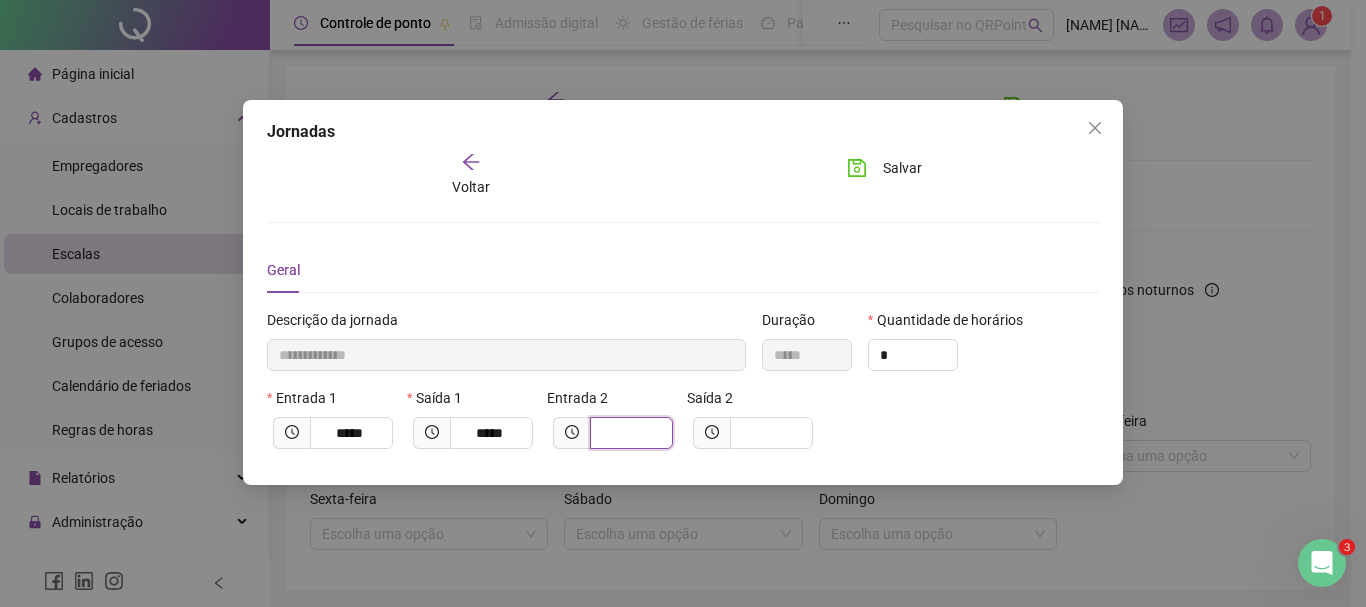 click at bounding box center [629, 433] 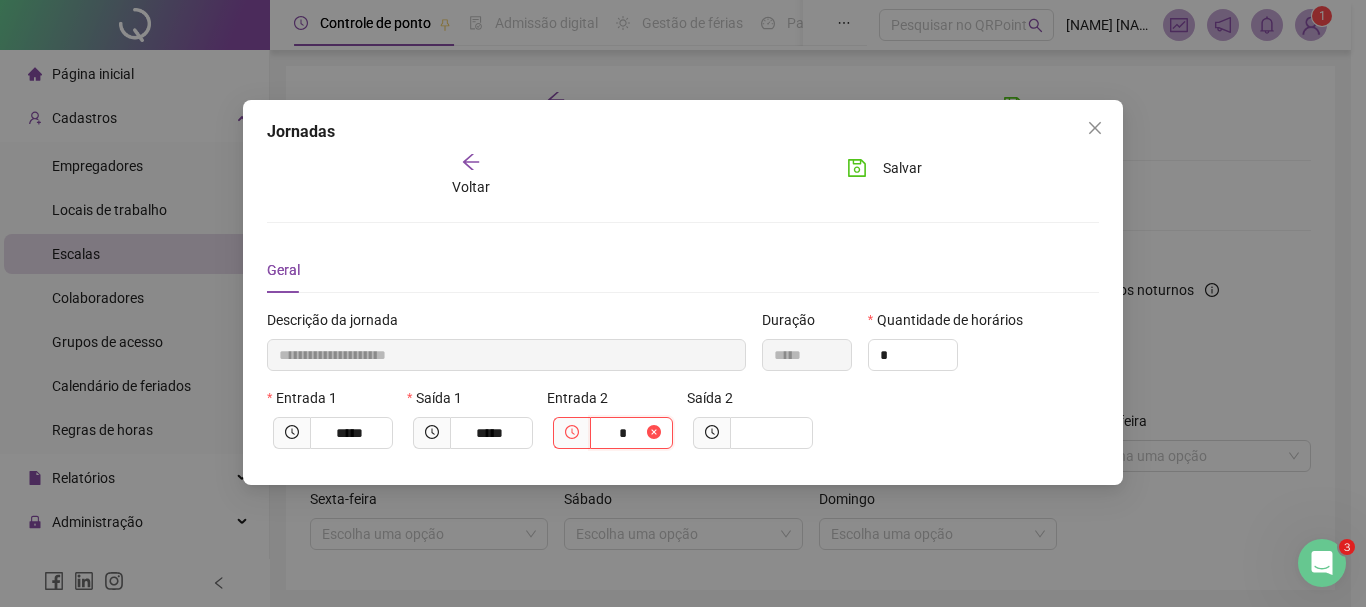 type on "**********" 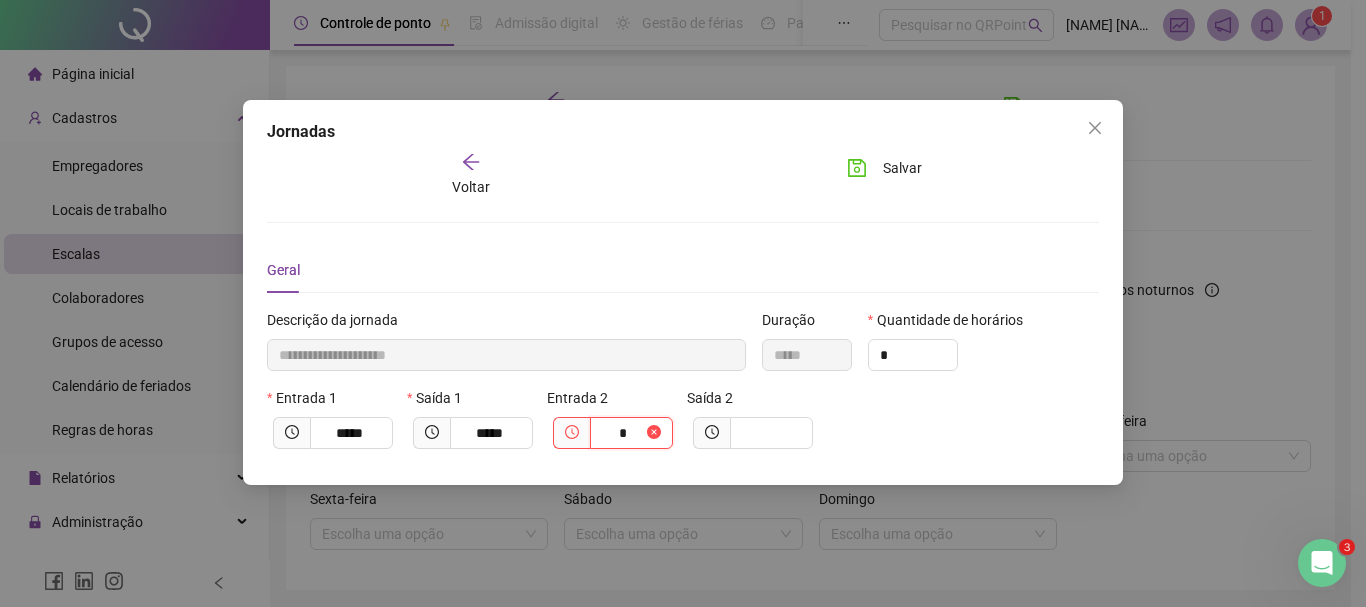 type on "**" 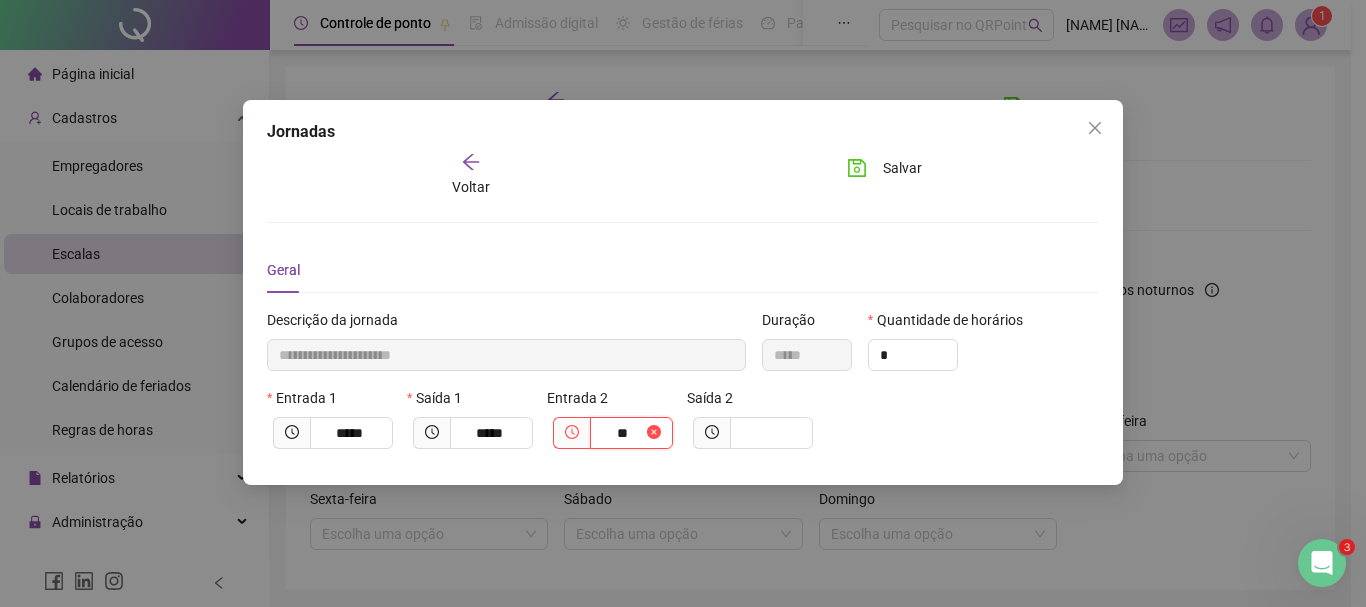 type on "**********" 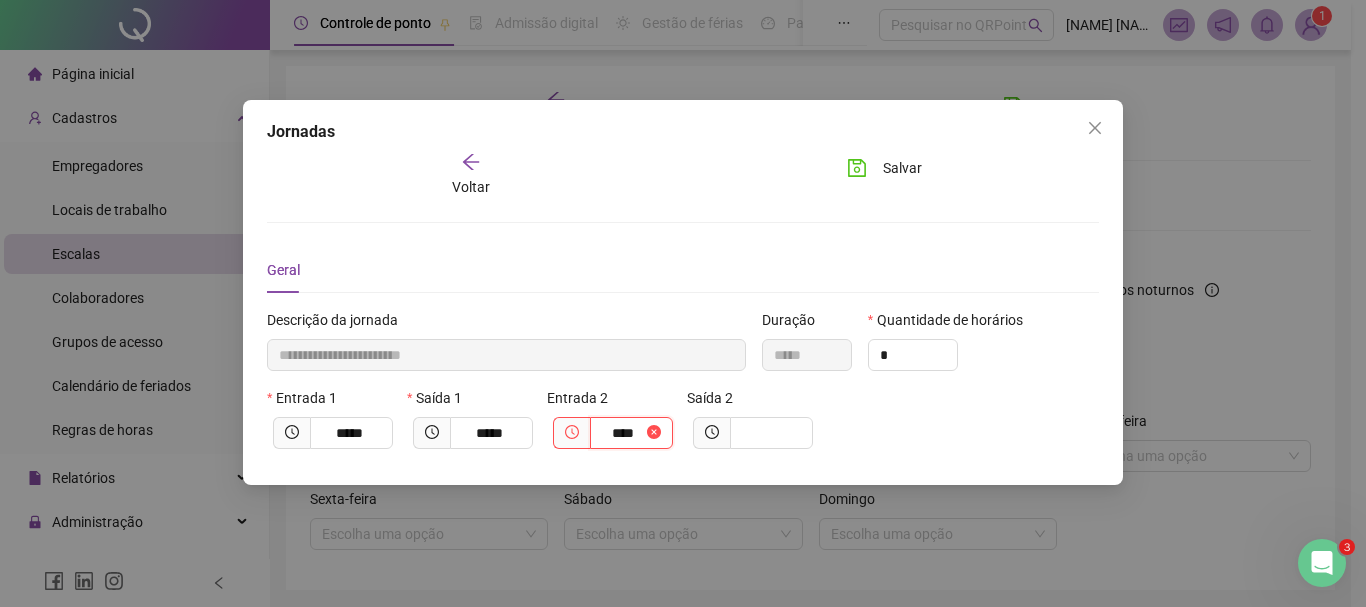 type on "**********" 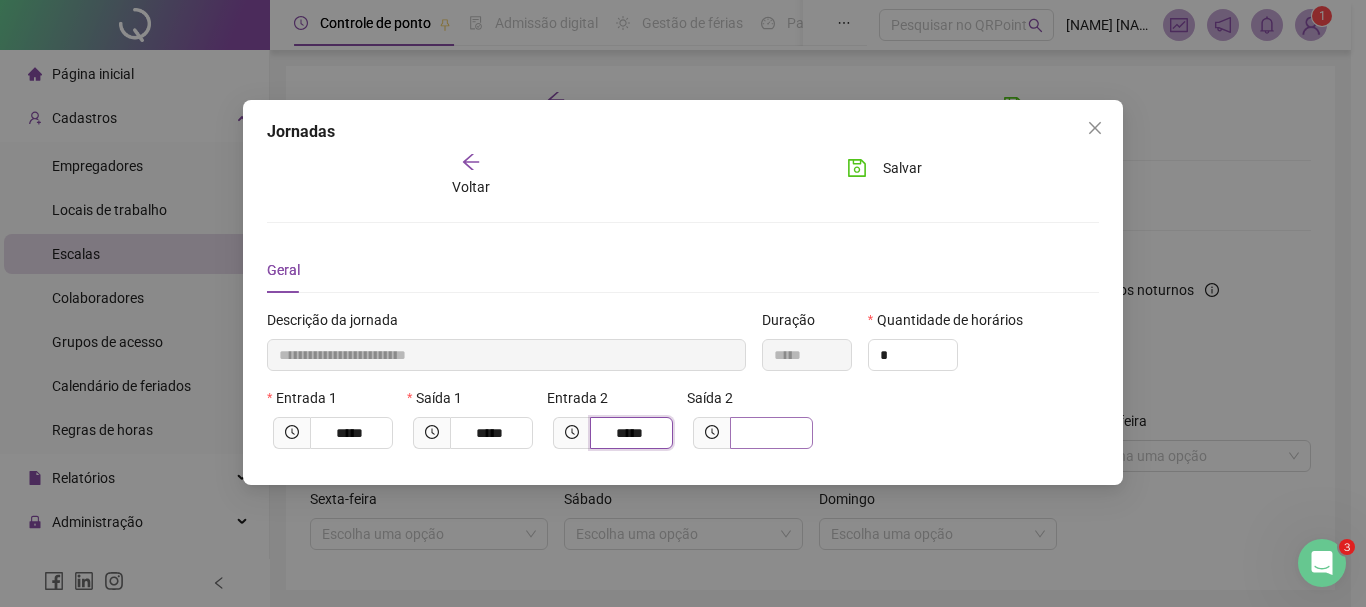 type on "*****" 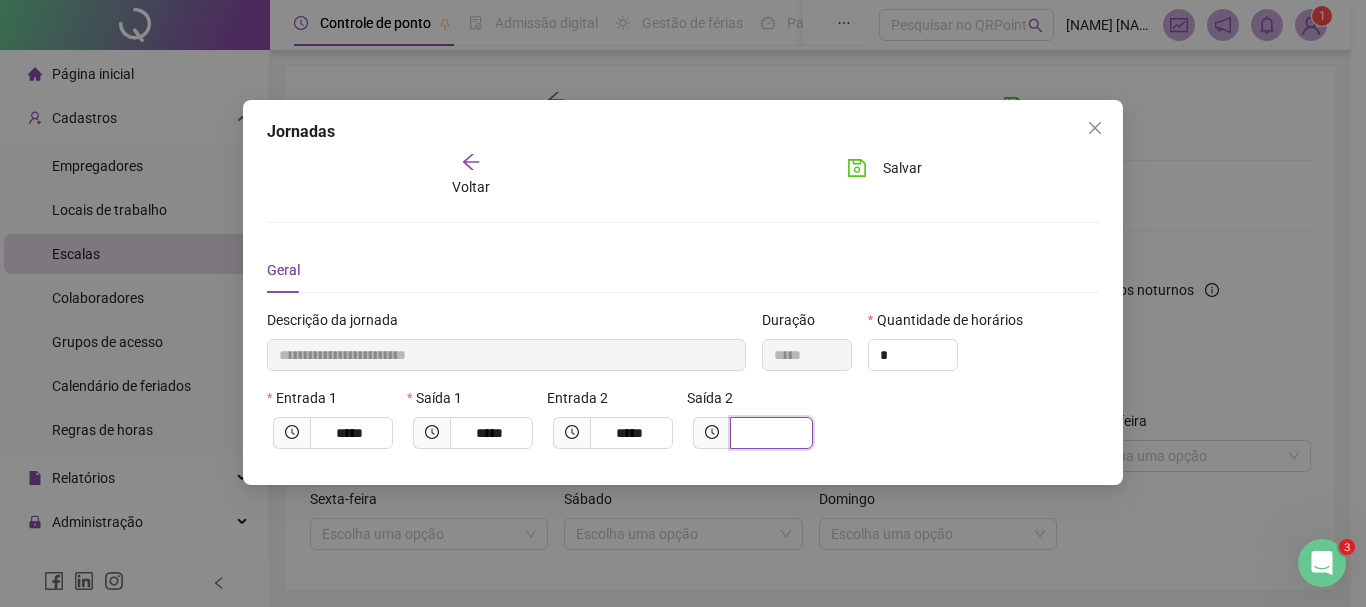 click at bounding box center (769, 433) 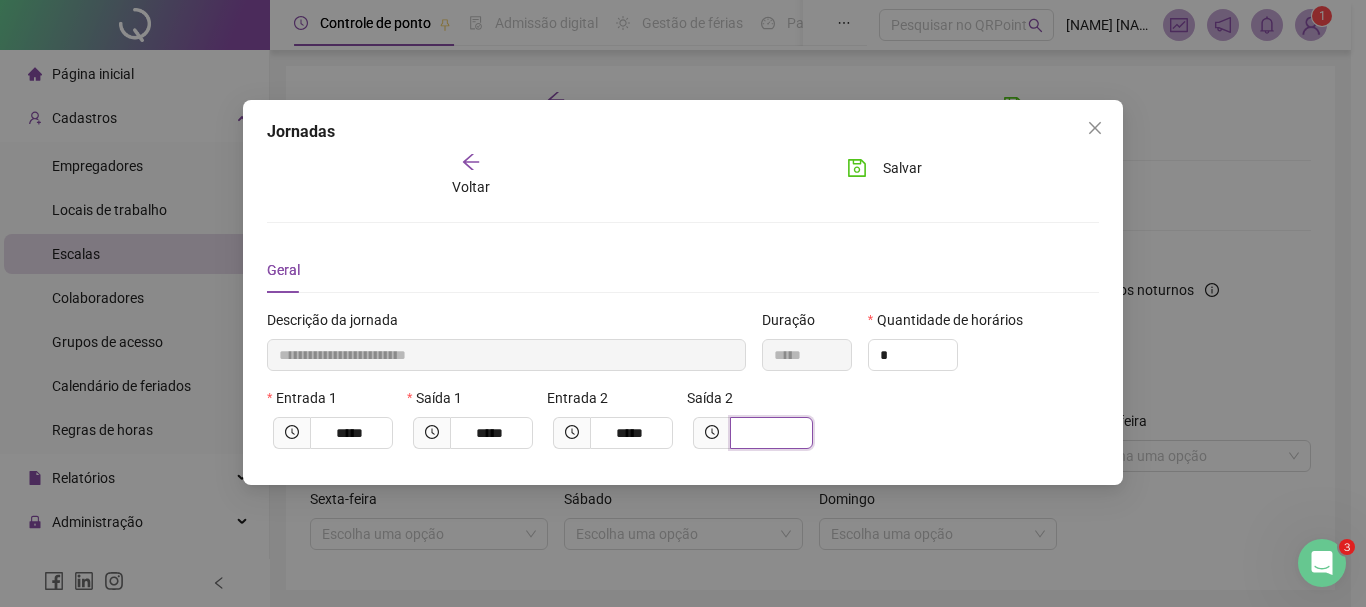 type on "**********" 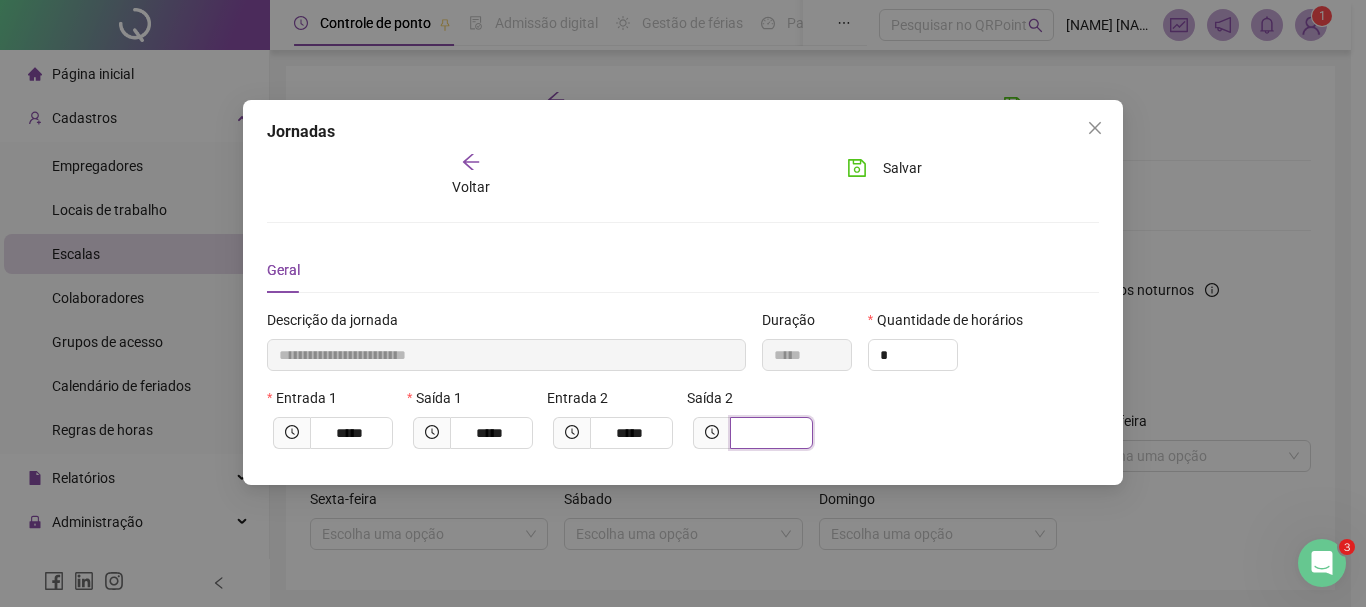 type on "*" 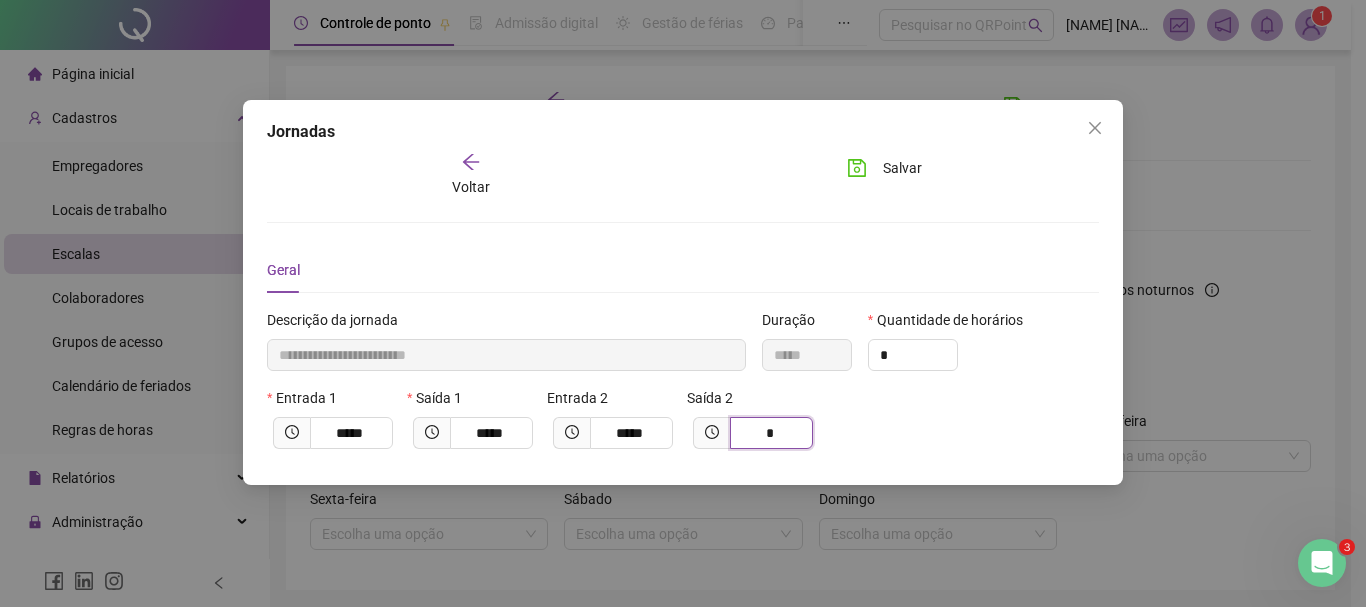 type on "**********" 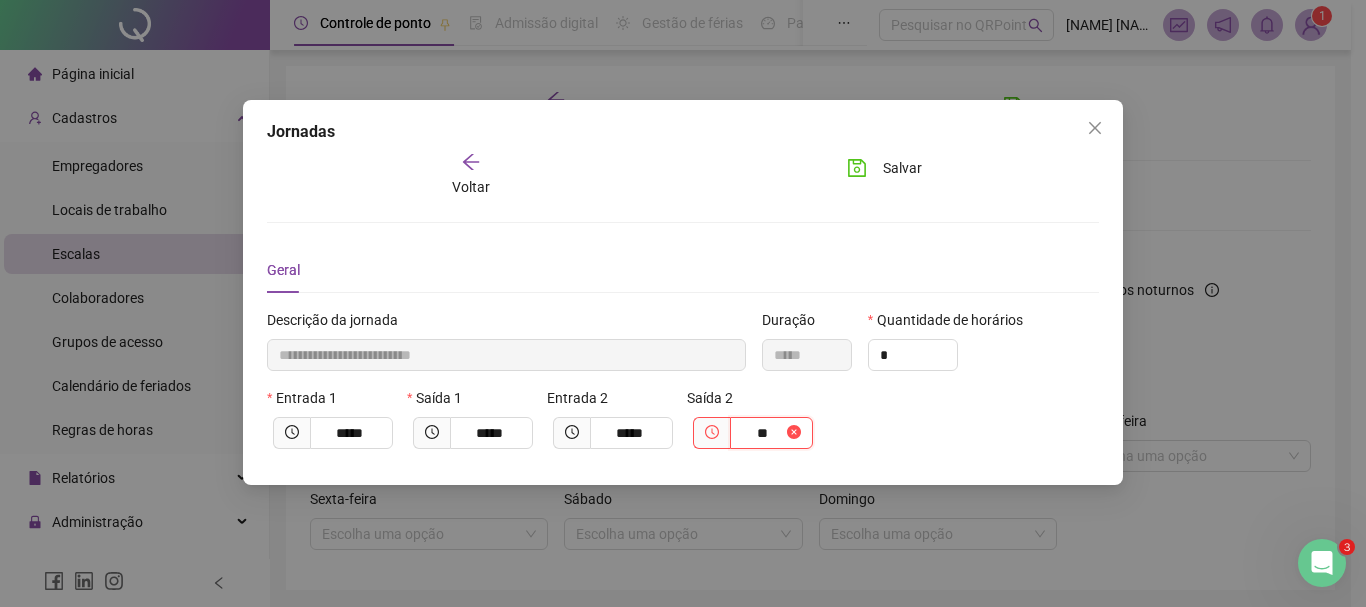 type on "**********" 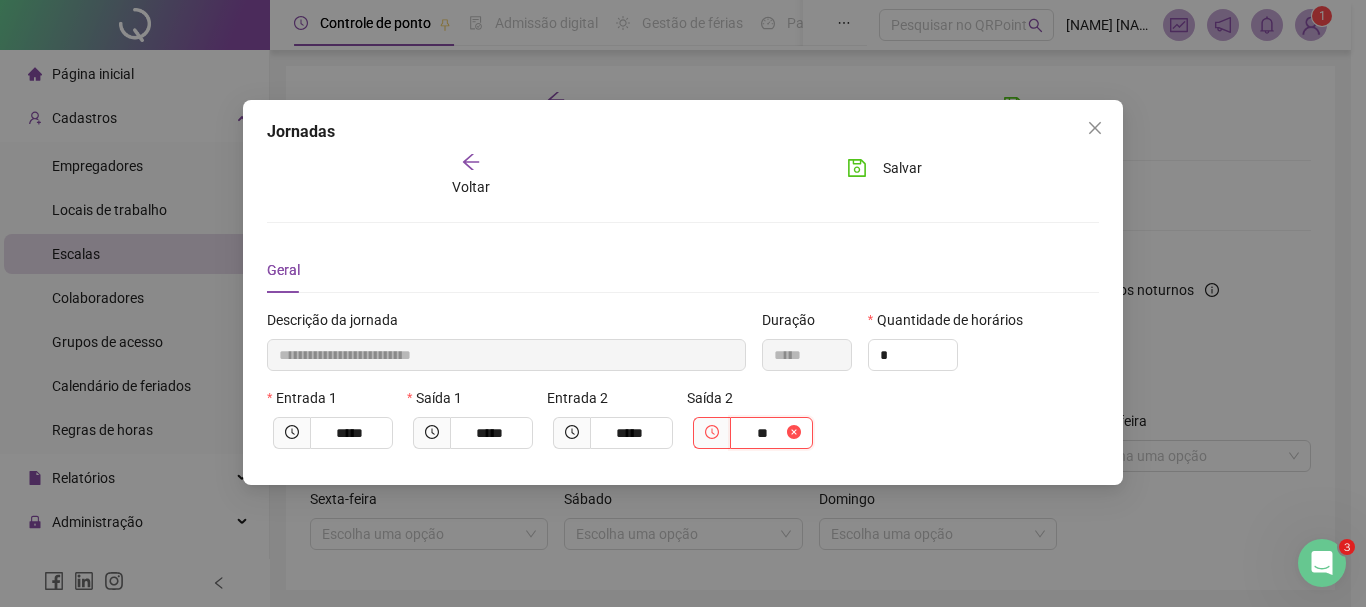 type on "*****" 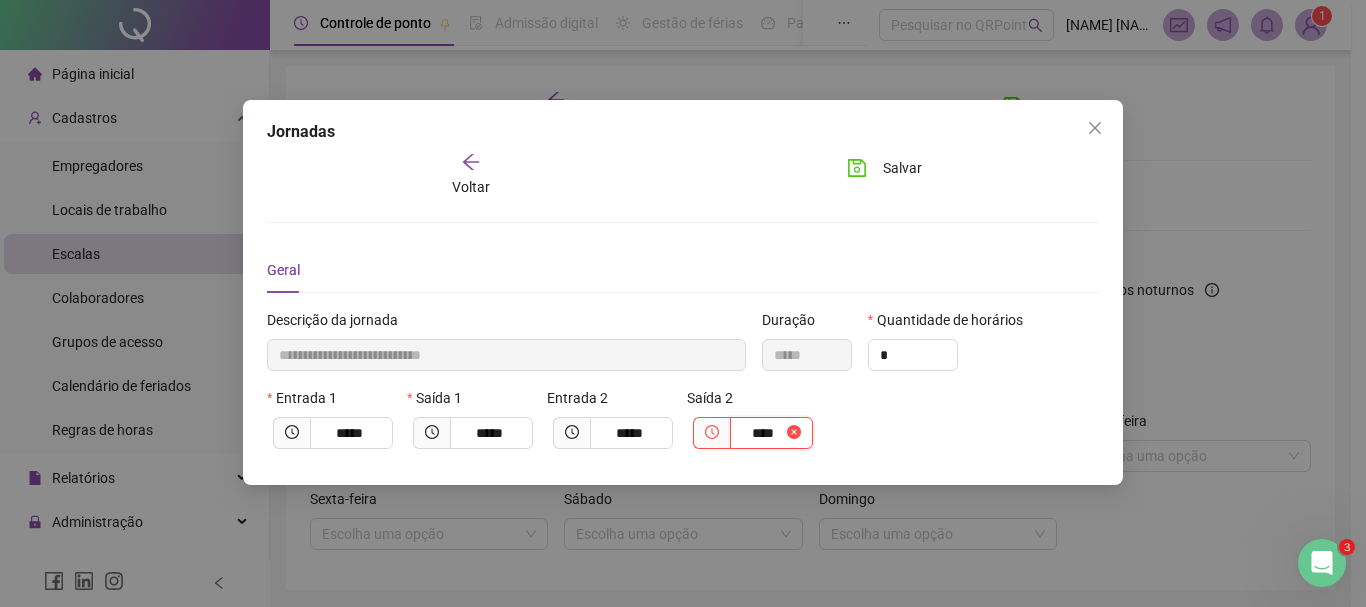 type on "*****" 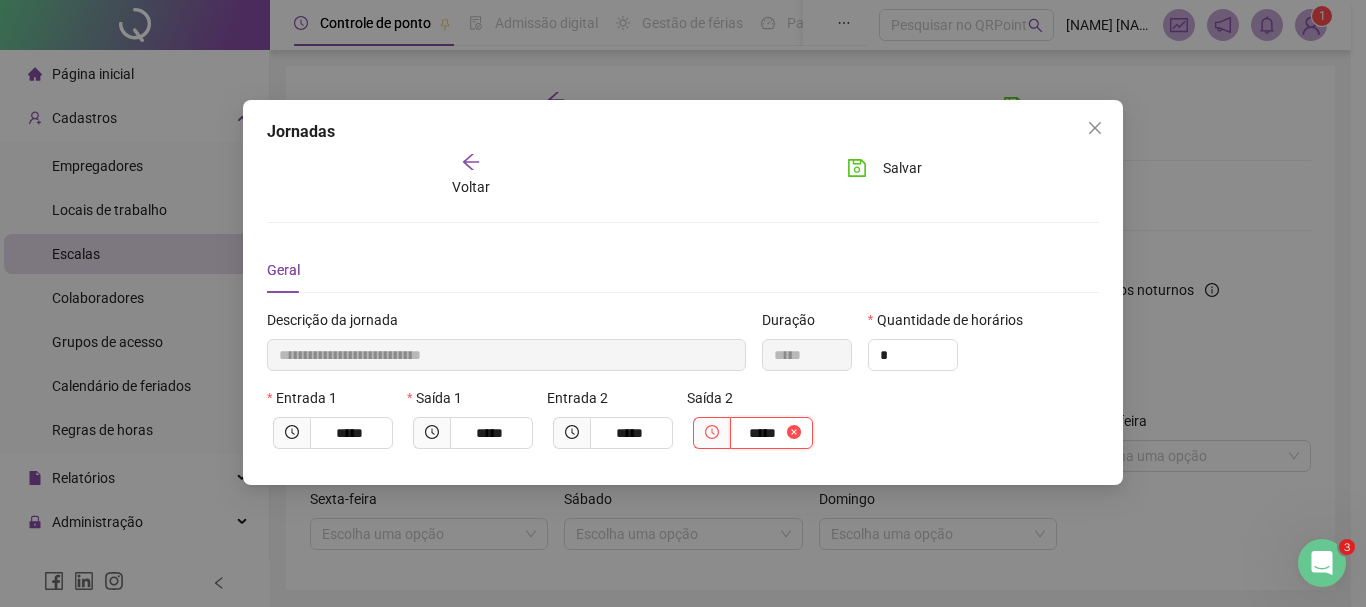 type on "**********" 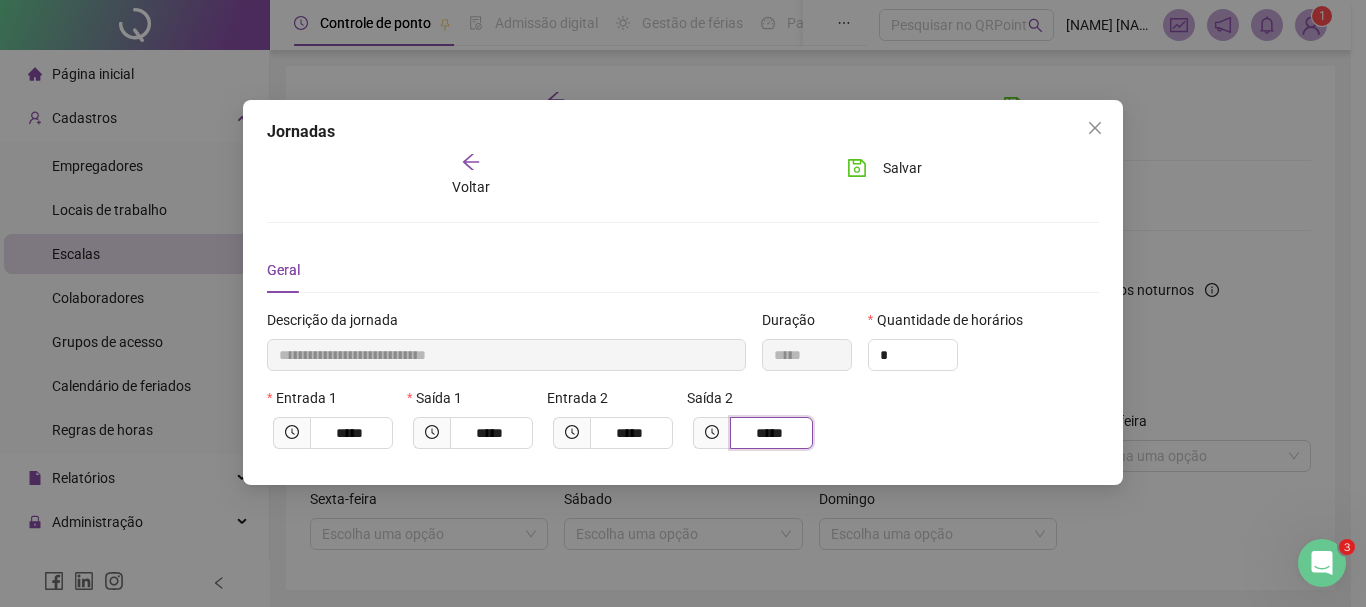 type on "*****" 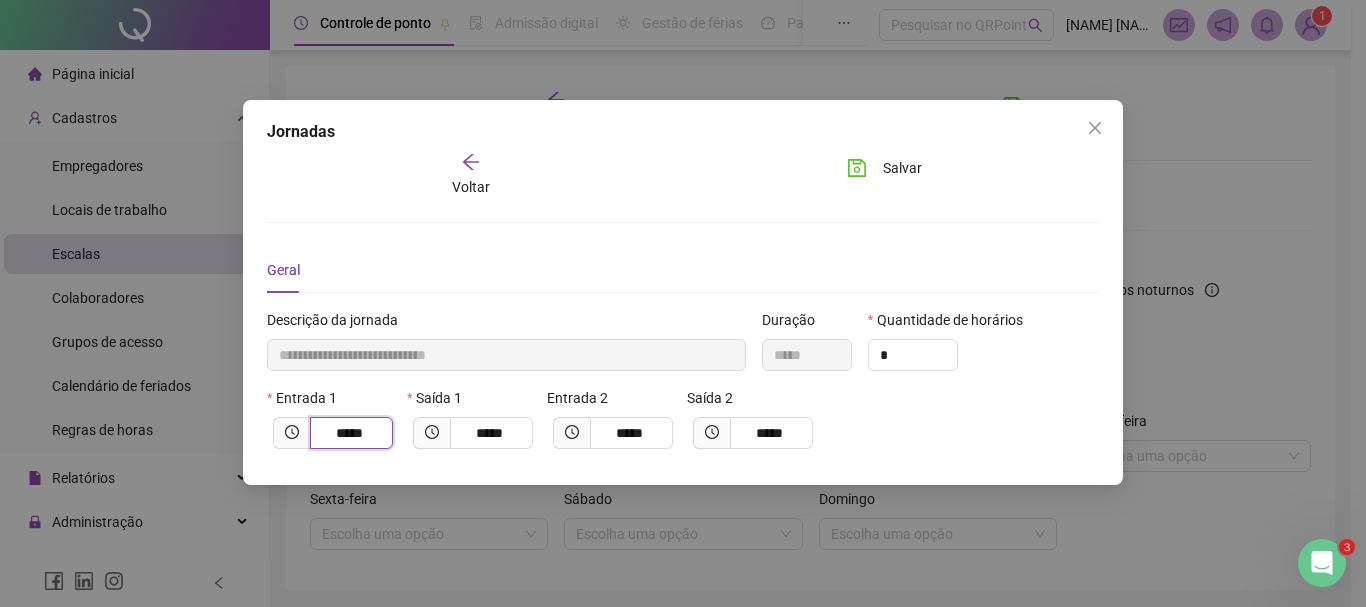click on "*****" at bounding box center [349, 433] 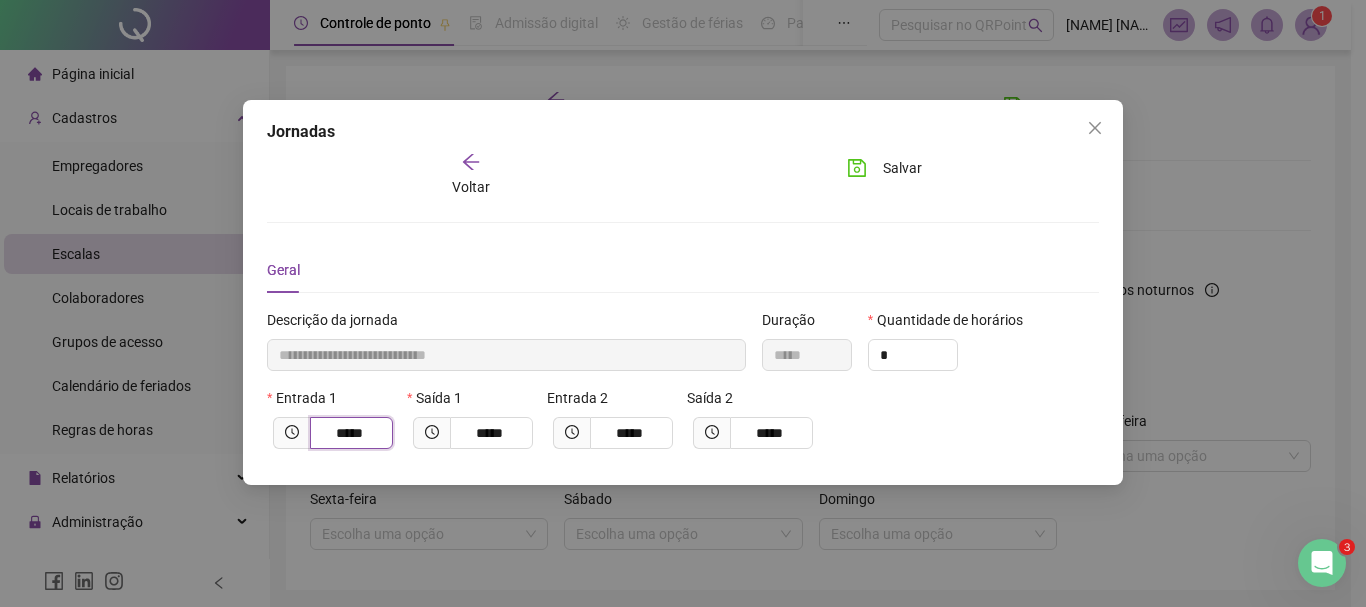 type on "**********" 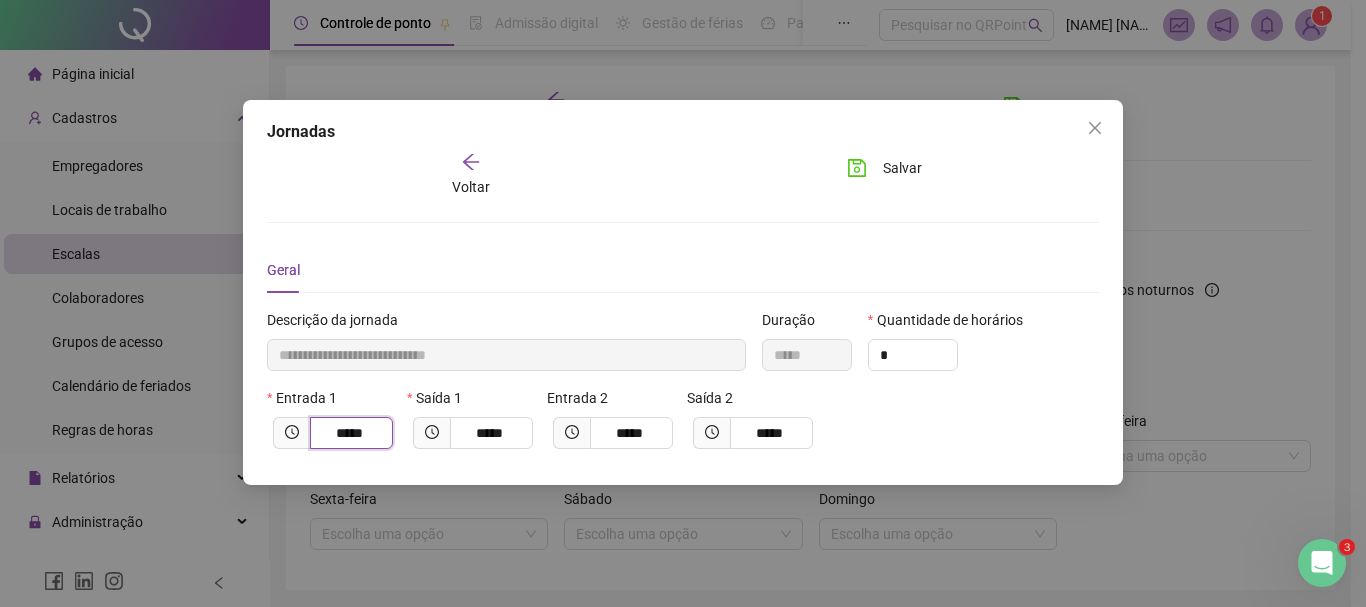 type on "*****" 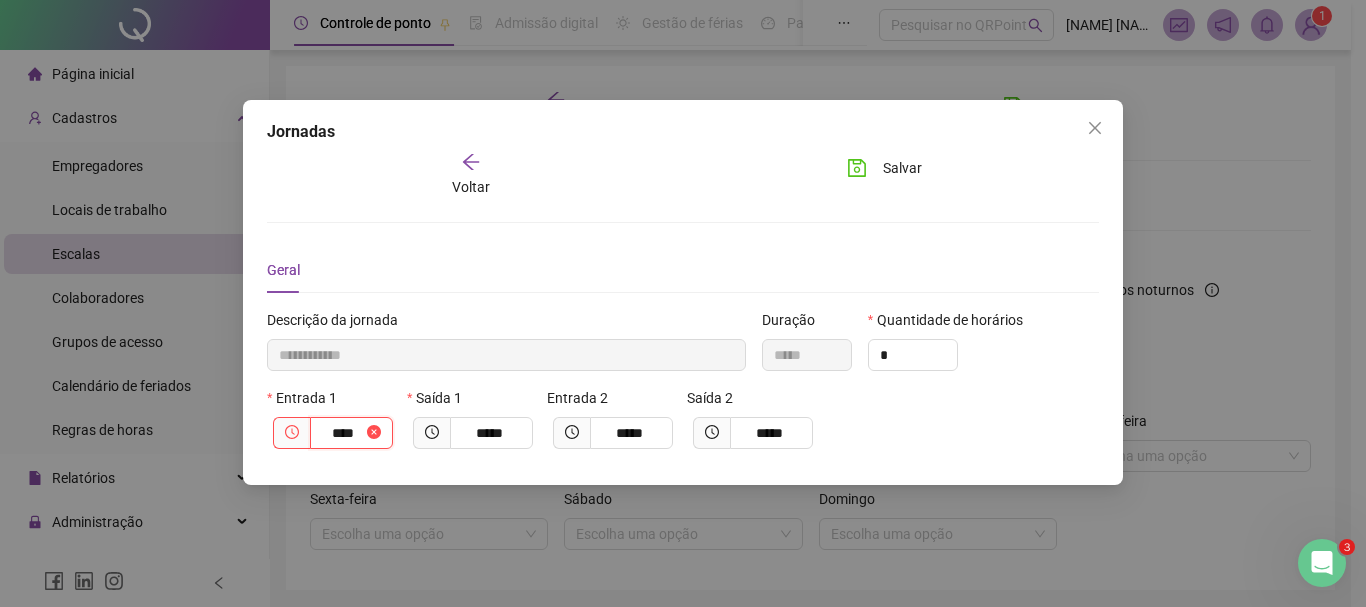 type on "**********" 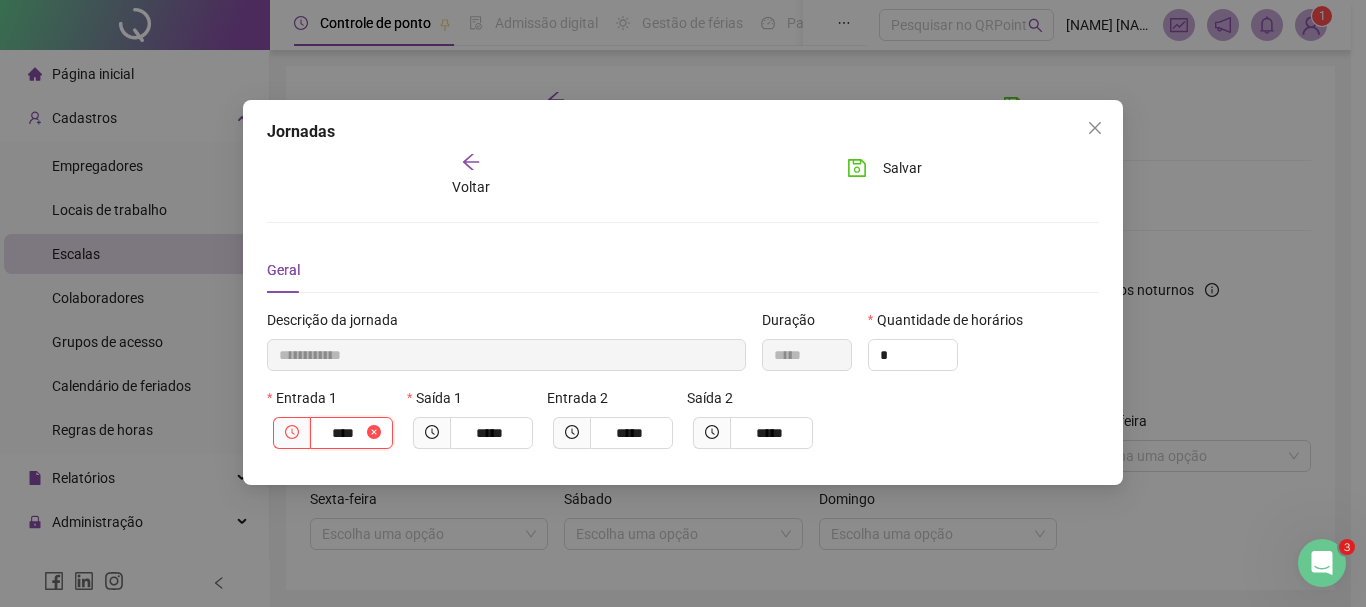 type on "*****" 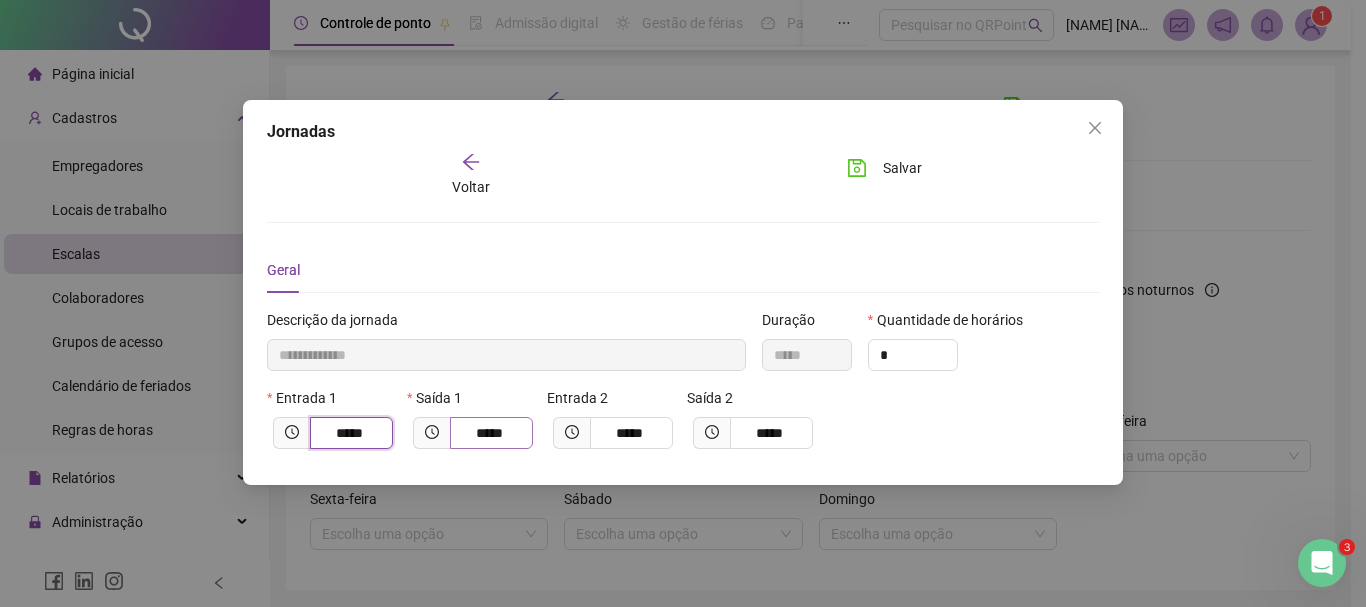 type on "*****" 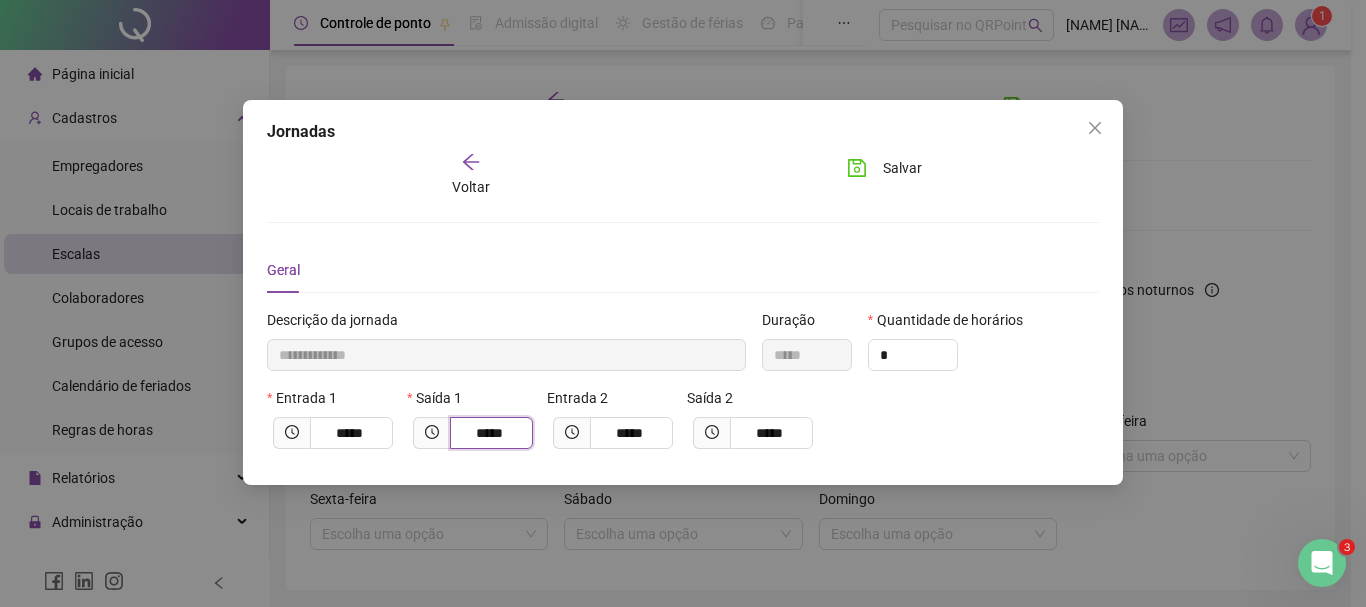 click on "*****" at bounding box center [489, 433] 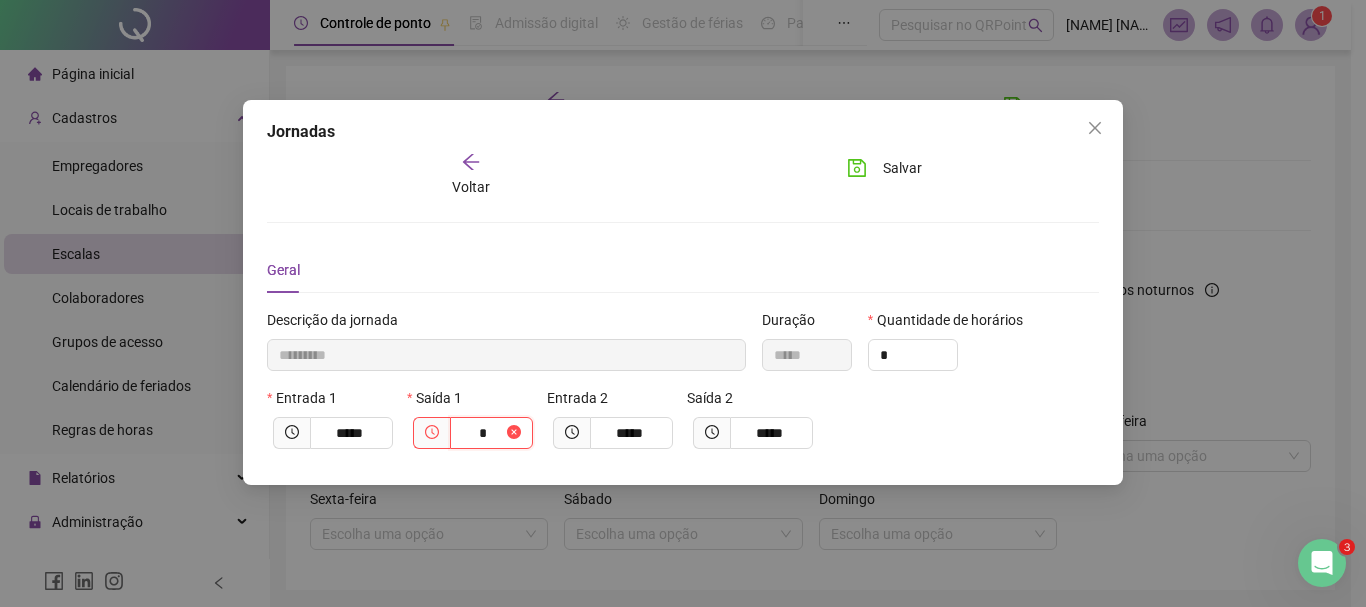 type on "**********" 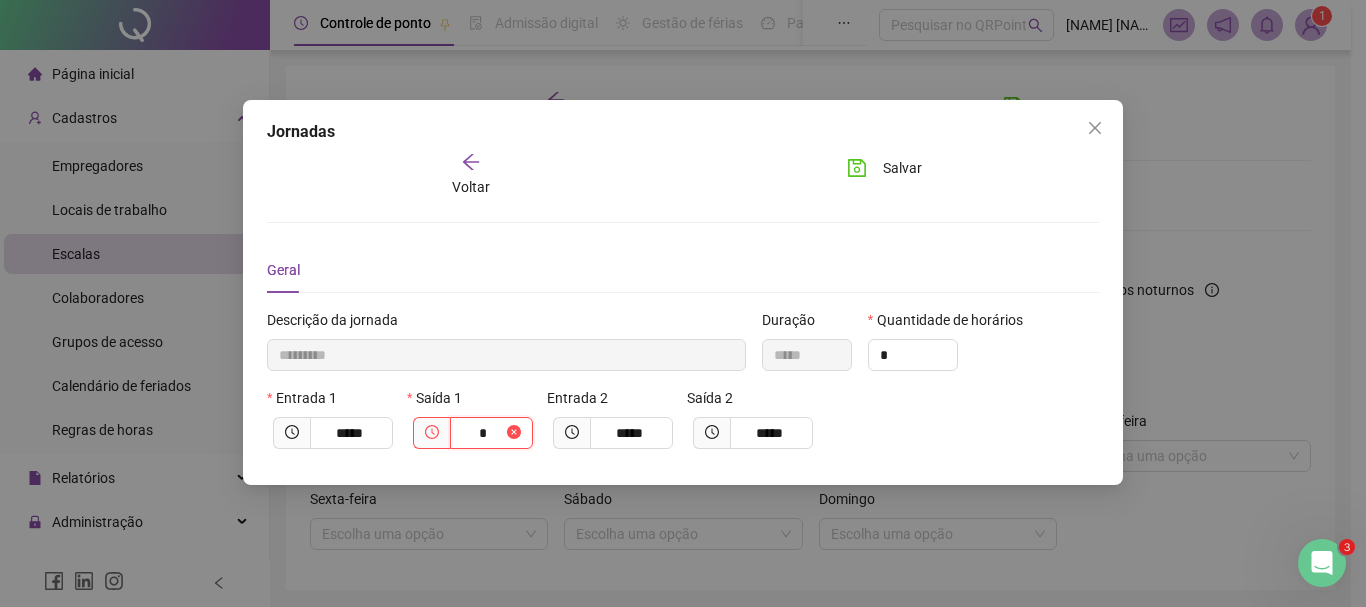 type on "**" 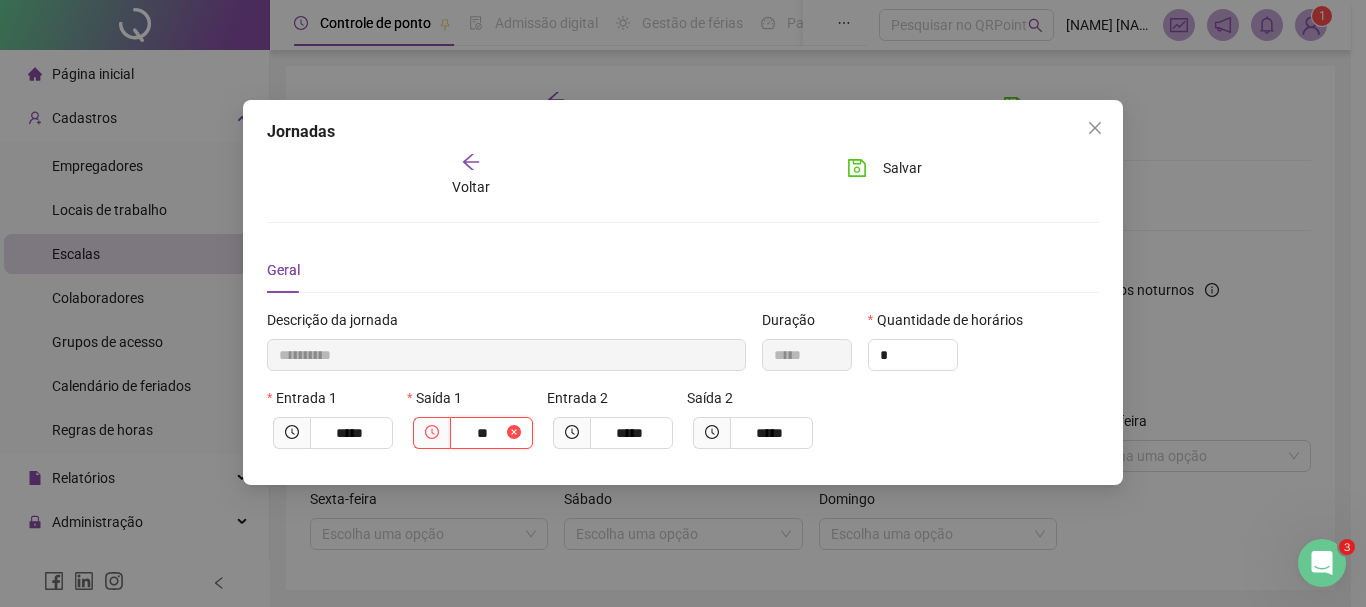 type on "**********" 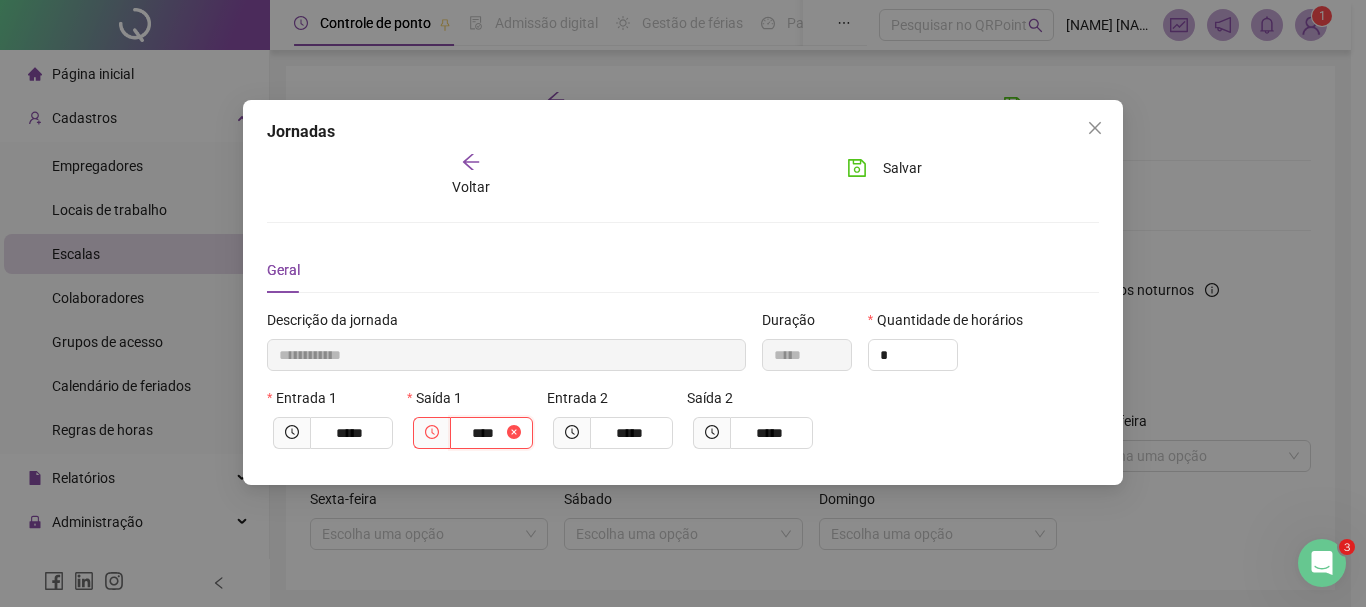 type on "*****" 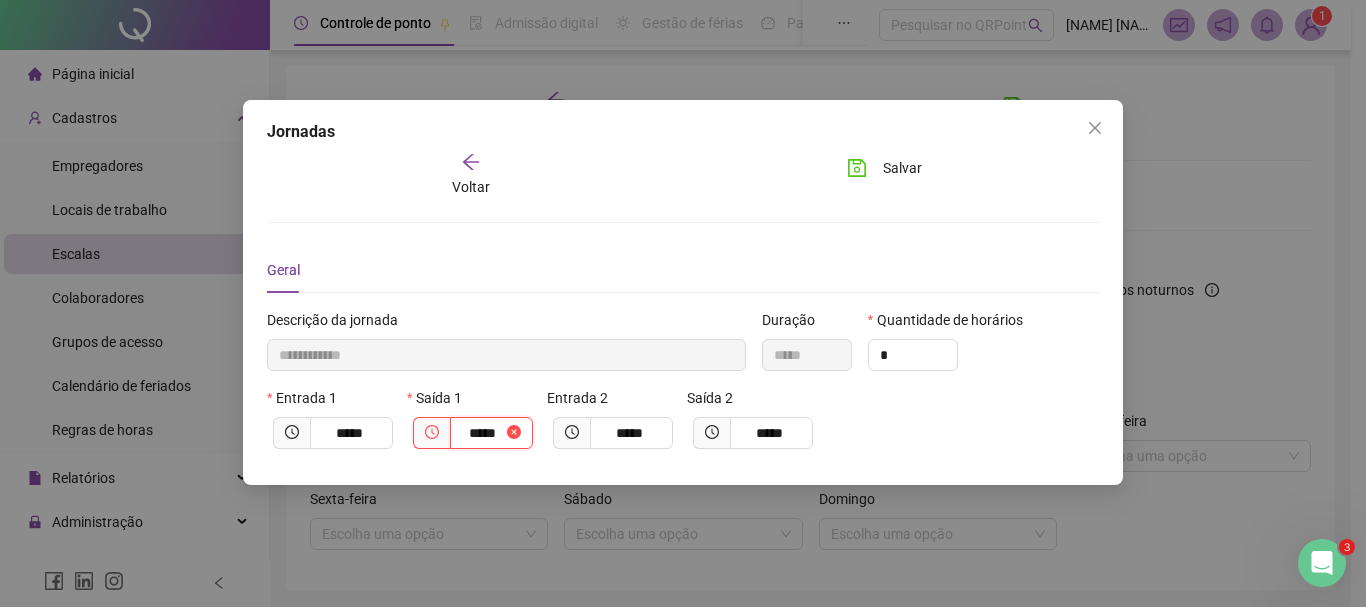 type on "**********" 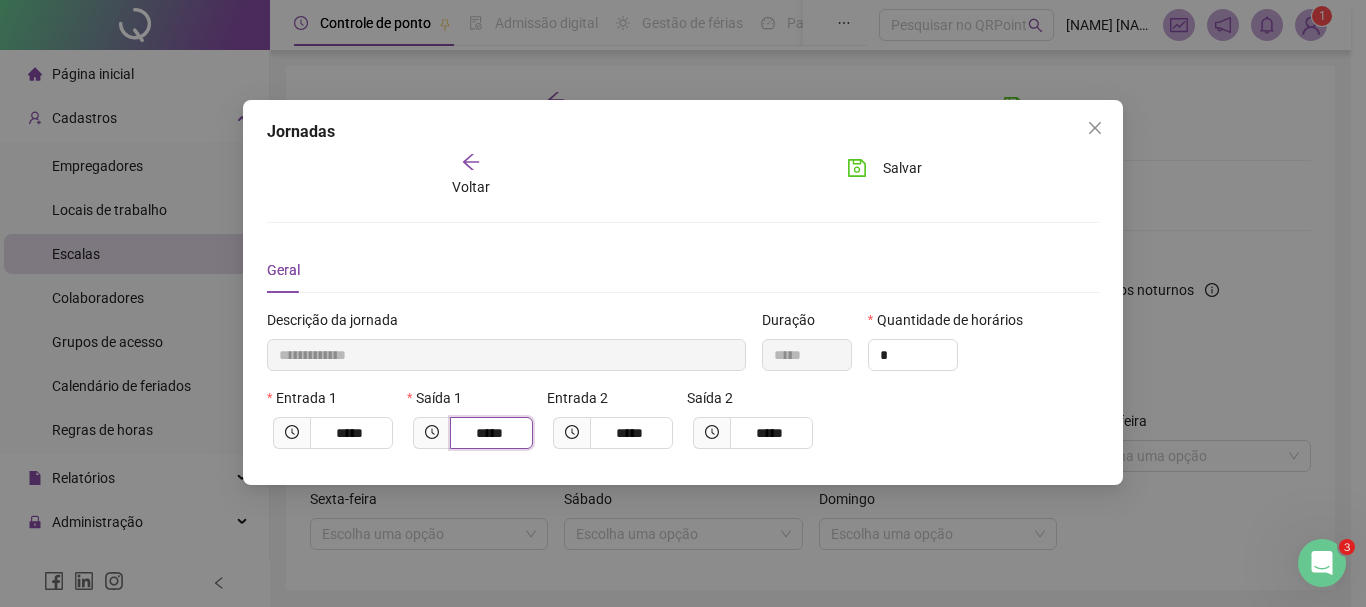 type on "*****" 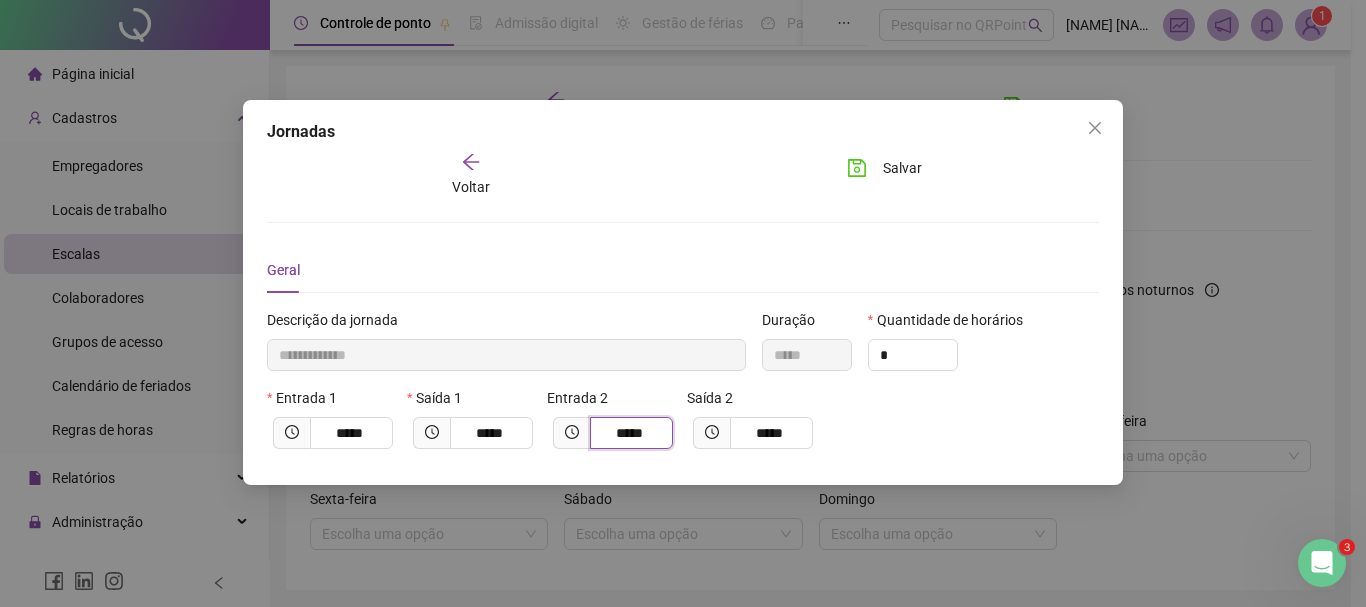 click on "*****" at bounding box center [629, 433] 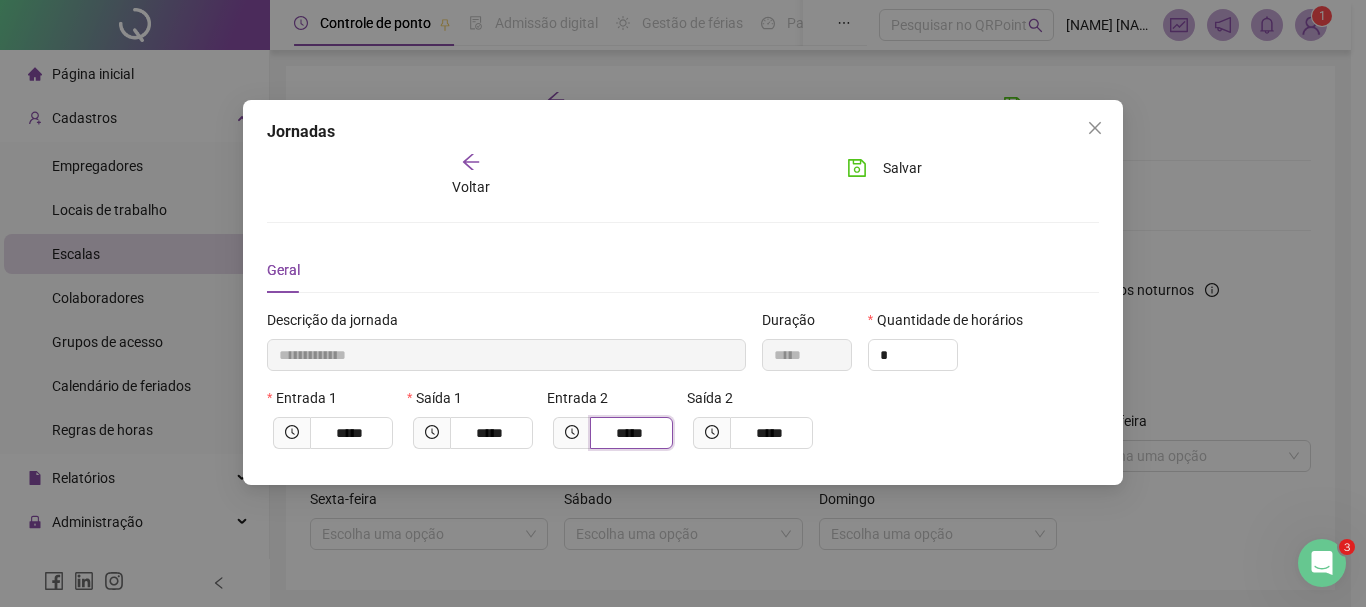 click on "*****" at bounding box center (629, 433) 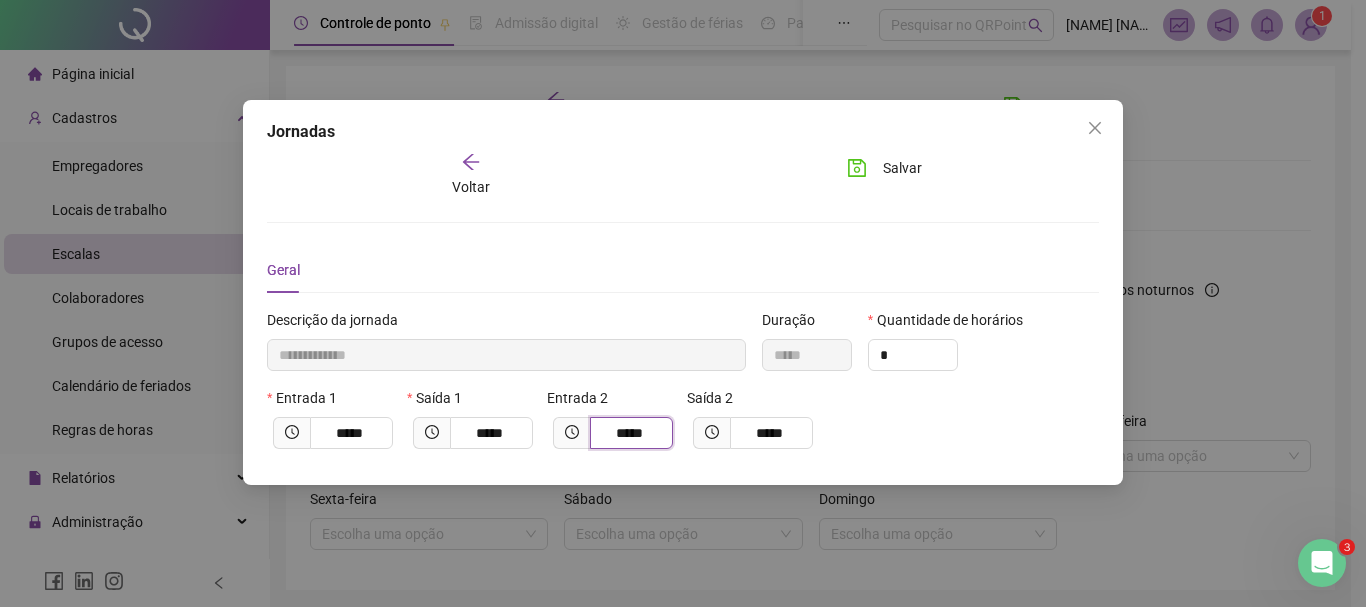 click on "*****" at bounding box center (629, 433) 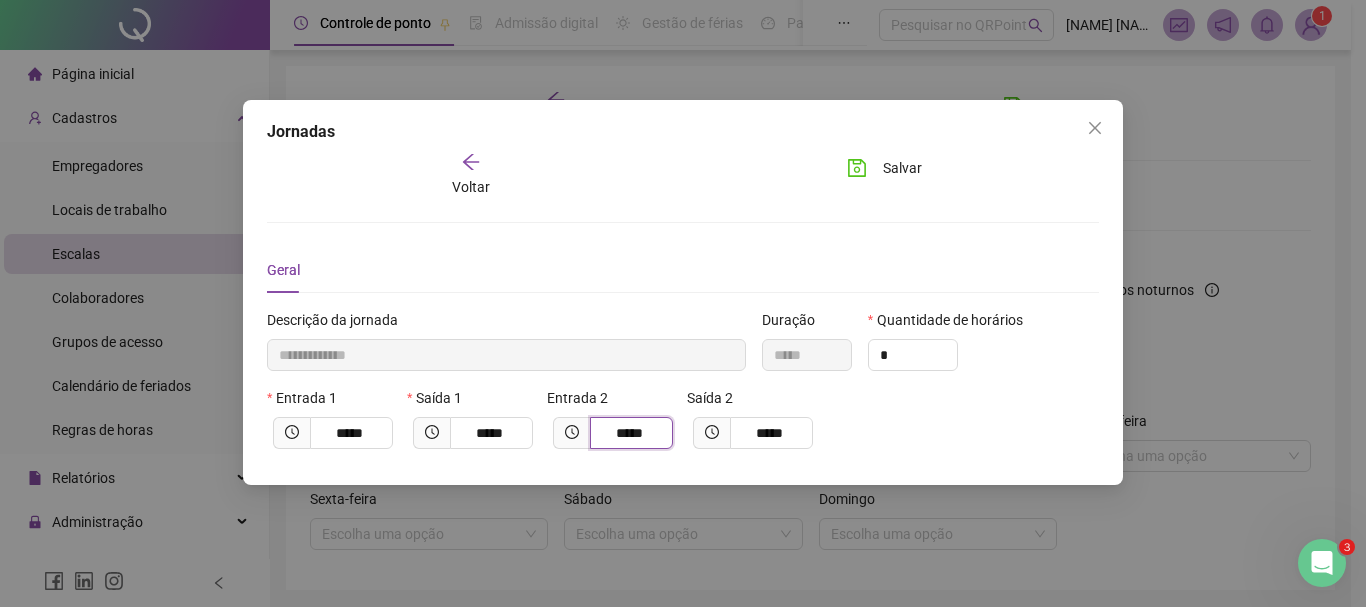 type on "**********" 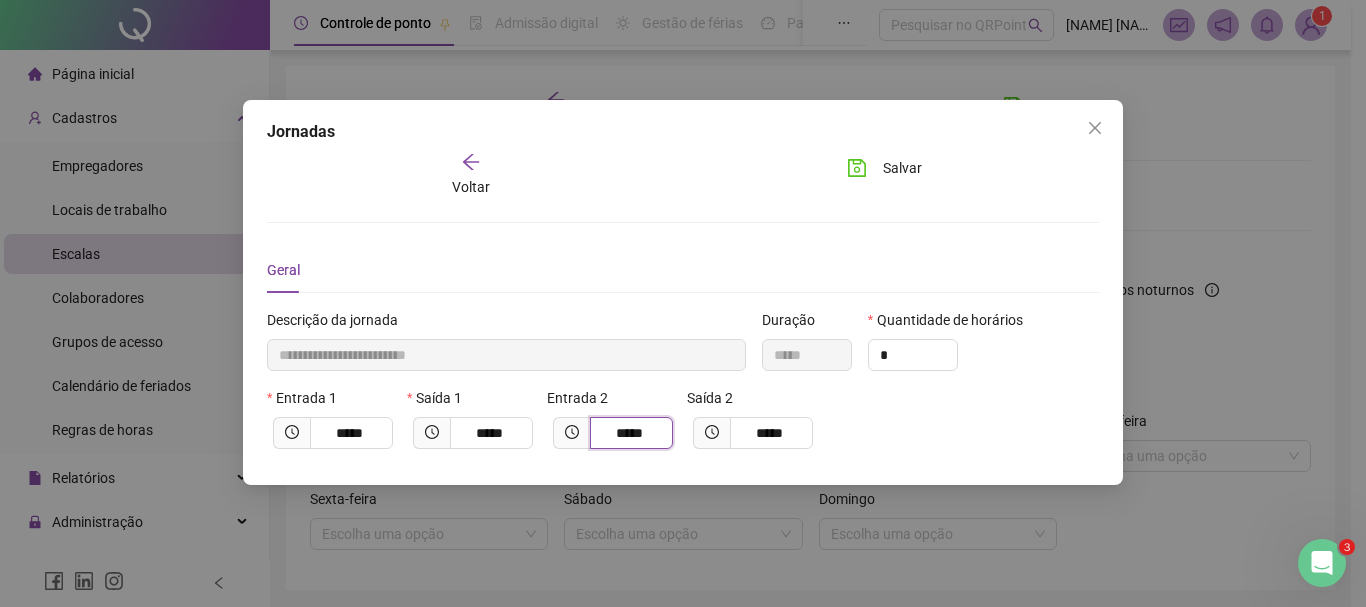 type on "*****" 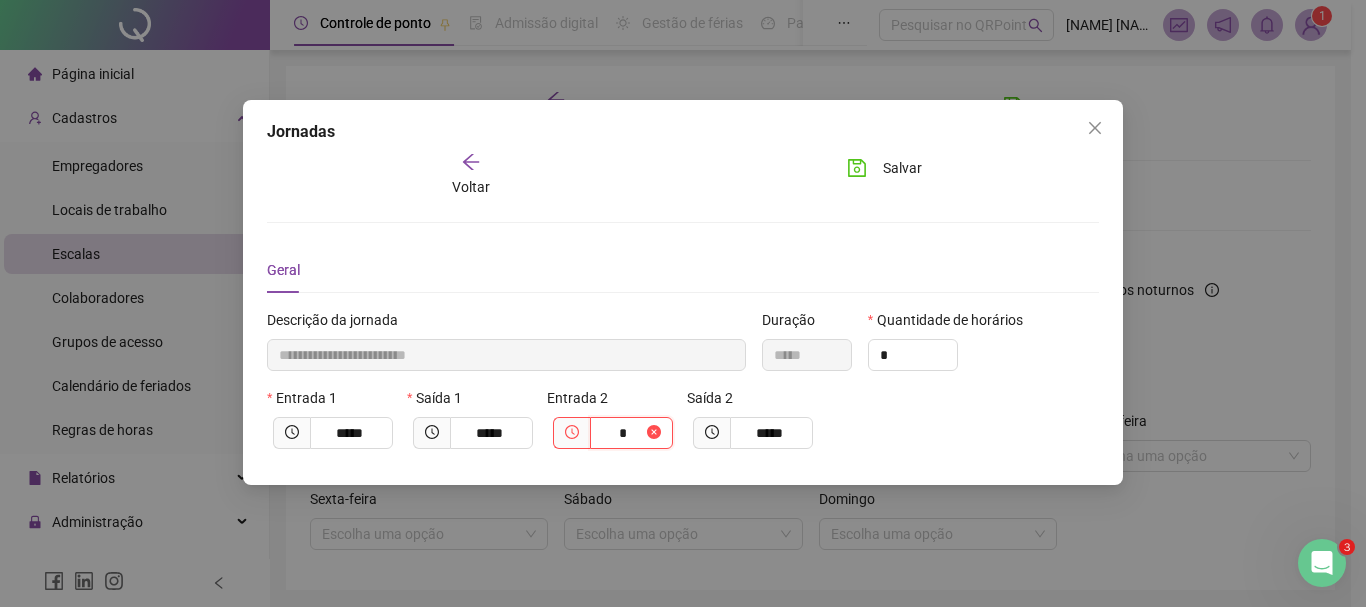 type on "**********" 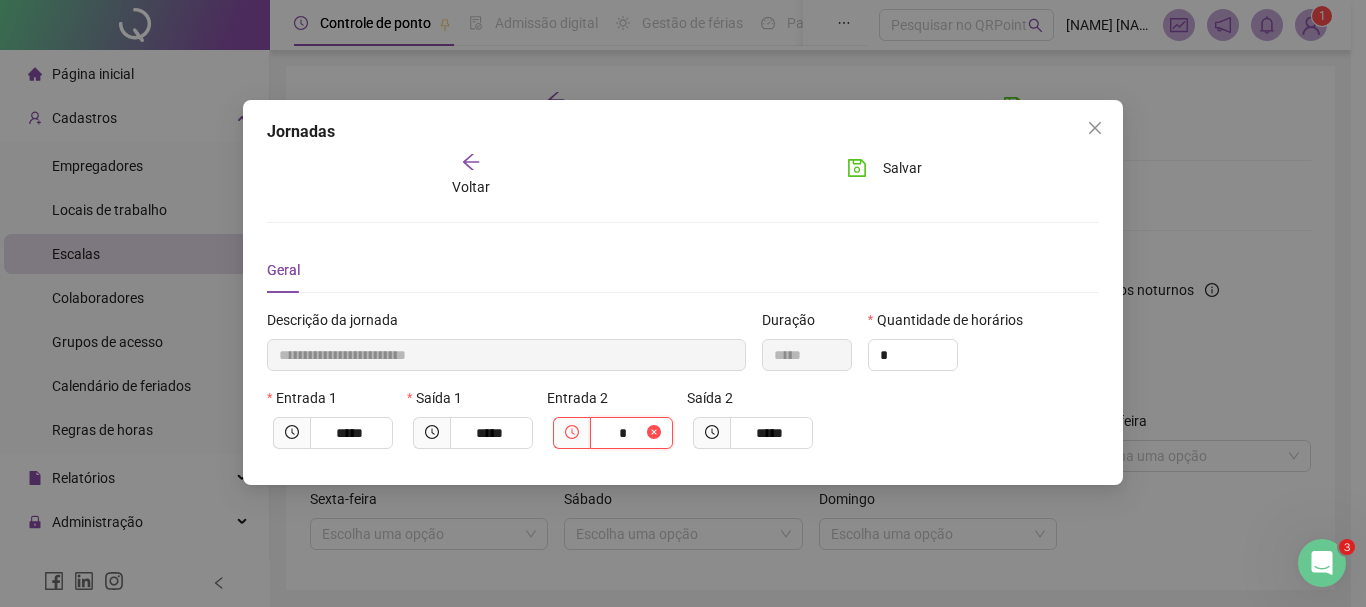 type on "**" 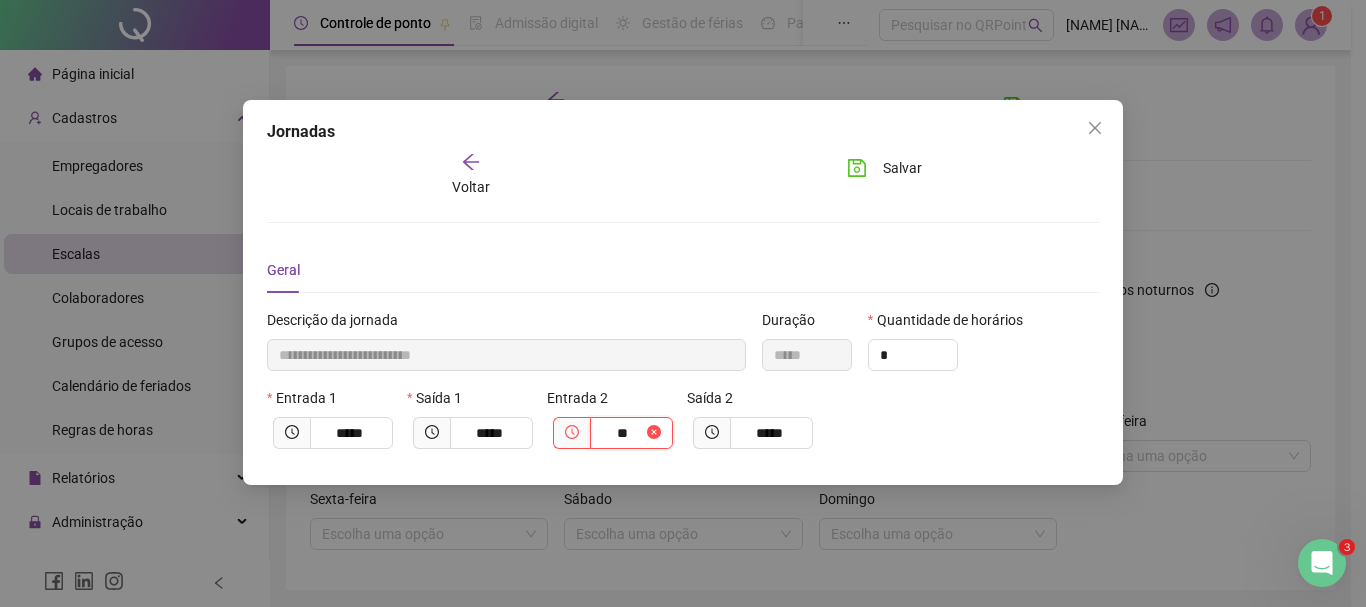 type on "**********" 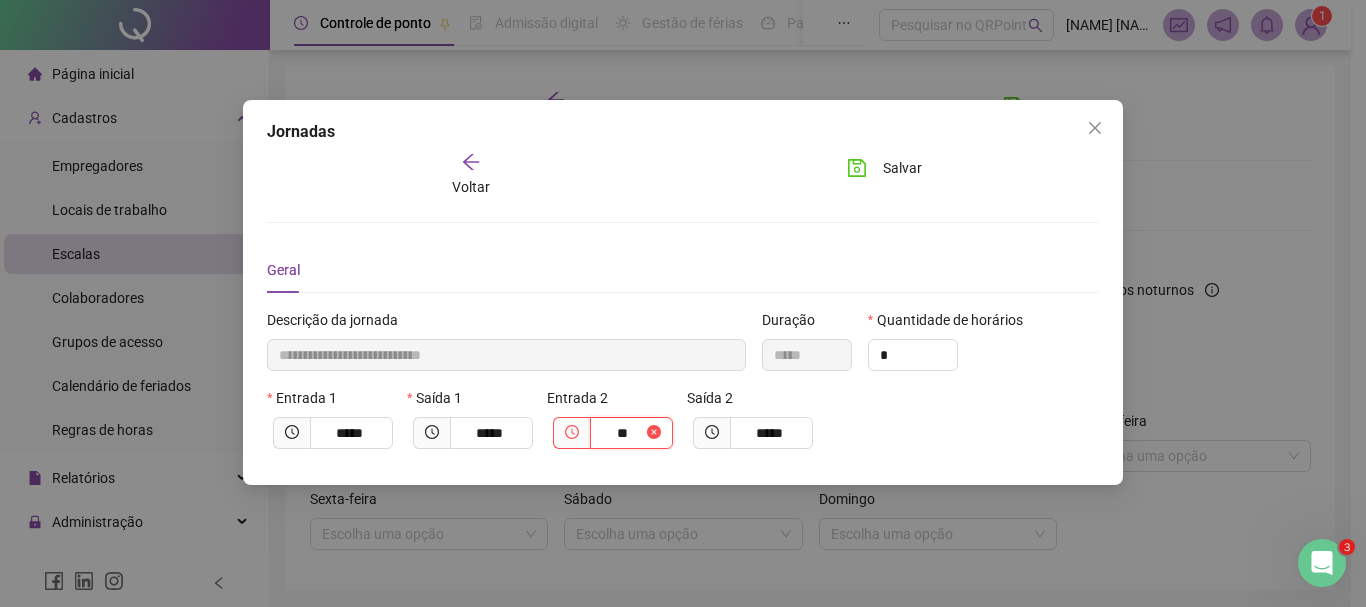 type on "*****" 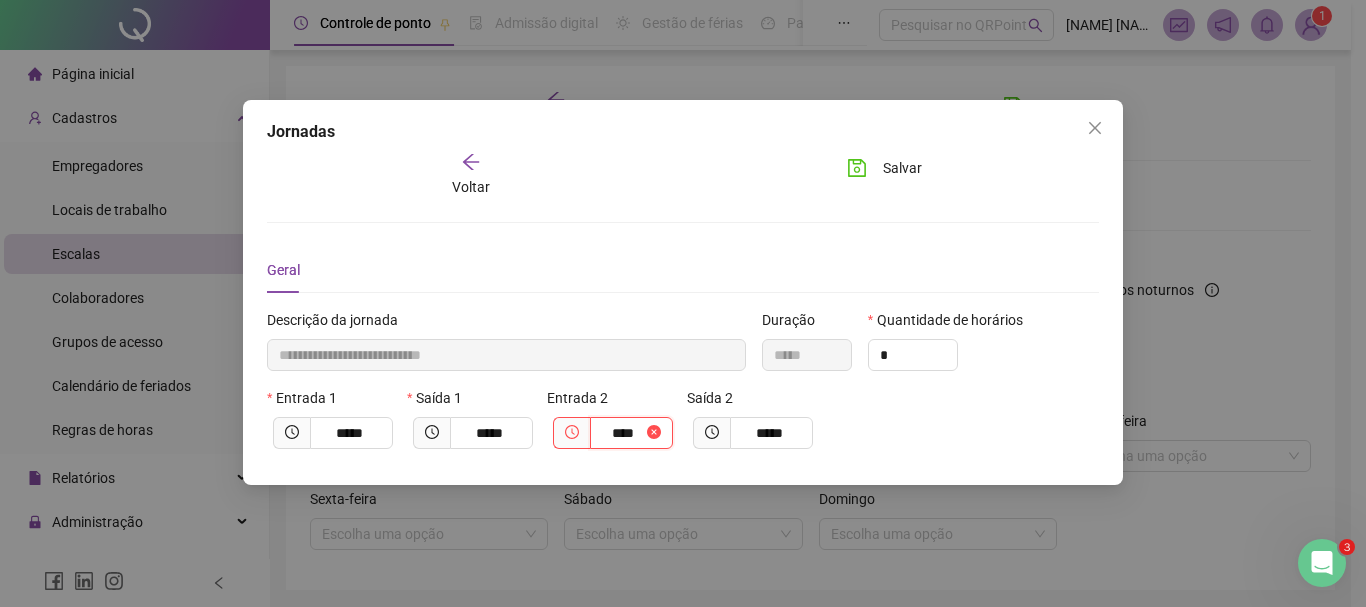 type on "**********" 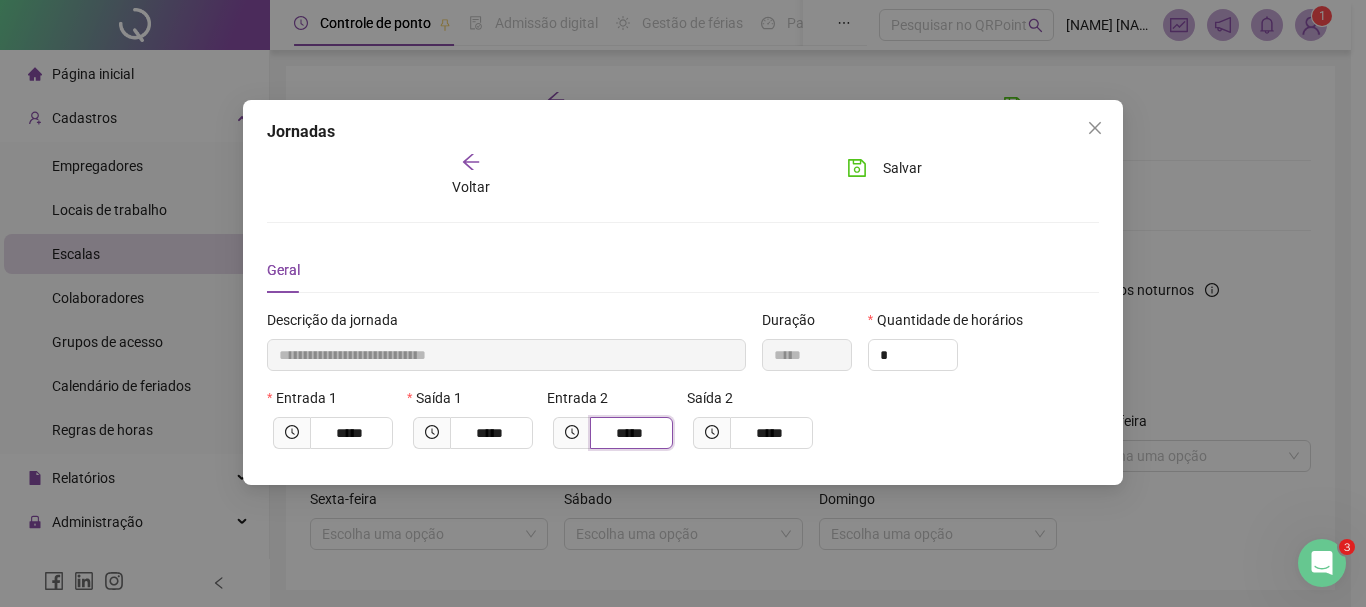 type on "*****" 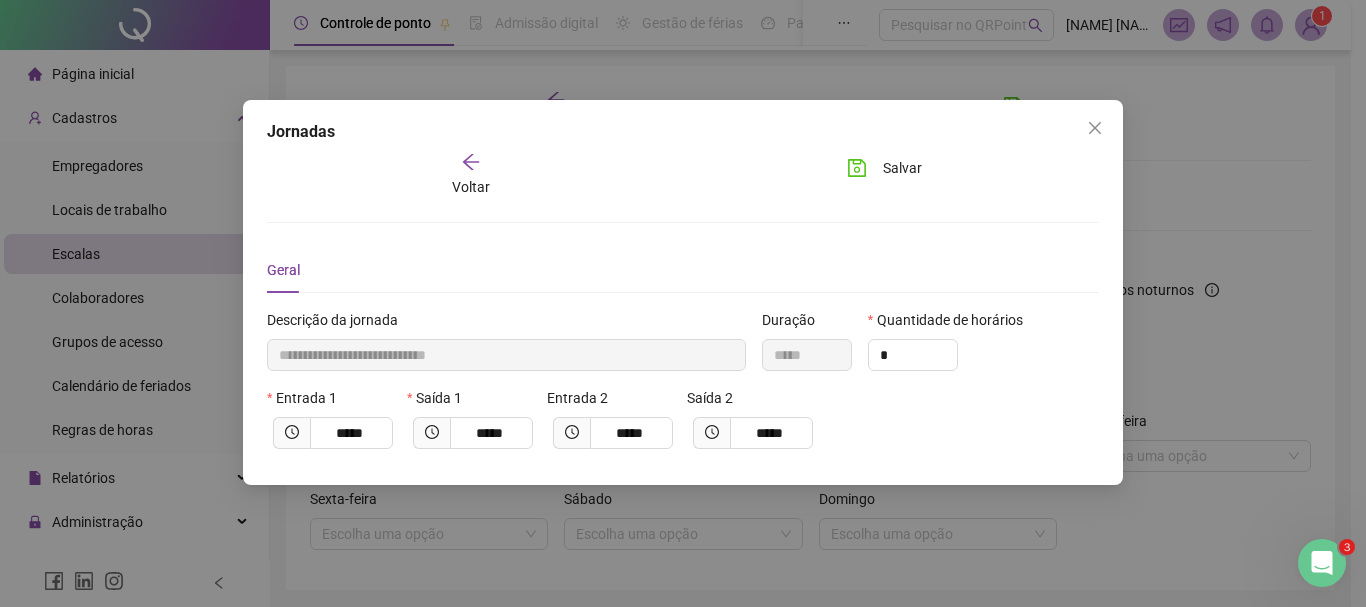 click on "Saída 2 *****" at bounding box center [753, 426] 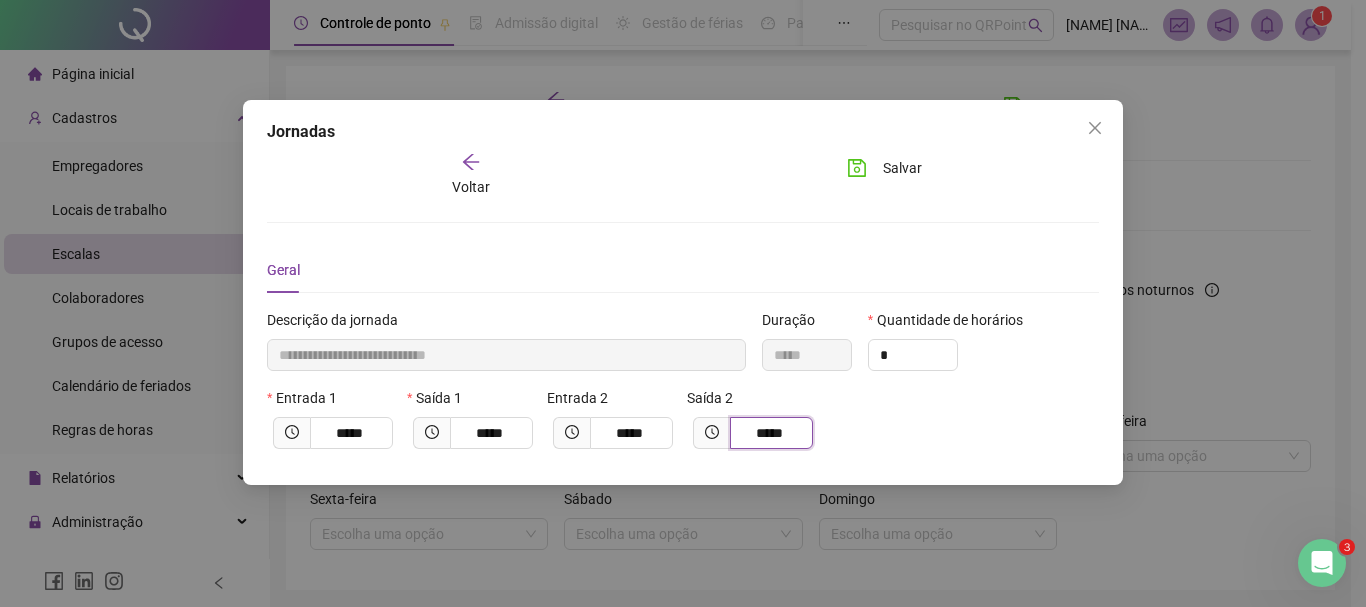 click on "*****" at bounding box center (769, 433) 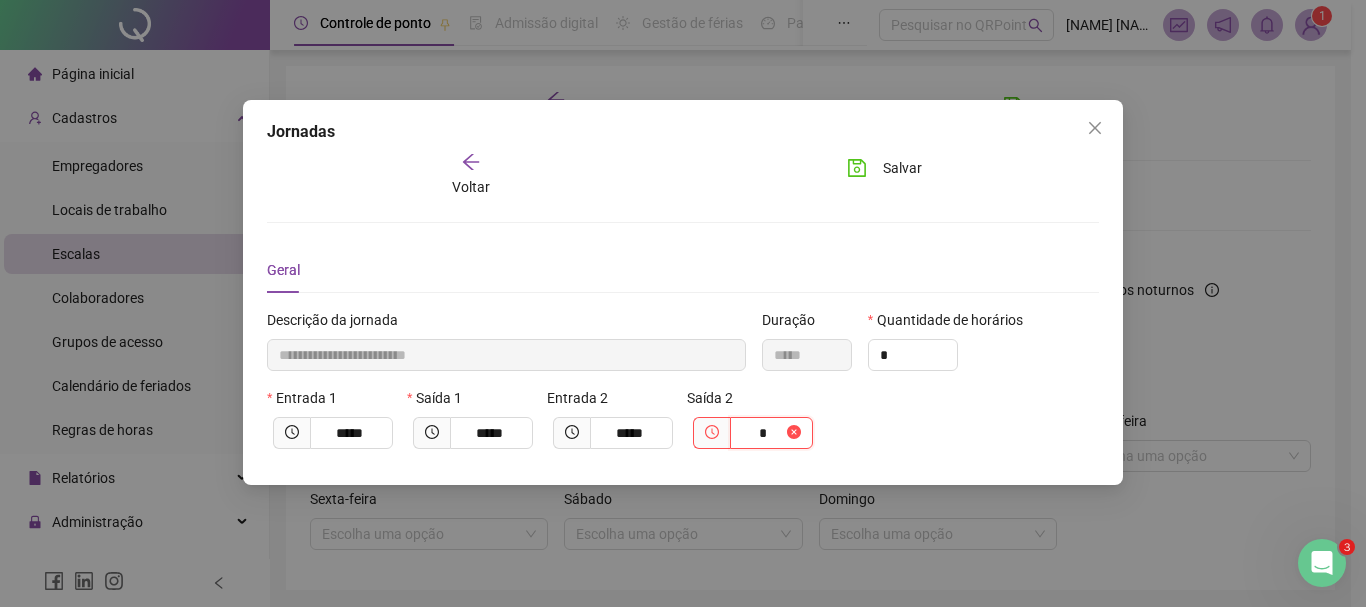 type on "**********" 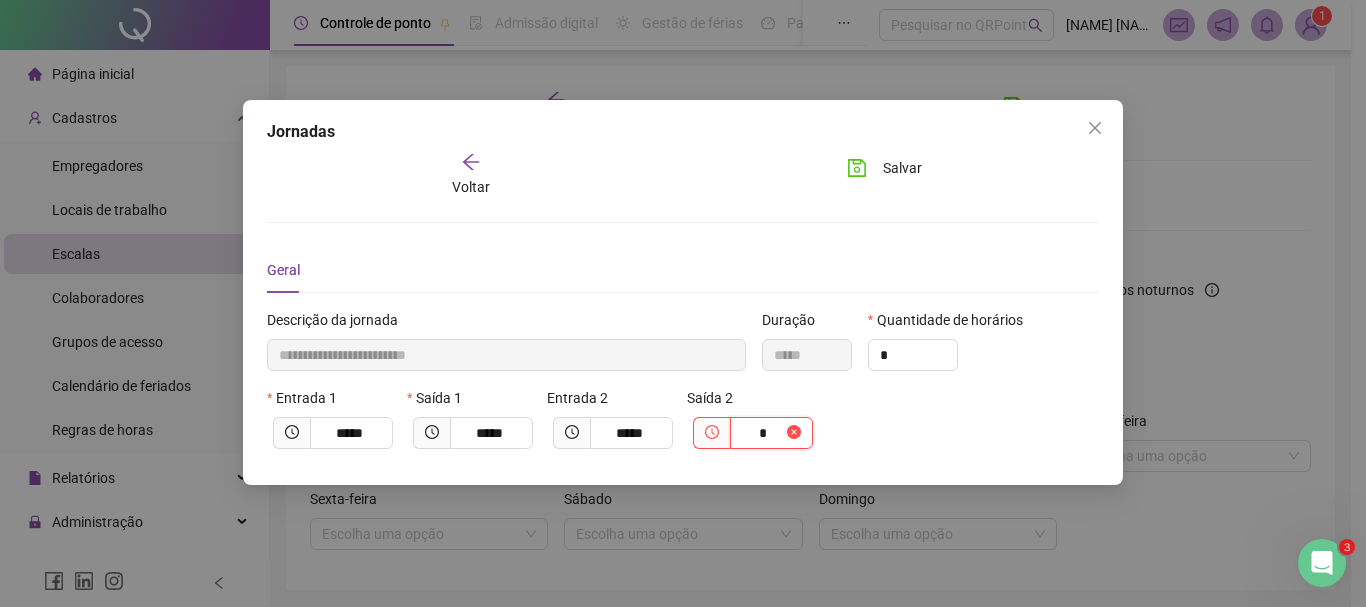 type on "**" 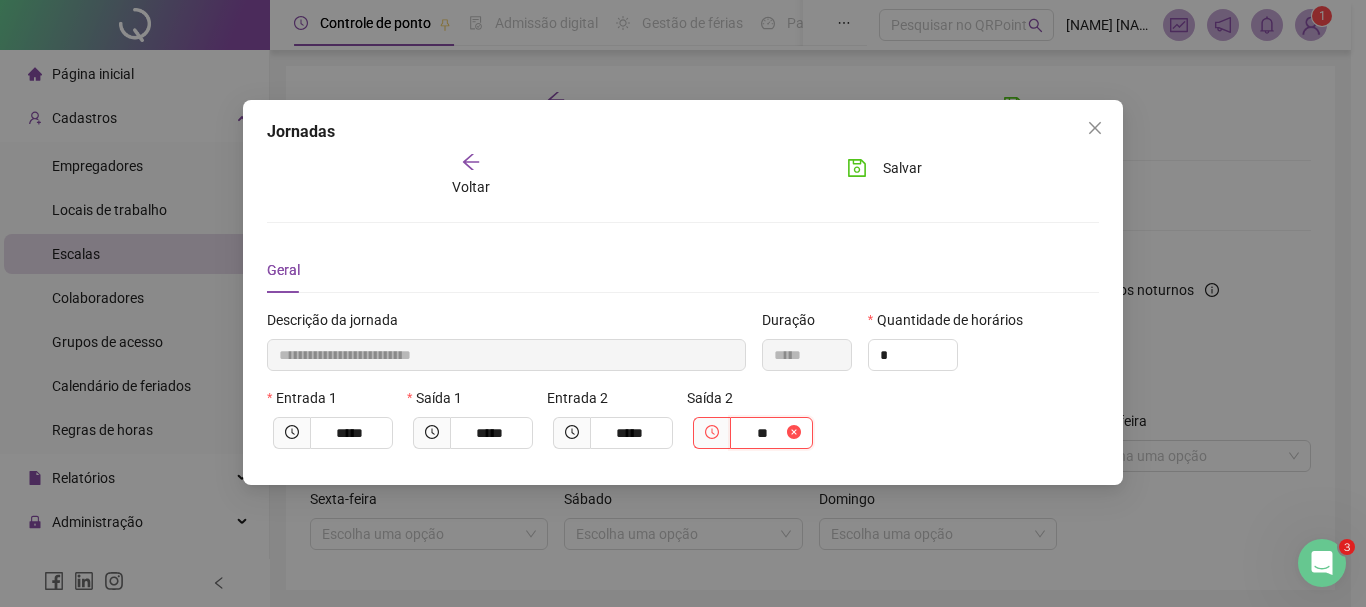 type on "**********" 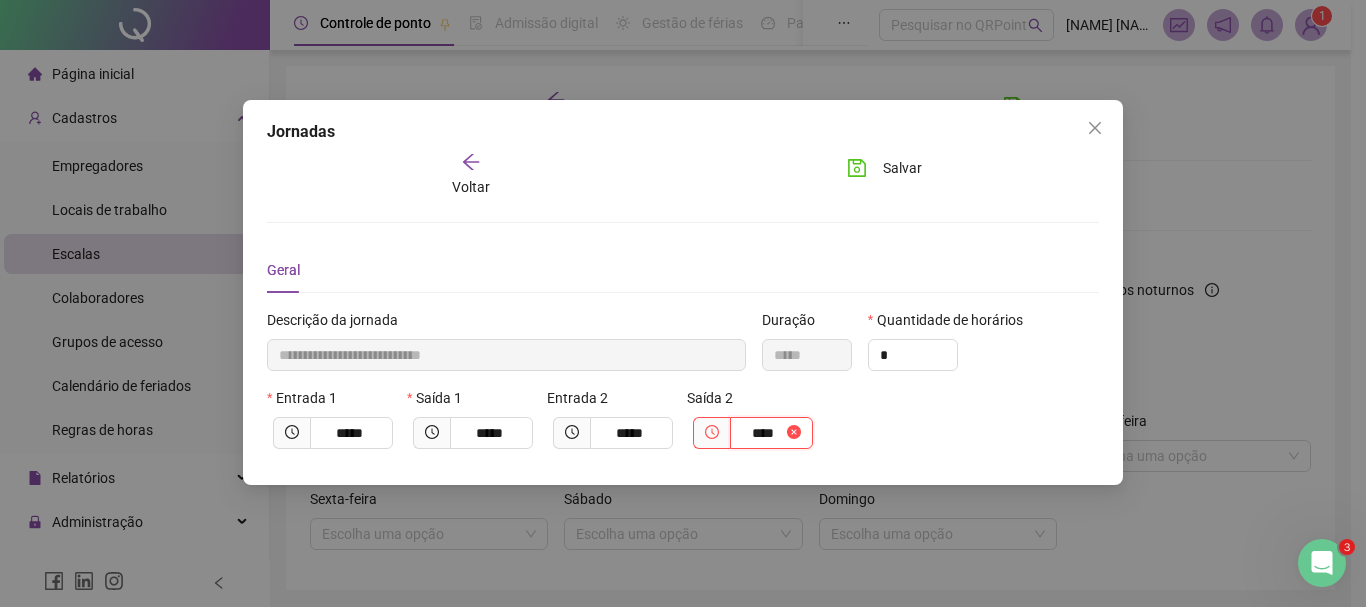 type on "**********" 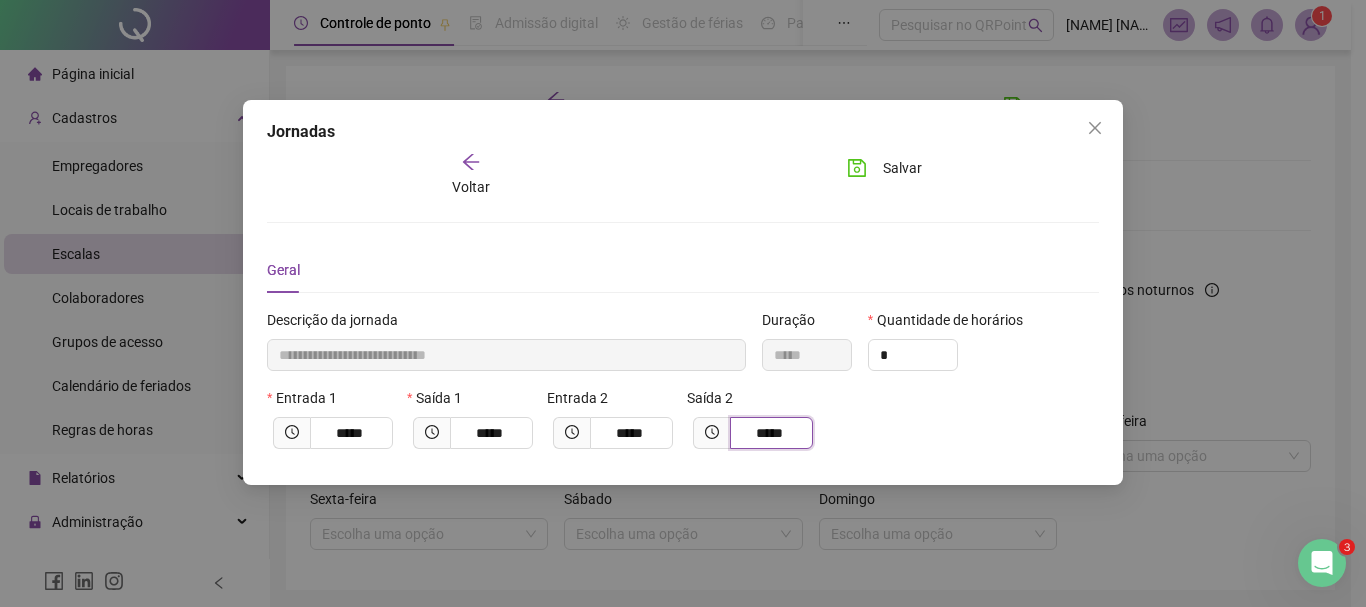type on "*****" 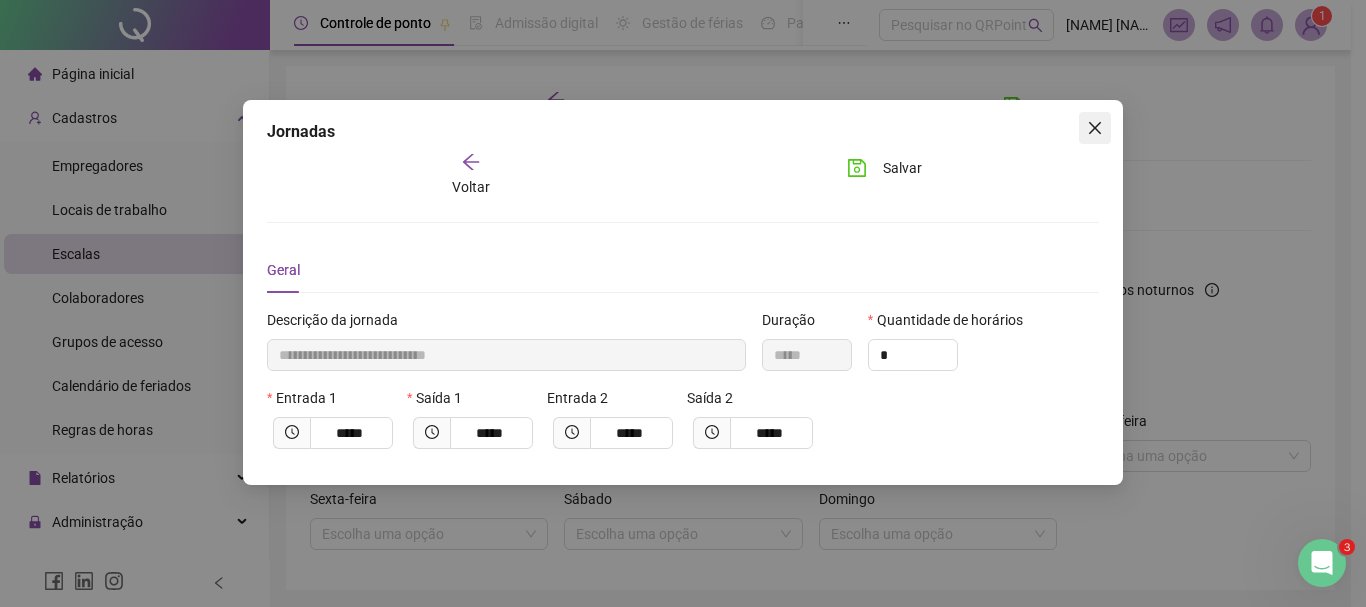 click at bounding box center [1095, 128] 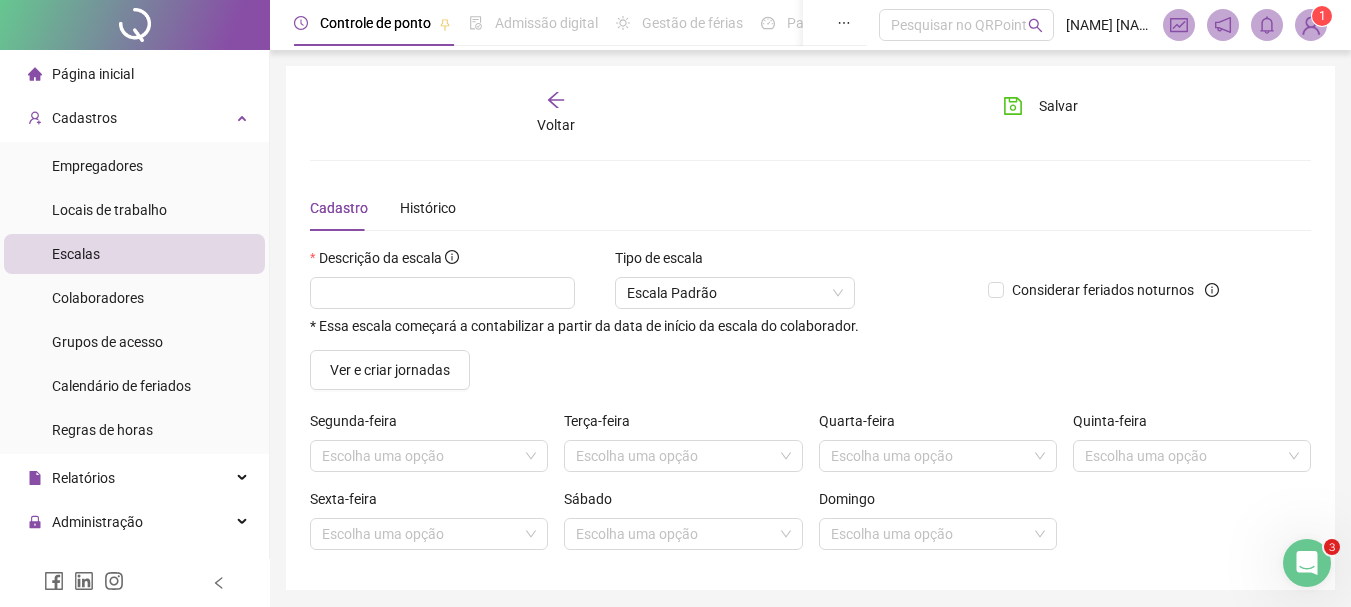 scroll, scrollTop: 291, scrollLeft: 0, axis: vertical 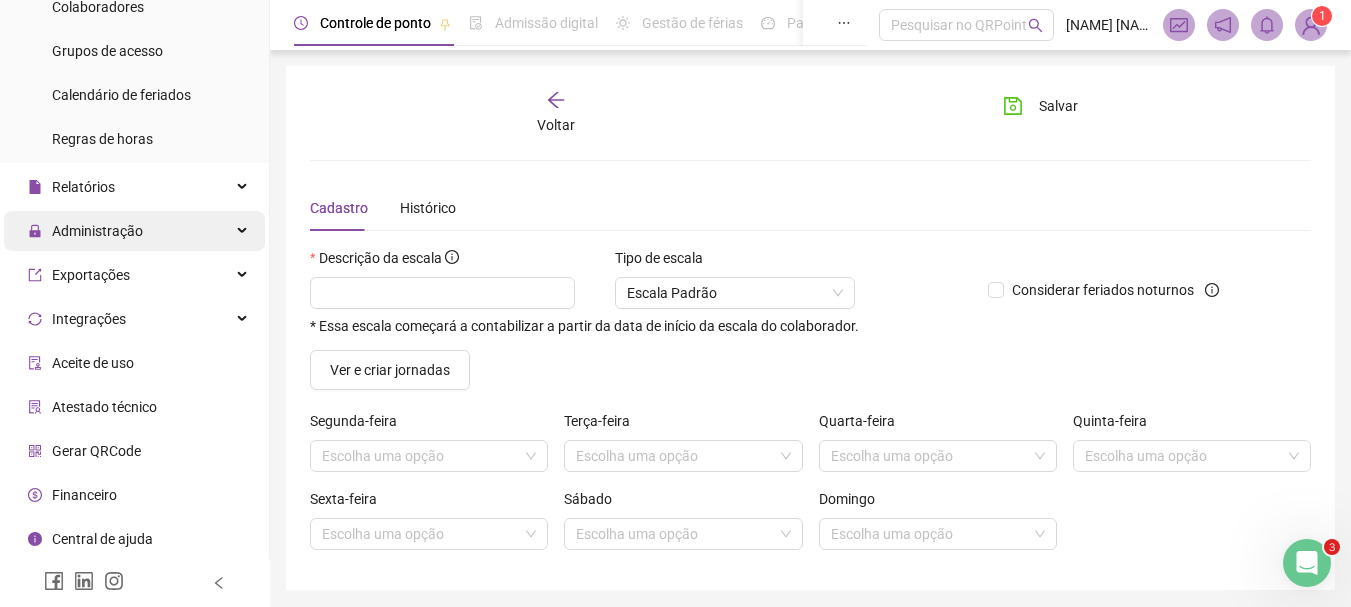 click on "Administração" at bounding box center (97, 231) 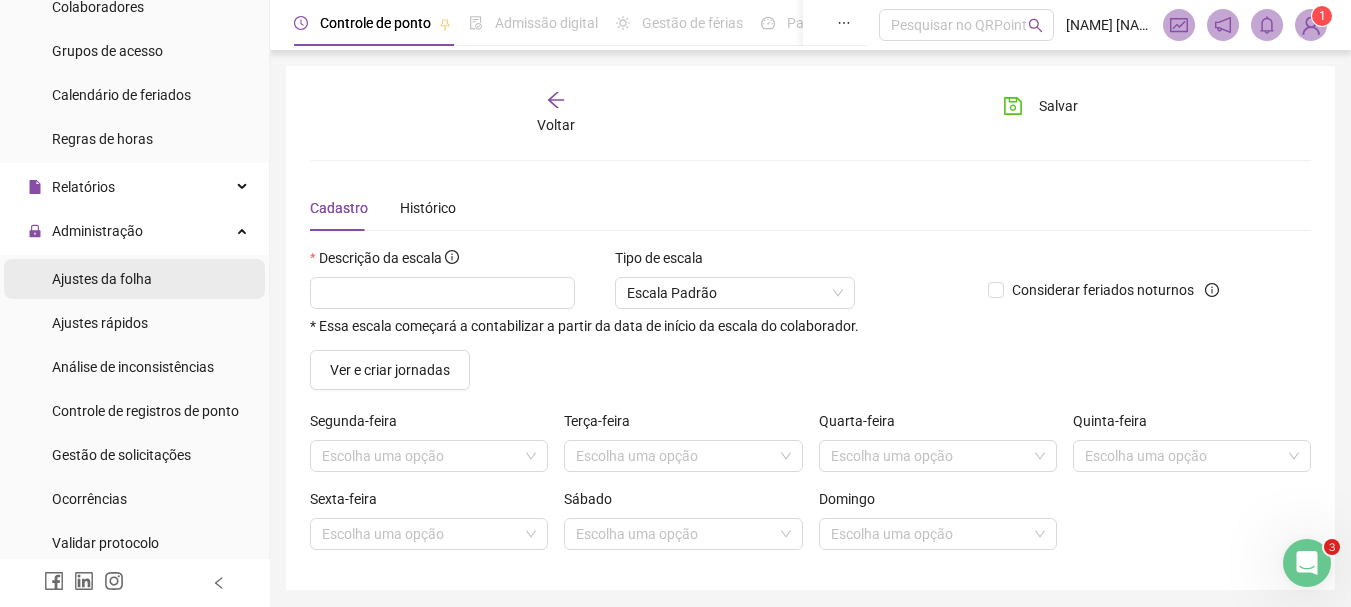 click on "Ajustes da folha" at bounding box center [102, 279] 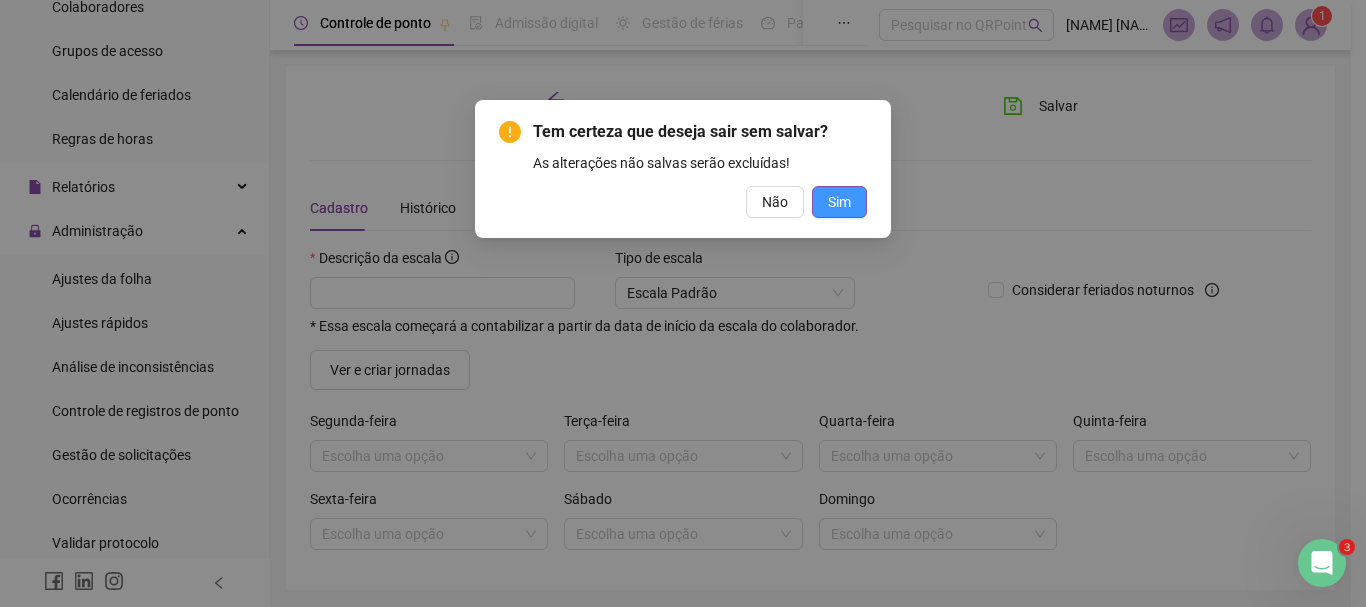 click on "Sim" at bounding box center [839, 202] 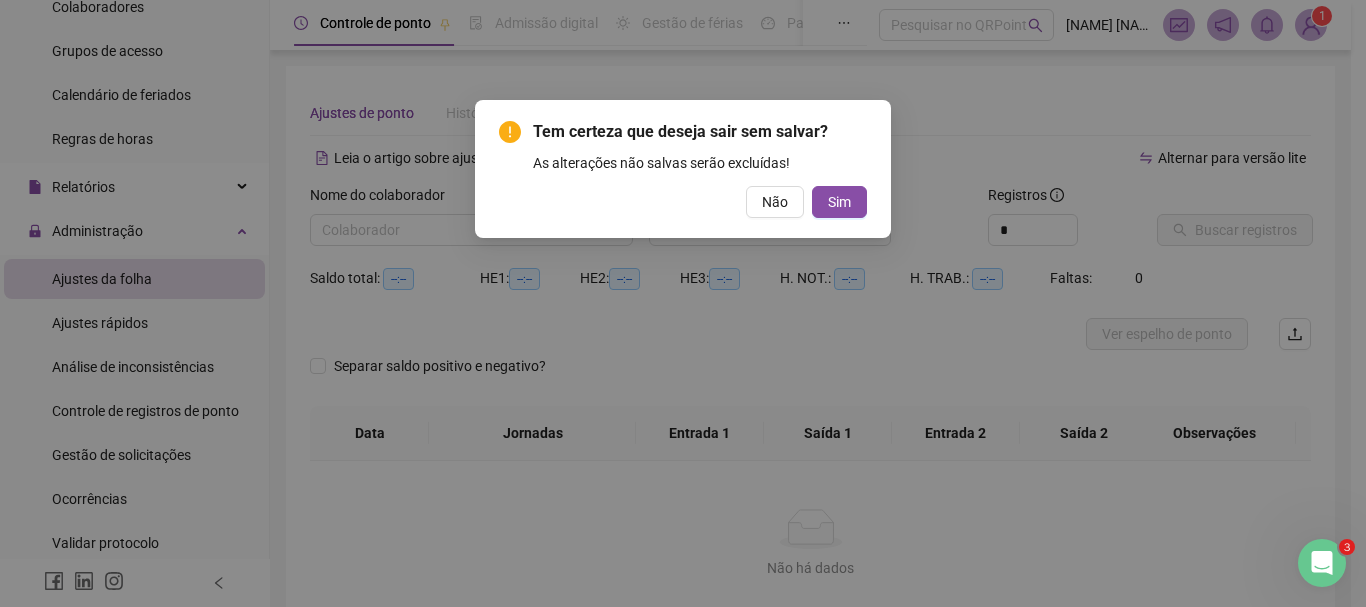 type on "**********" 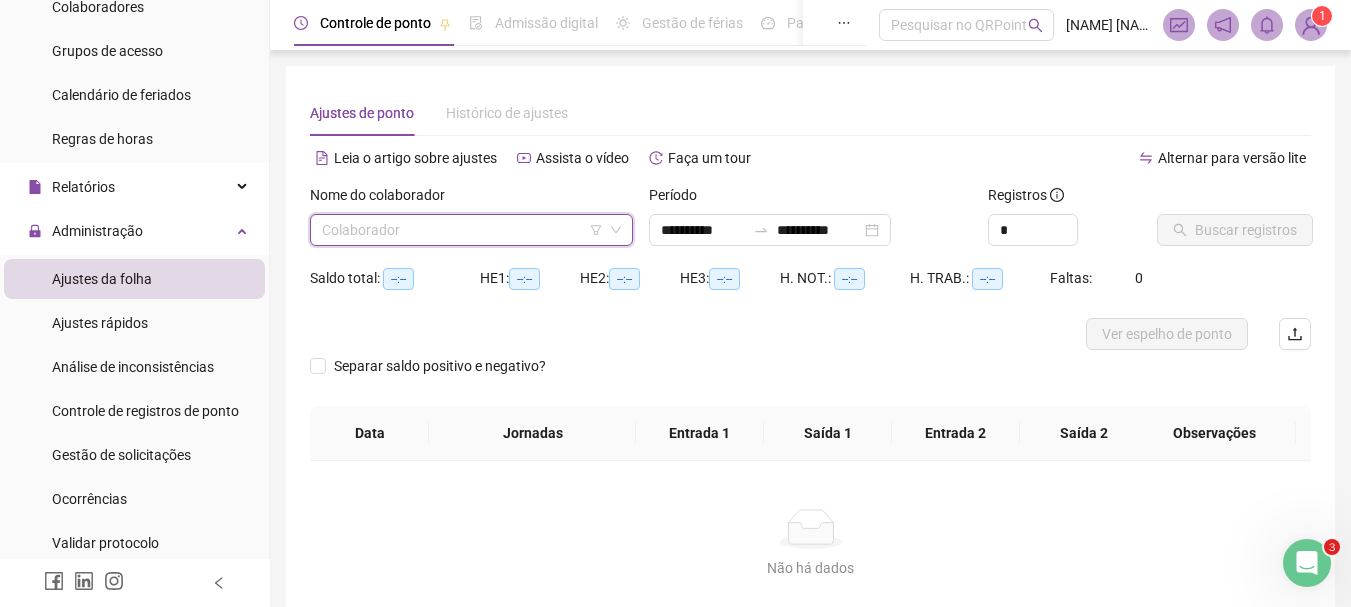 click at bounding box center [462, 230] 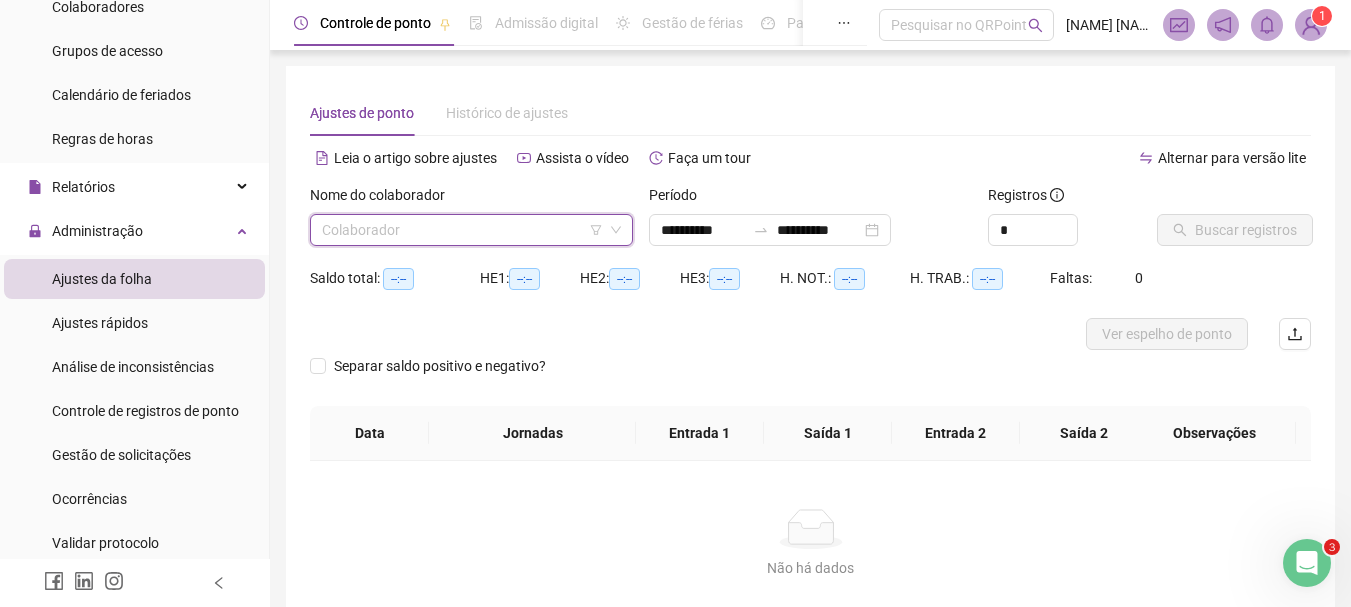 click at bounding box center [462, 230] 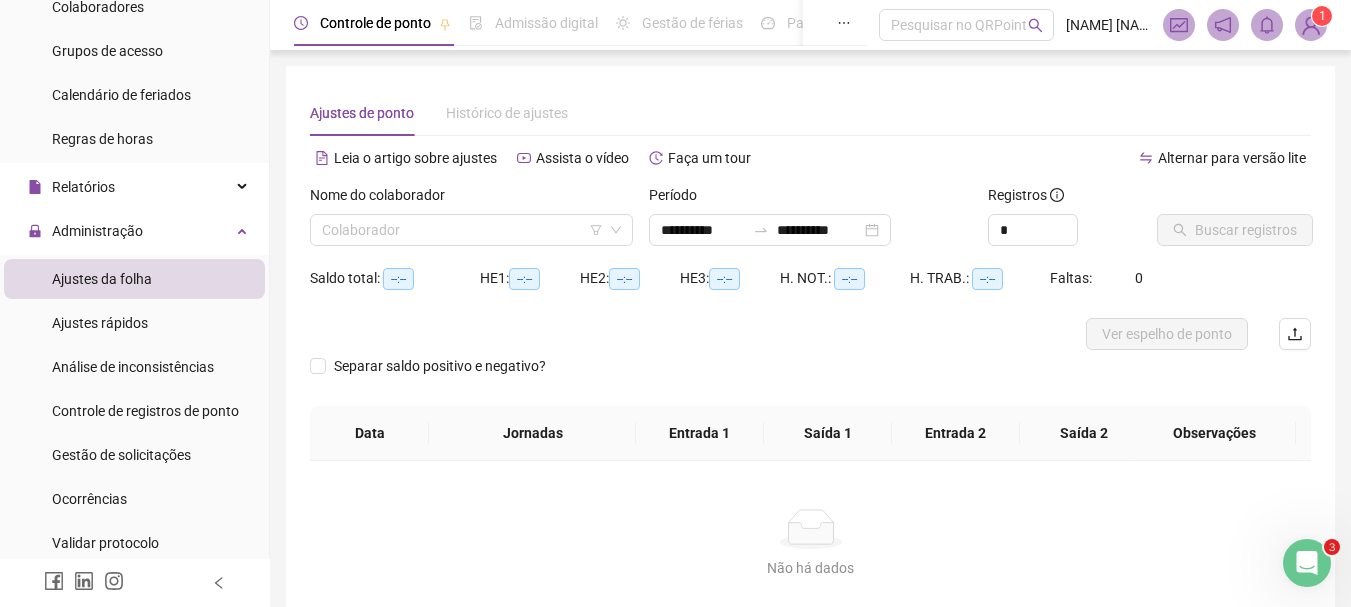 click on "Controle de ponto Admissão digital Gestão de férias Painel do DP Folha de pagamento   Pesquisar no QRPoint SANDRA HELENA DE OLIVEIRA - Maria Victoria - CS 1" at bounding box center (810, 25) 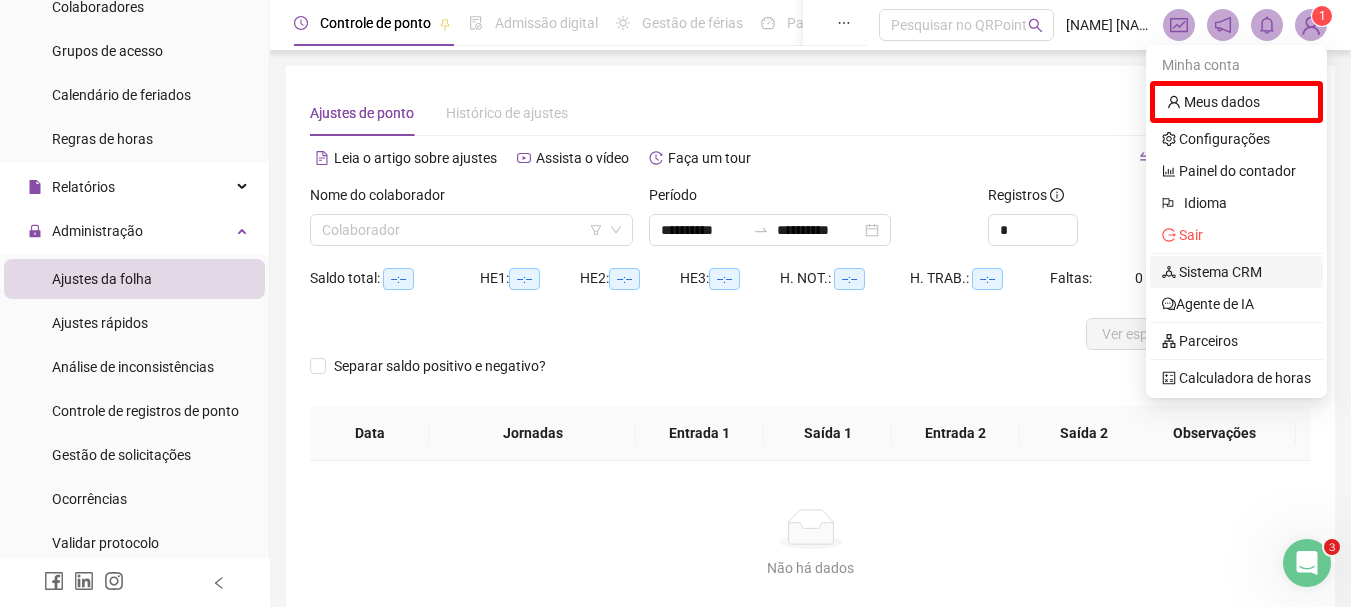 click on "Sistema CRM" at bounding box center (1212, 272) 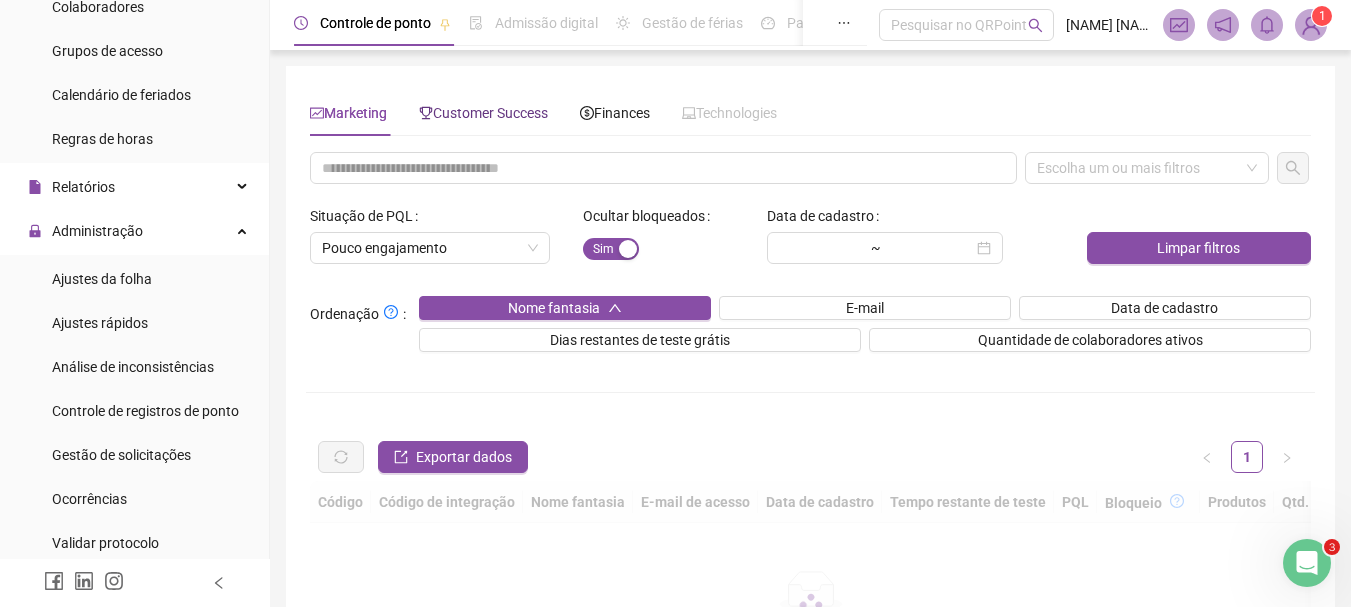 click on "Customer Success" at bounding box center (483, 113) 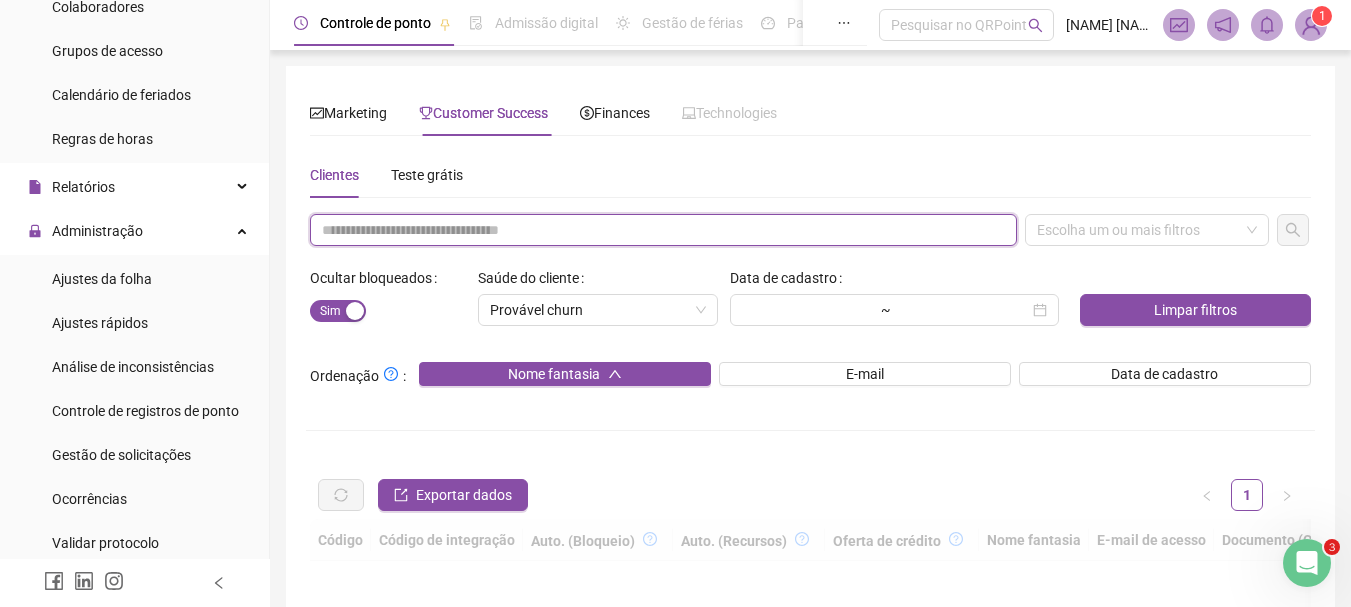 click at bounding box center [663, 230] 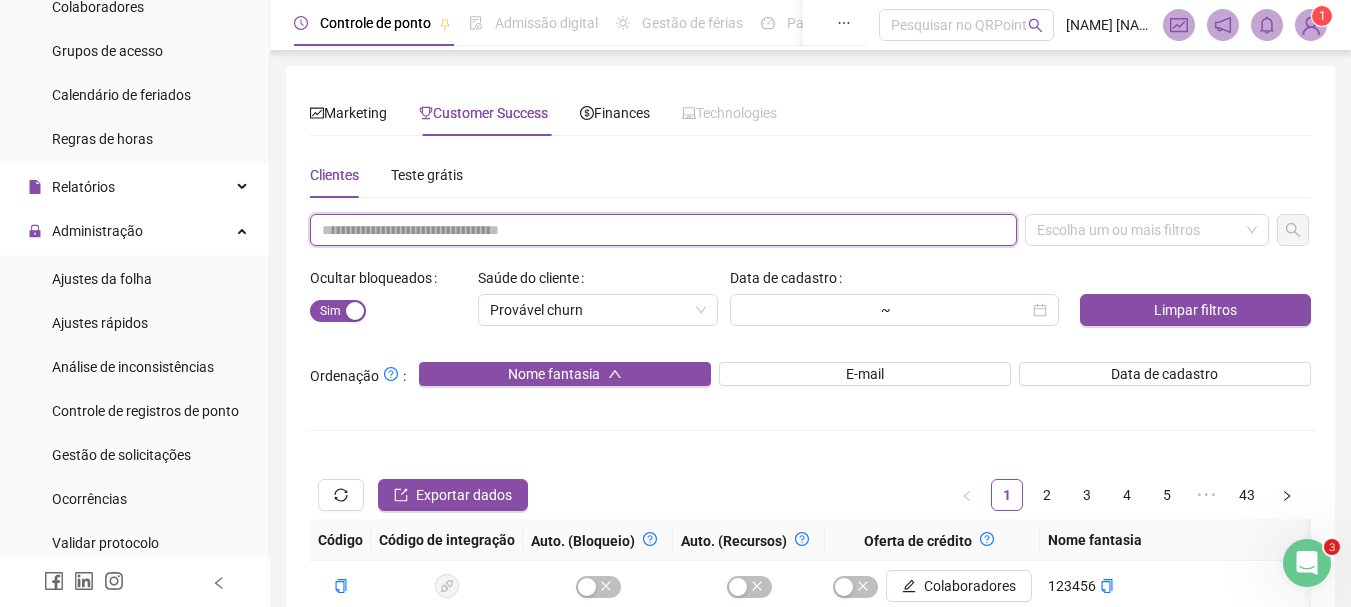 paste on "**********" 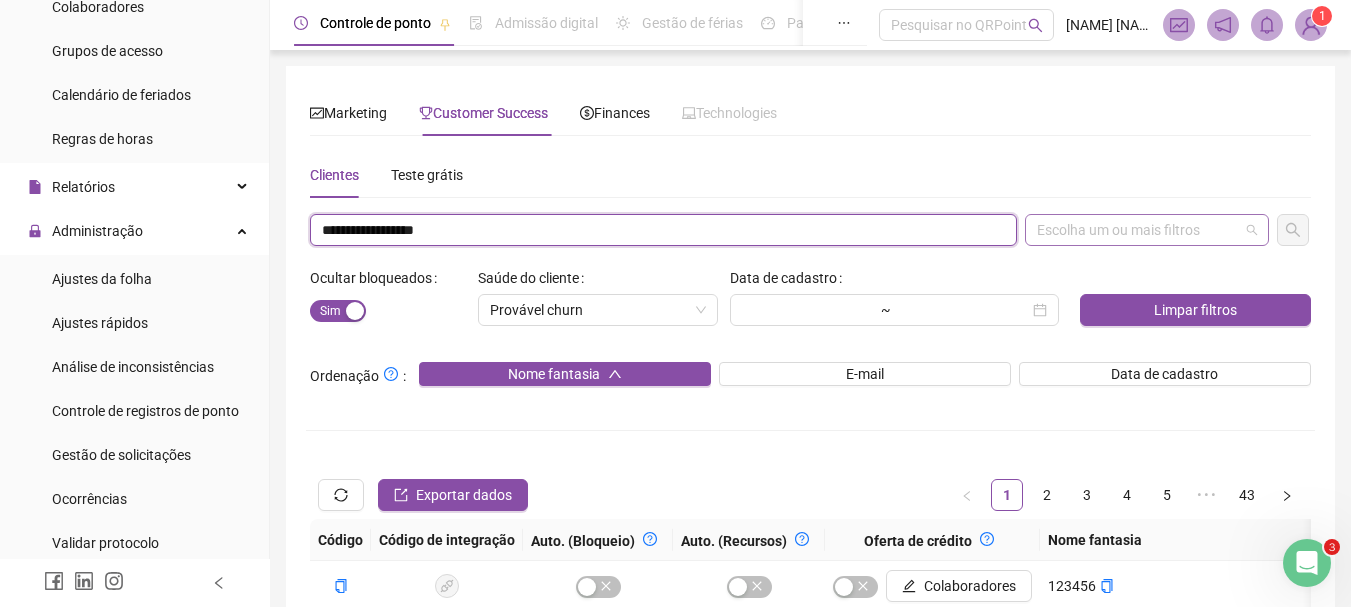 click on "Escolha um ou mais filtros" at bounding box center (1147, 230) 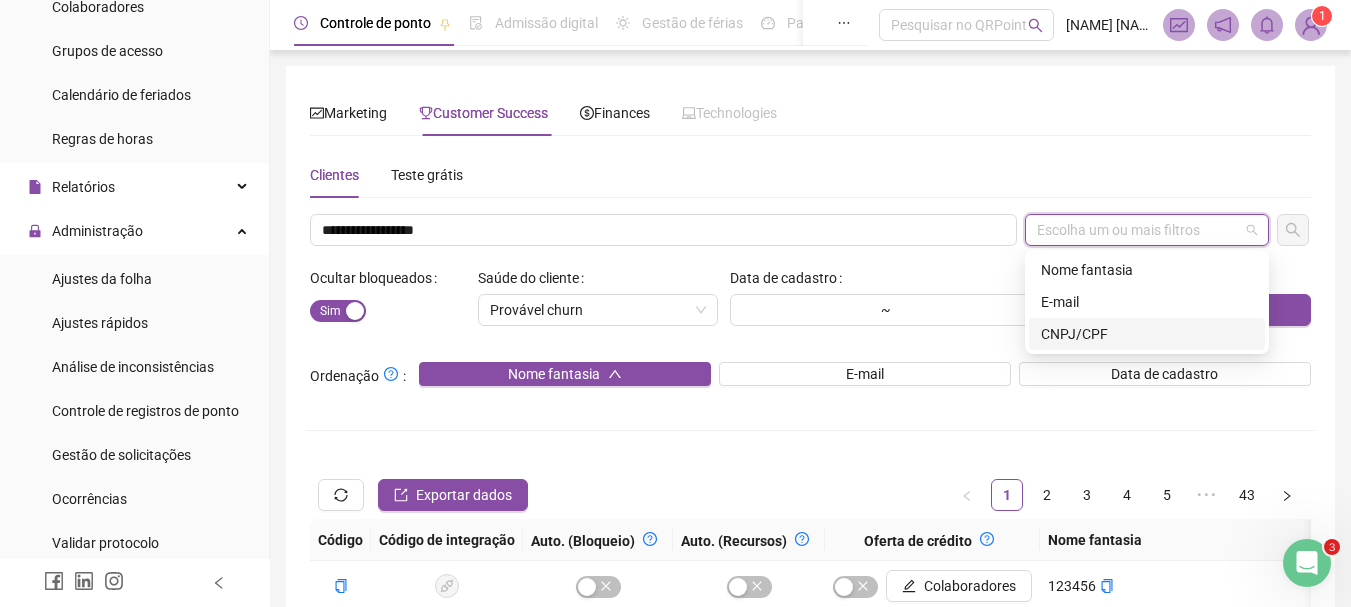 drag, startPoint x: 1110, startPoint y: 339, endPoint x: 1332, endPoint y: 352, distance: 222.38031 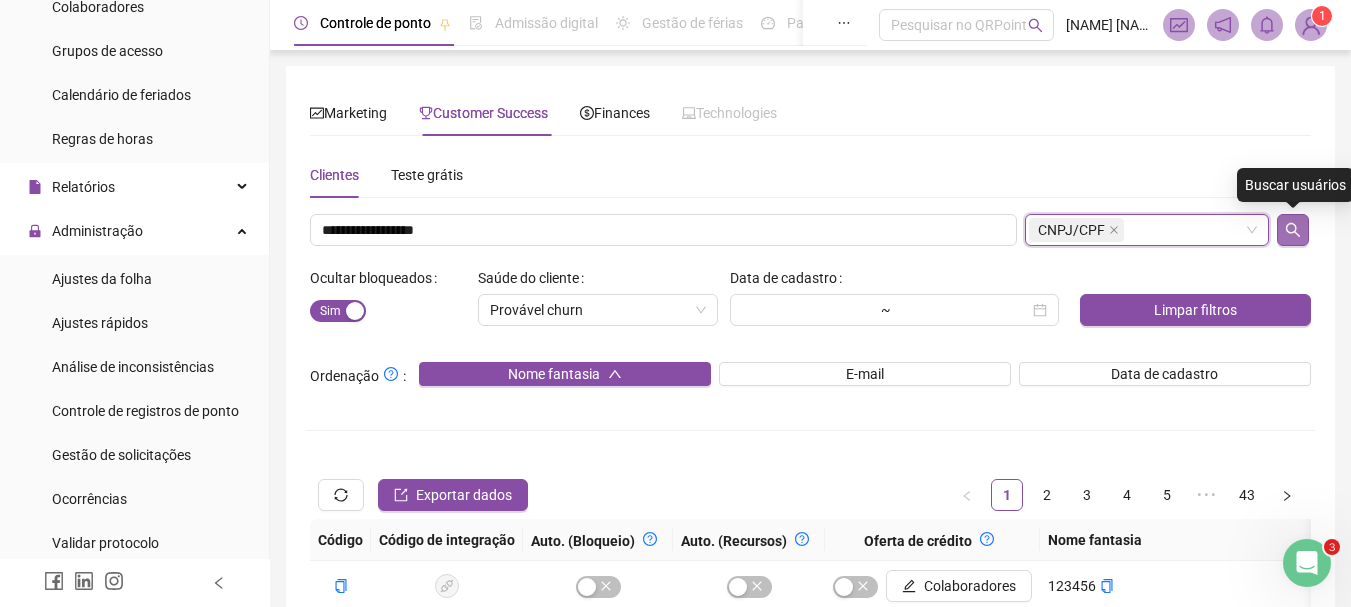 click 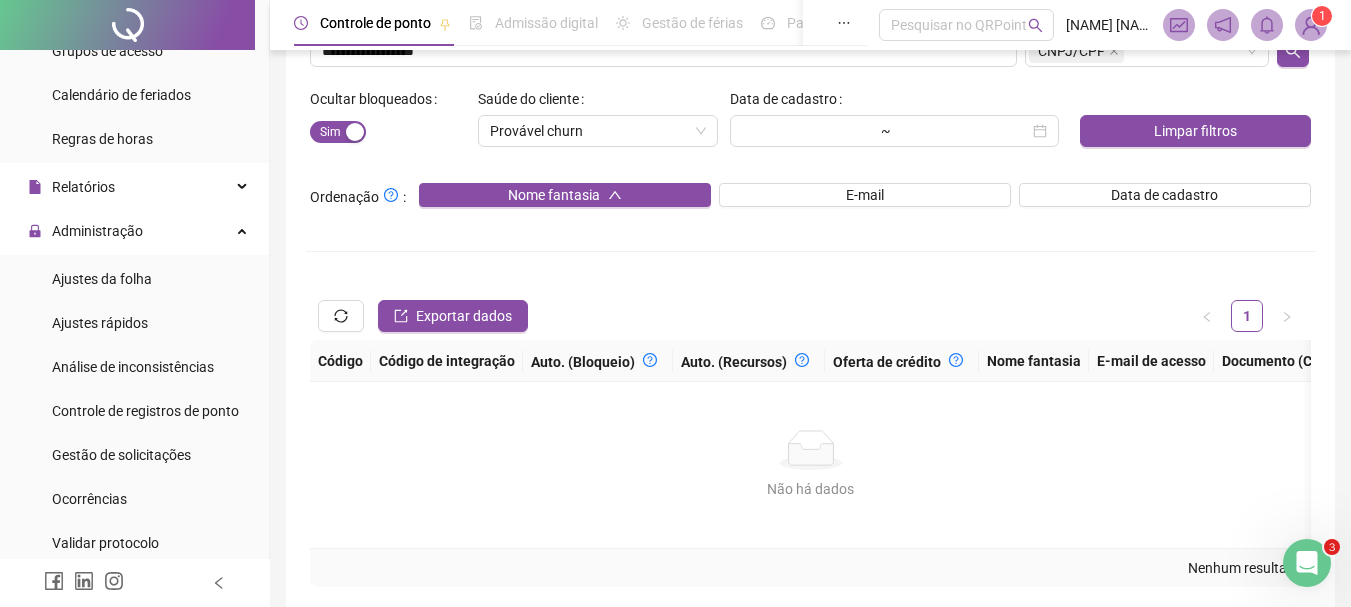 scroll, scrollTop: 284, scrollLeft: 0, axis: vertical 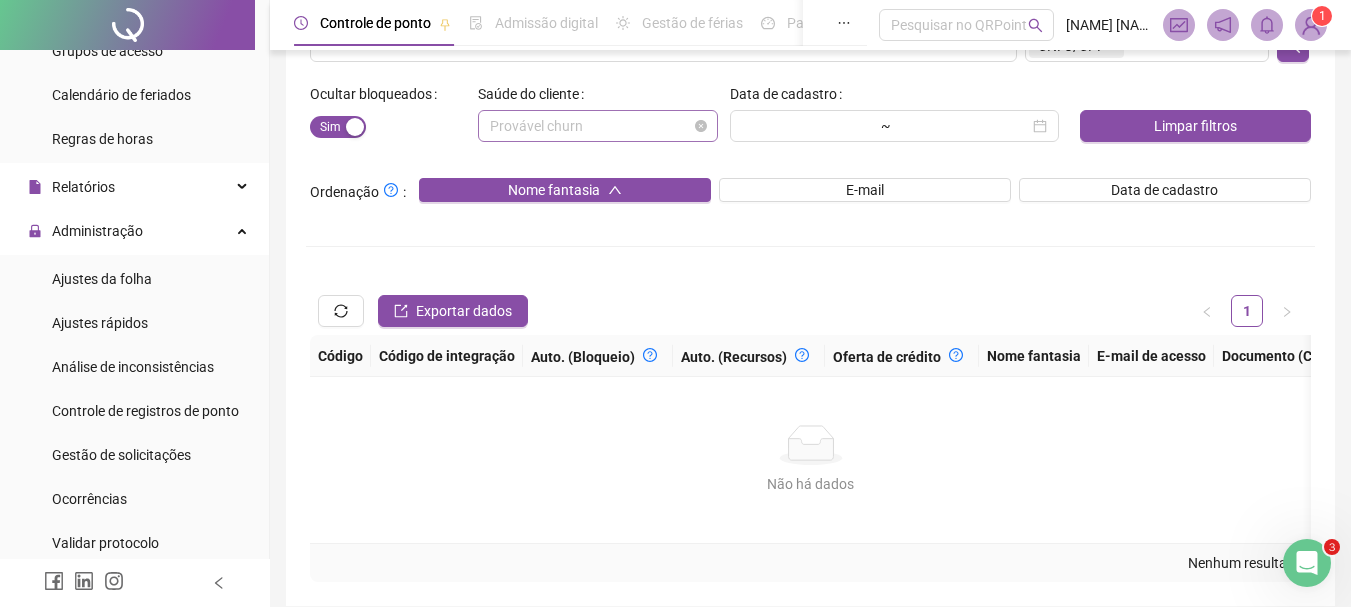 click on "Provável churn" at bounding box center (598, 126) 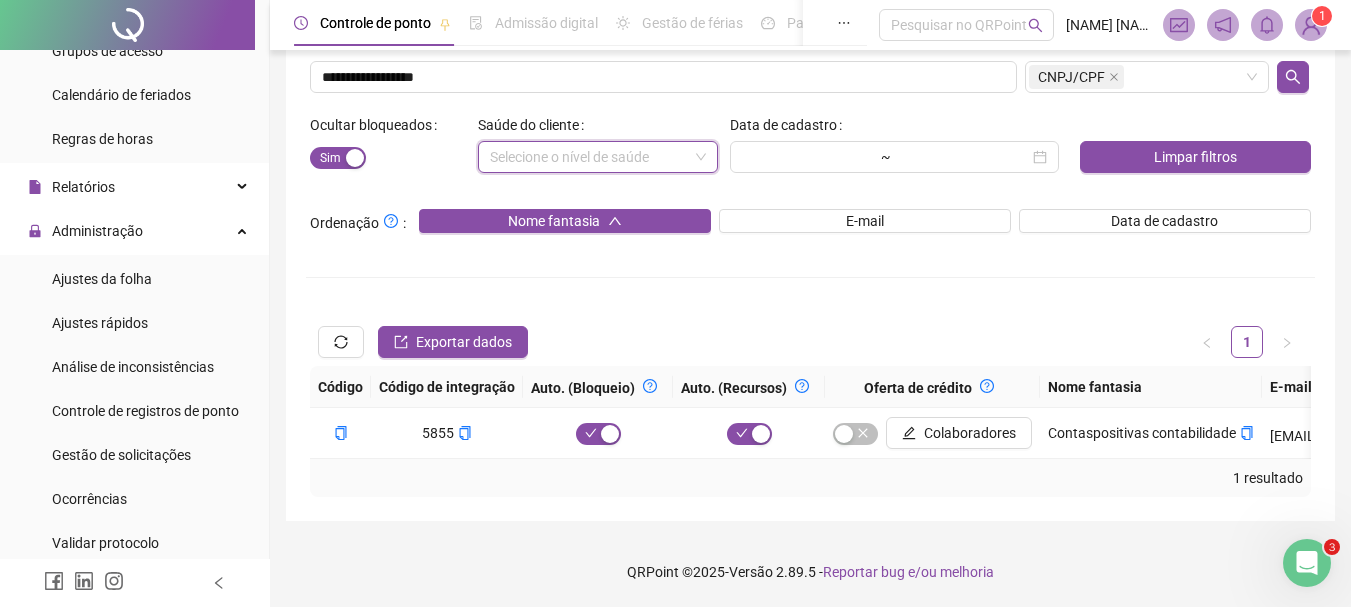 scroll, scrollTop: 168, scrollLeft: 0, axis: vertical 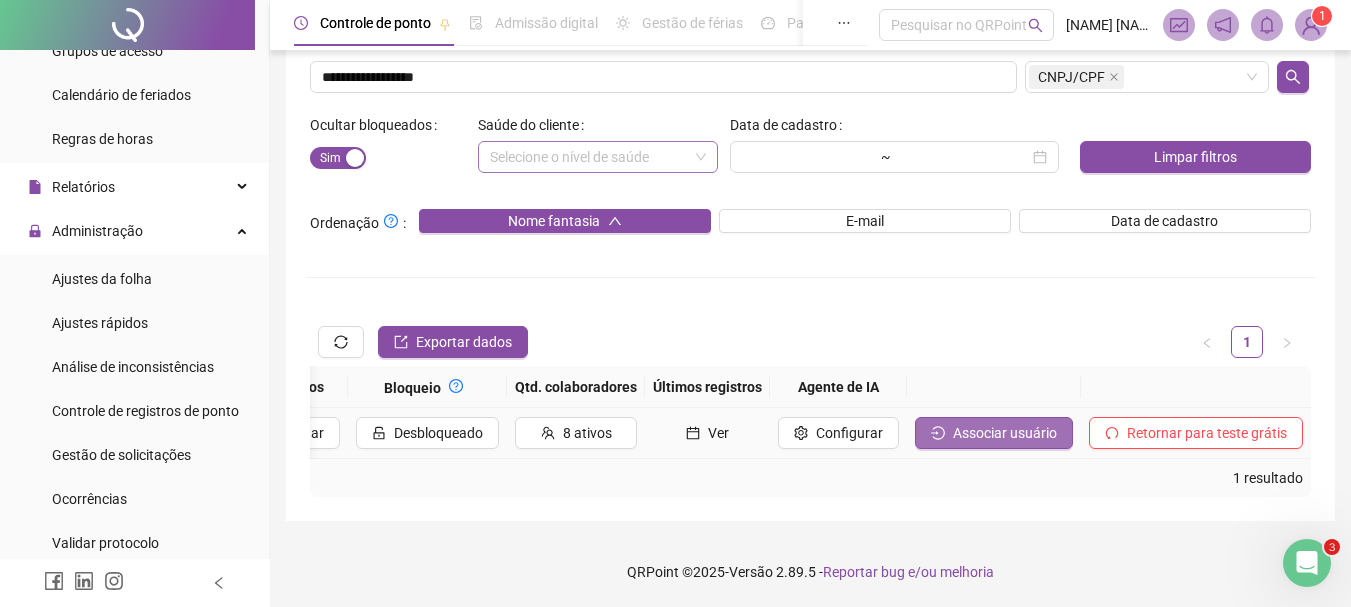 click on "Associar usuário" at bounding box center (1005, 433) 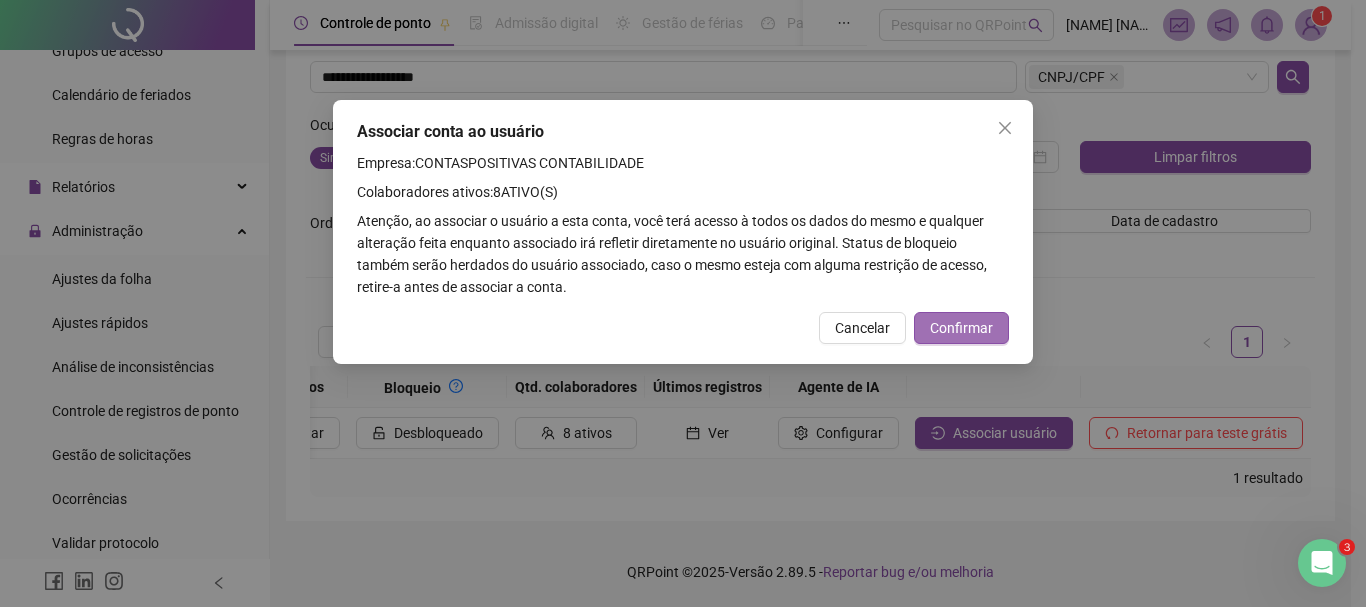 click on "Confirmar" at bounding box center (961, 328) 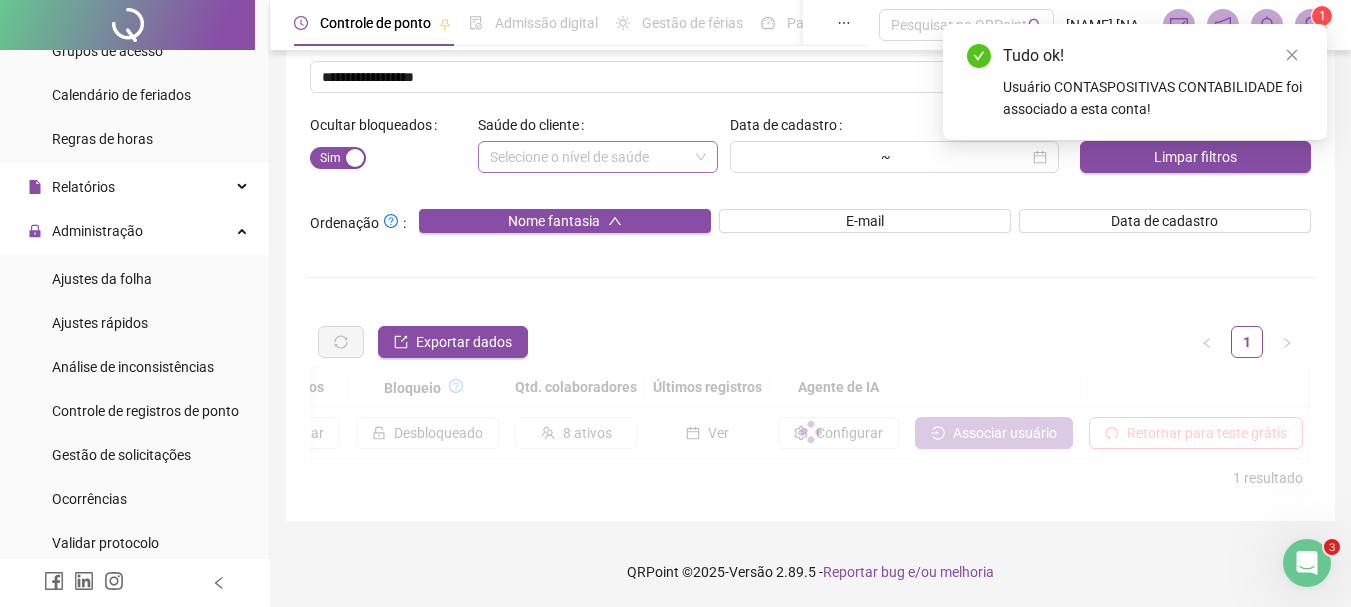 scroll, scrollTop: 0, scrollLeft: 2244, axis: horizontal 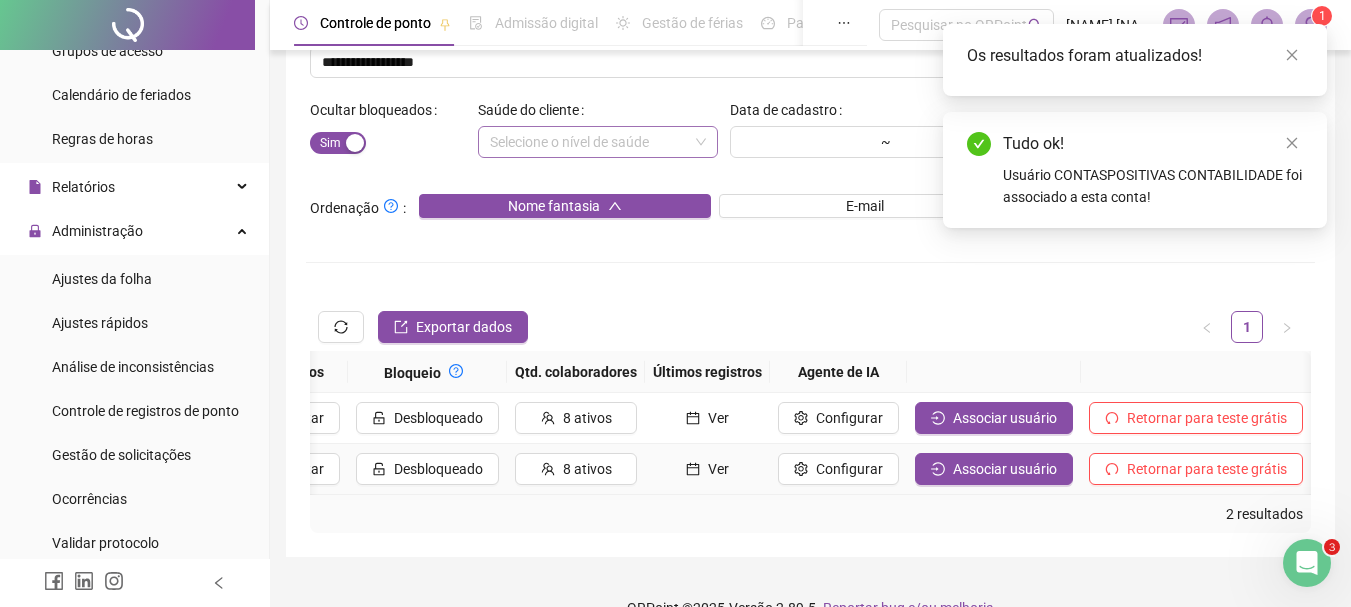 click on "Configurar" at bounding box center (838, 469) 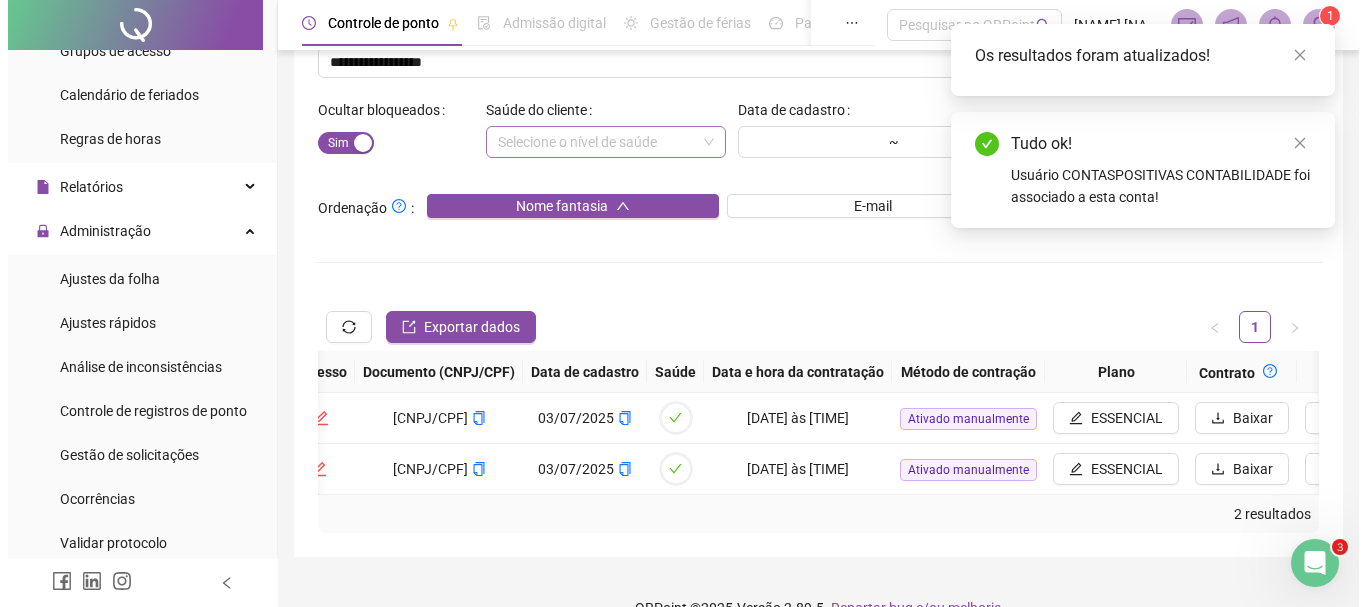 scroll, scrollTop: 0, scrollLeft: 1263, axis: horizontal 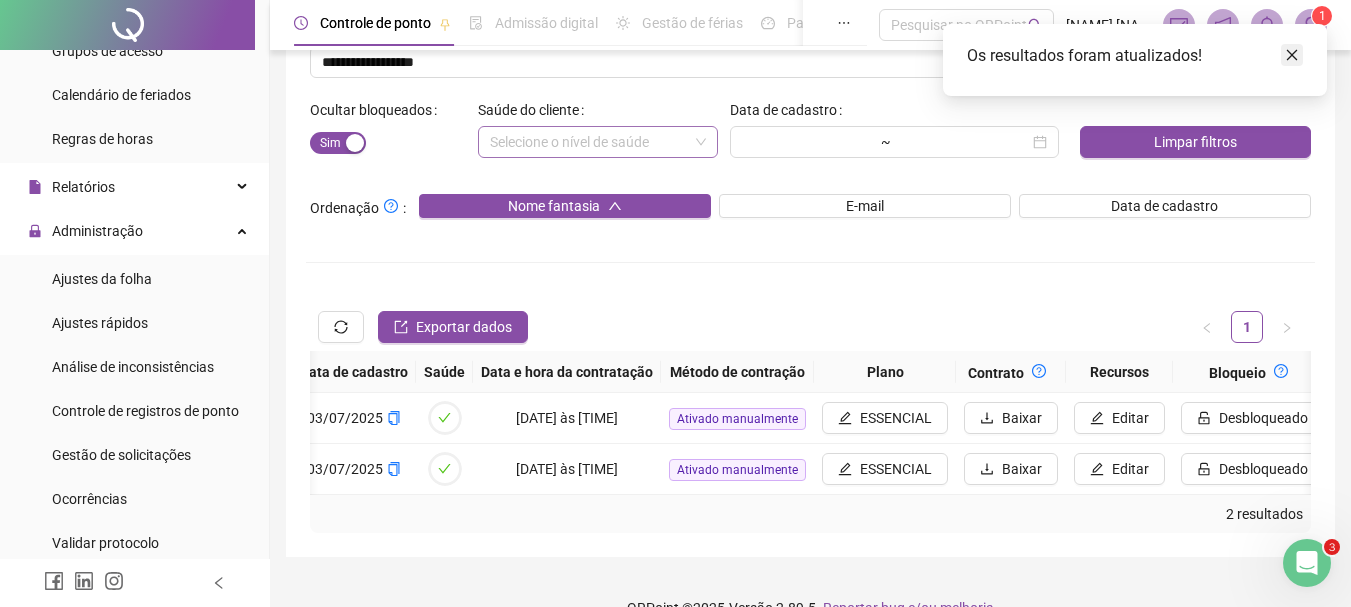 click at bounding box center (1292, 55) 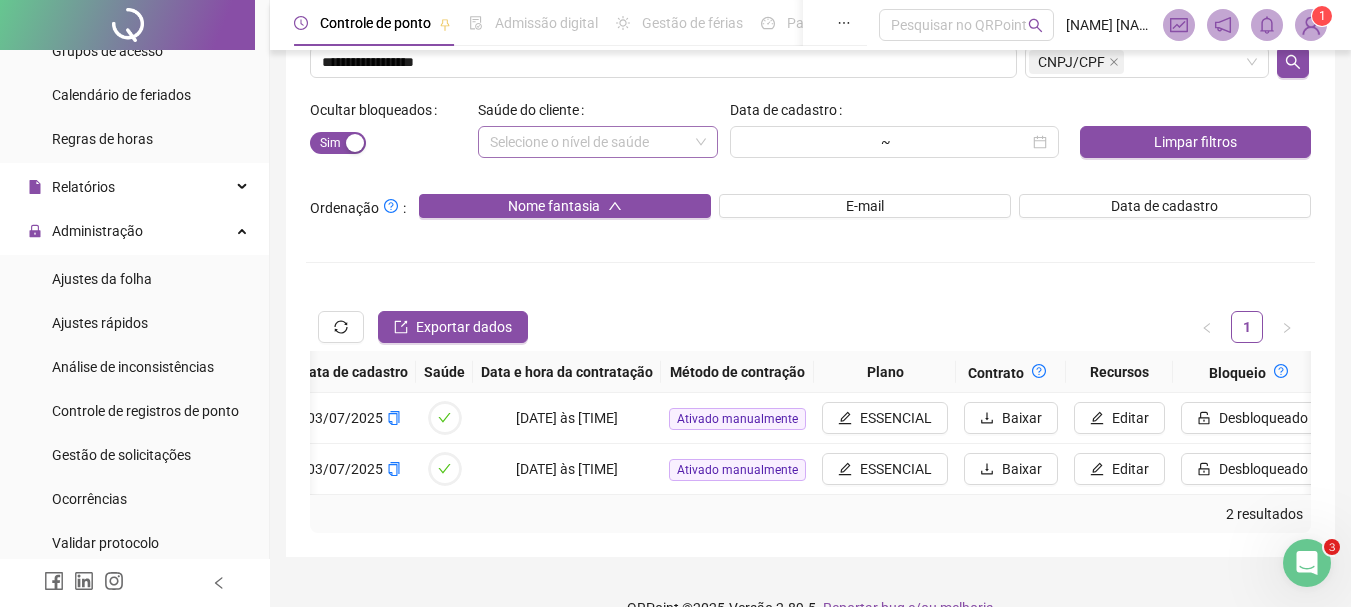 click at bounding box center [1311, 25] 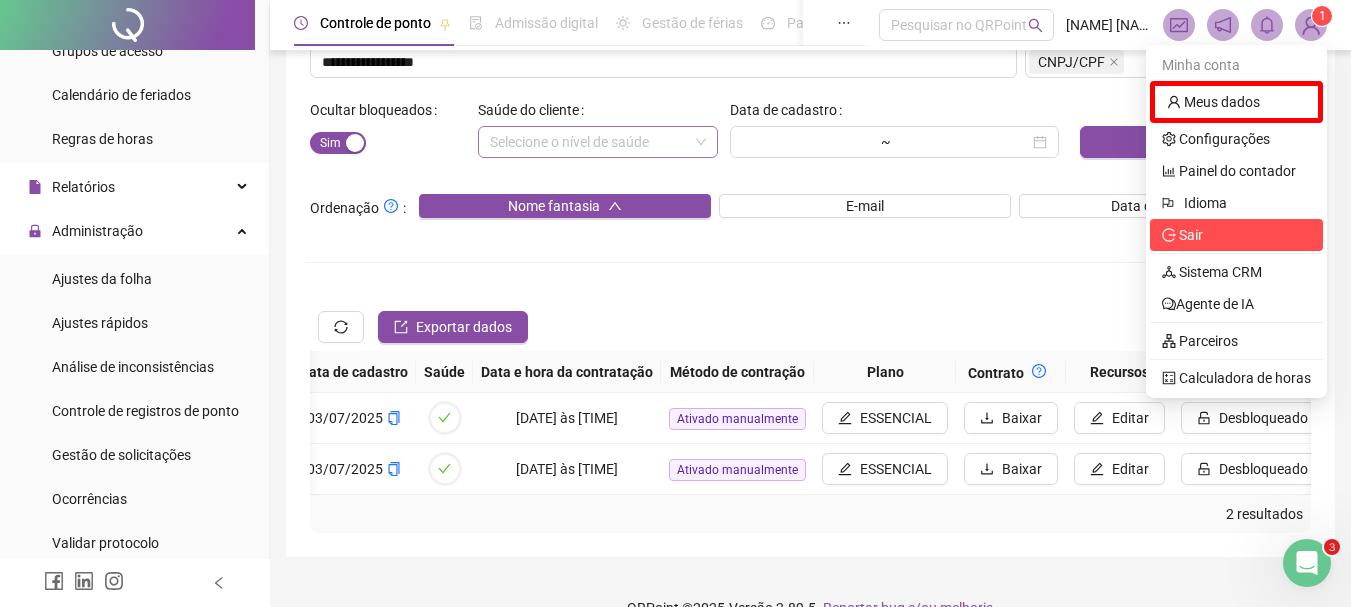 click on "Sair" at bounding box center [1236, 235] 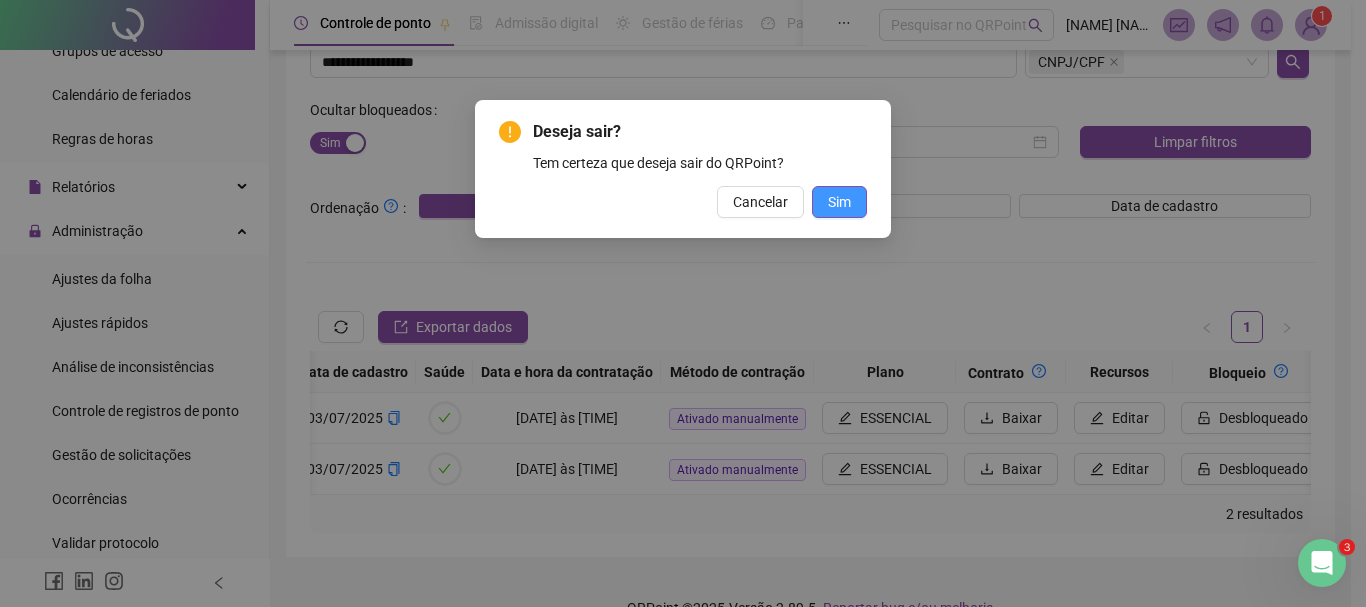 click on "Sim" at bounding box center [839, 202] 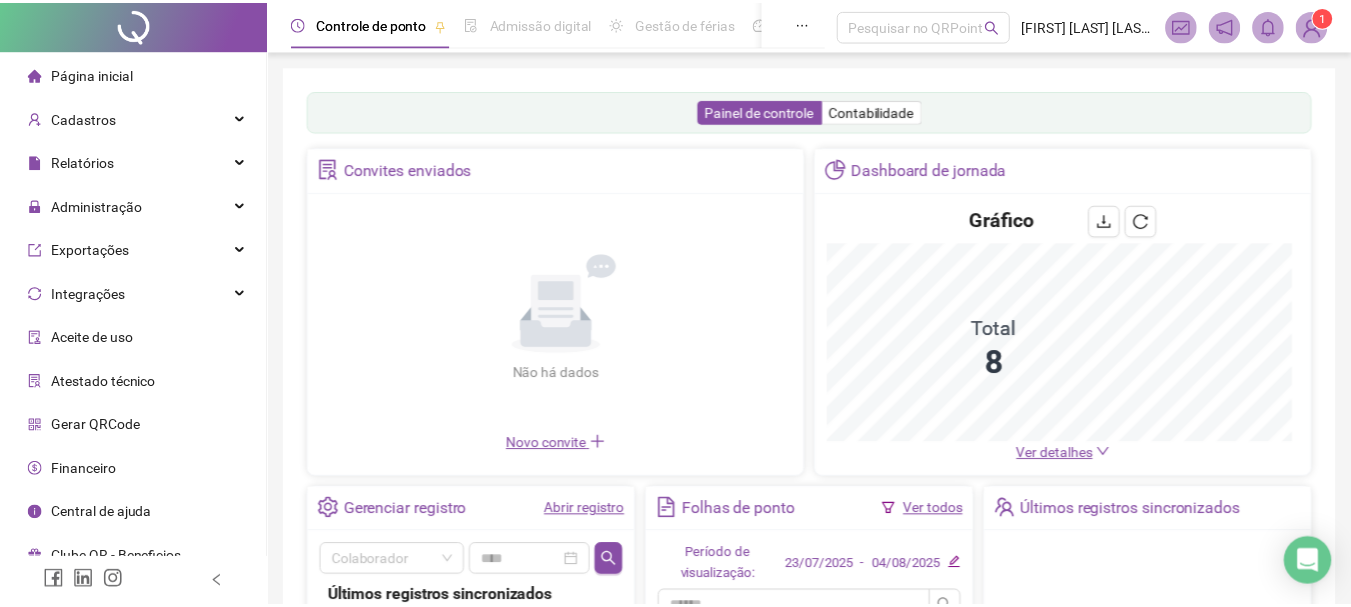 scroll, scrollTop: 0, scrollLeft: 0, axis: both 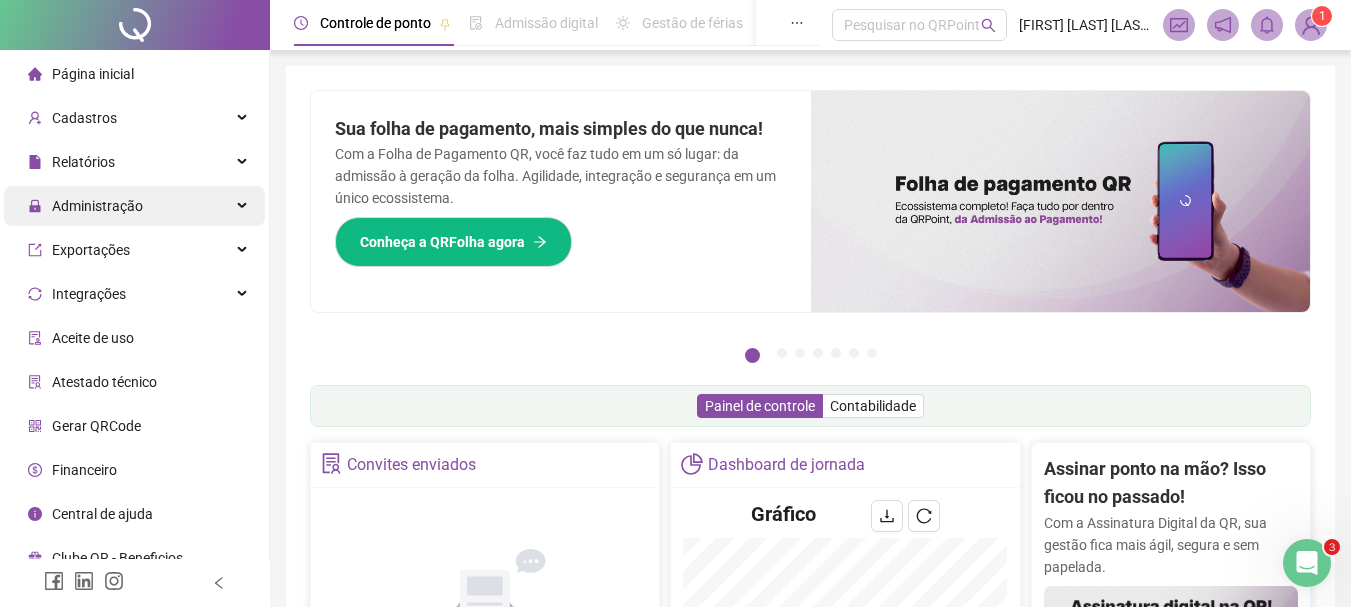 click on "Administração" at bounding box center [97, 206] 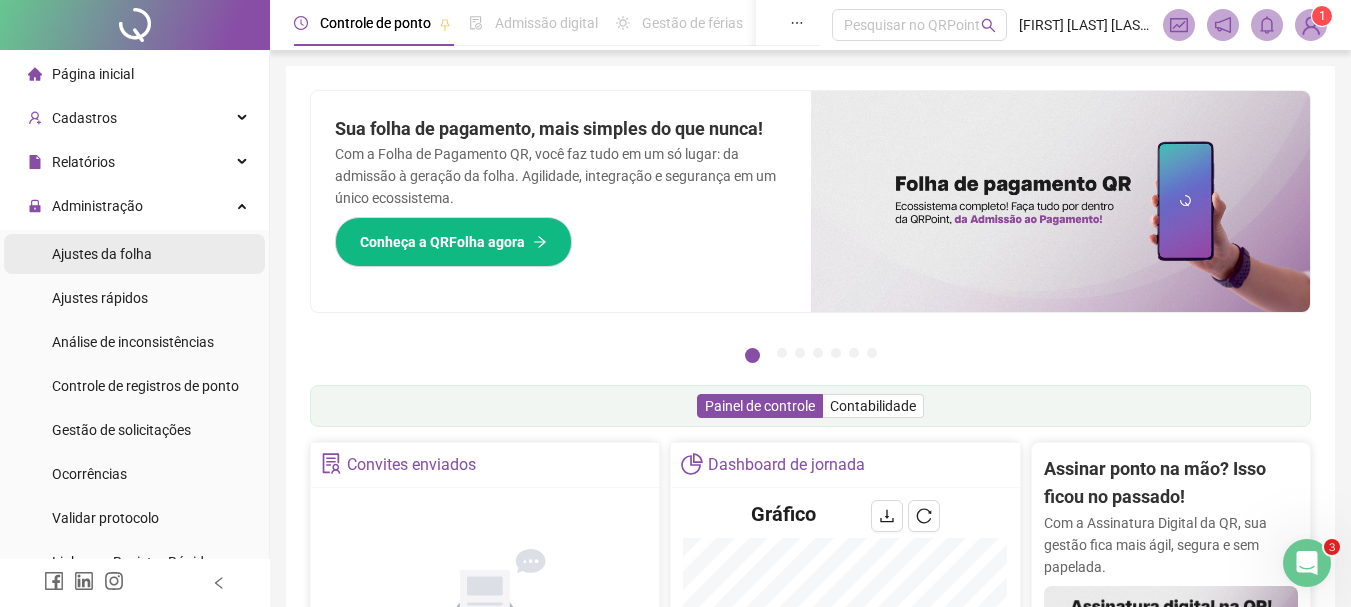 click on "Ajustes da folha" at bounding box center [102, 254] 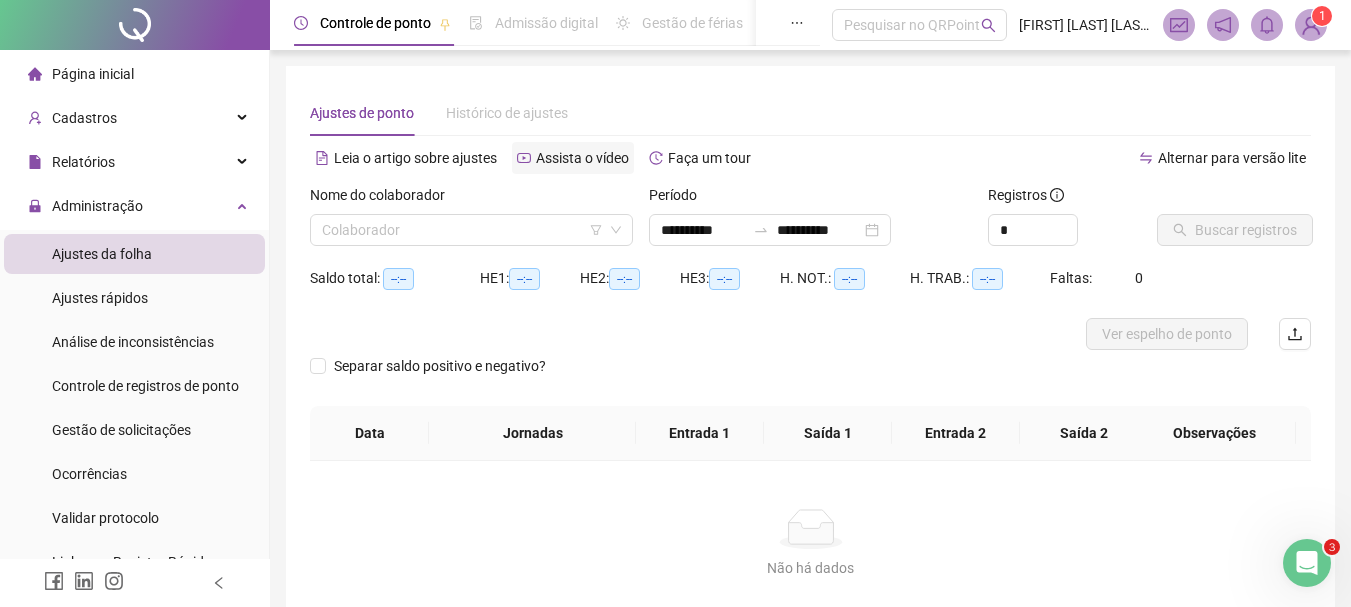 type on "**********" 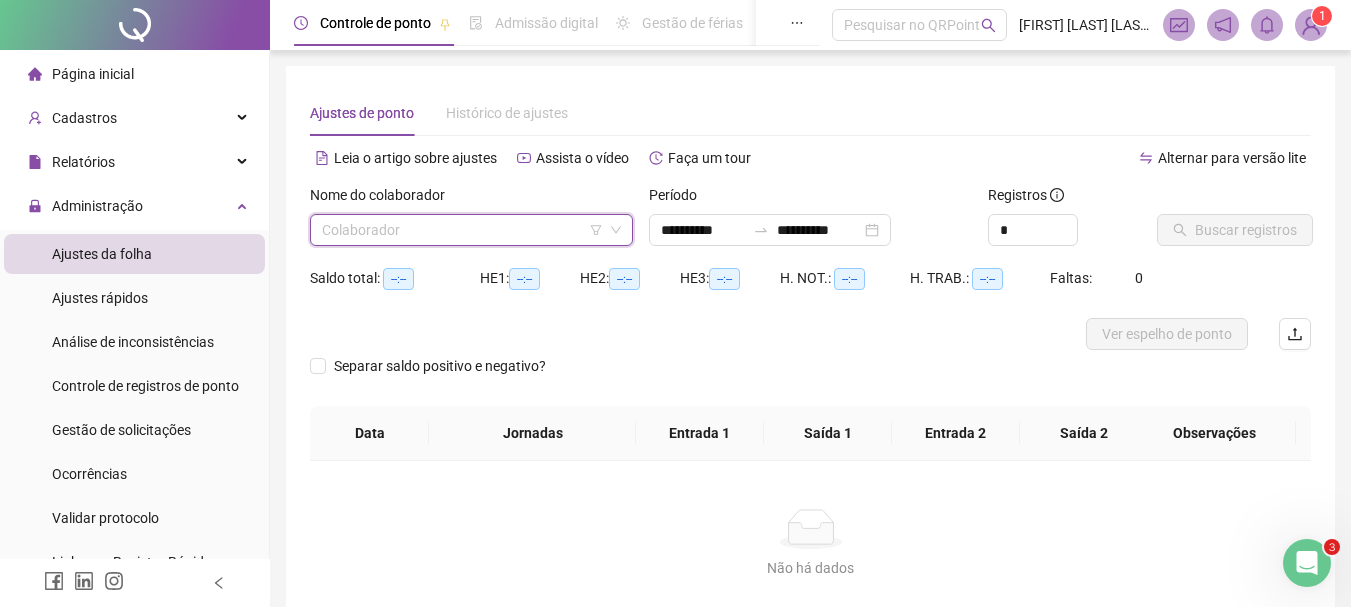 click at bounding box center [462, 230] 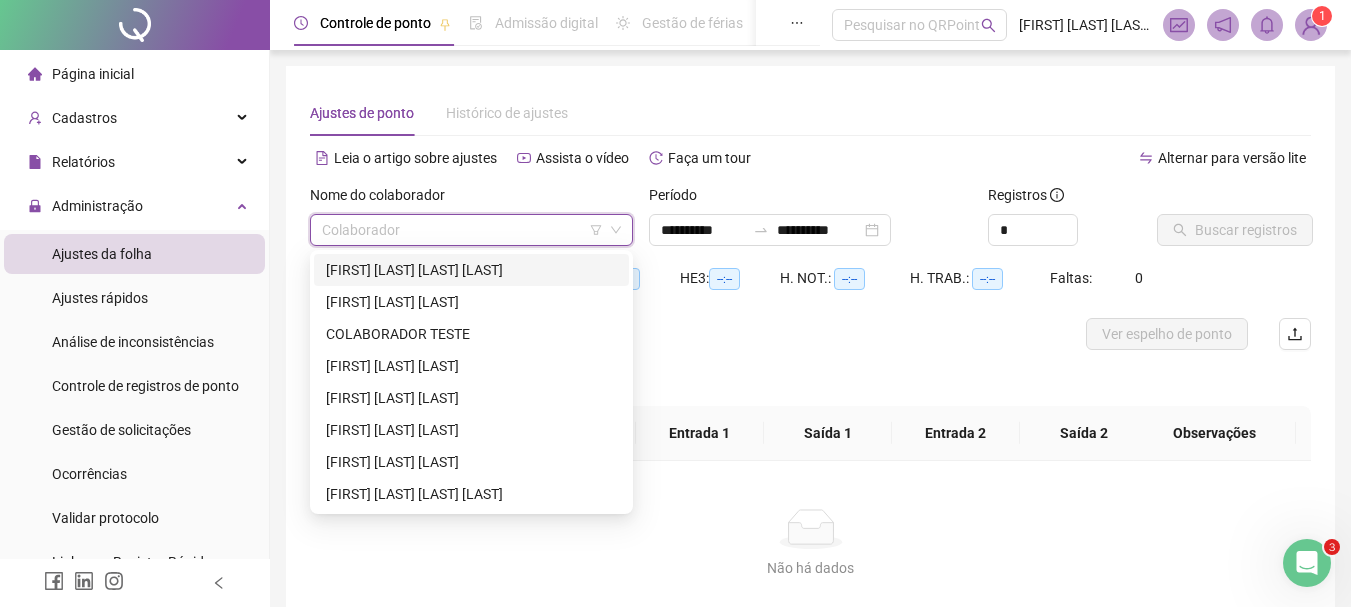 click on "ANA VITORIA MACHADO RIOS NEVES" at bounding box center [471, 270] 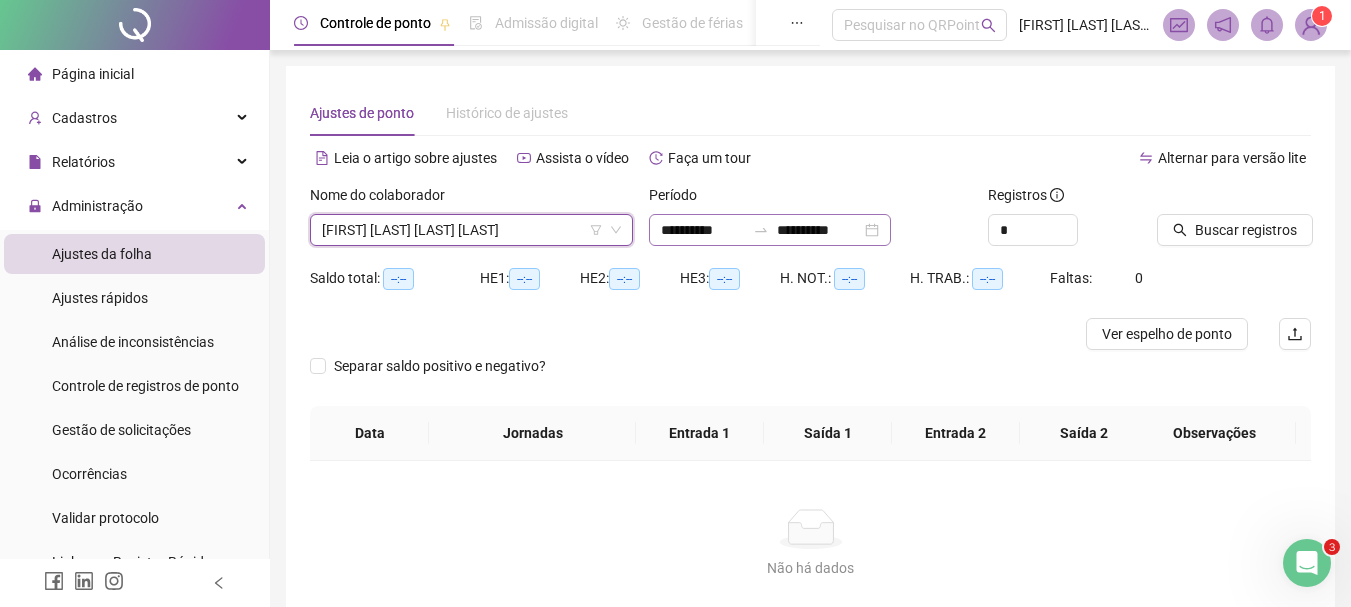 click on "**********" at bounding box center (770, 230) 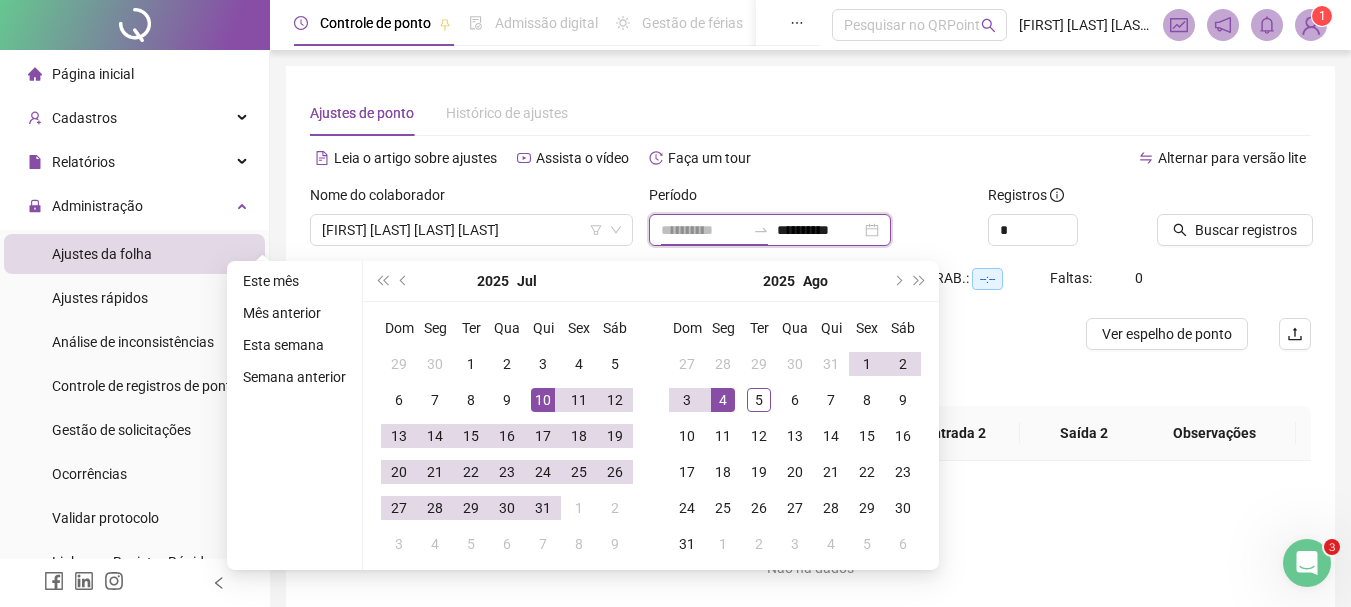 type on "**********" 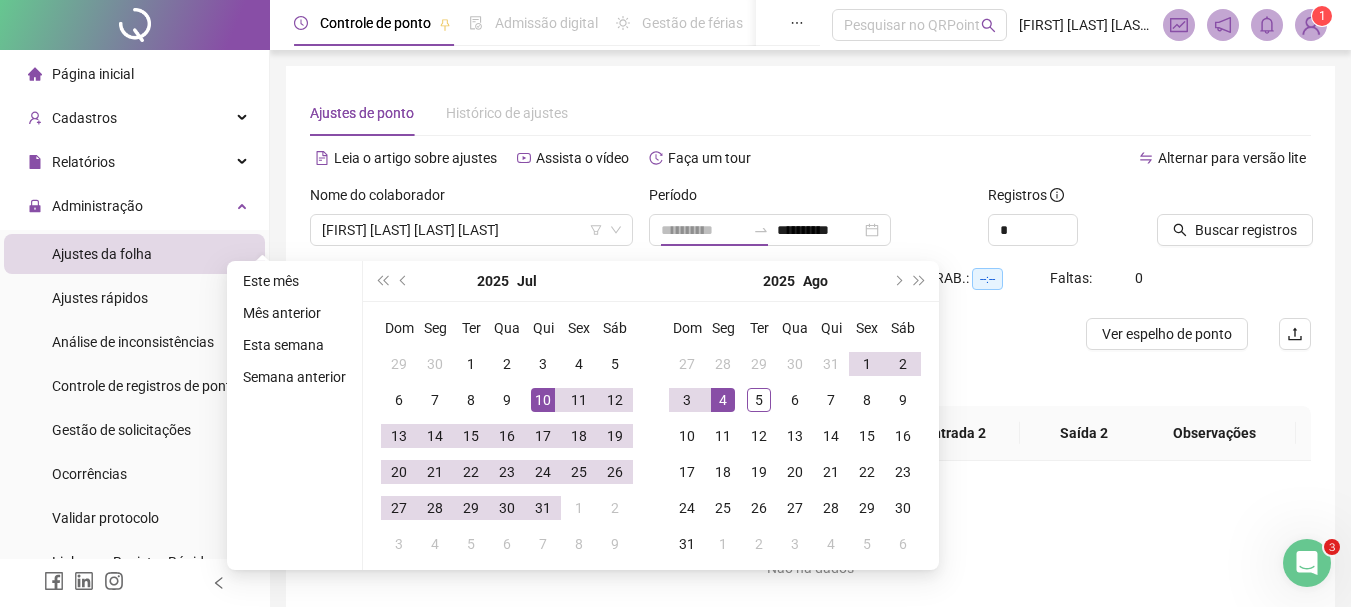 click on "10" at bounding box center (543, 400) 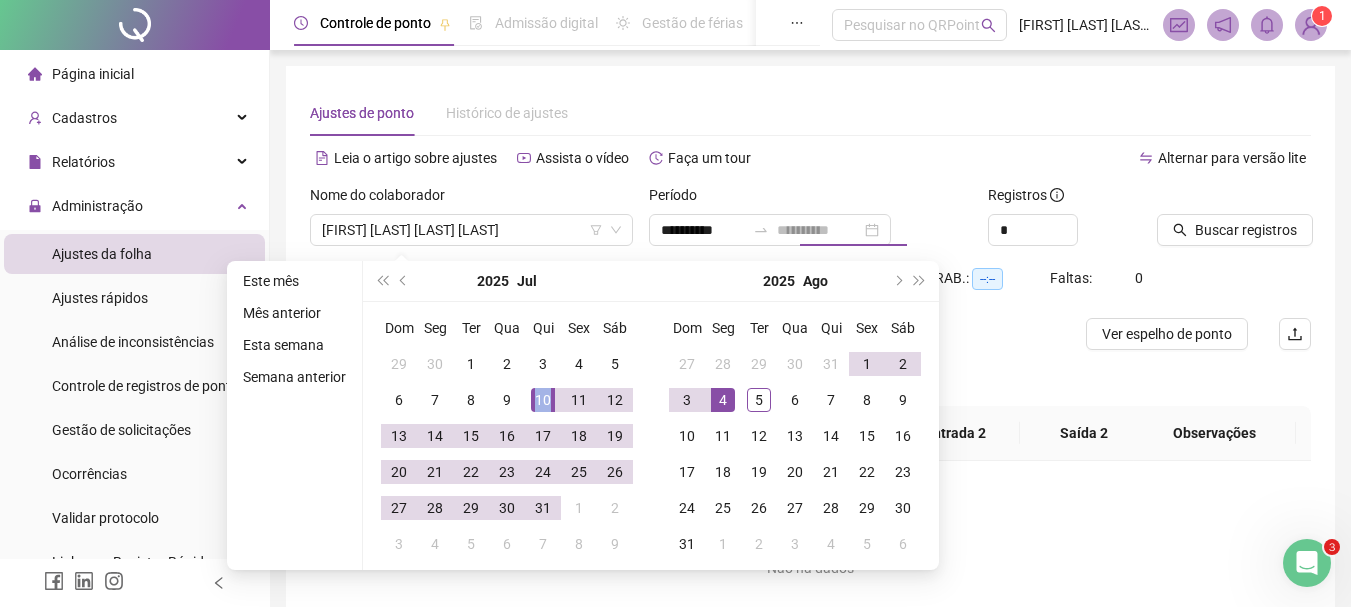 click on "10" at bounding box center [543, 400] 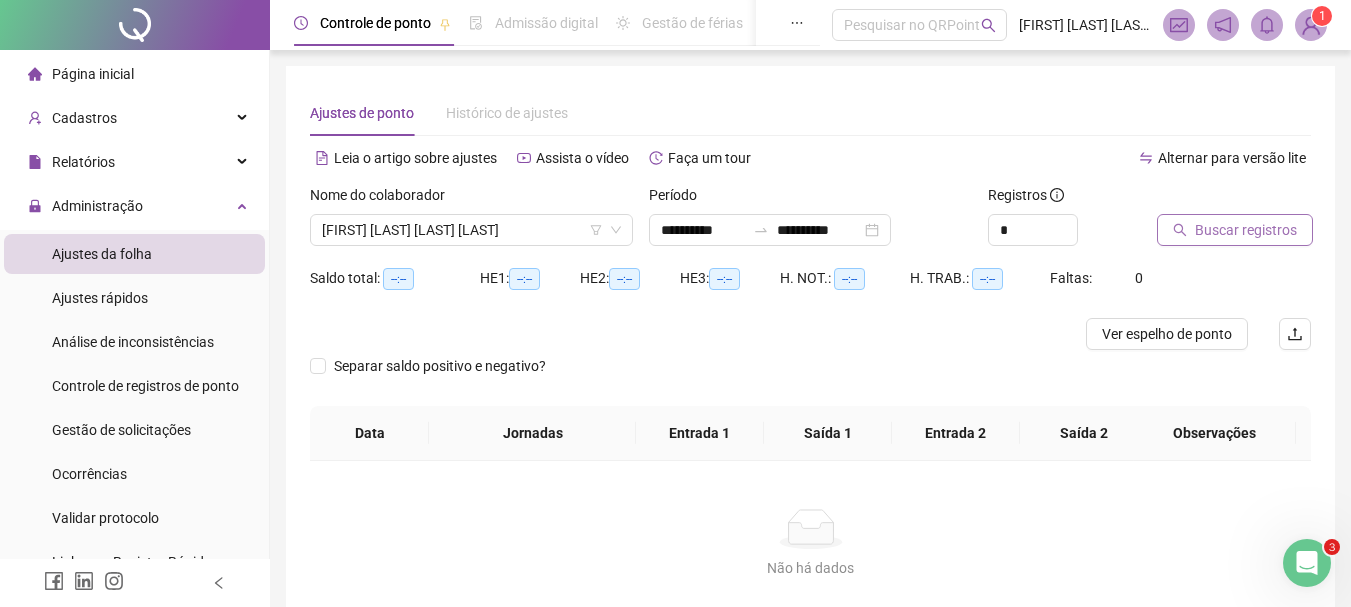 click on "Buscar registros" at bounding box center [1246, 230] 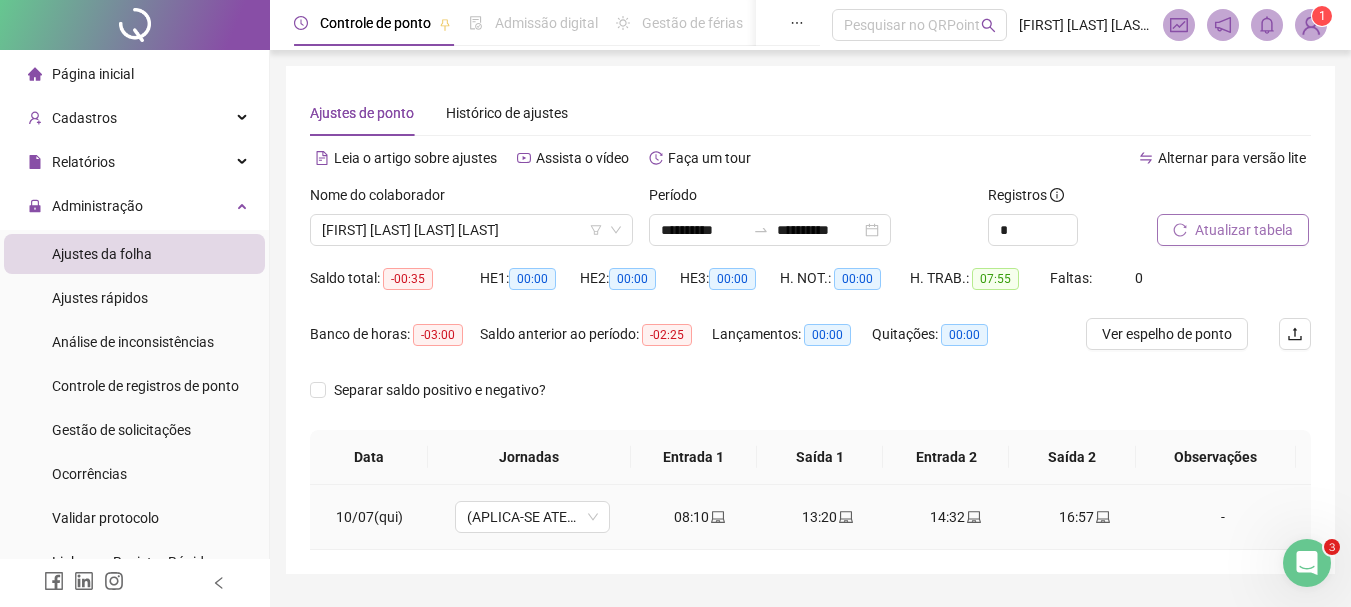 click on "-" at bounding box center (1229, 517) 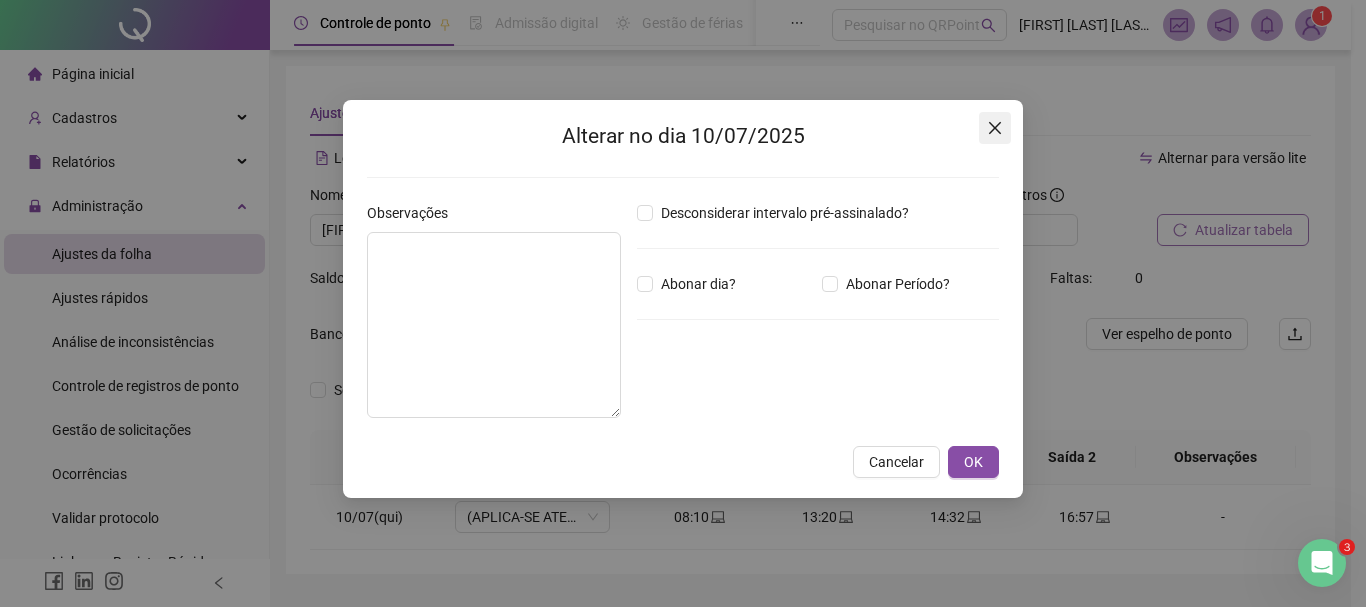 click at bounding box center [995, 128] 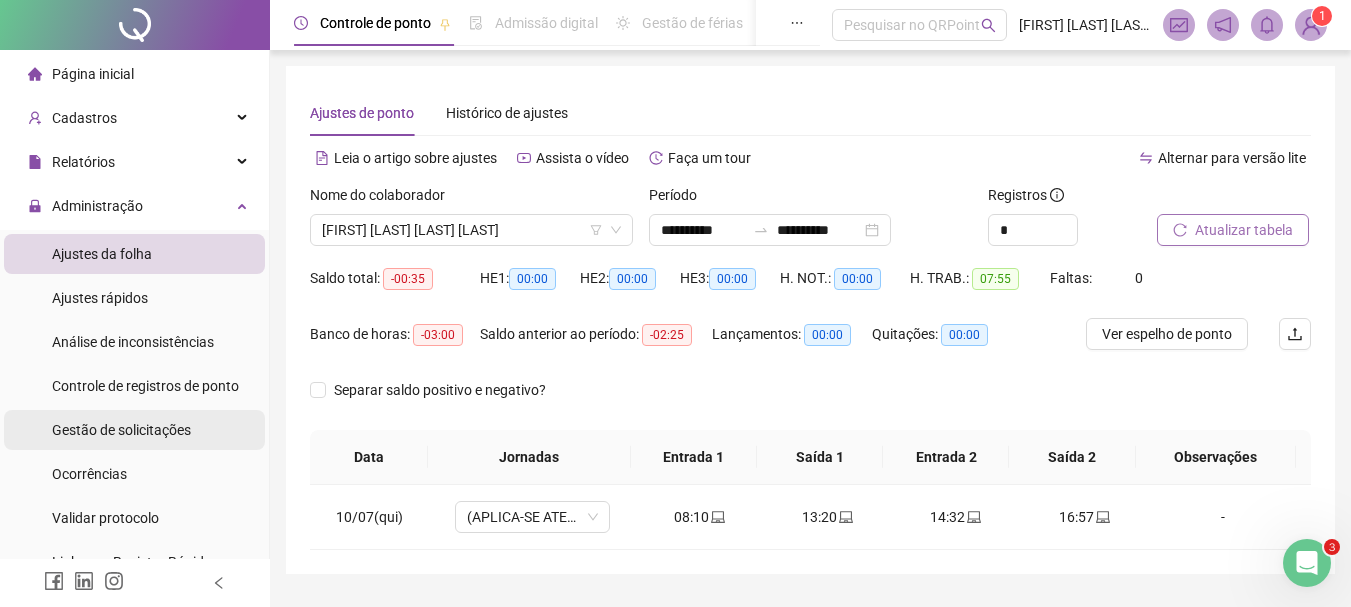click on "Gestão de solicitações" at bounding box center [121, 430] 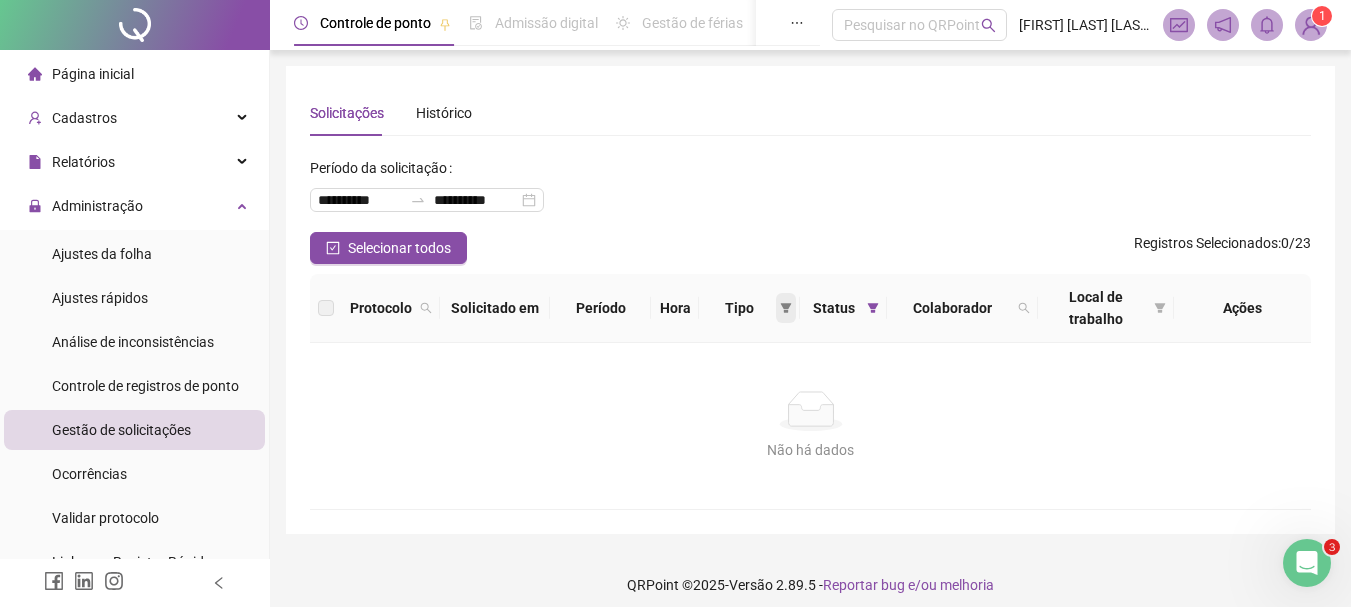 click at bounding box center (786, 308) 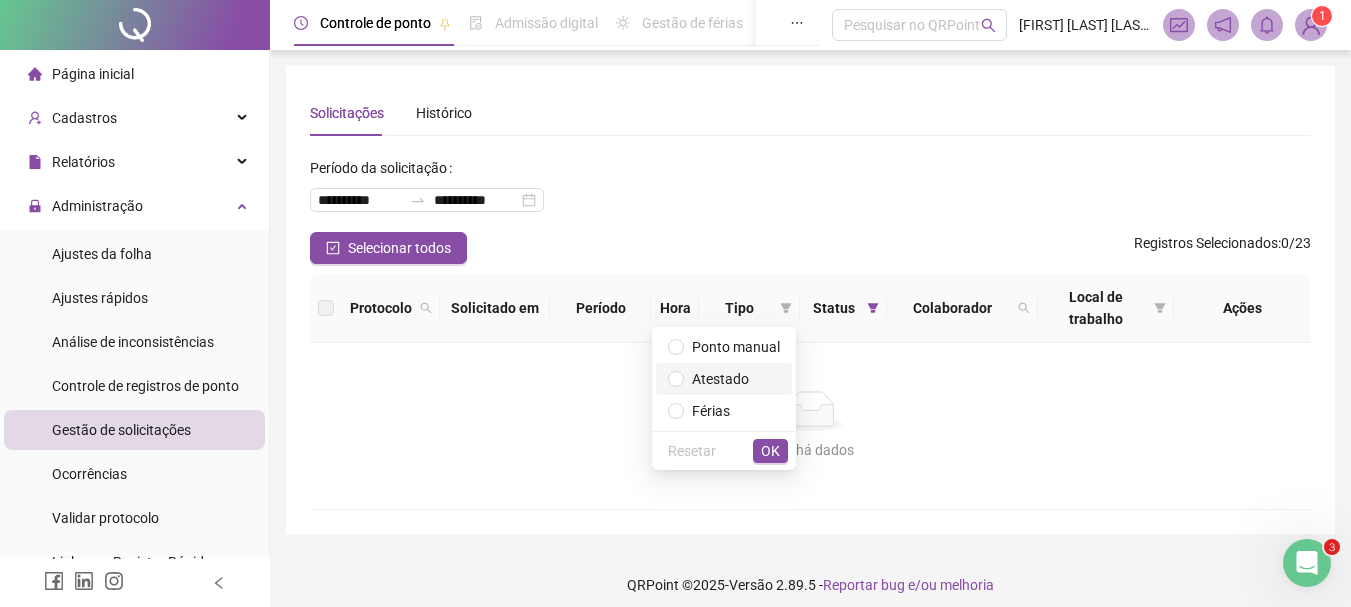 click on "Atestado" at bounding box center (720, 379) 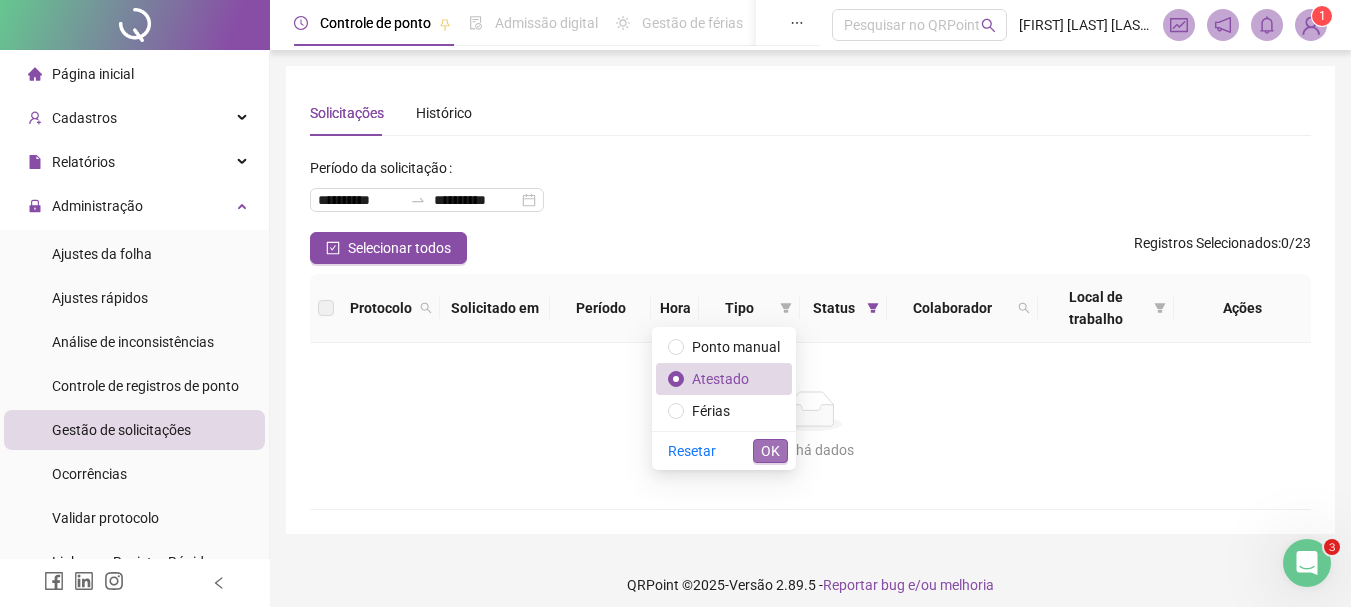 click on "OK" at bounding box center [770, 451] 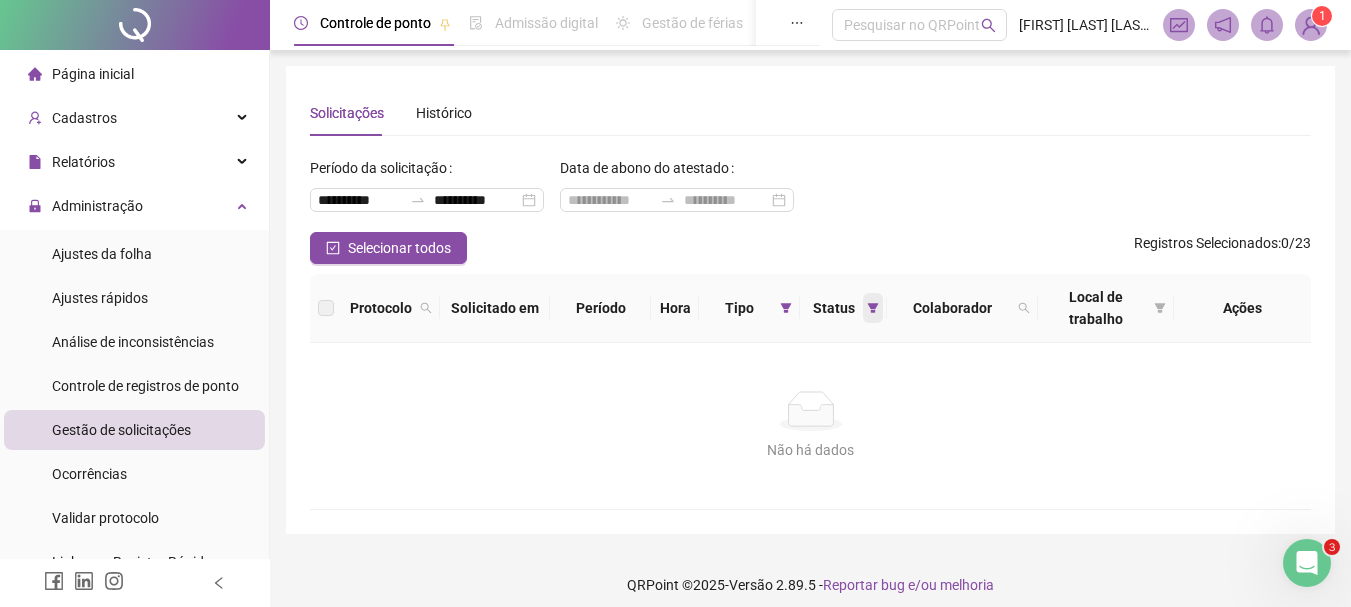 click 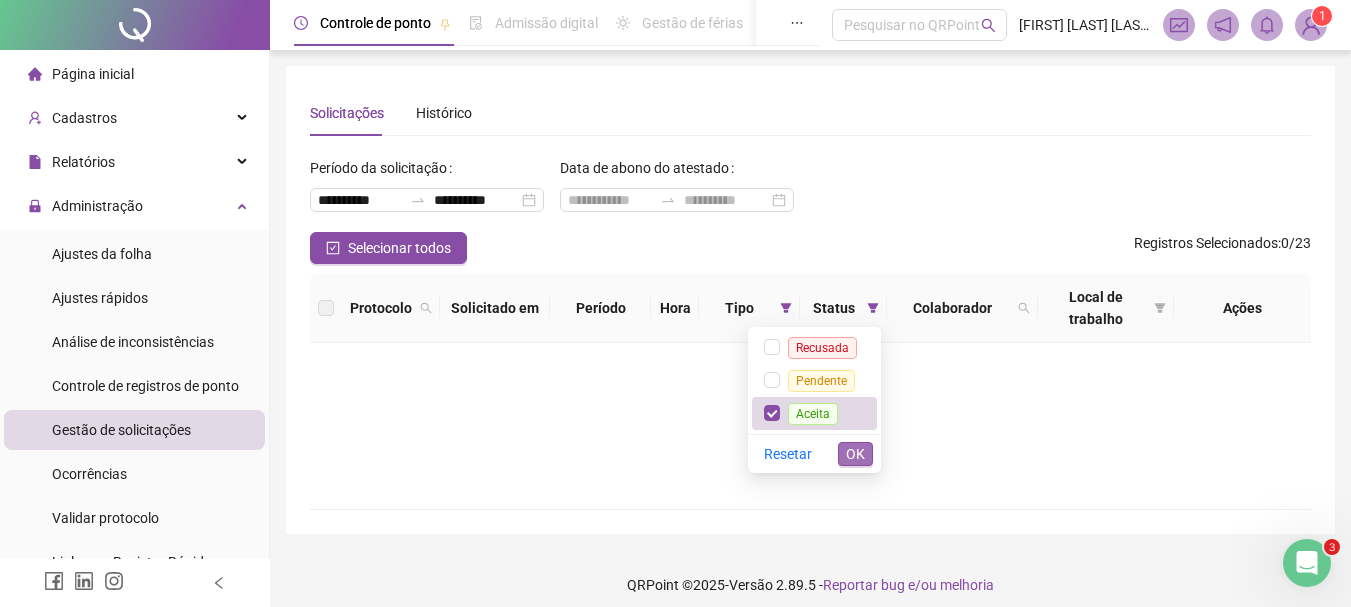 click on "Resetar OK" at bounding box center (814, 453) 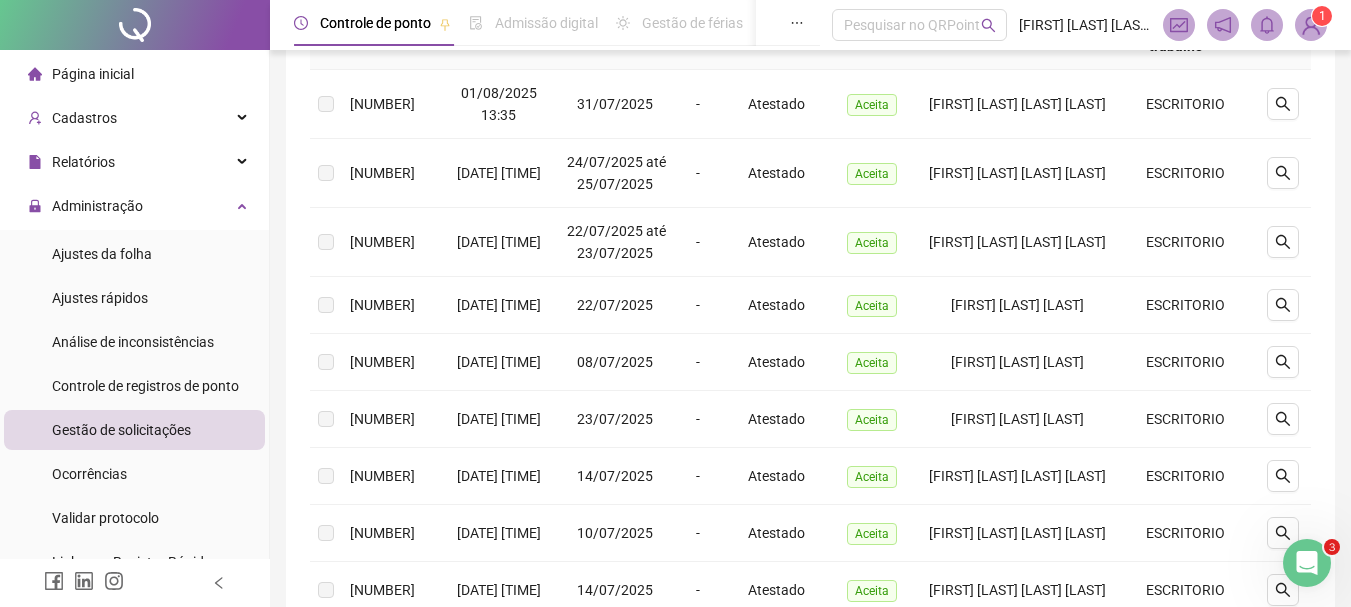 scroll, scrollTop: 284, scrollLeft: 0, axis: vertical 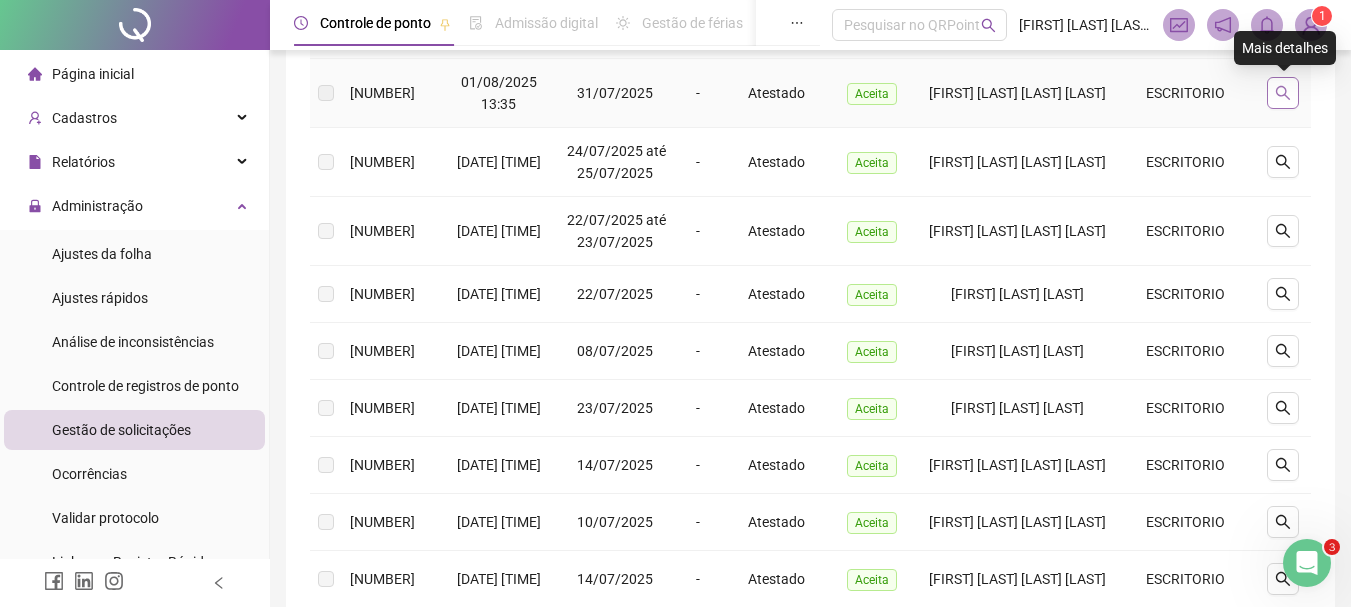 click at bounding box center (1283, 93) 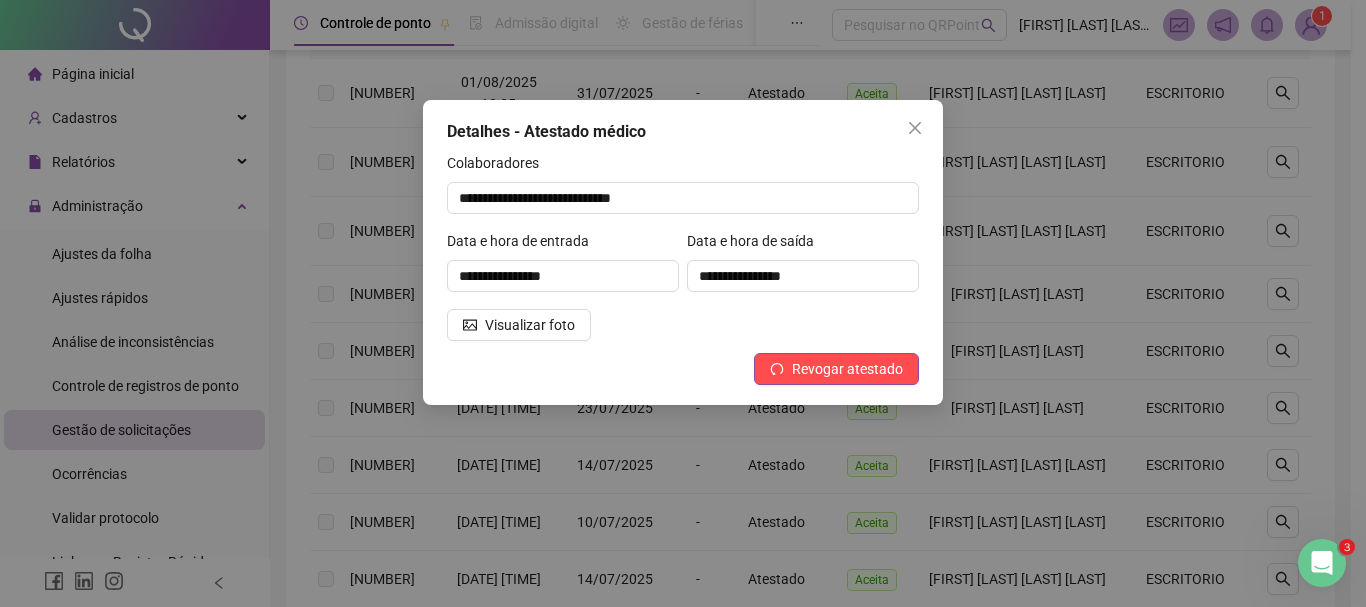 click on "**********" at bounding box center [683, 303] 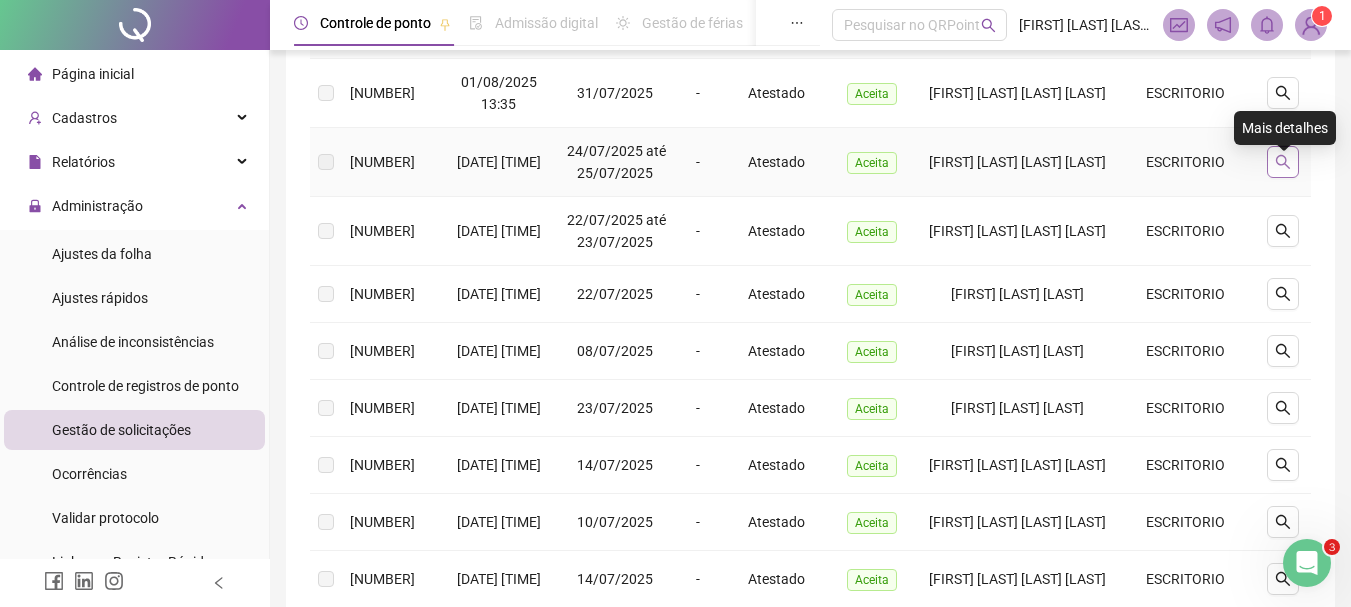click at bounding box center (1283, 162) 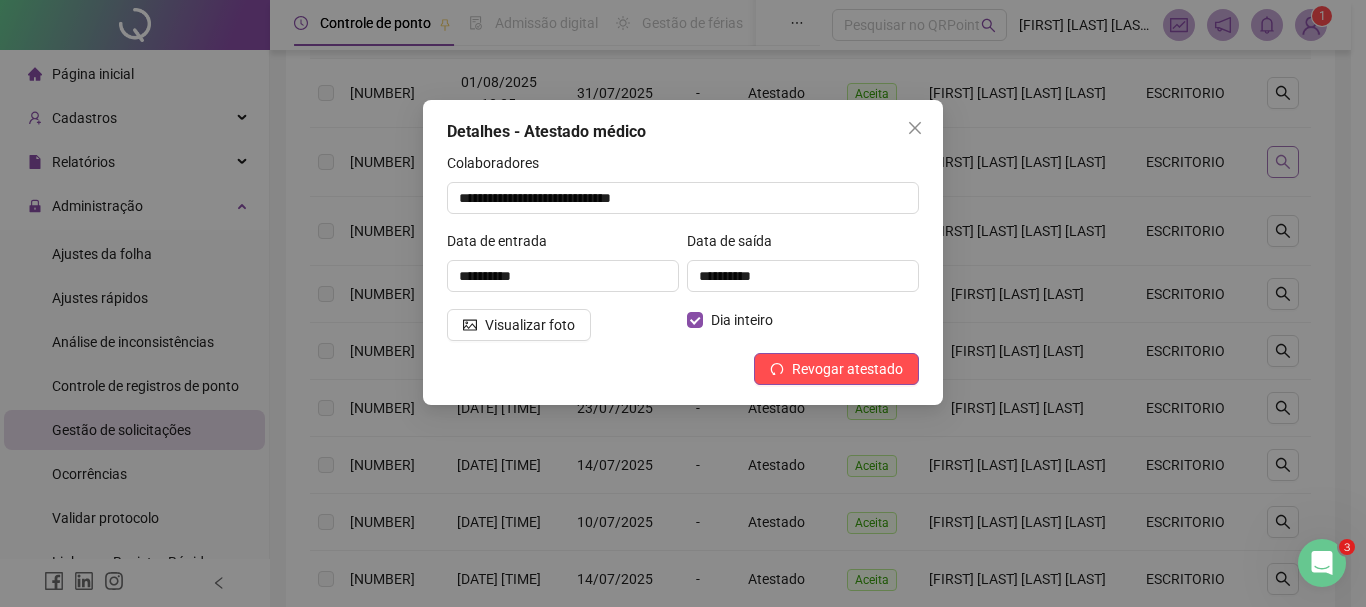 click on "**********" at bounding box center (683, 303) 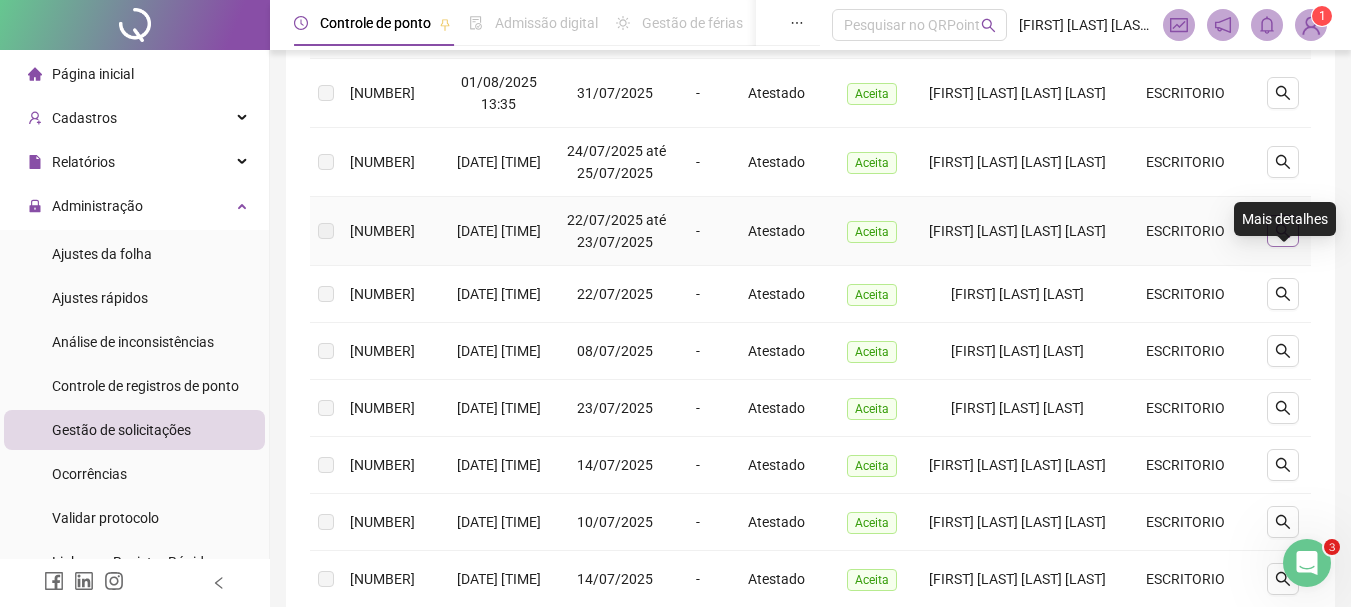 click at bounding box center (1283, 231) 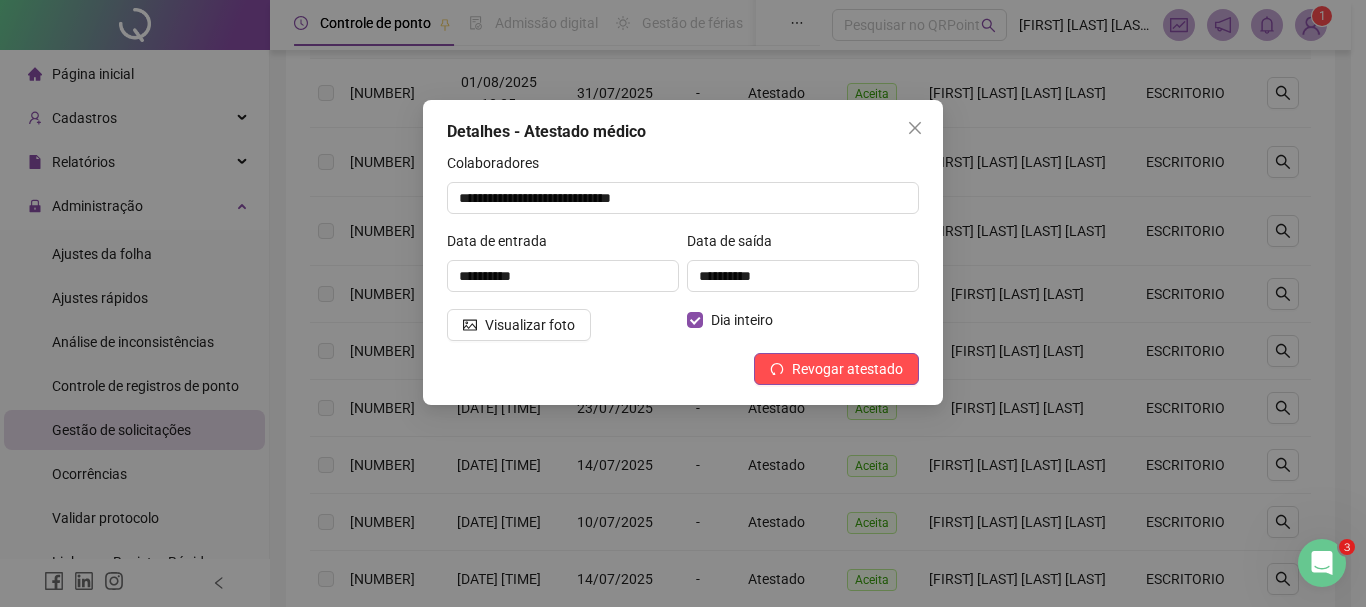 click on "**********" at bounding box center (683, 303) 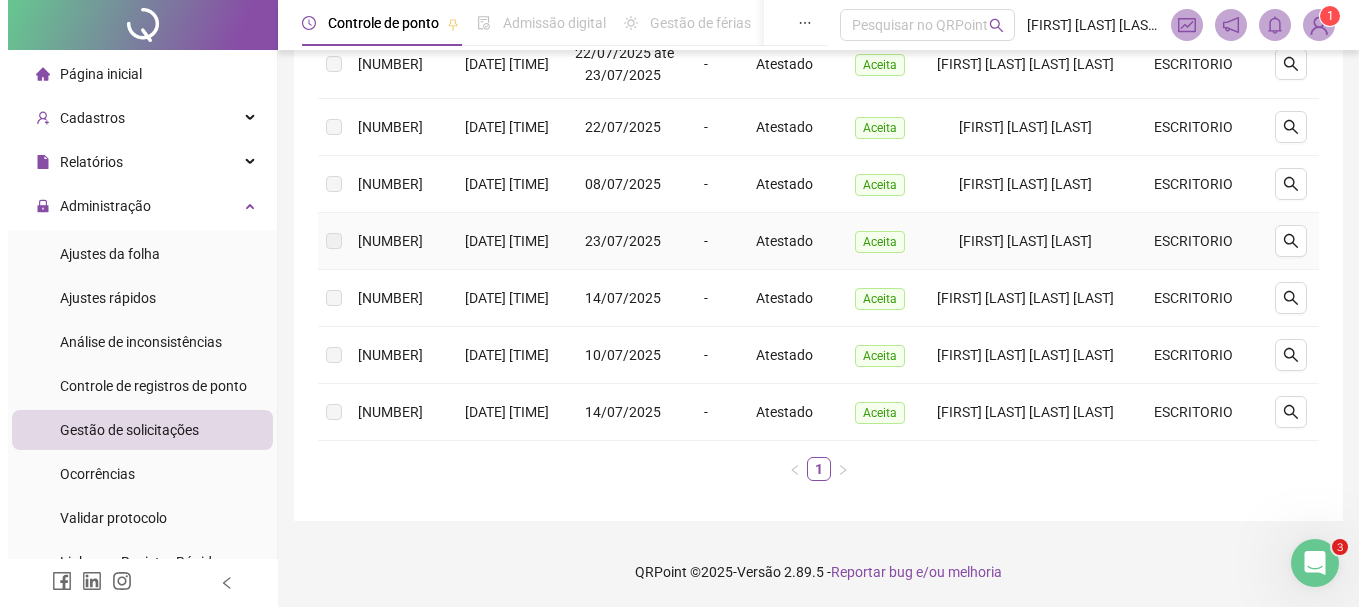 scroll, scrollTop: 567, scrollLeft: 0, axis: vertical 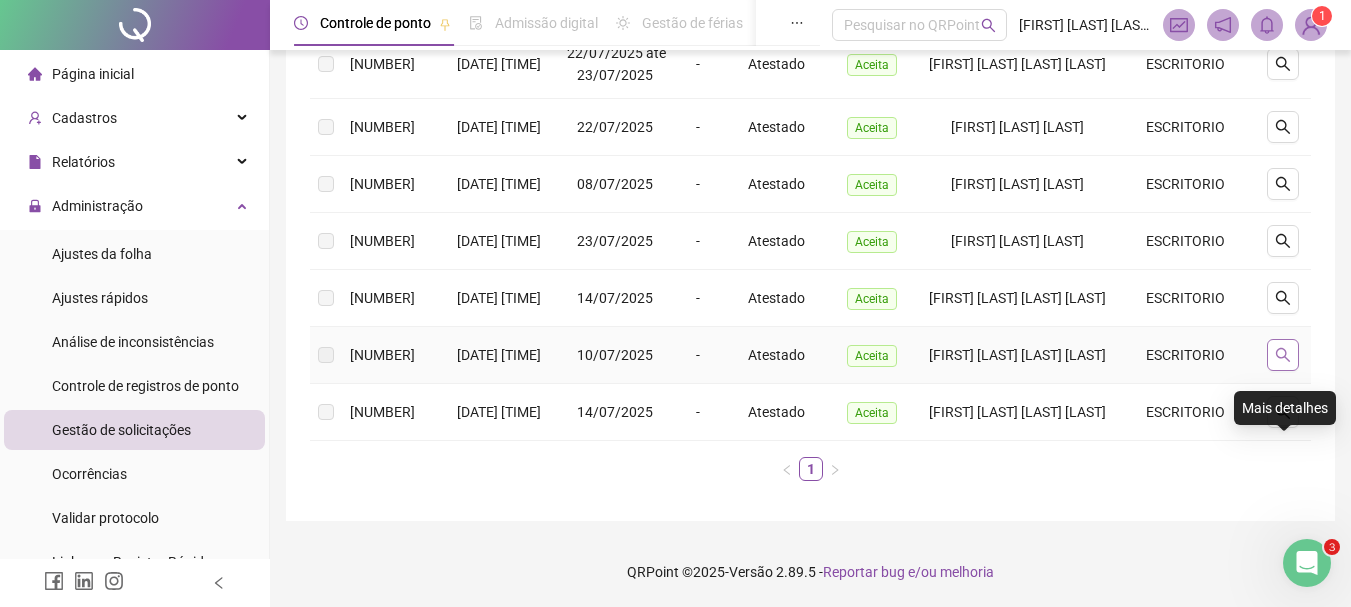 click at bounding box center [1283, 355] 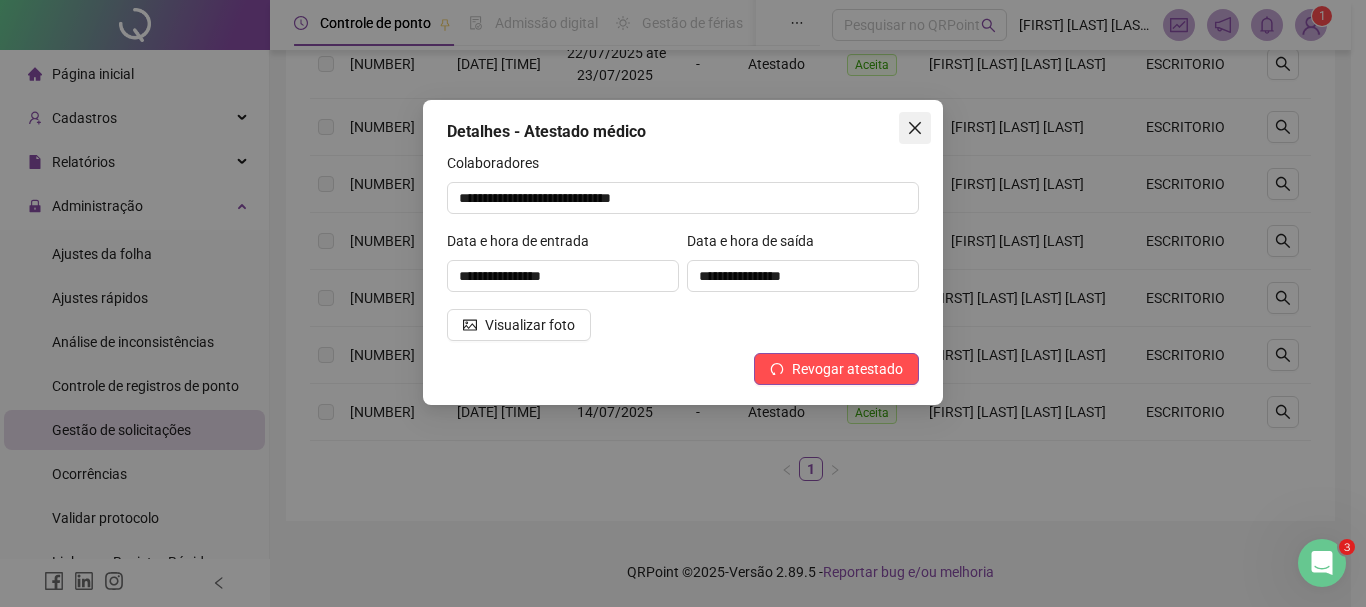 click at bounding box center [915, 128] 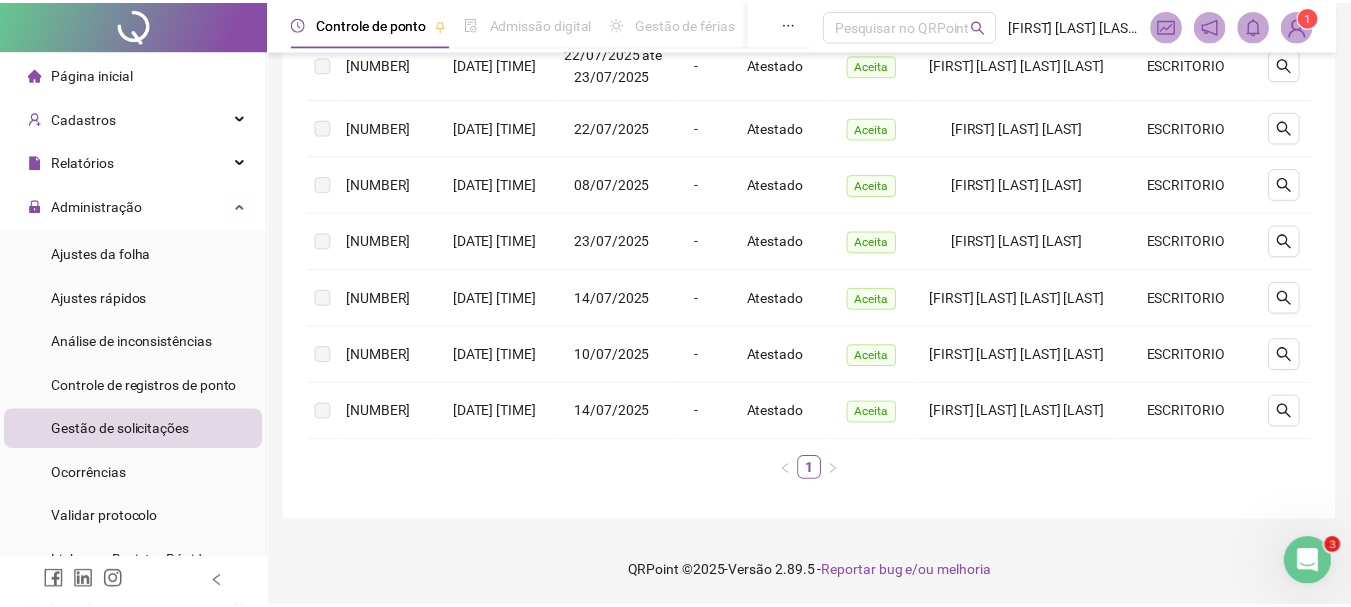 scroll, scrollTop: 523, scrollLeft: 0, axis: vertical 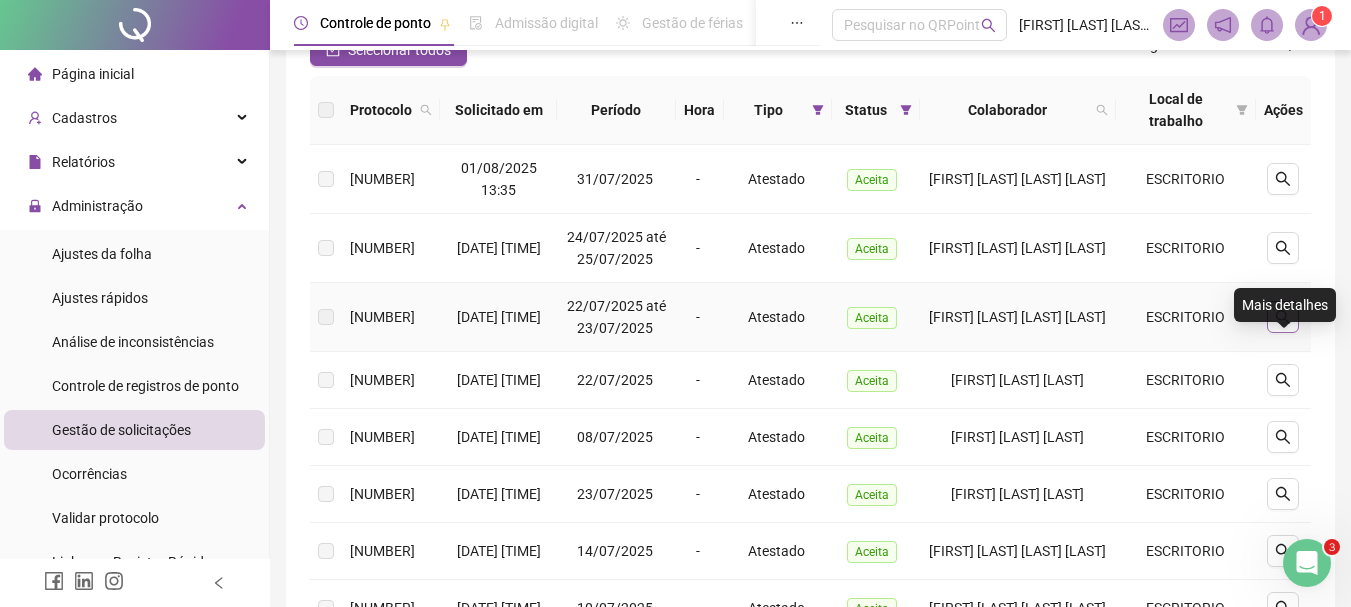 click 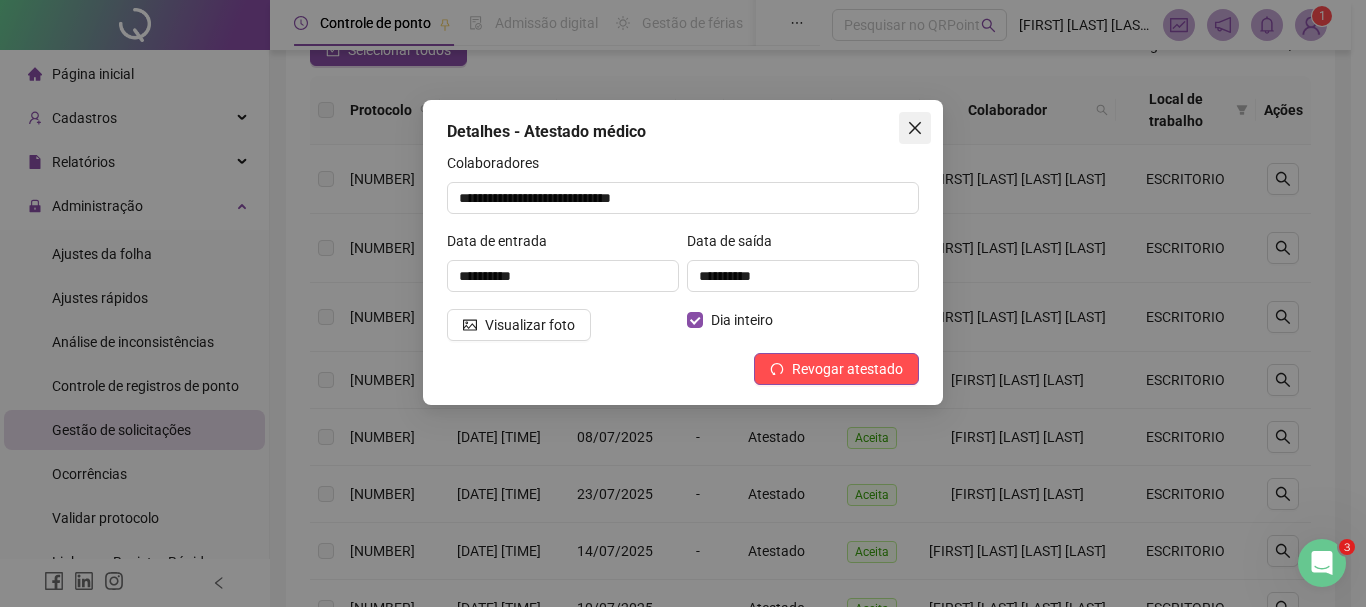 click at bounding box center [915, 128] 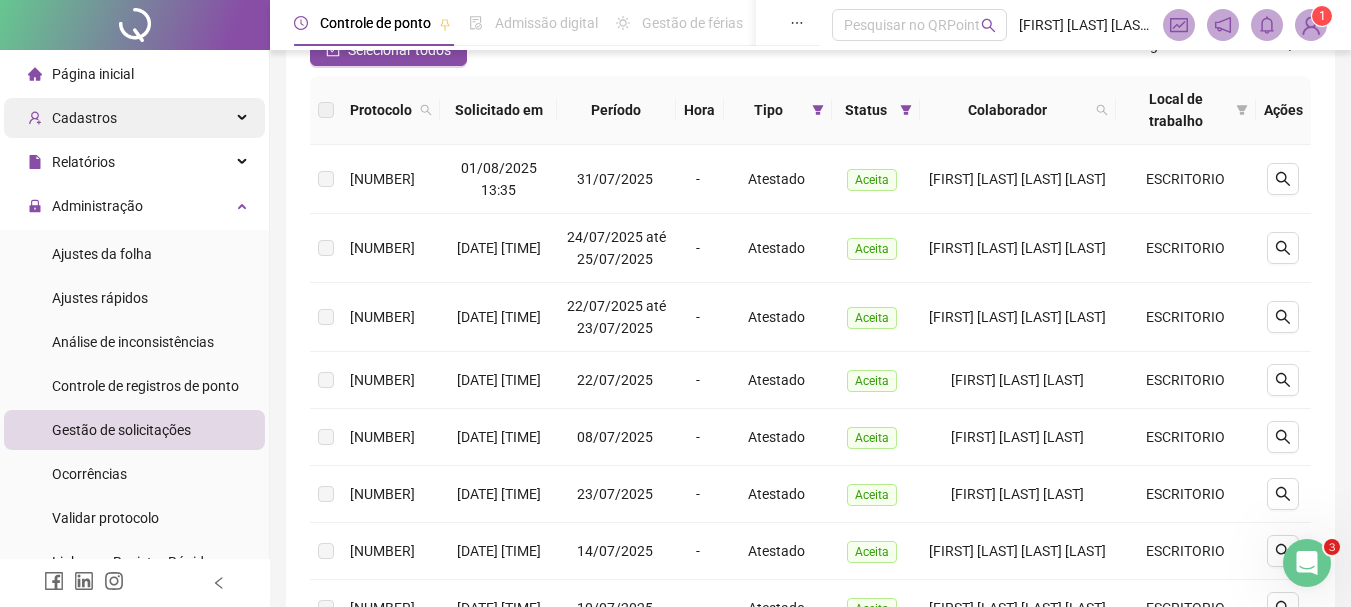 click on "Cadastros" at bounding box center (134, 118) 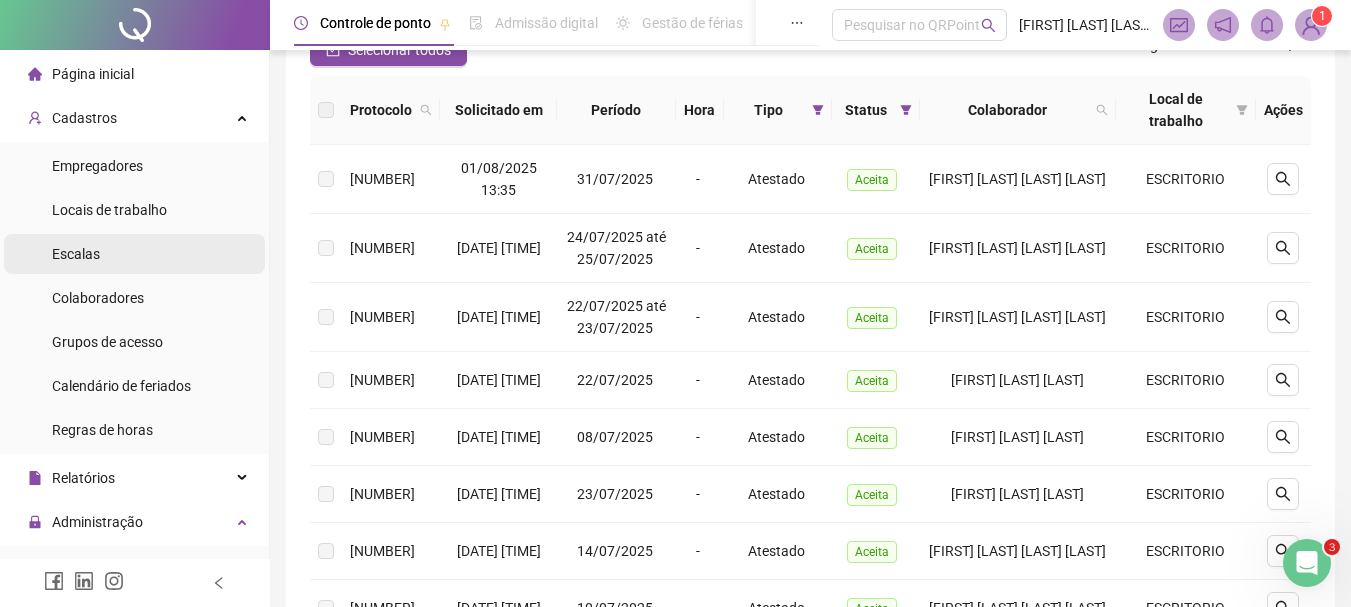 click on "Escalas" at bounding box center [134, 254] 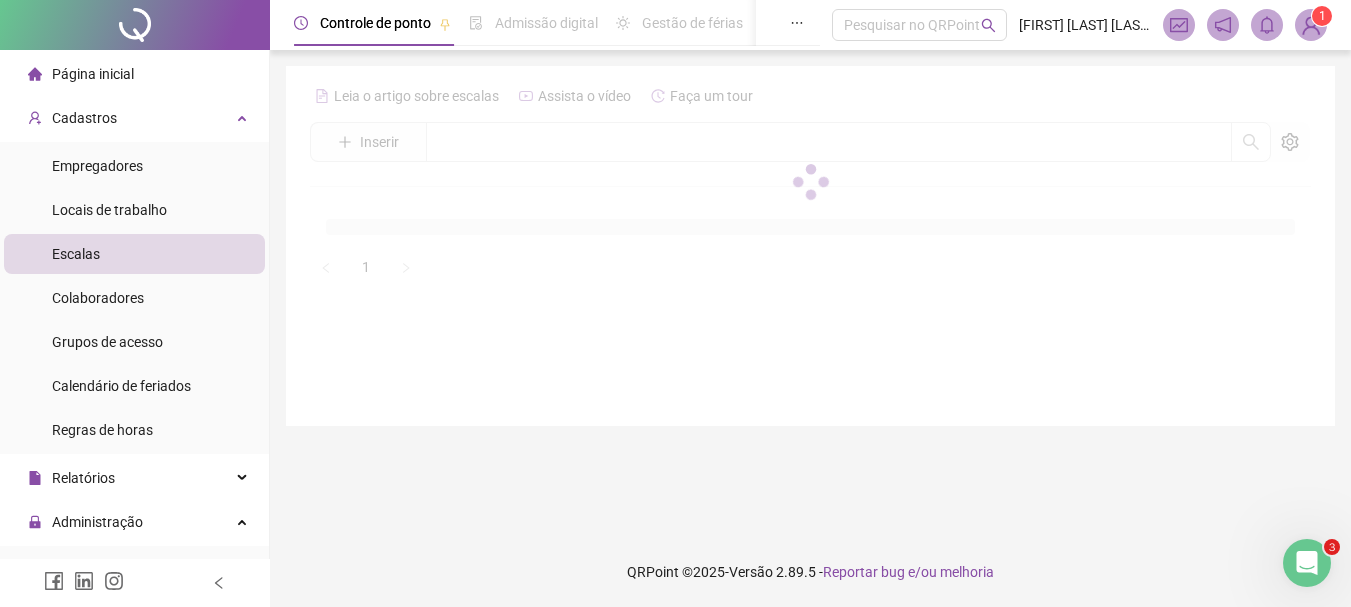 scroll, scrollTop: 0, scrollLeft: 0, axis: both 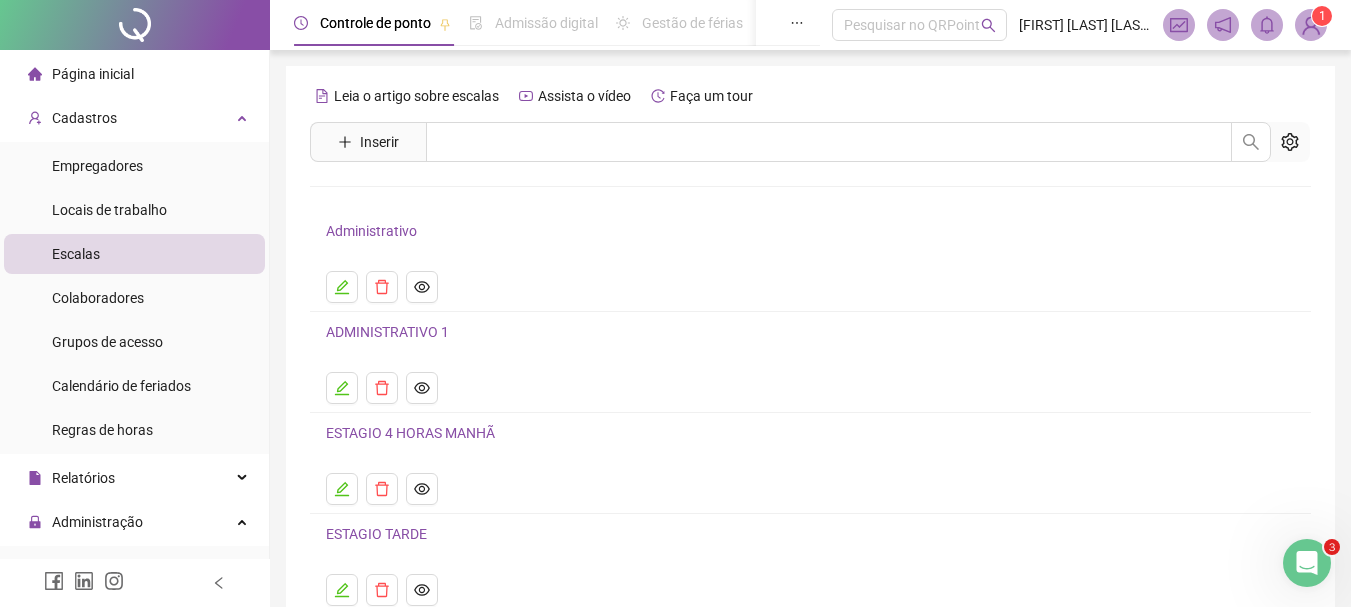 click on "Inserir" at bounding box center (368, 142) 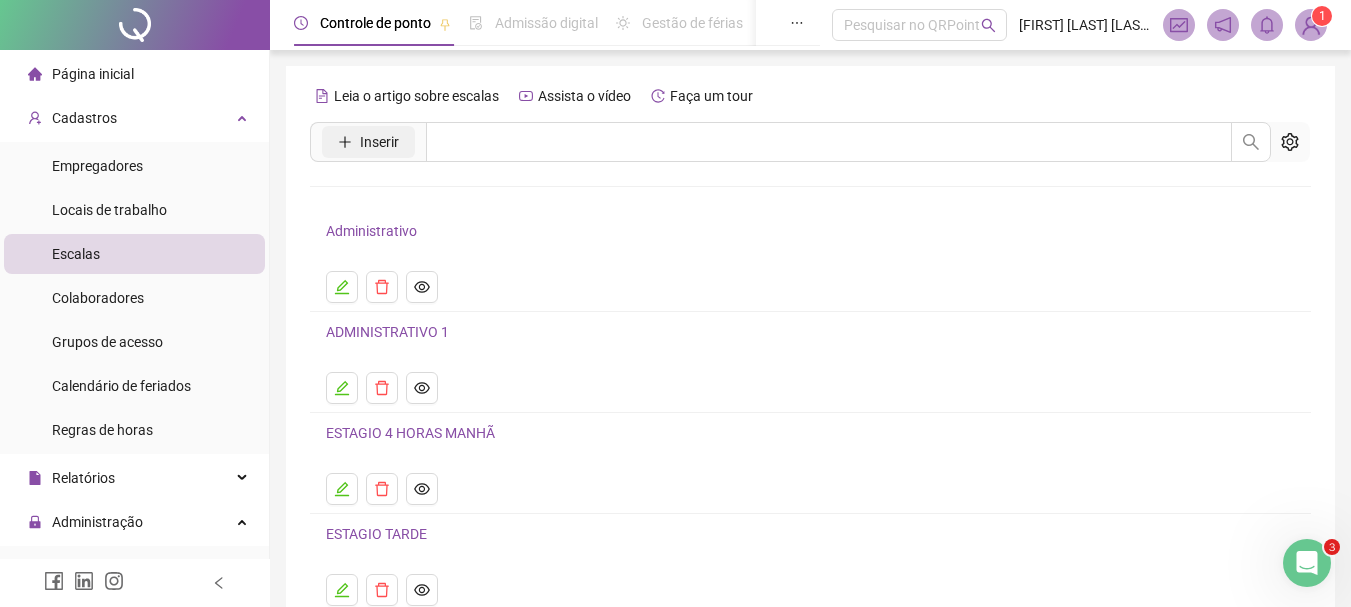 click on "Inserir" at bounding box center [379, 142] 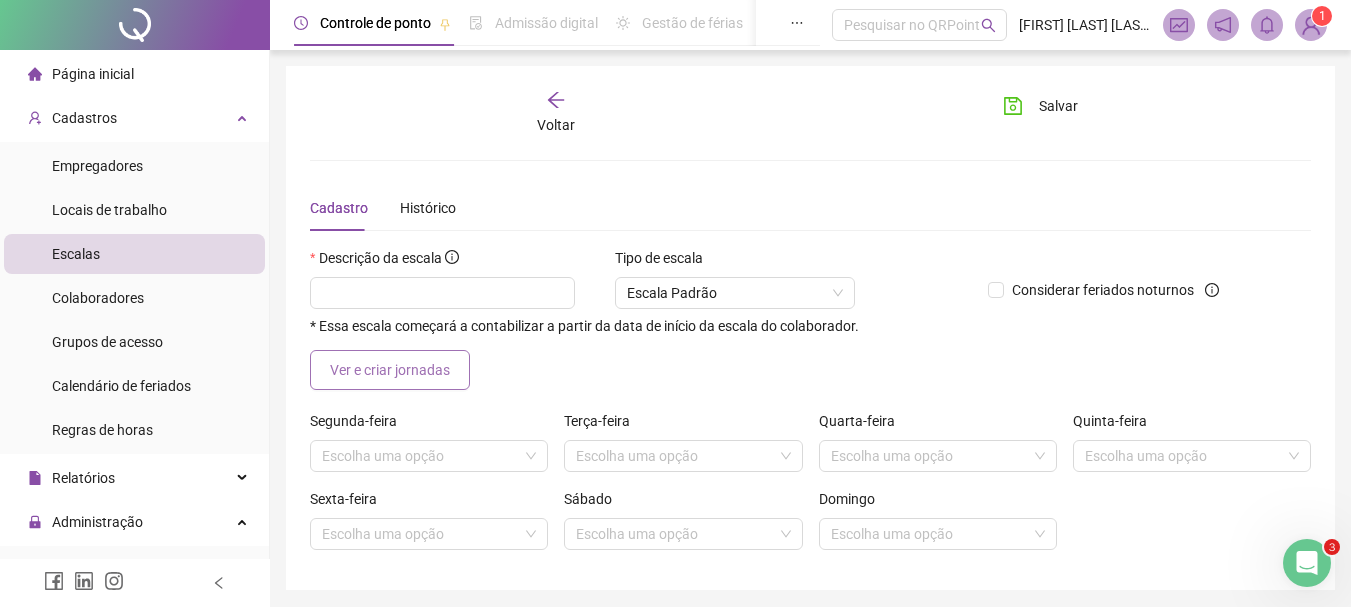 click on "Ver e criar jornadas" at bounding box center [390, 370] 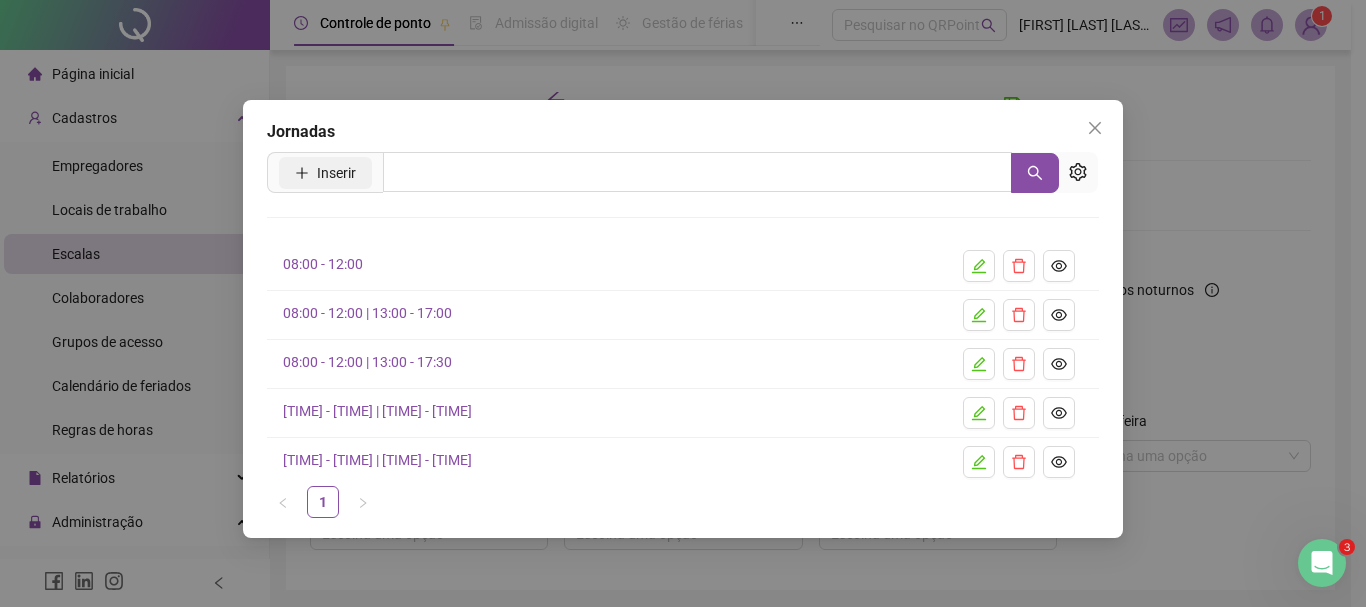 click on "Inserir" at bounding box center (336, 173) 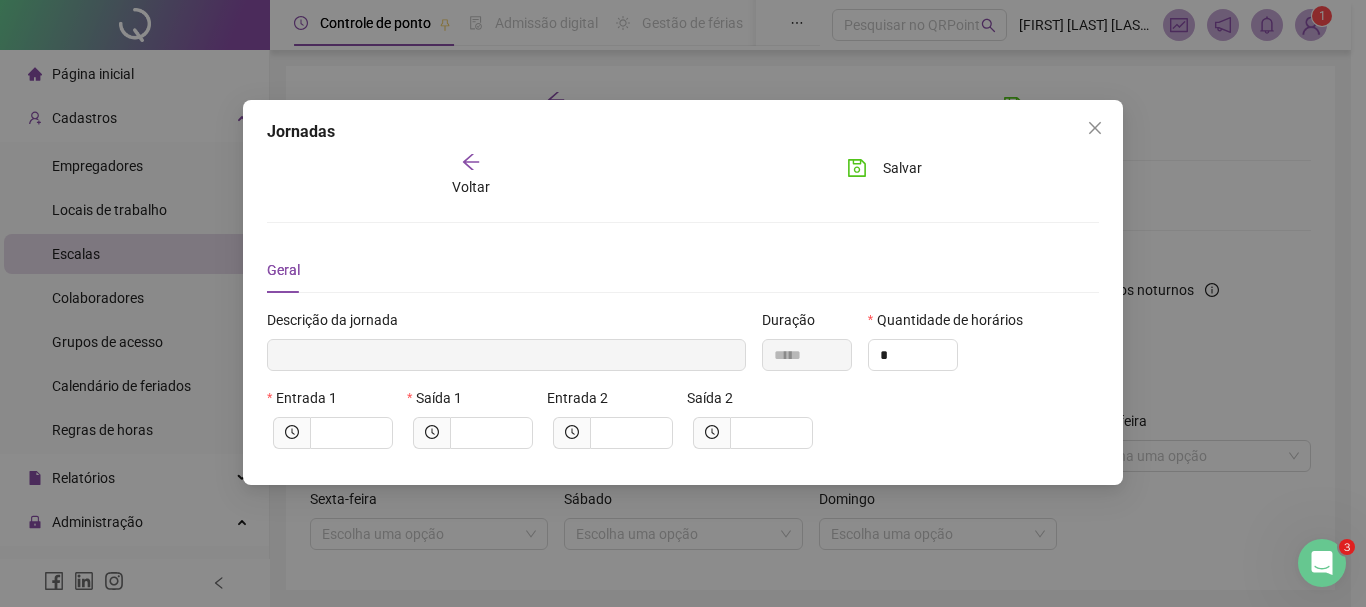 type 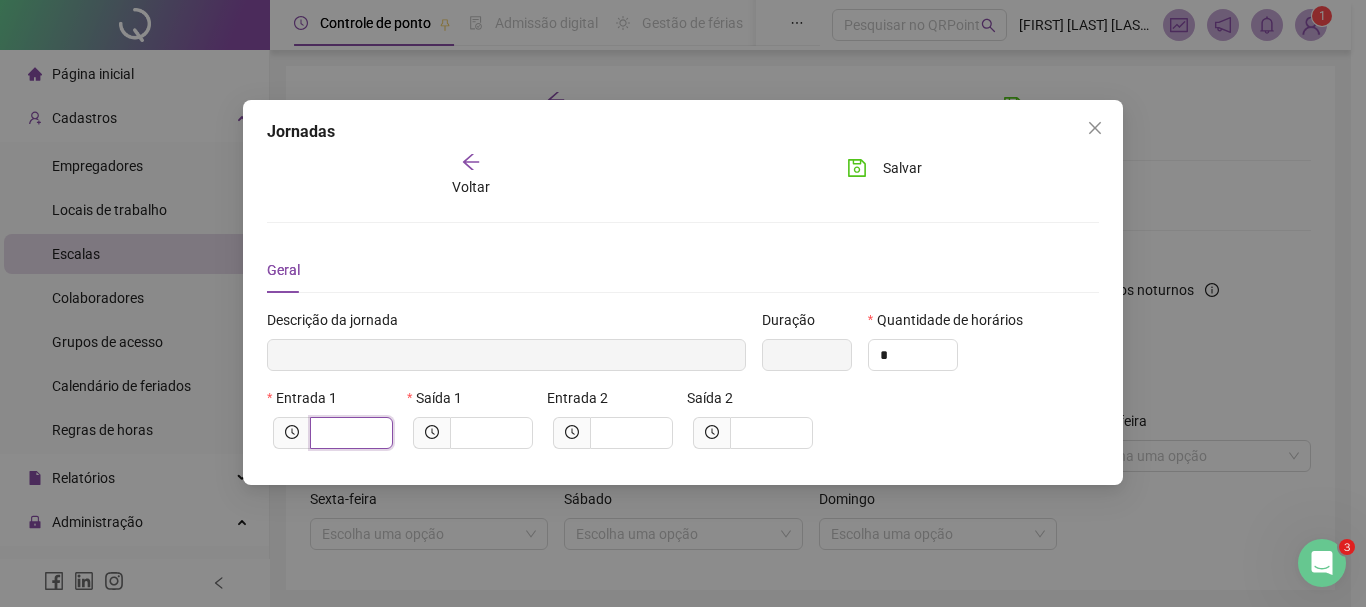 click at bounding box center [349, 433] 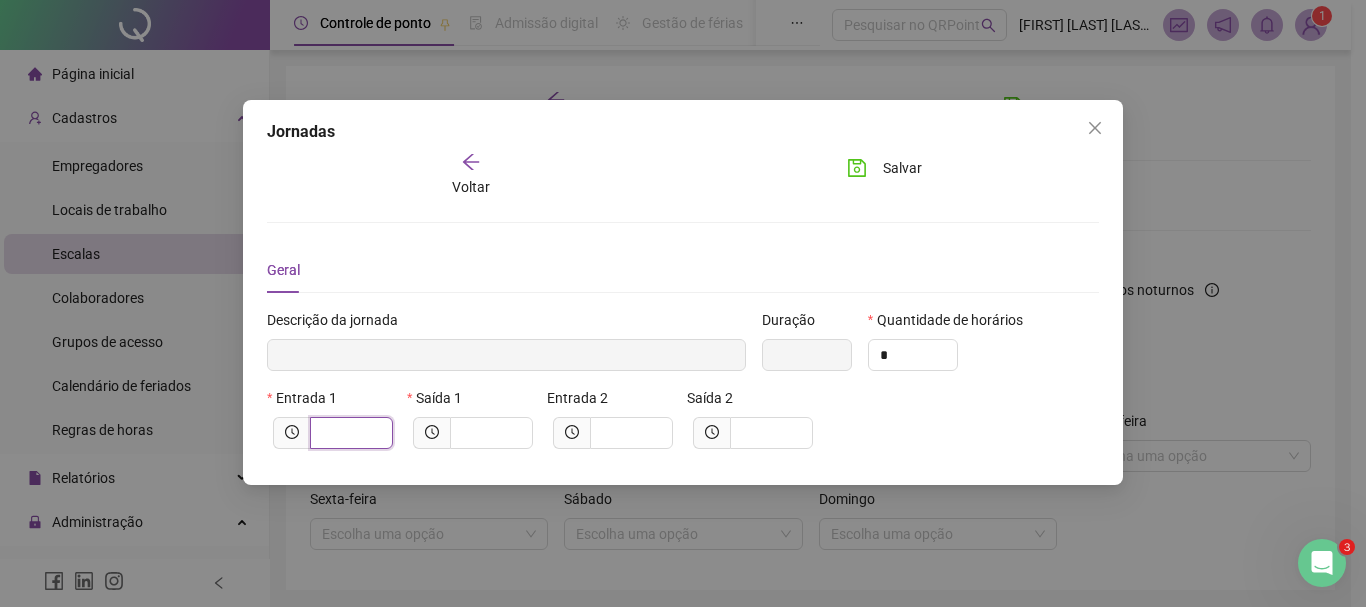 type on "*****" 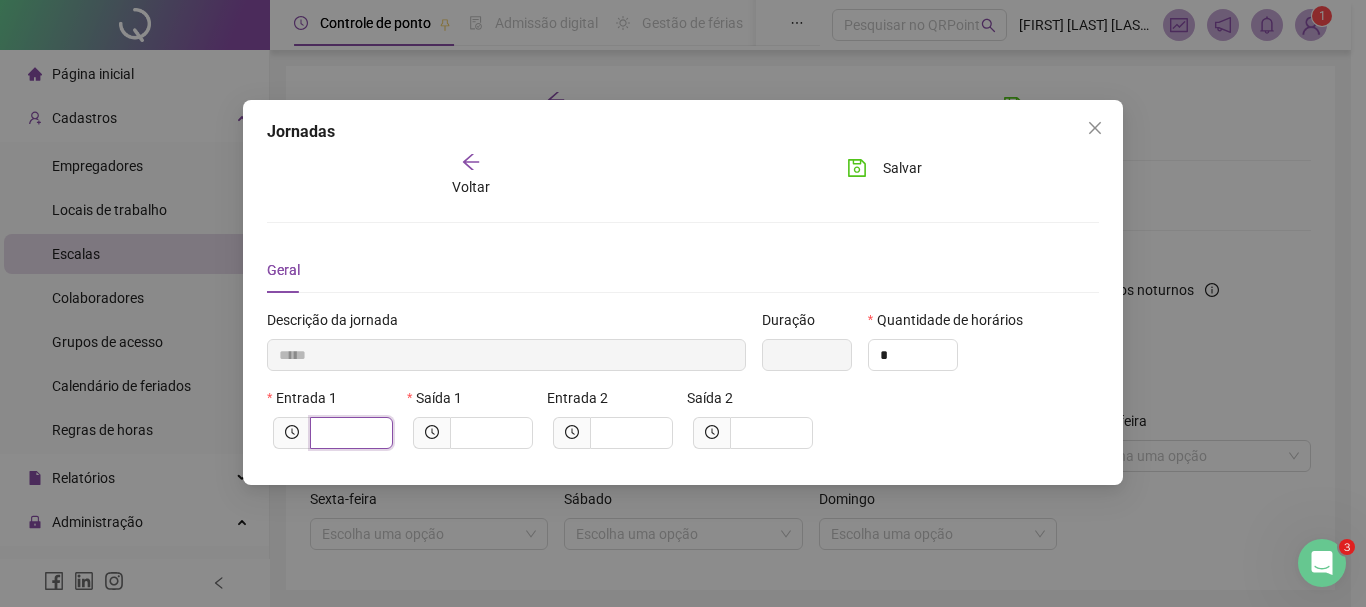 type on "*****" 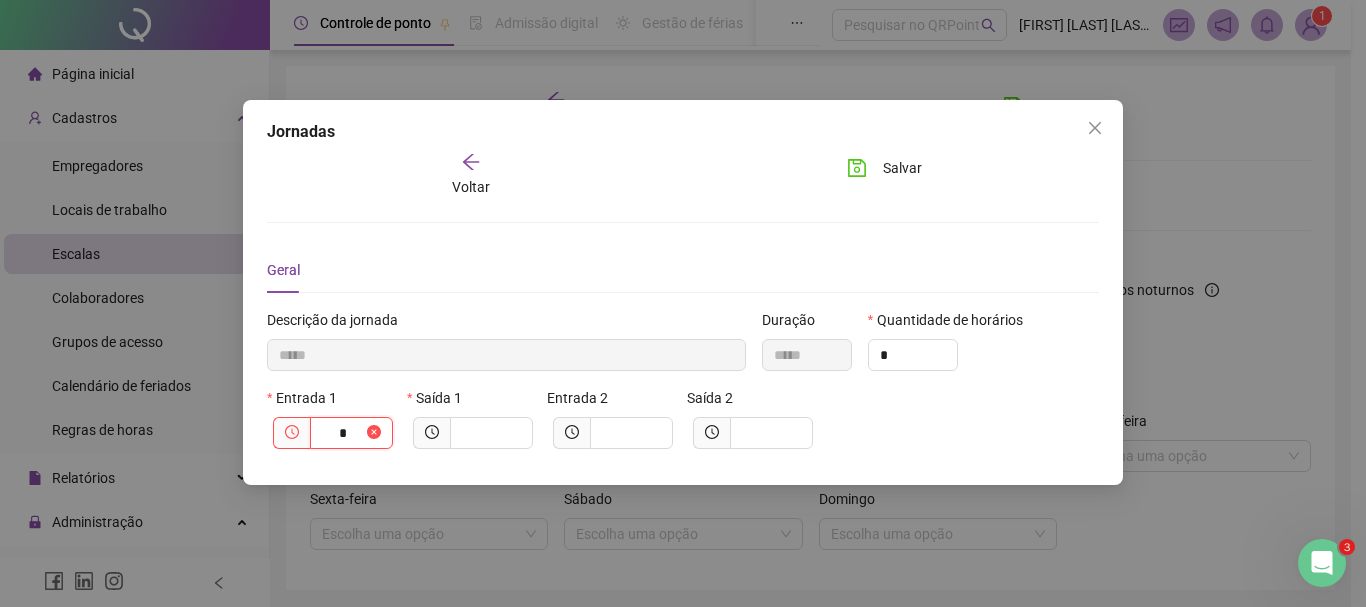 type on "******" 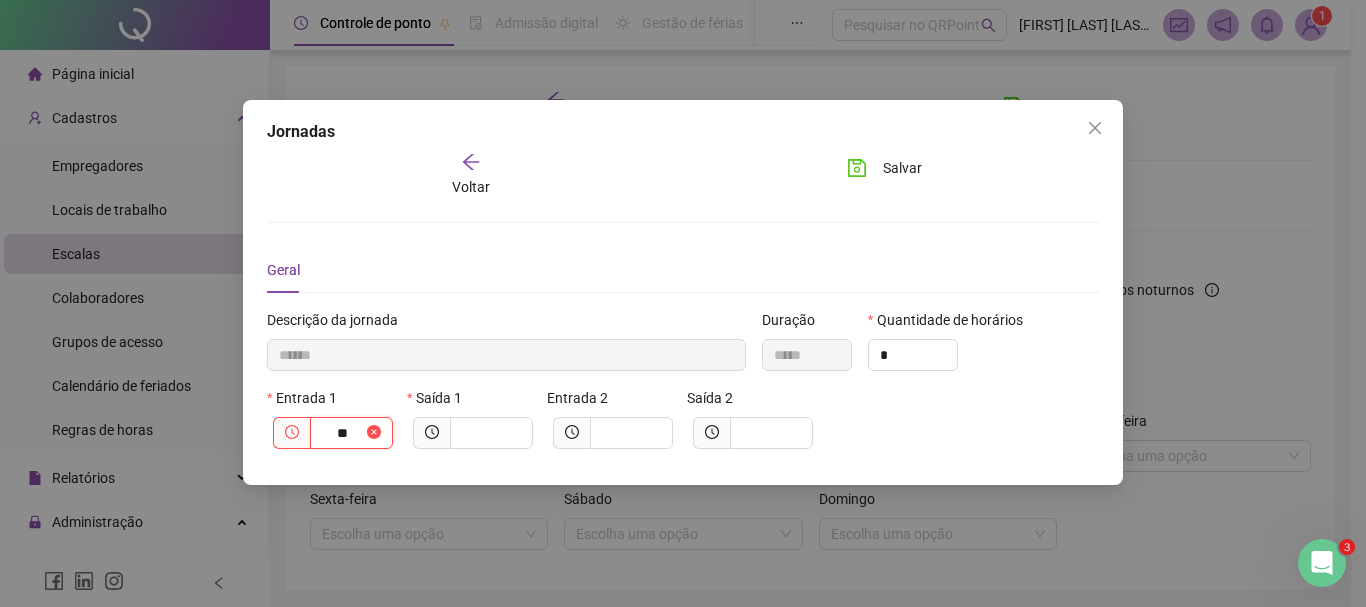 type on "********" 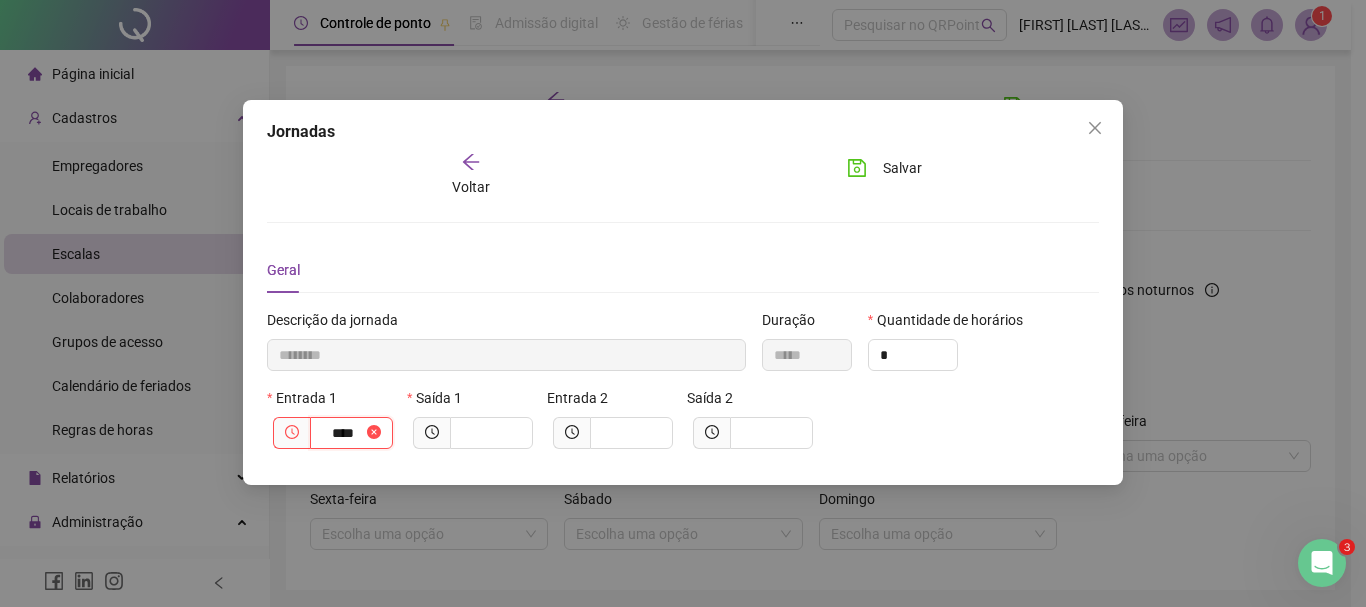 type on "*********" 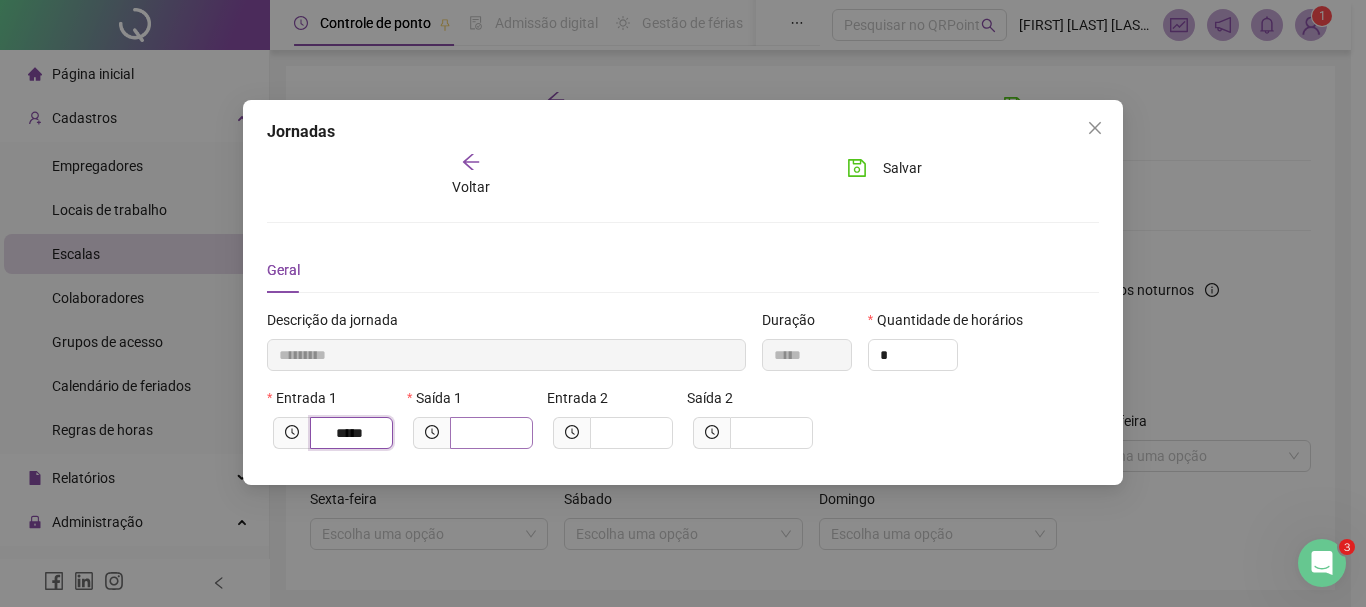 type on "*****" 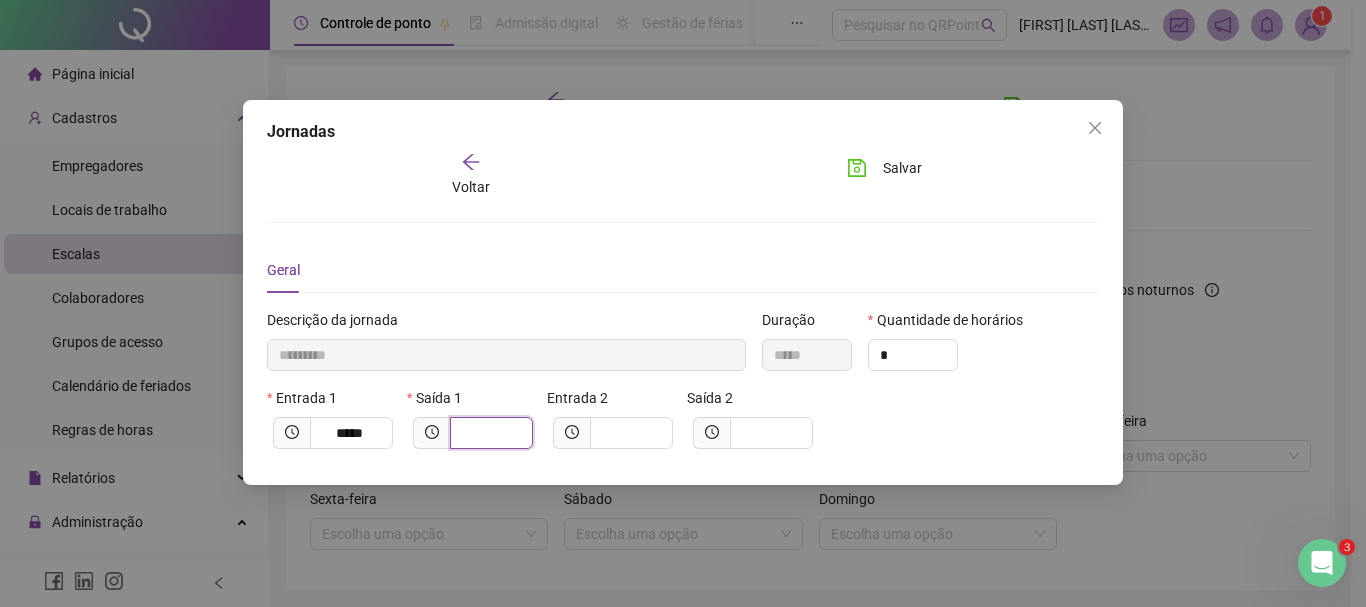 click at bounding box center (489, 433) 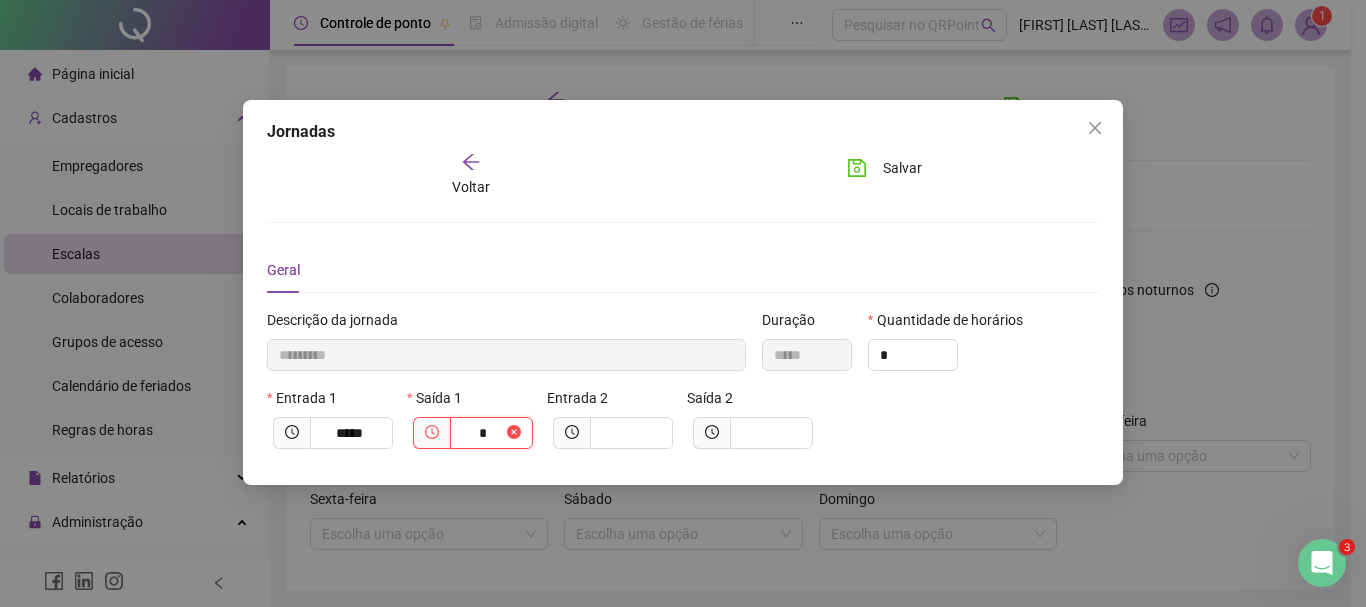 type on "**********" 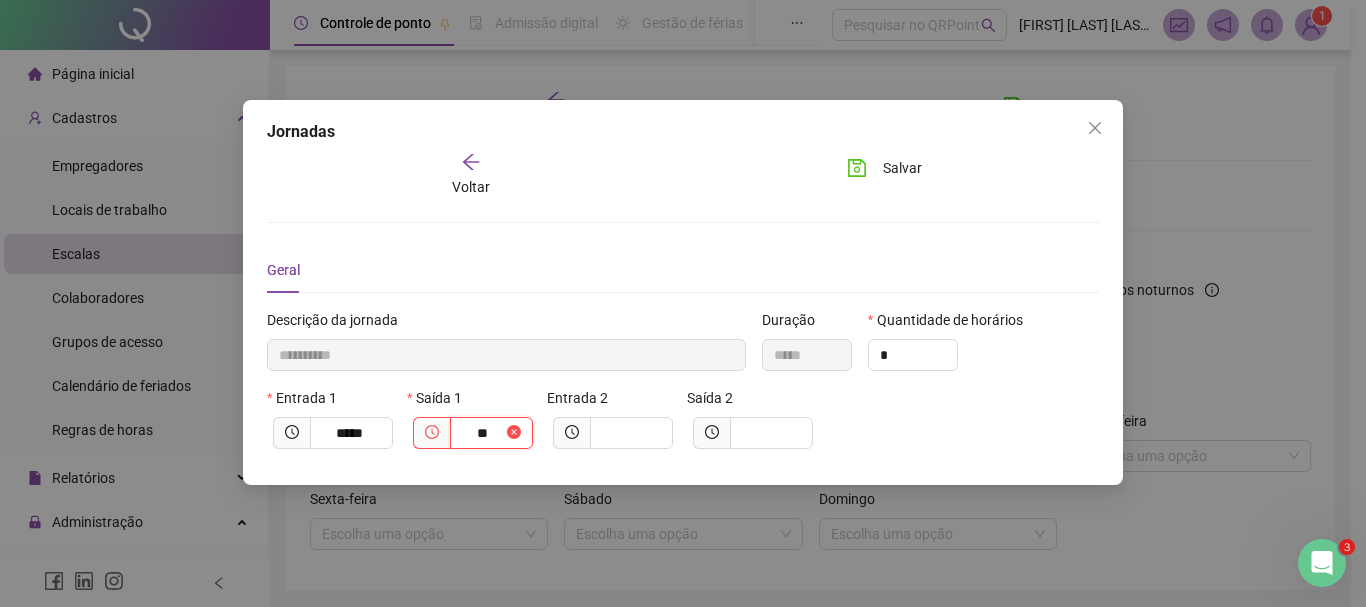 type on "**********" 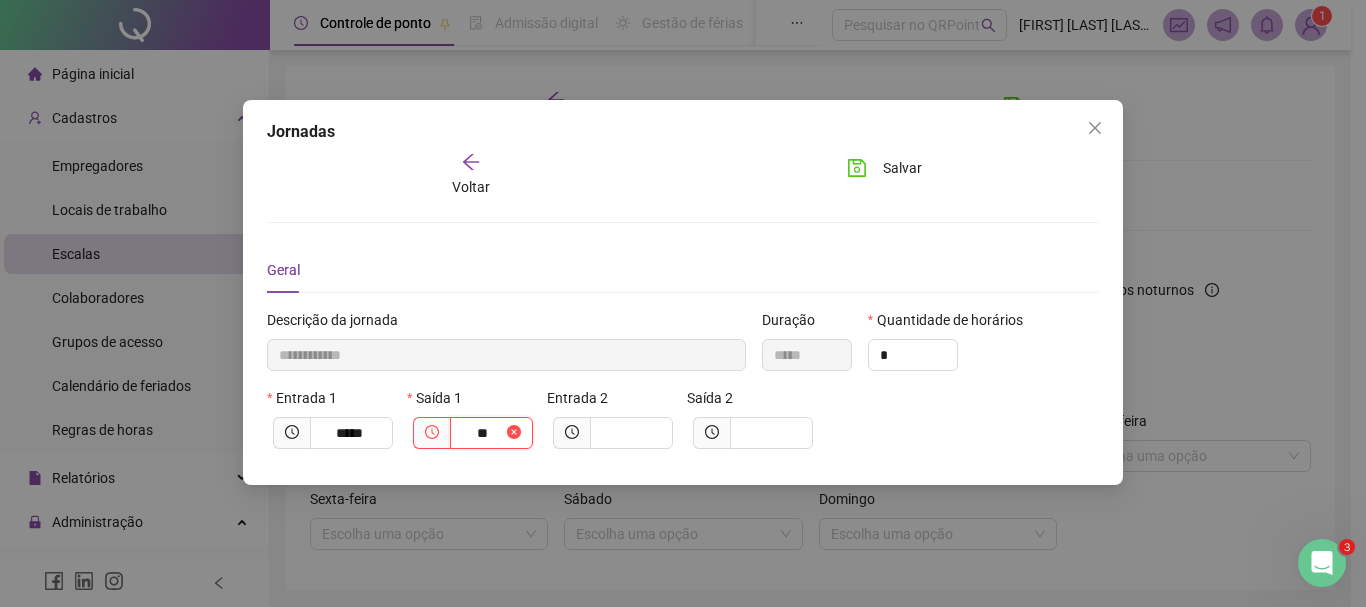 type on "*****" 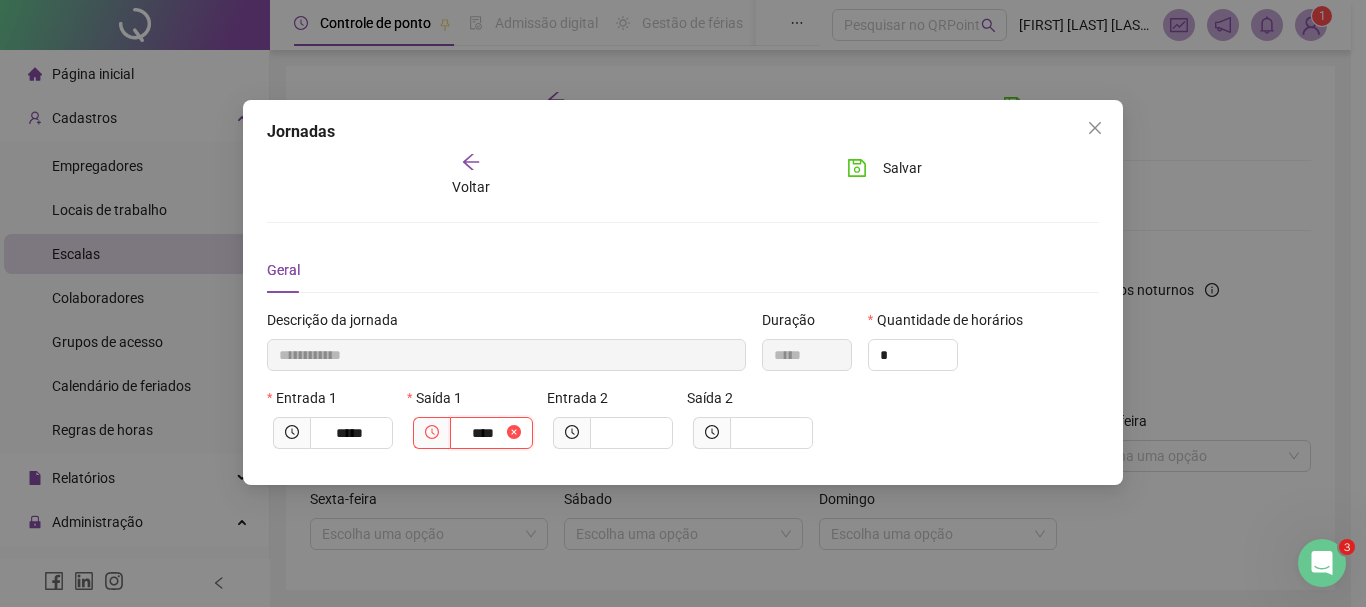 type on "**********" 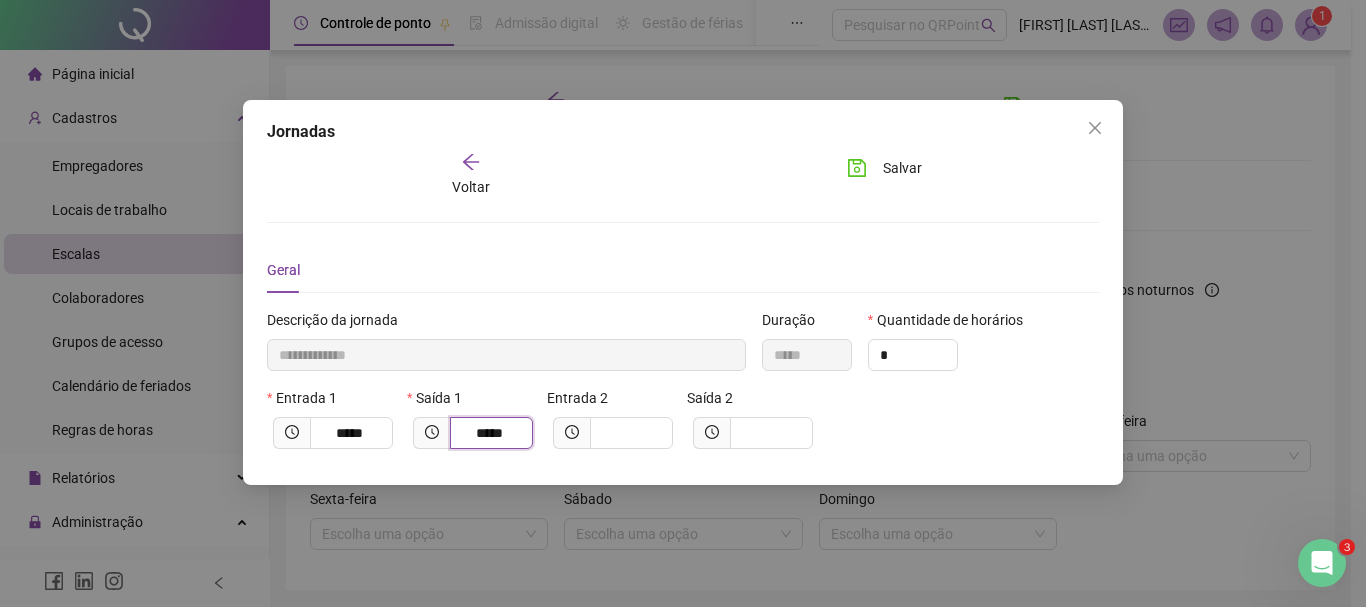 type on "*****" 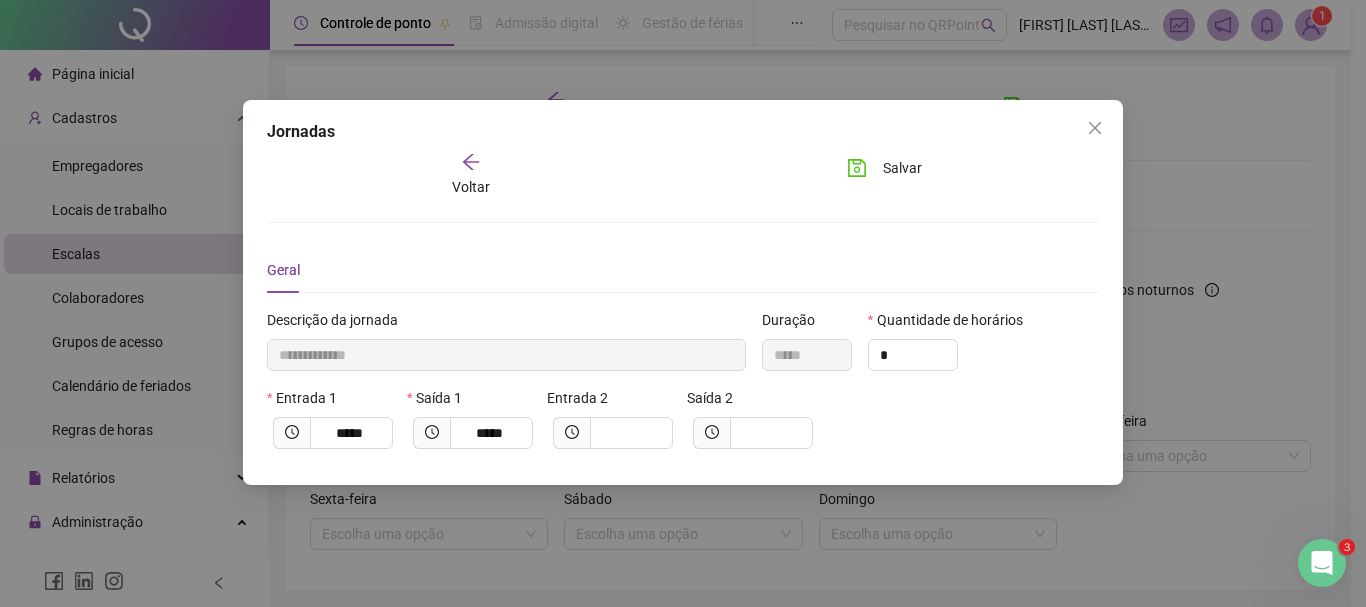 click on "**********" at bounding box center [683, 303] 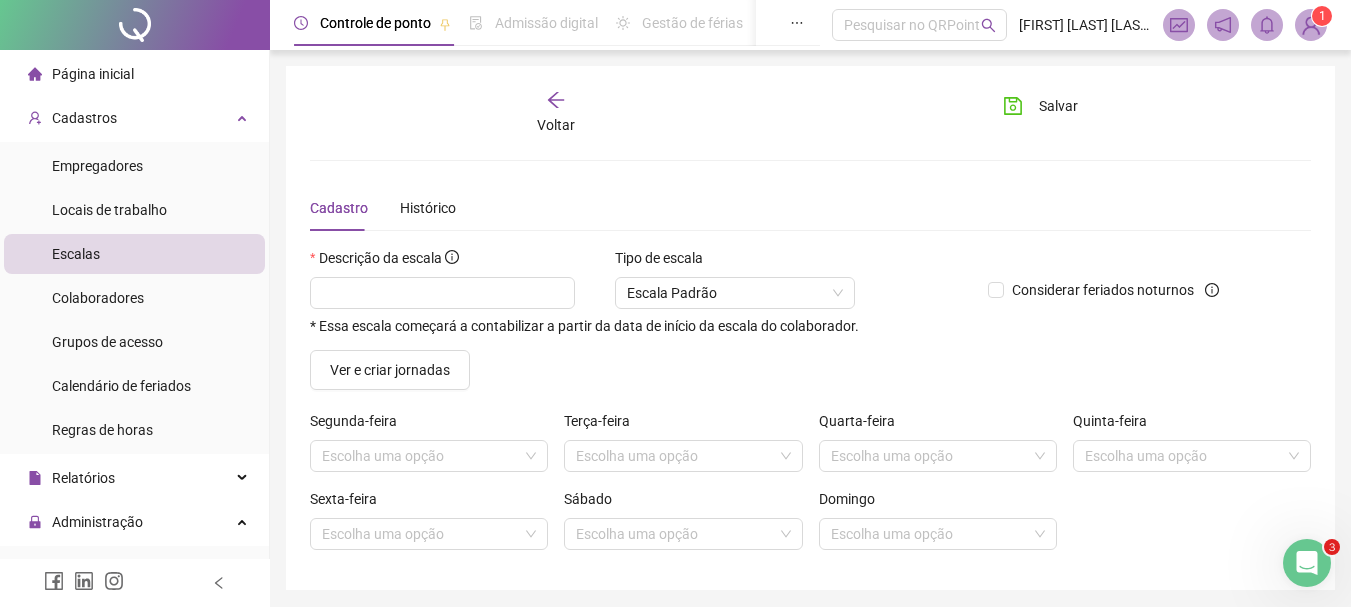 click at bounding box center (1311, 25) 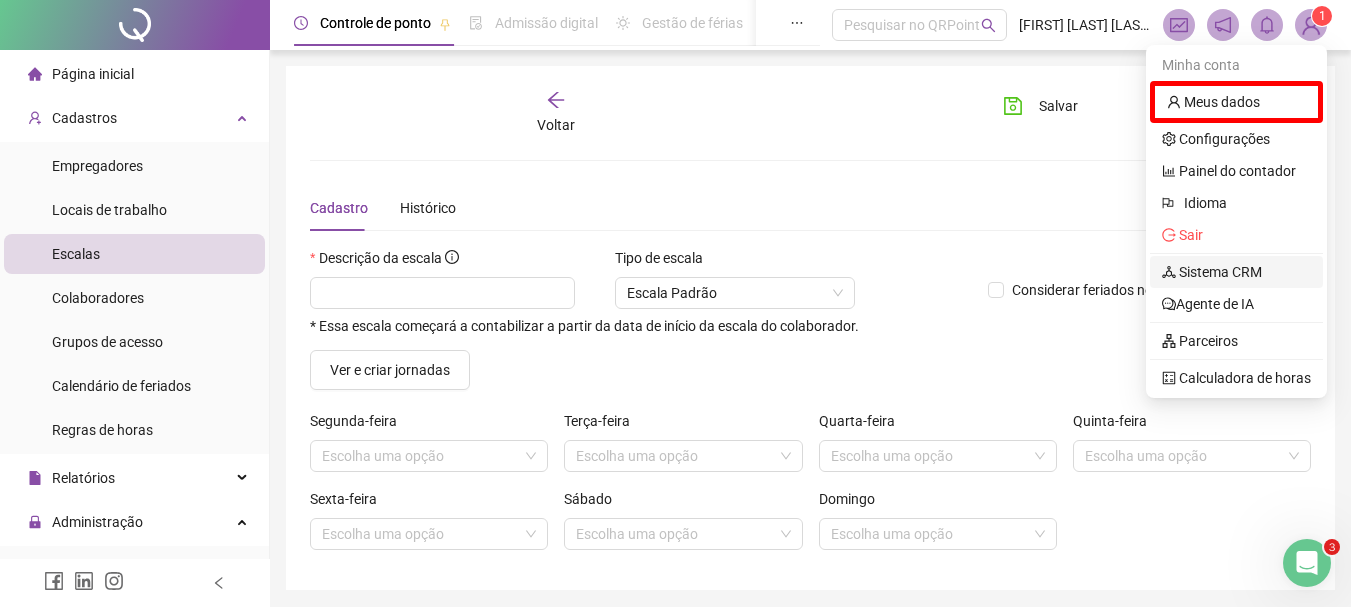 click on "Sistema CRM" at bounding box center [1212, 272] 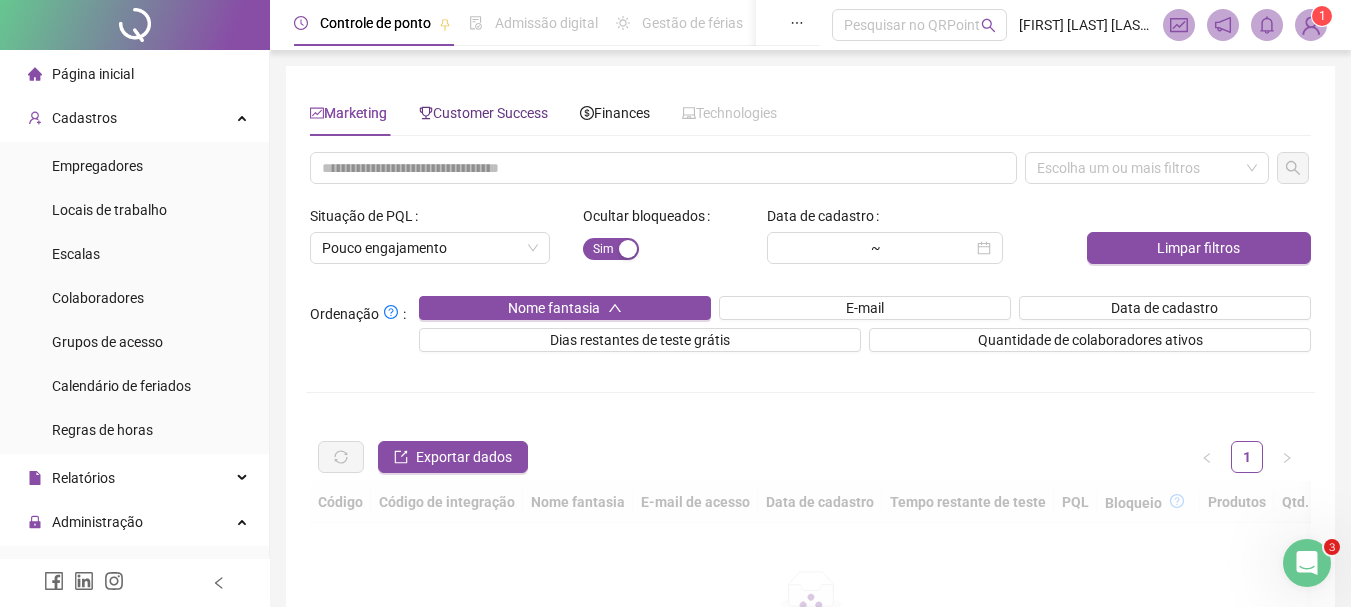click on "Customer Success" at bounding box center [483, 113] 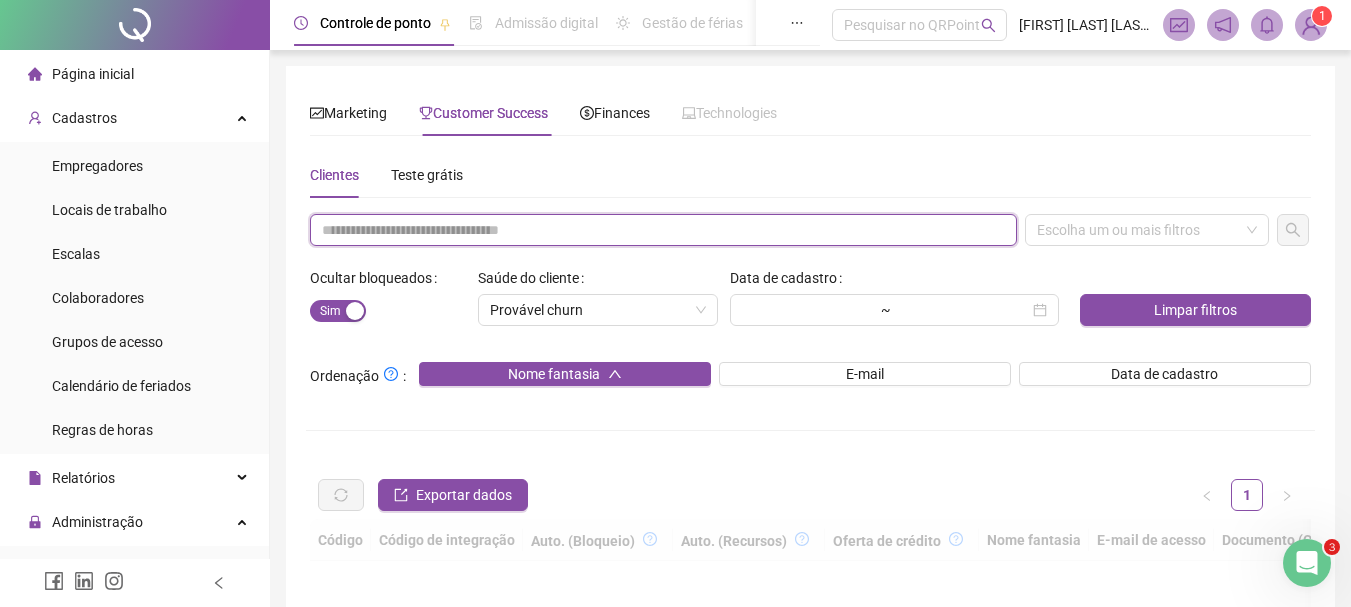 click at bounding box center [663, 230] 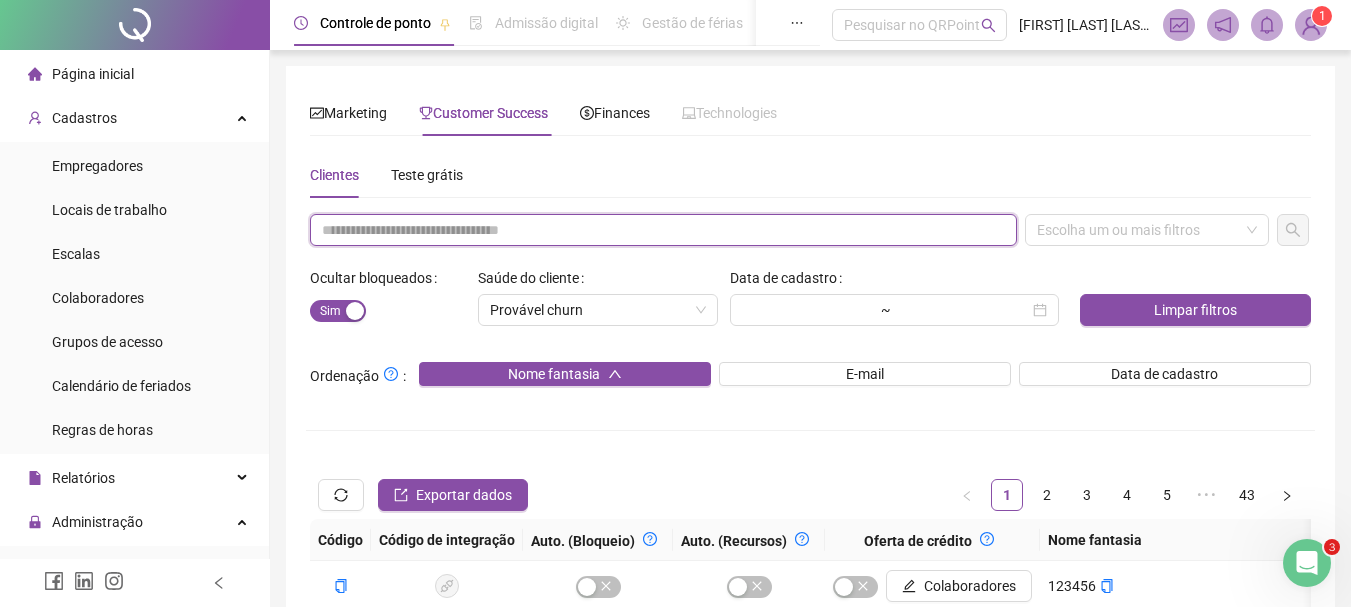 paste on "**********" 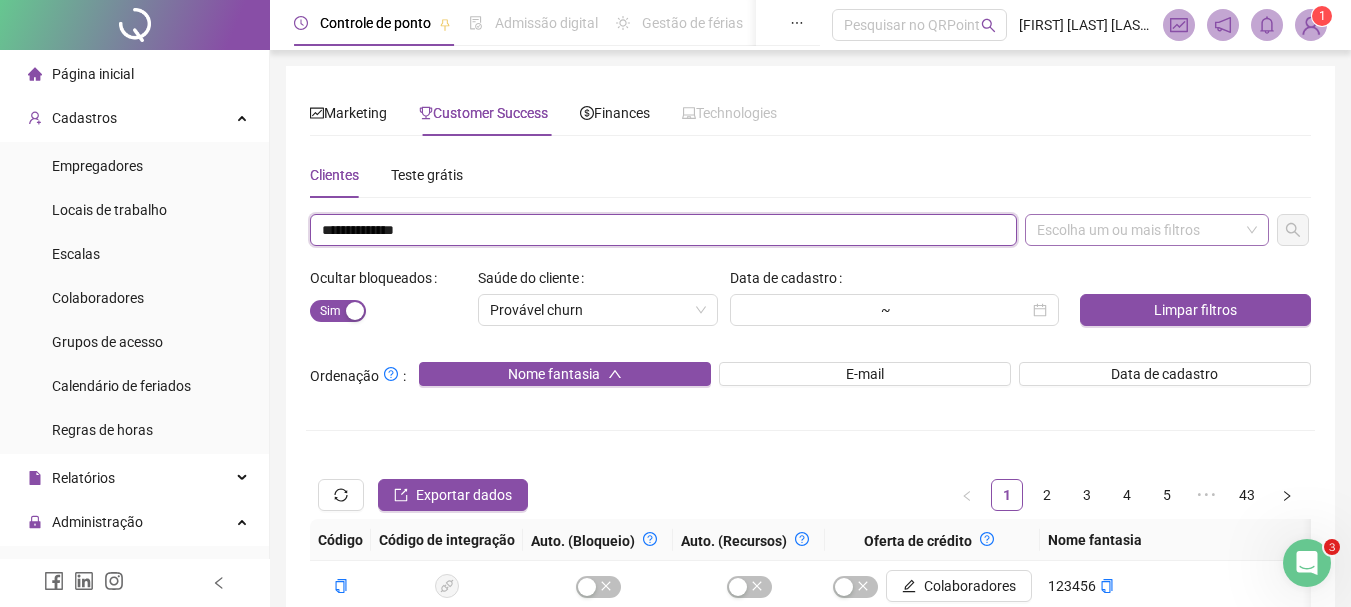 click on "Escolha um ou mais filtros" at bounding box center [1147, 230] 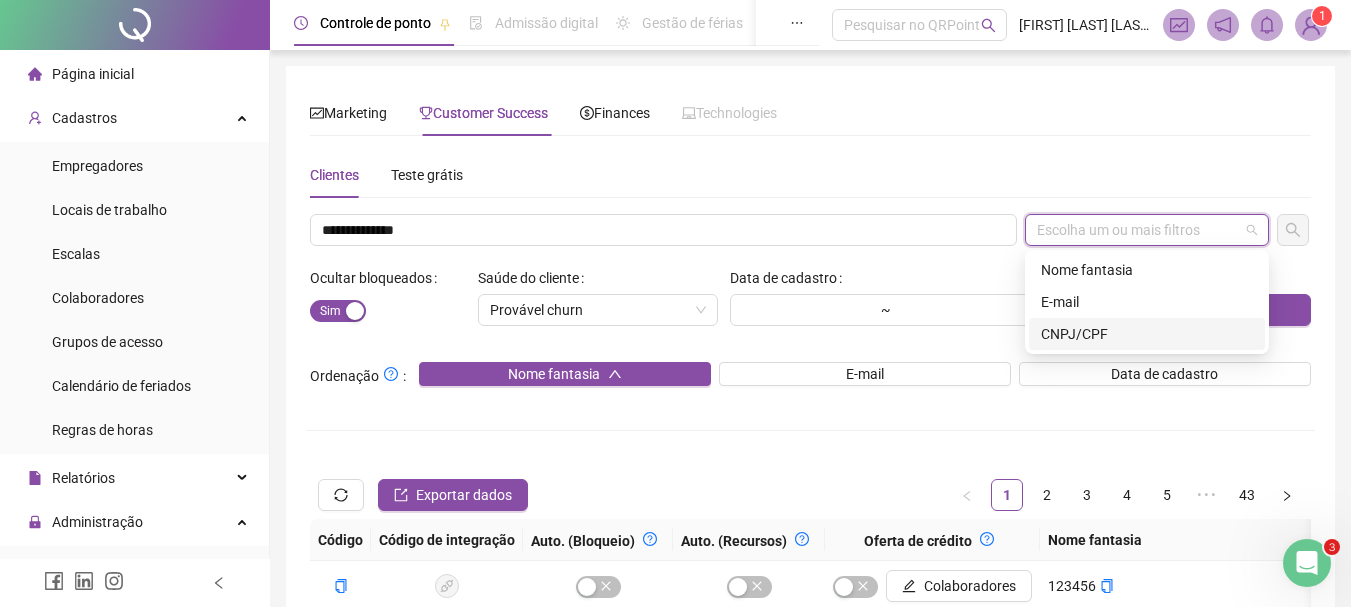 click on "CNPJ/CPF" at bounding box center [1147, 334] 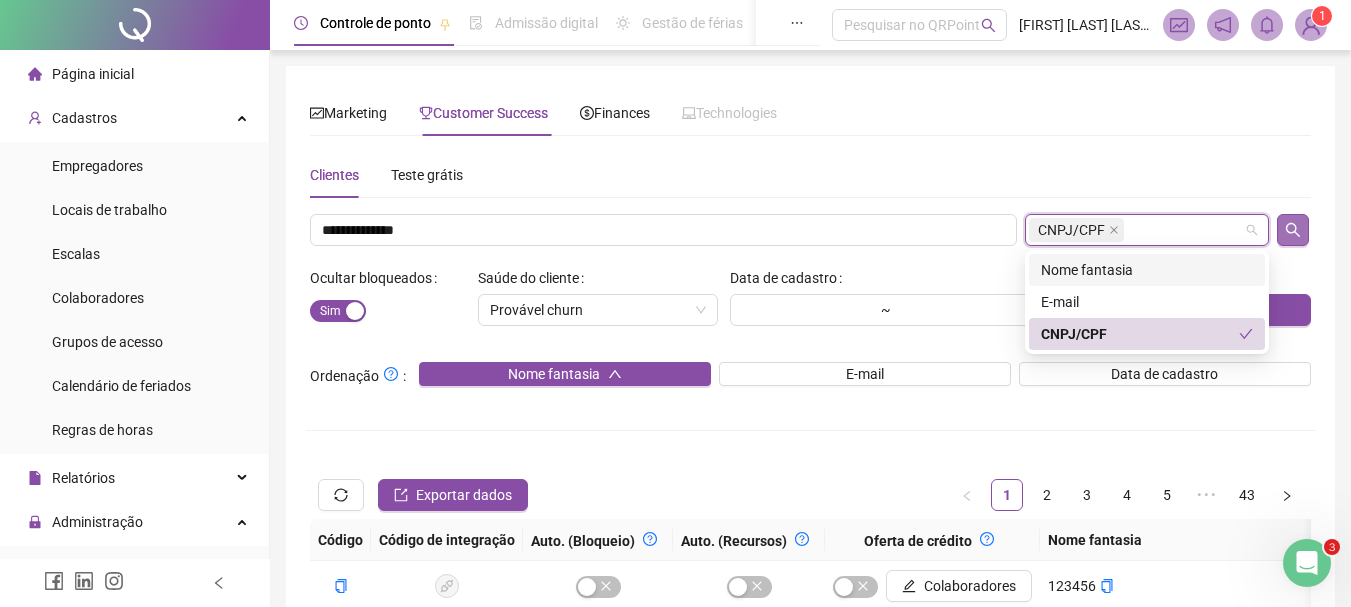 click at bounding box center (1293, 230) 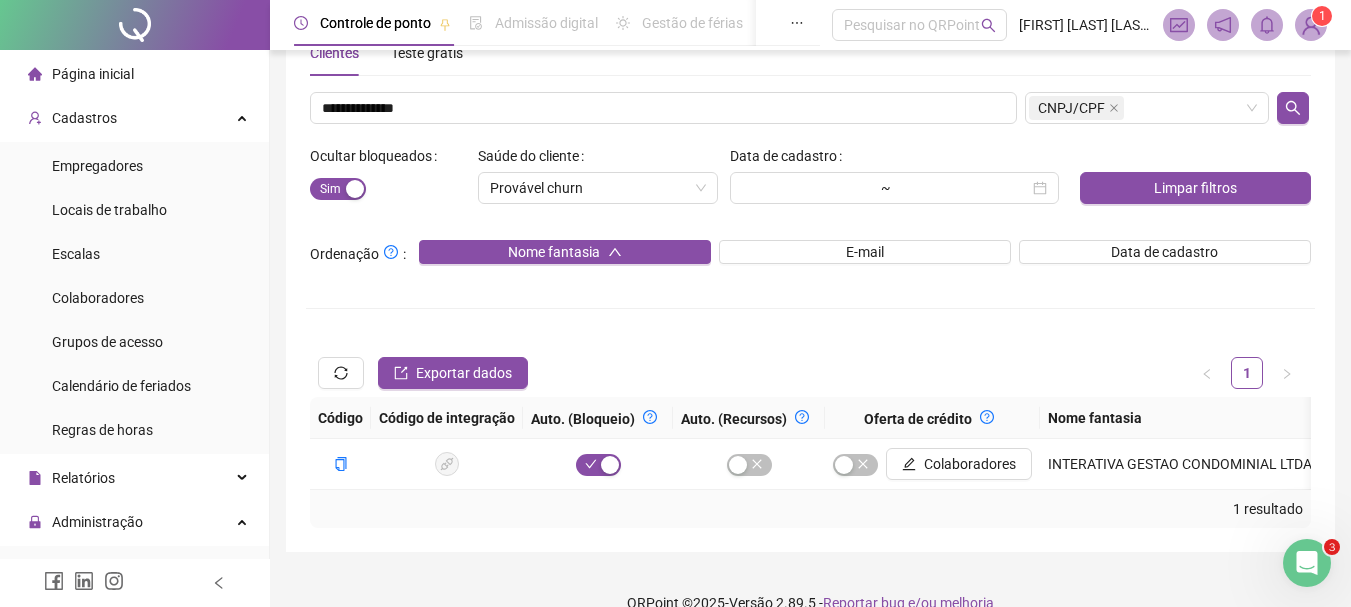 scroll, scrollTop: 168, scrollLeft: 0, axis: vertical 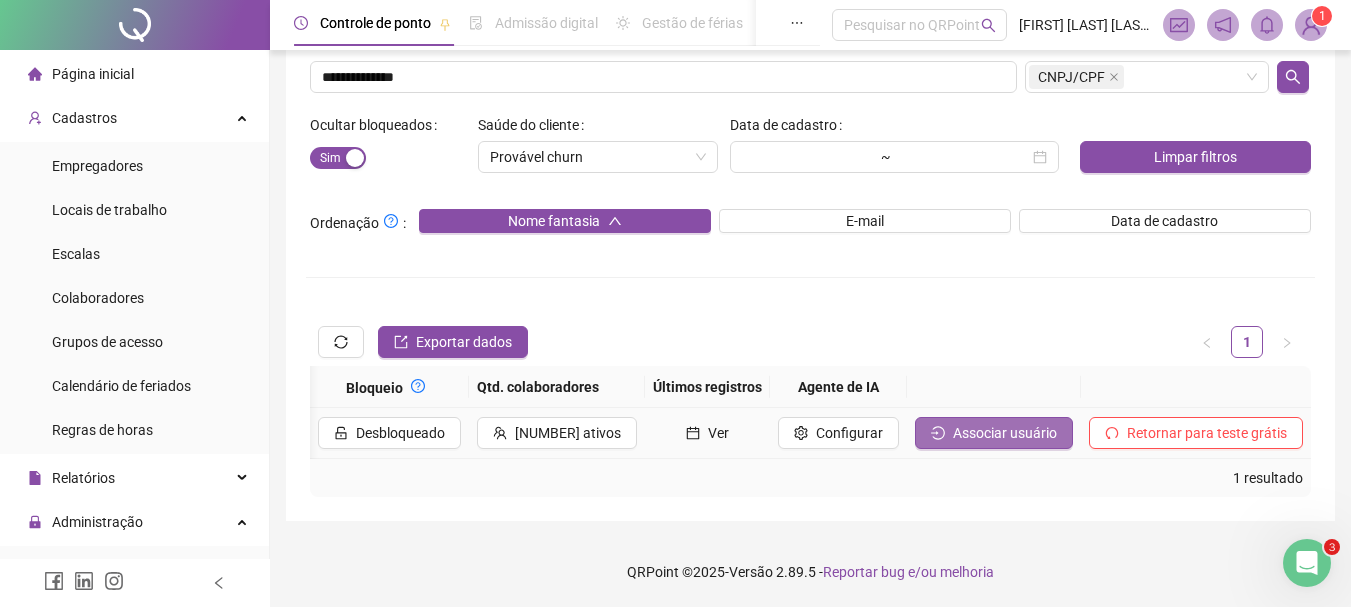 click on "Associar usuário" at bounding box center (1005, 433) 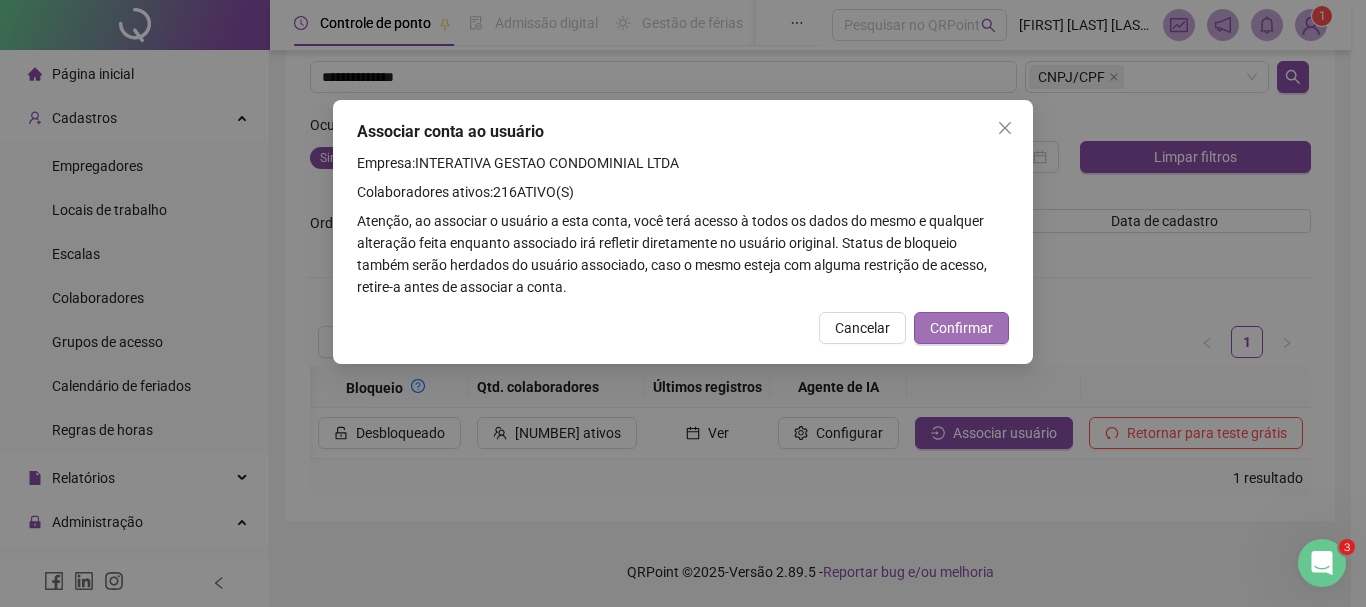 click on "Confirmar" at bounding box center [961, 328] 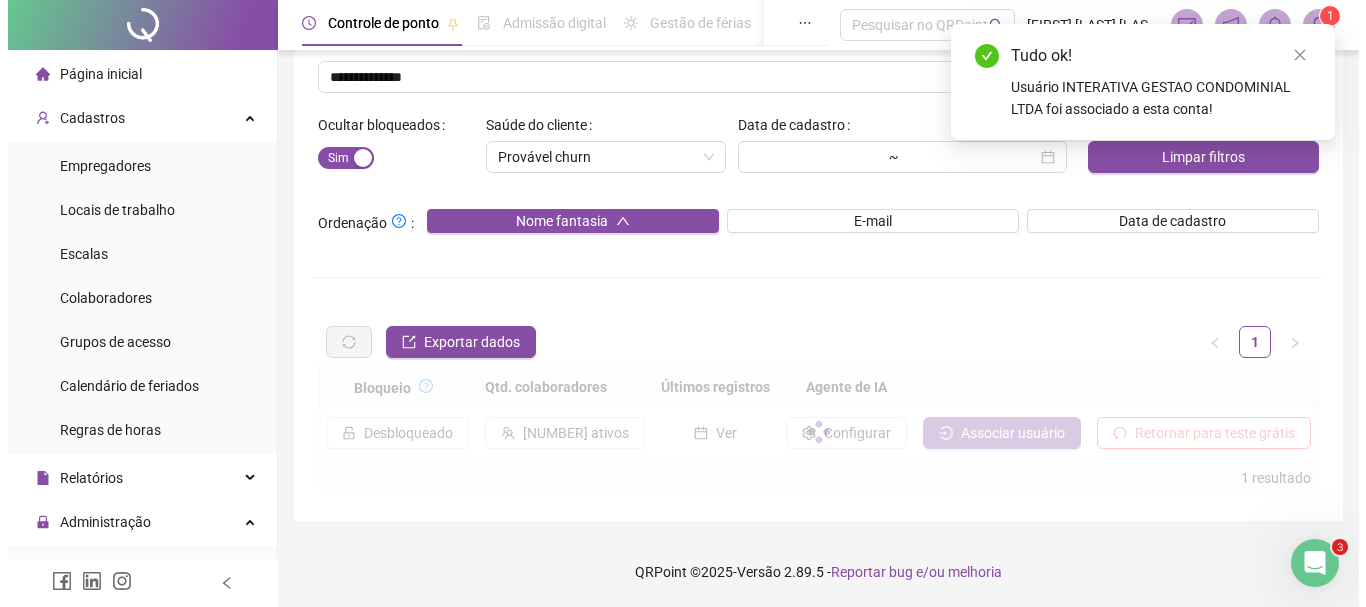 scroll, scrollTop: 0, scrollLeft: 2285, axis: horizontal 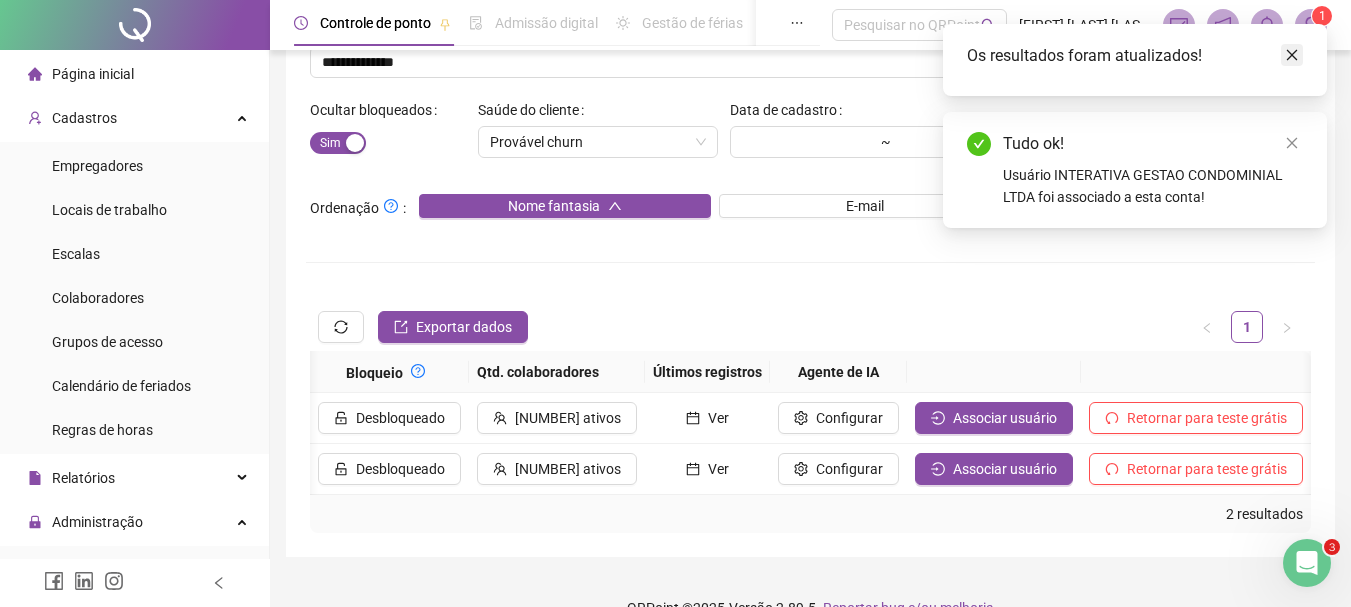 click at bounding box center (1292, 55) 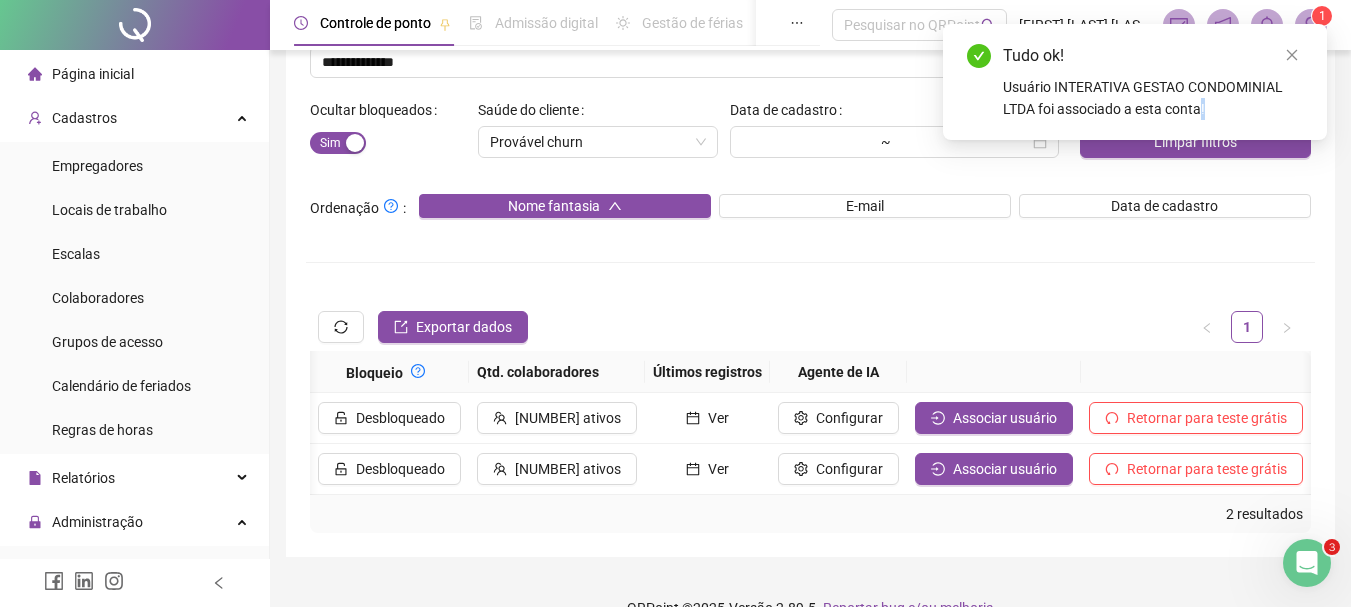 click at bounding box center [1292, 55] 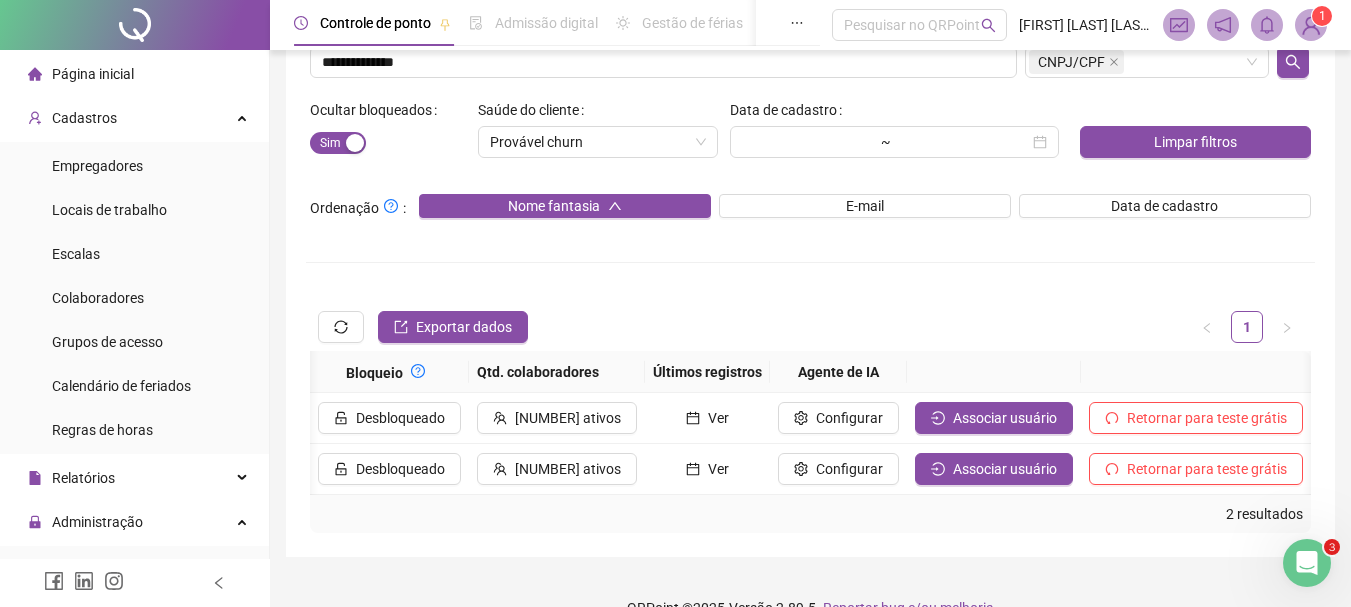 click at bounding box center (1311, 25) 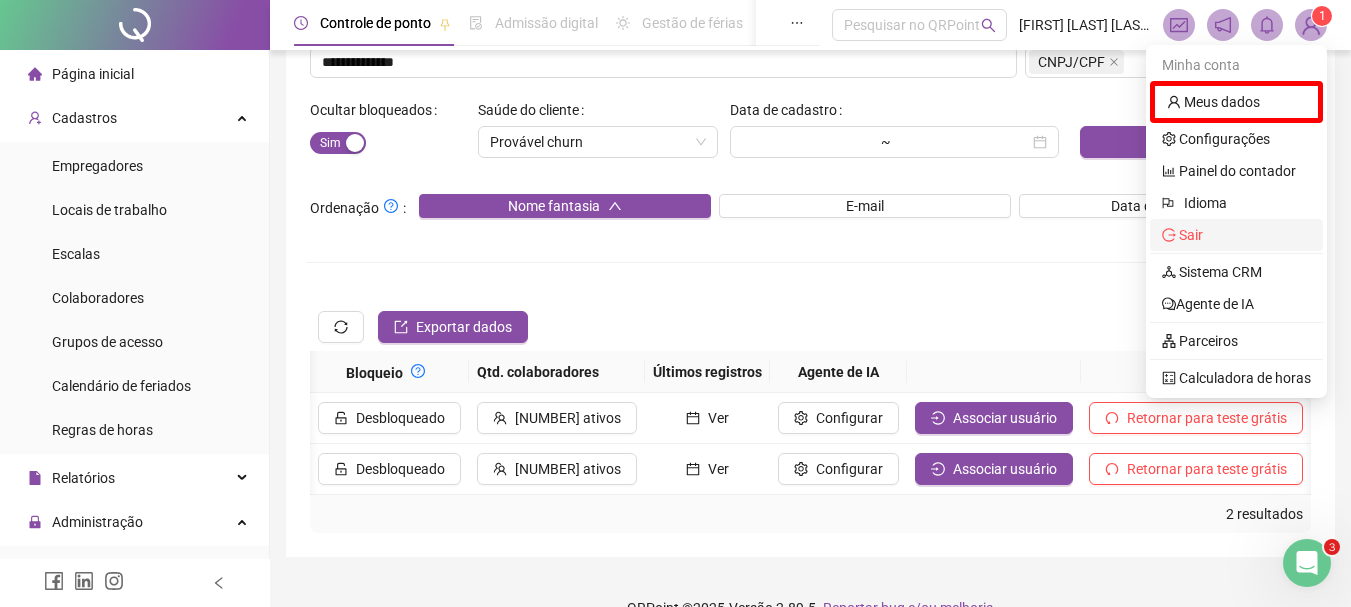 click on "Sair" at bounding box center [1236, 235] 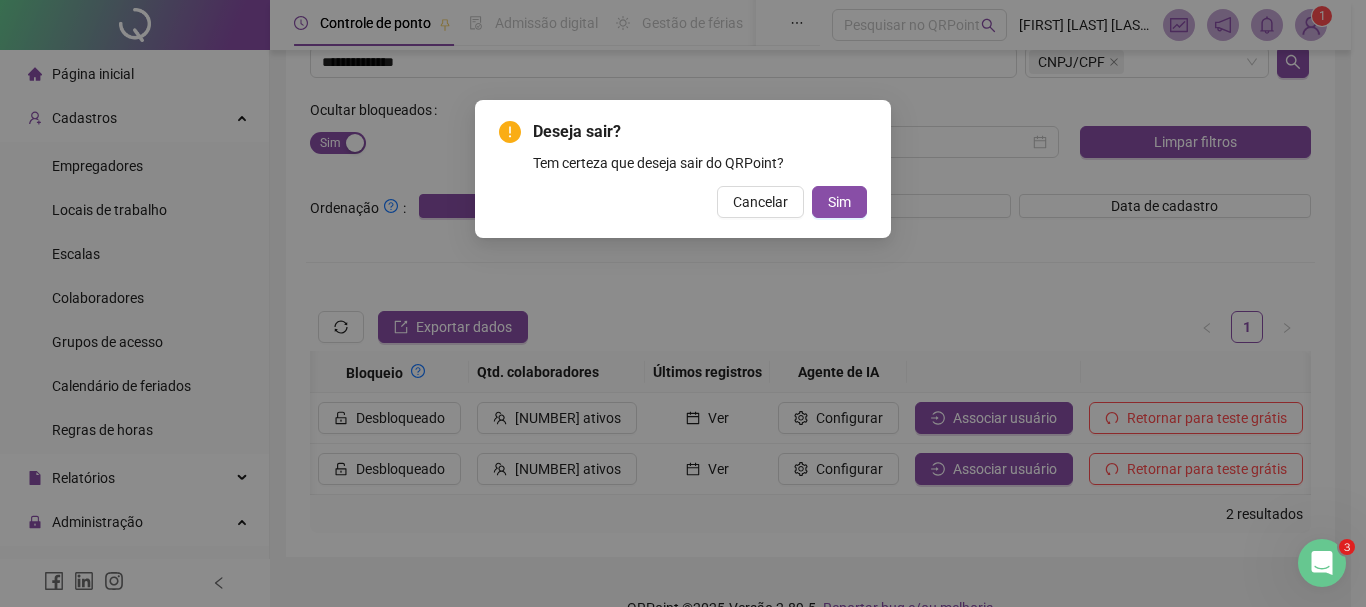 type 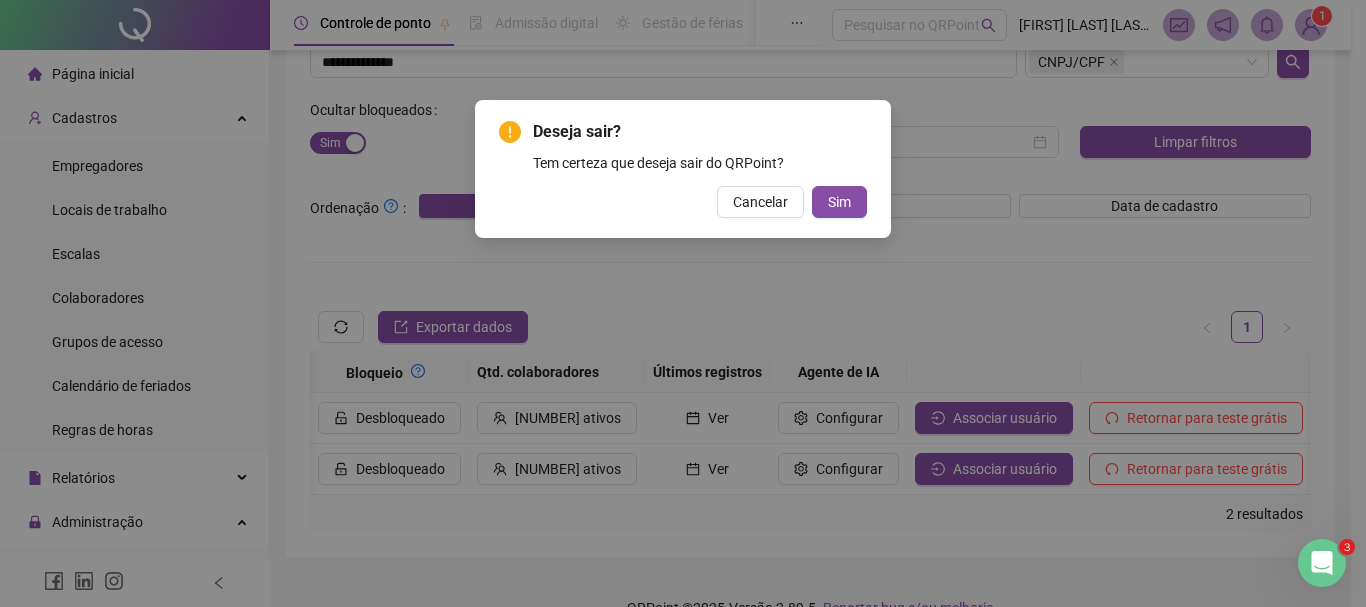 click on "Sim" at bounding box center [839, 202] 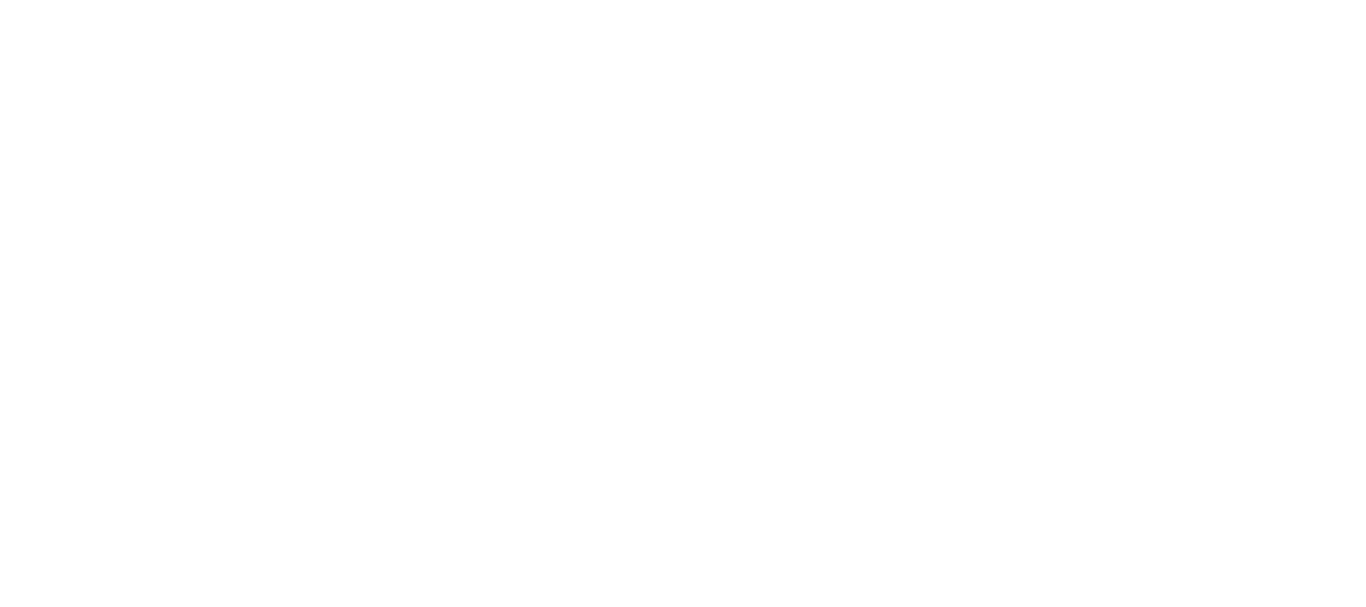 scroll, scrollTop: 0, scrollLeft: 0, axis: both 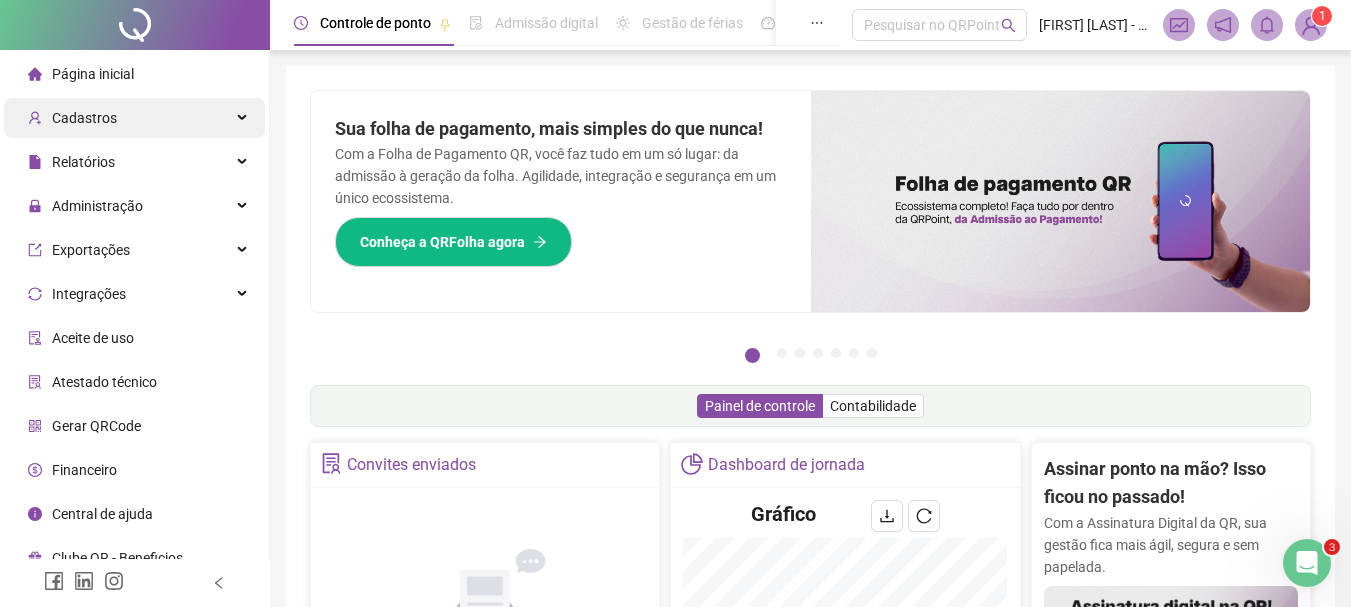 click on "Cadastros" at bounding box center [134, 118] 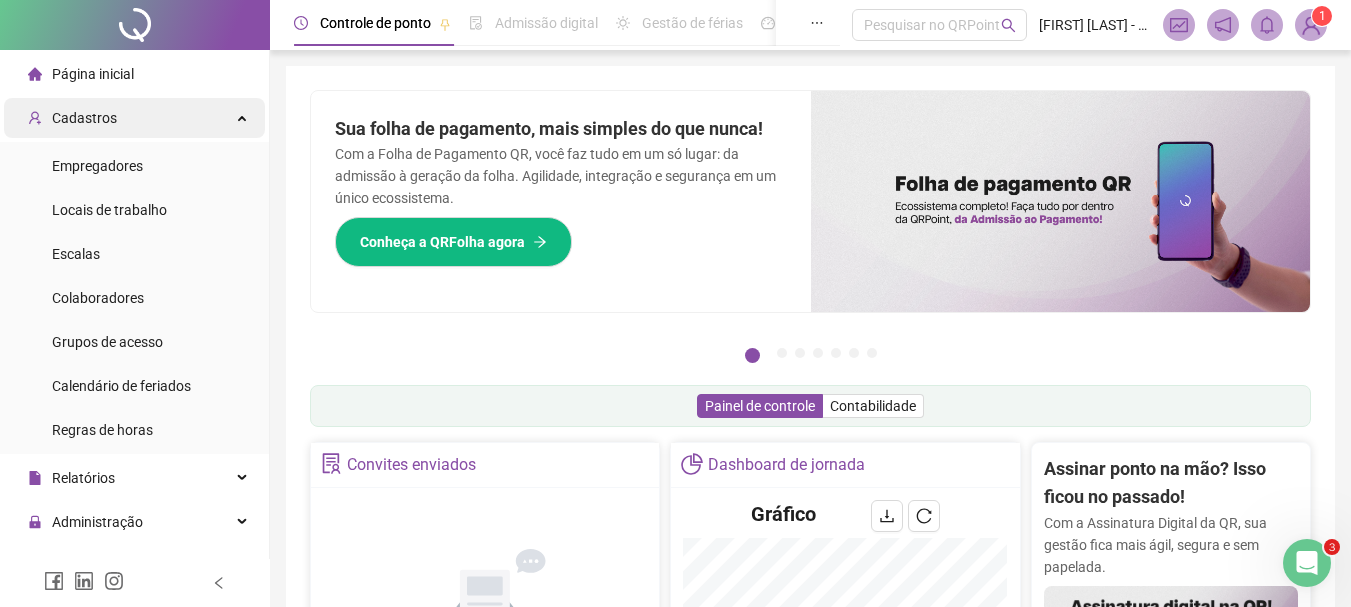 click on "Cadastros" at bounding box center (134, 118) 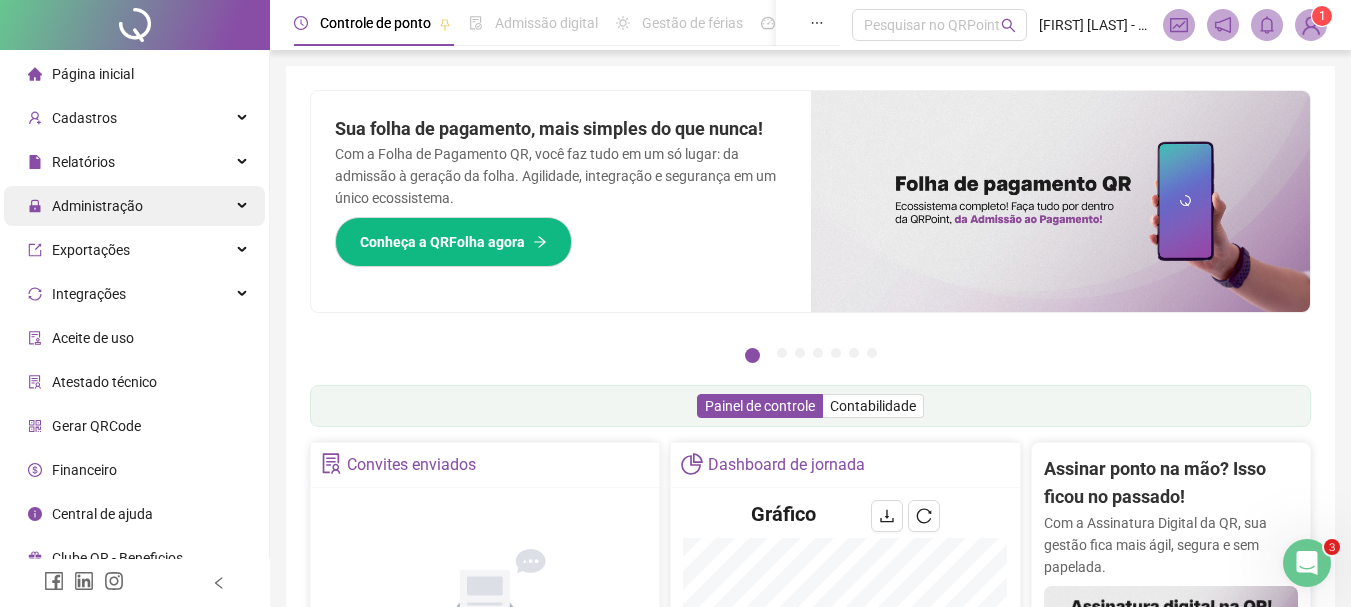 click on "Administração" at bounding box center (134, 206) 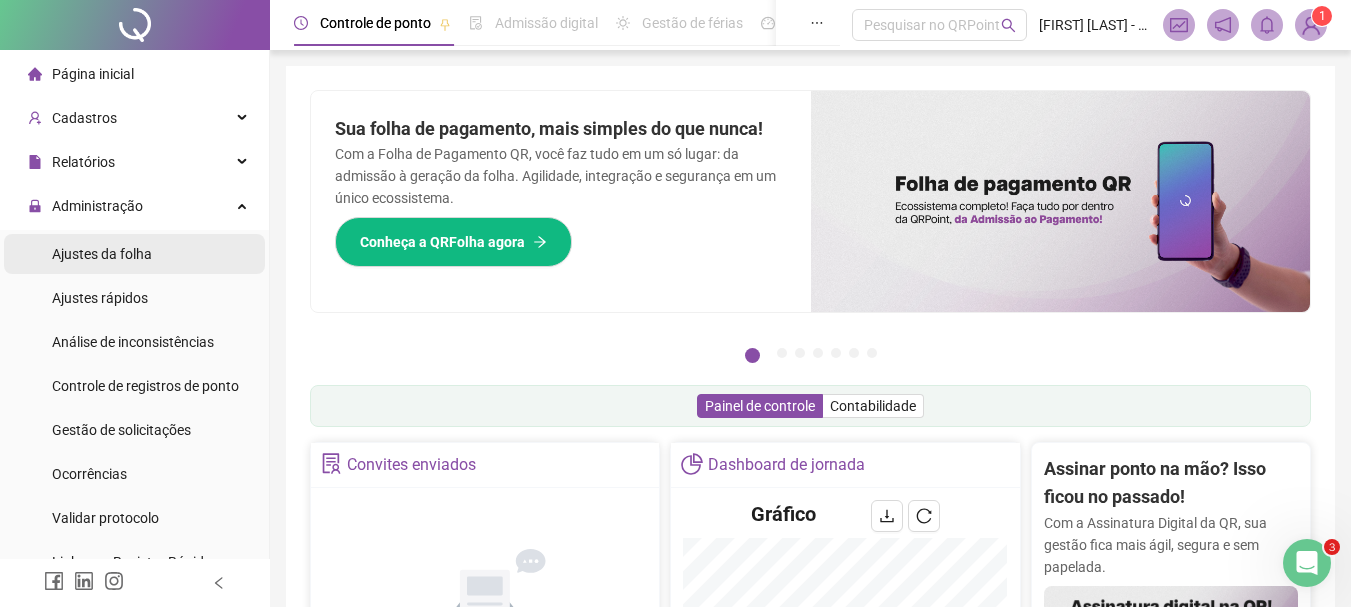 click on "Ajustes da folha" at bounding box center (134, 254) 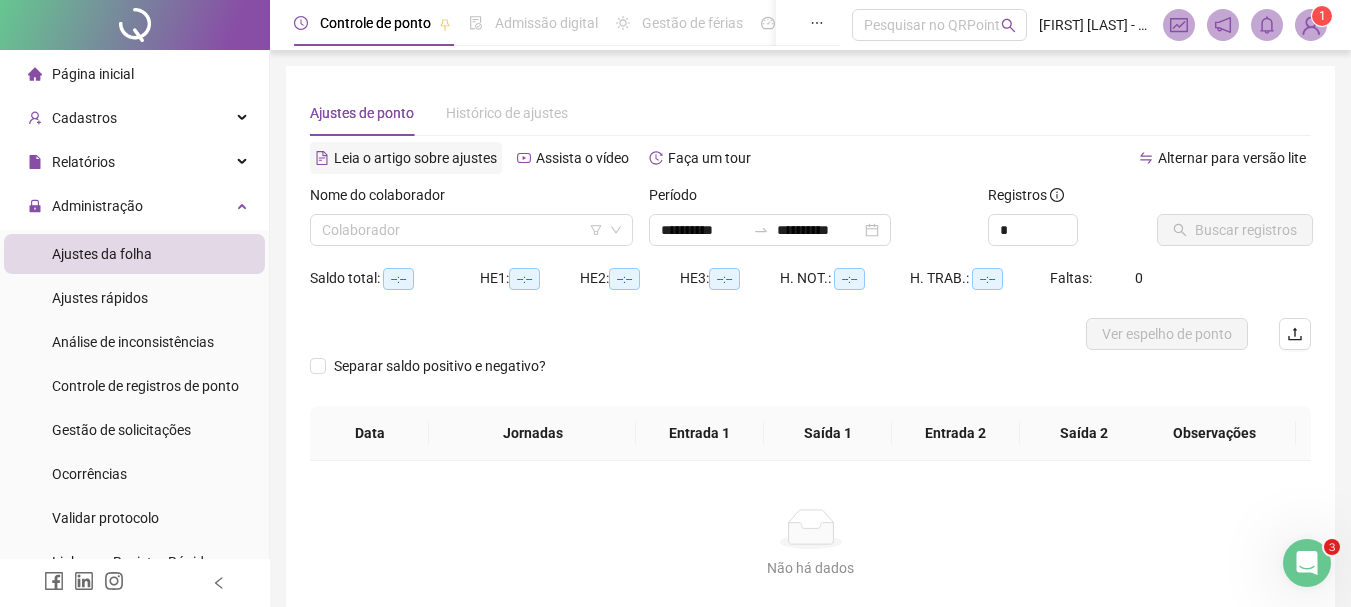 type on "**********" 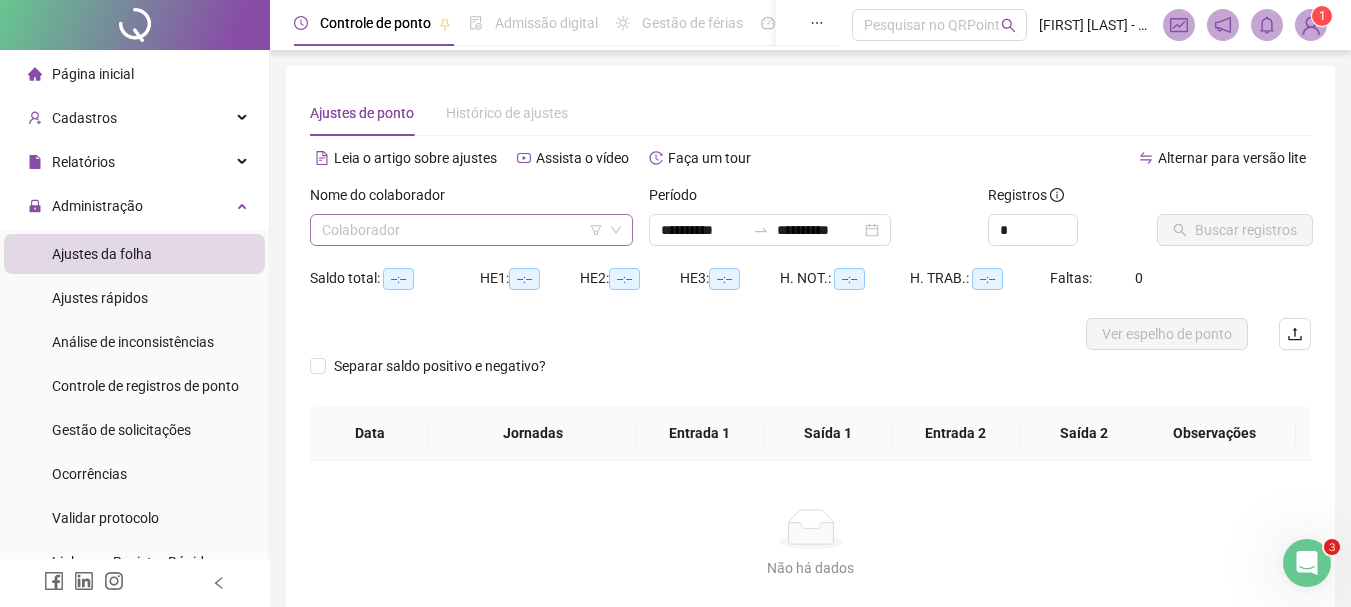 click at bounding box center (462, 230) 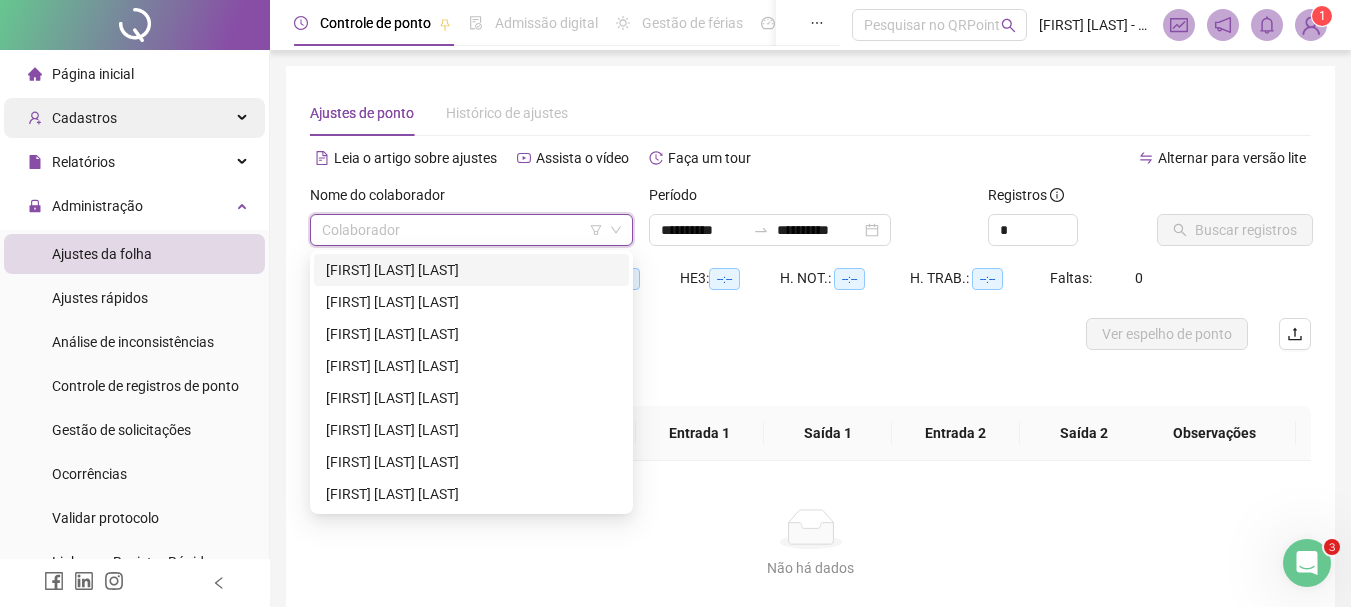 click on "Cadastros" at bounding box center [134, 118] 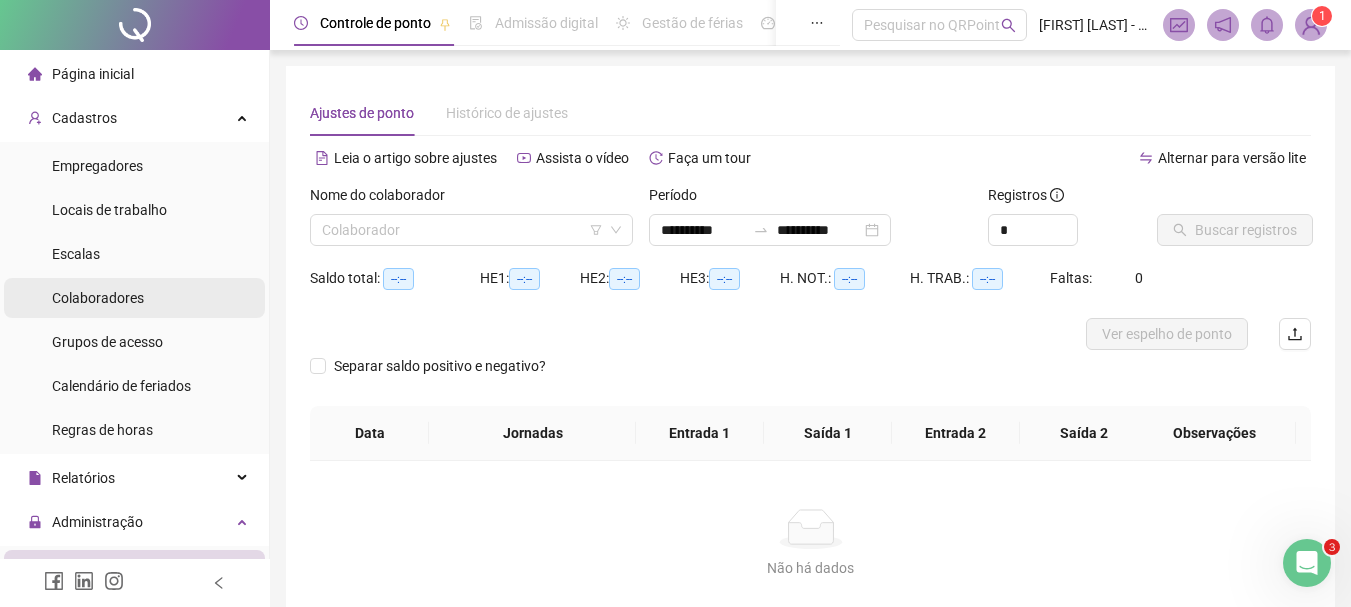 click on "Colaboradores" at bounding box center [98, 298] 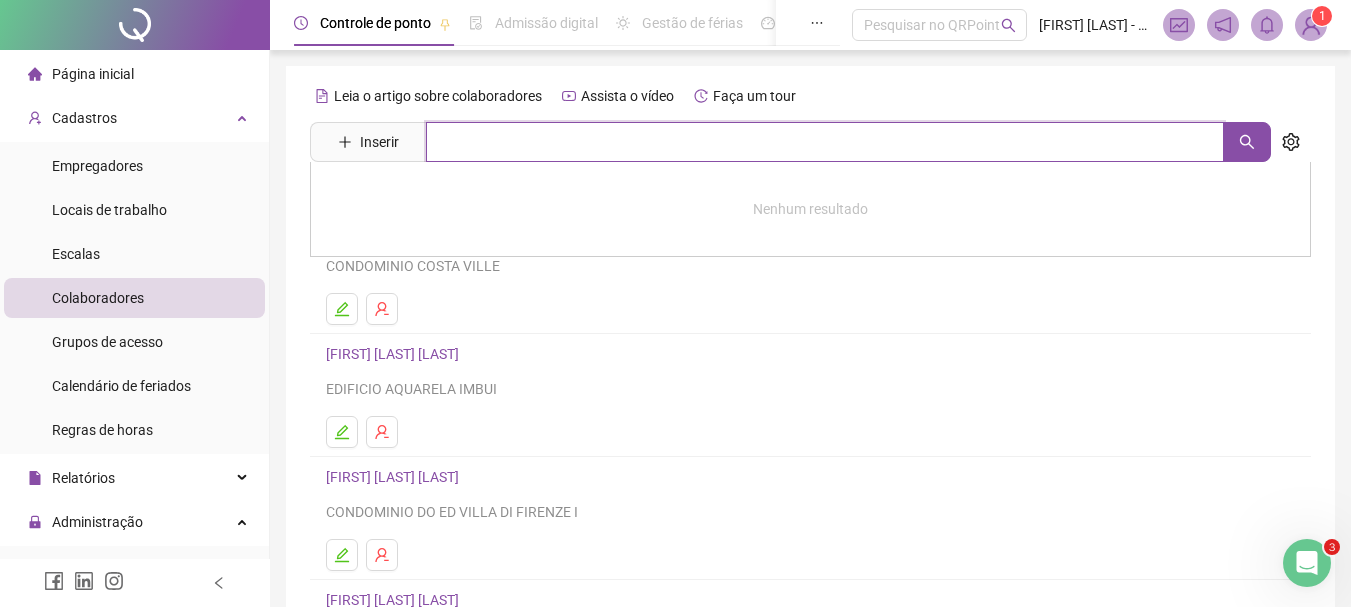 click at bounding box center (825, 142) 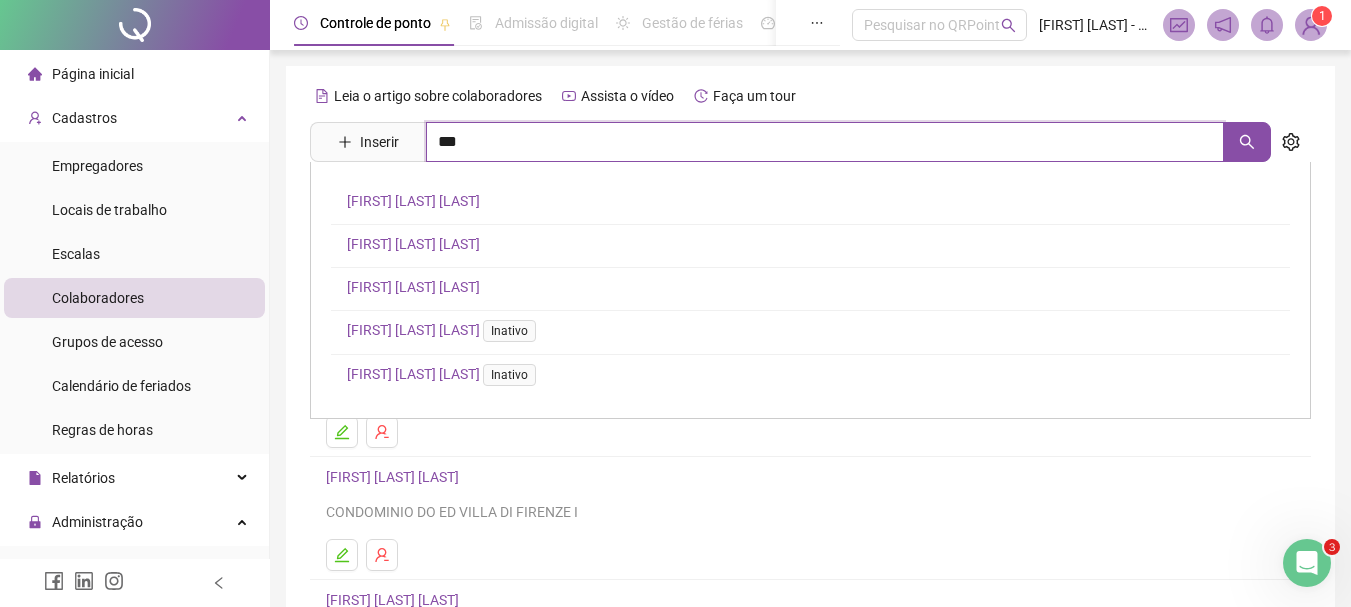 type on "***" 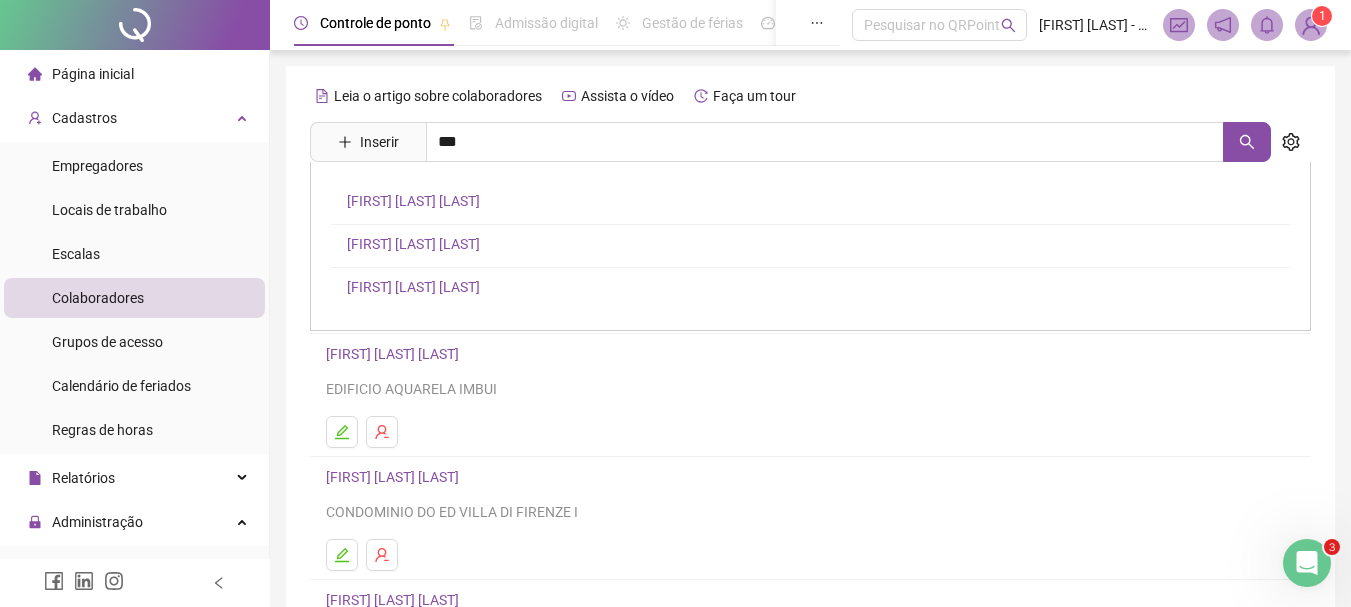 click on "[FIRST] [LAST] [LAST]" at bounding box center [413, 287] 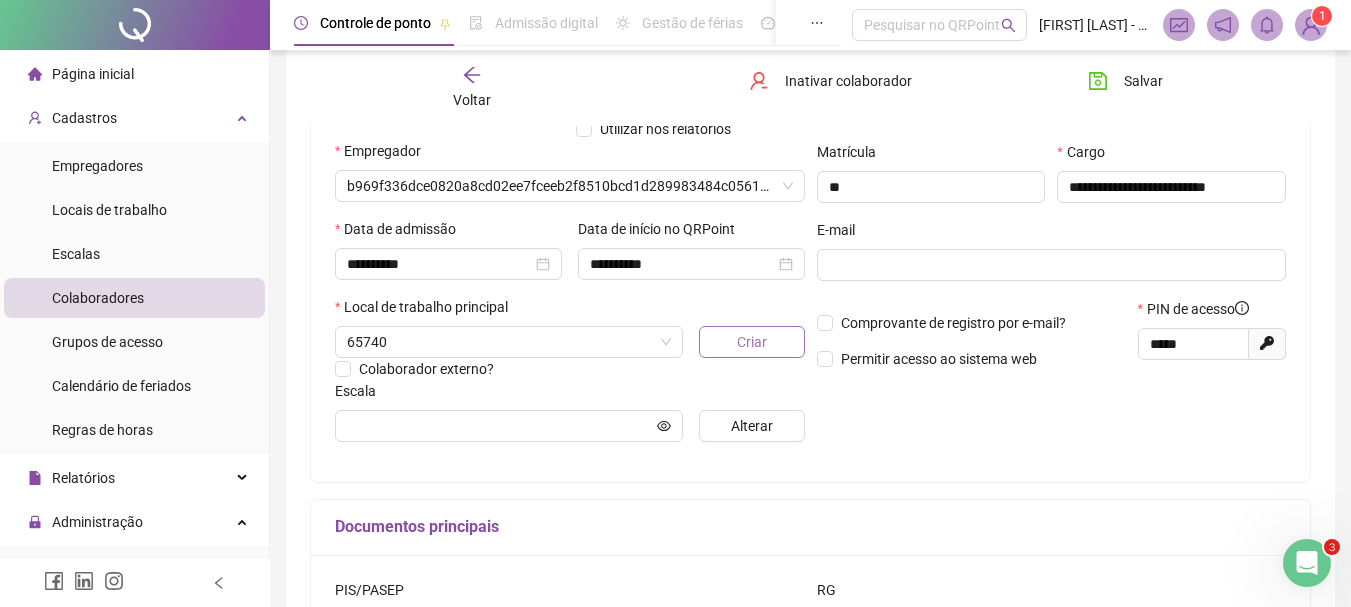 scroll, scrollTop: 300, scrollLeft: 0, axis: vertical 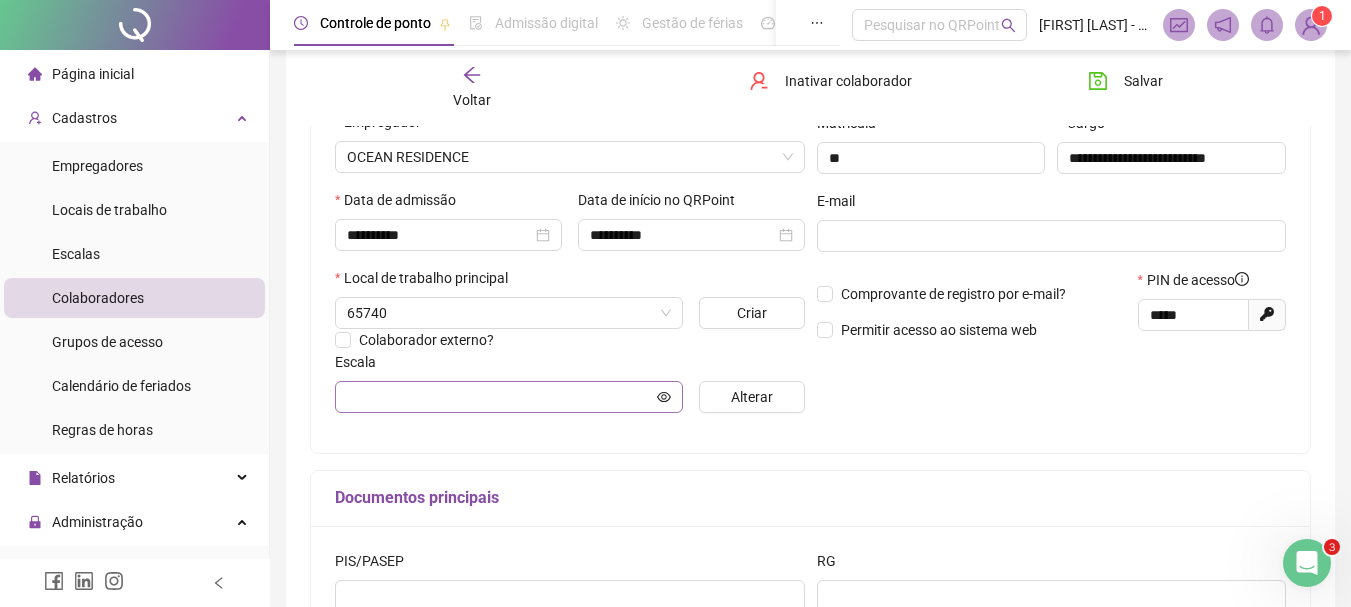 type on "******" 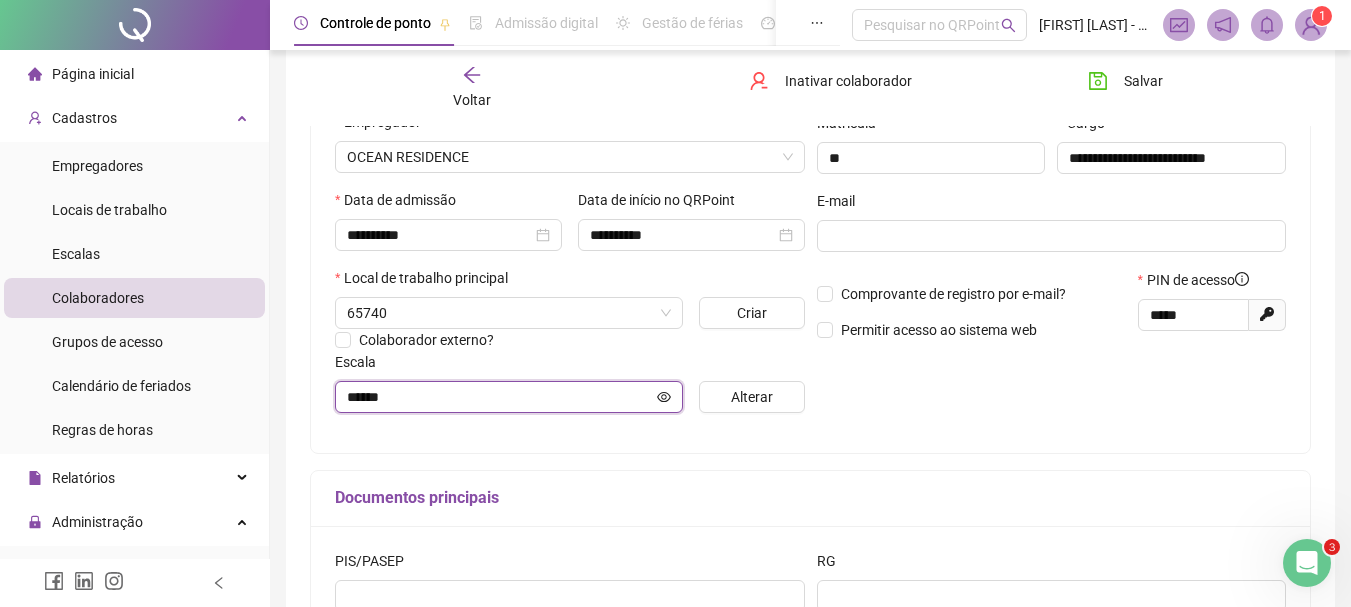 click 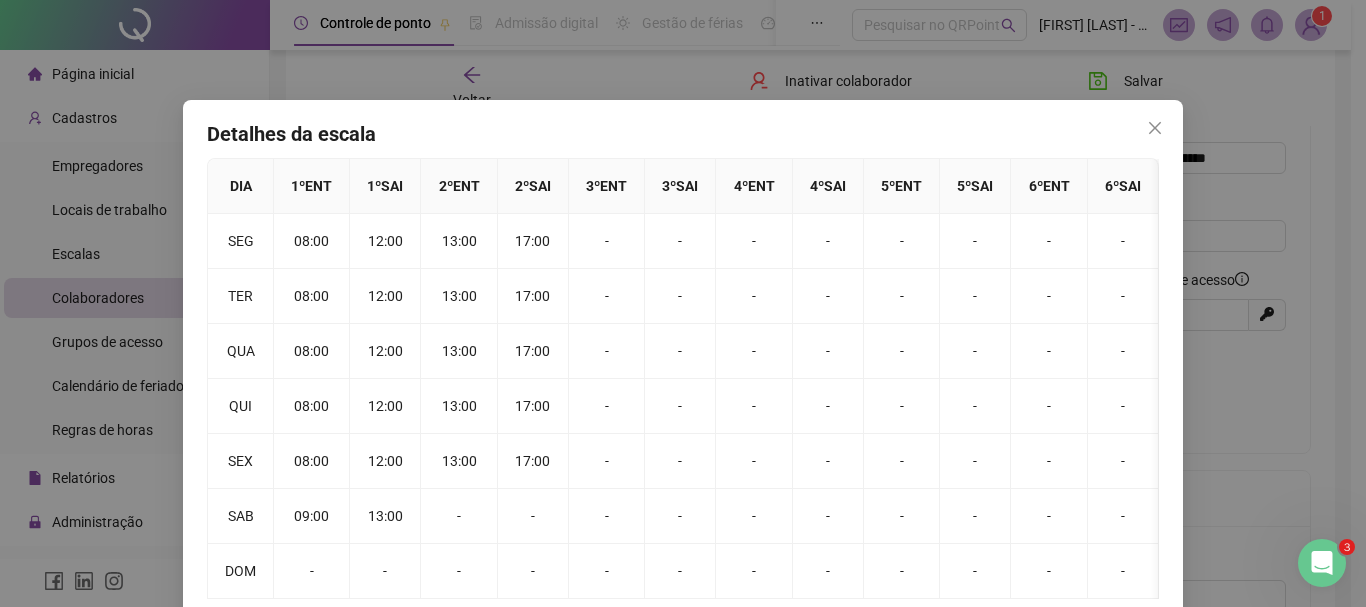 click on "Detalhes da escala DIA 1 º  ENT 1 º  SAI 2 º  ENT 2 º  SAI 3 º  ENT 3 º  SAI 4 º  ENT 4 º  SAI 5 º  ENT 5 º  SAI 6 º  ENT 6 º  SAI                           SEG 08:00 12:00 13:00 17:00 - - - - - - - - TER 08:00 12:00 13:00 17:00 - - - - - - - - QUA 08:00 12:00 13:00 17:00 - - - - - - - - QUI 08:00 12:00 13:00 17:00 - - - - - - - - SEX 08:00 12:00 13:00 17:00 - - - - - - - - SAB 09:00 13:00 - - - - - - - - - - DOM - - - - - - - - - - - -" at bounding box center [683, 303] 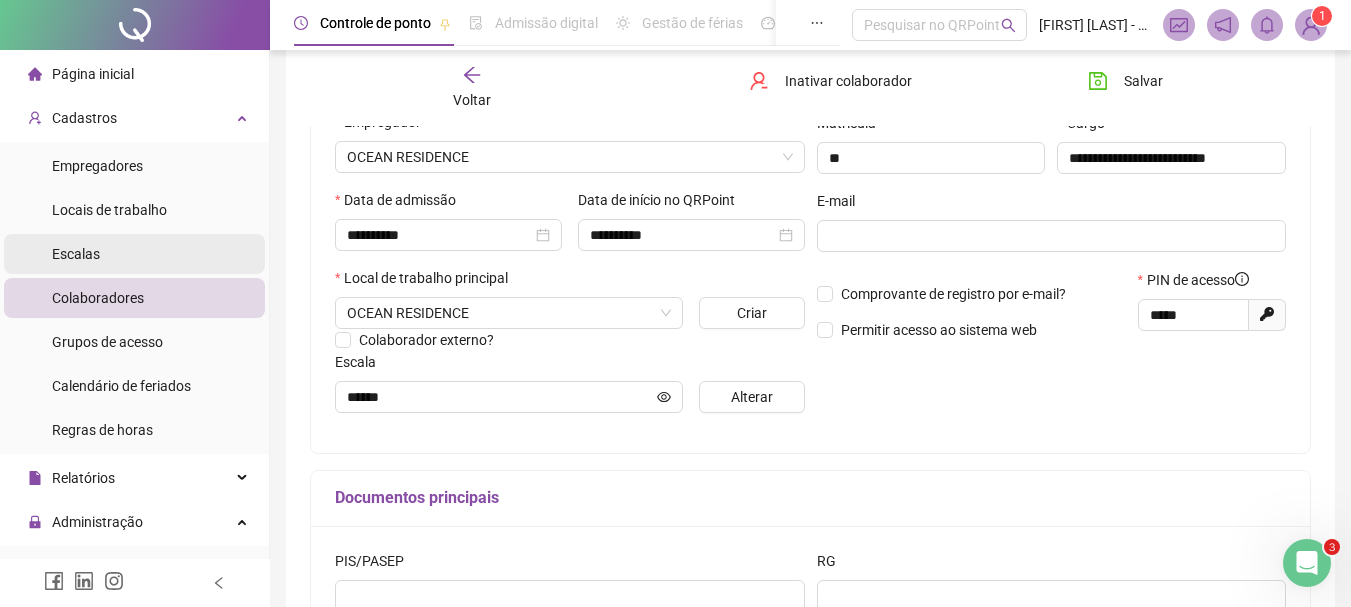 click on "Escalas" at bounding box center [134, 254] 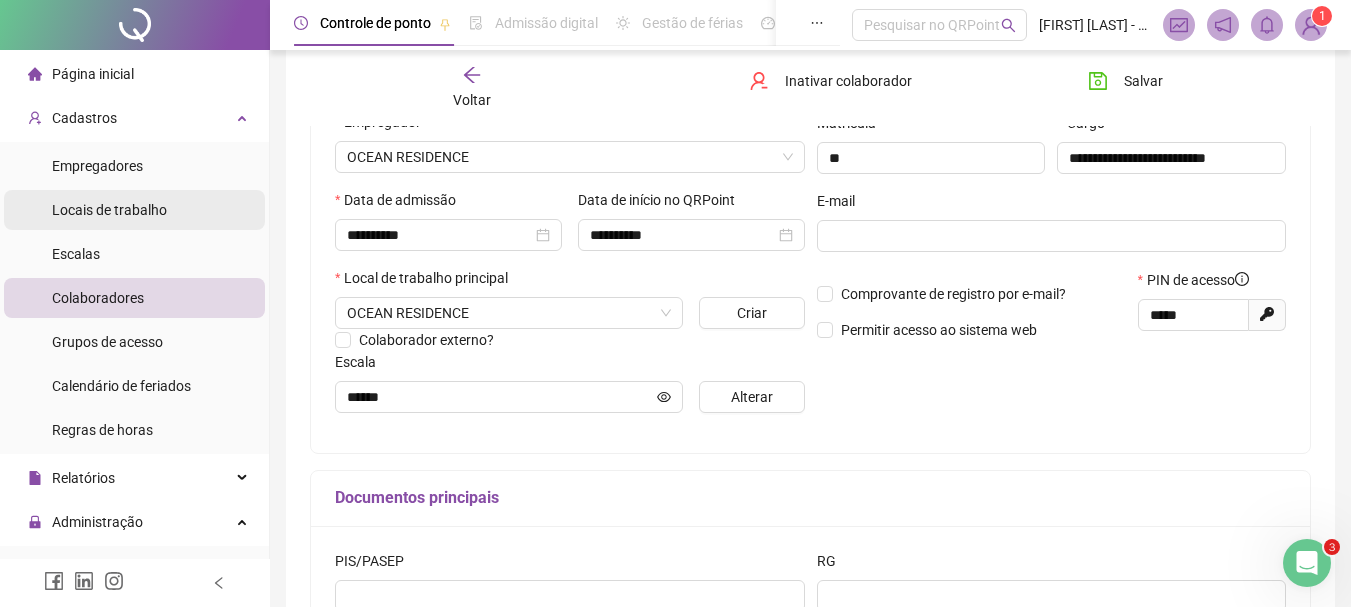 scroll, scrollTop: 0, scrollLeft: 0, axis: both 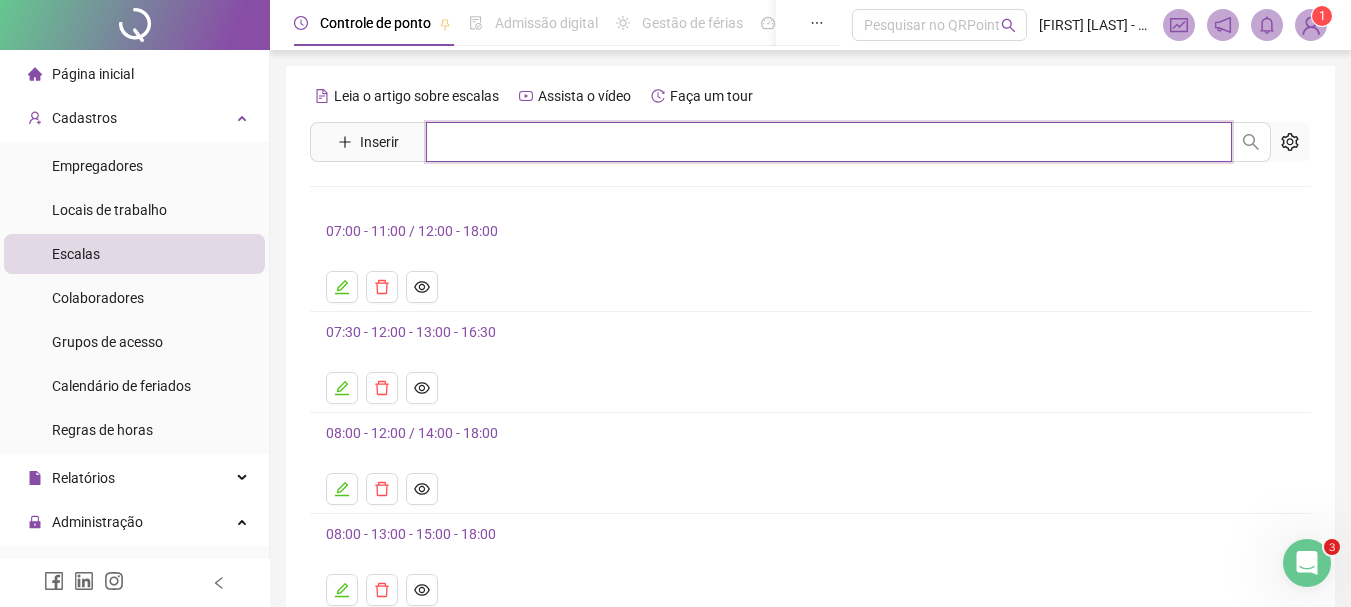 click at bounding box center (829, 142) 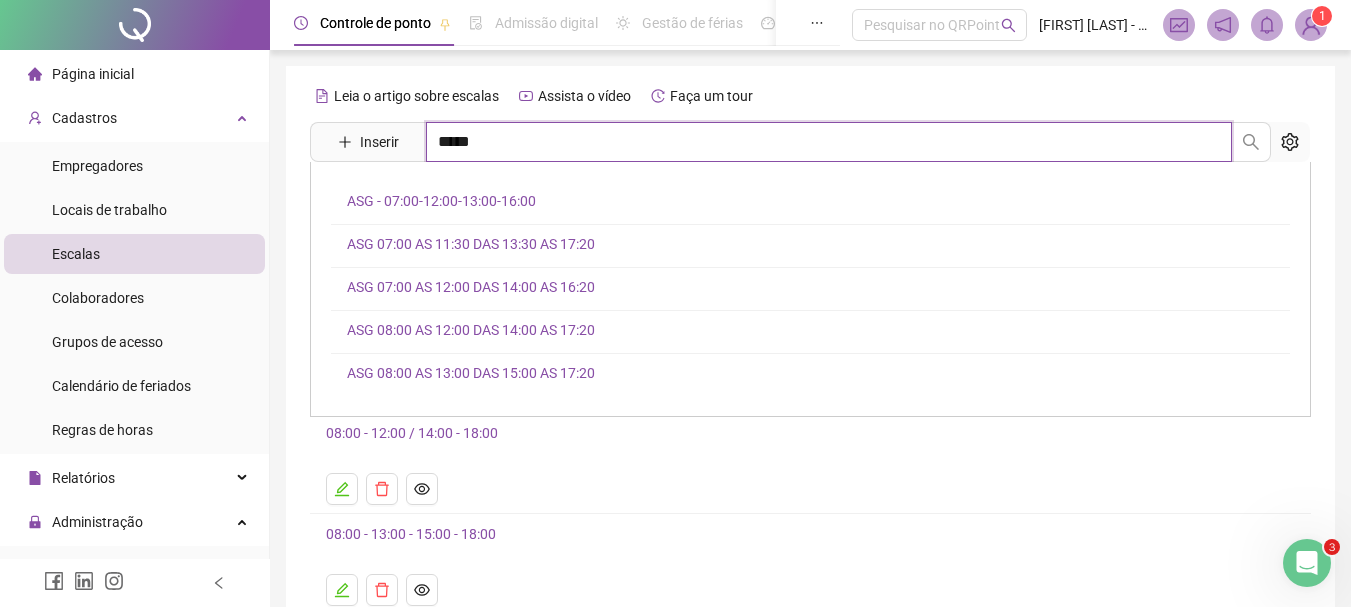 type on "*****" 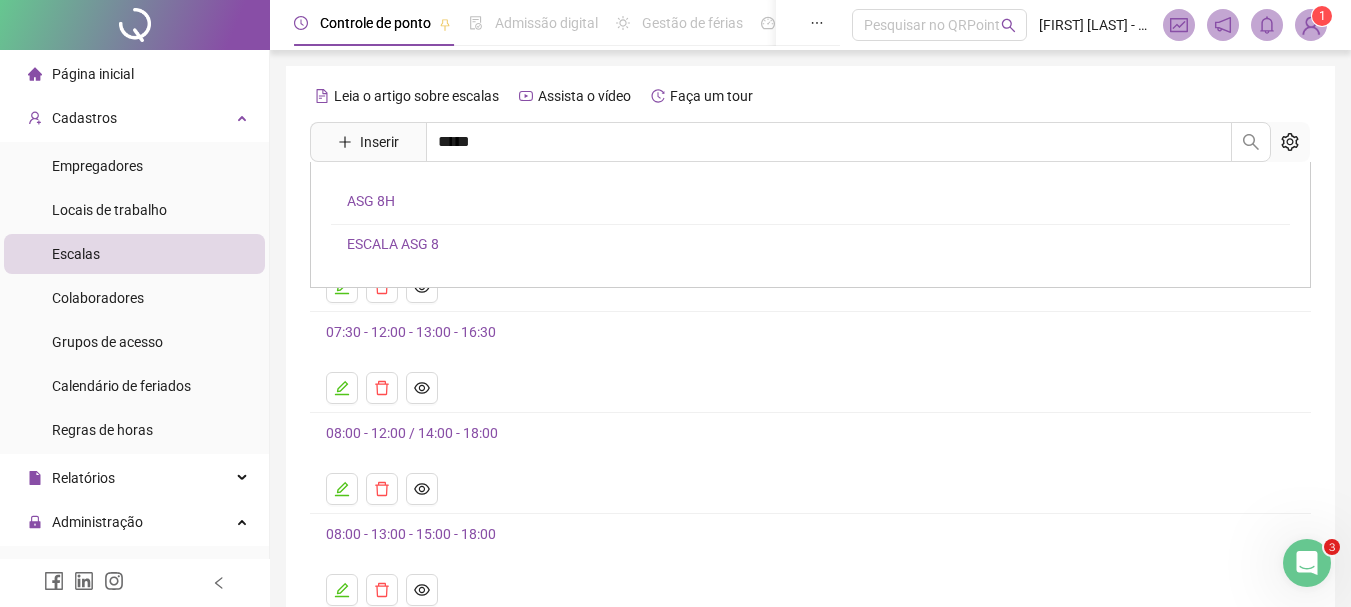 click on "ASG 8H" at bounding box center [371, 201] 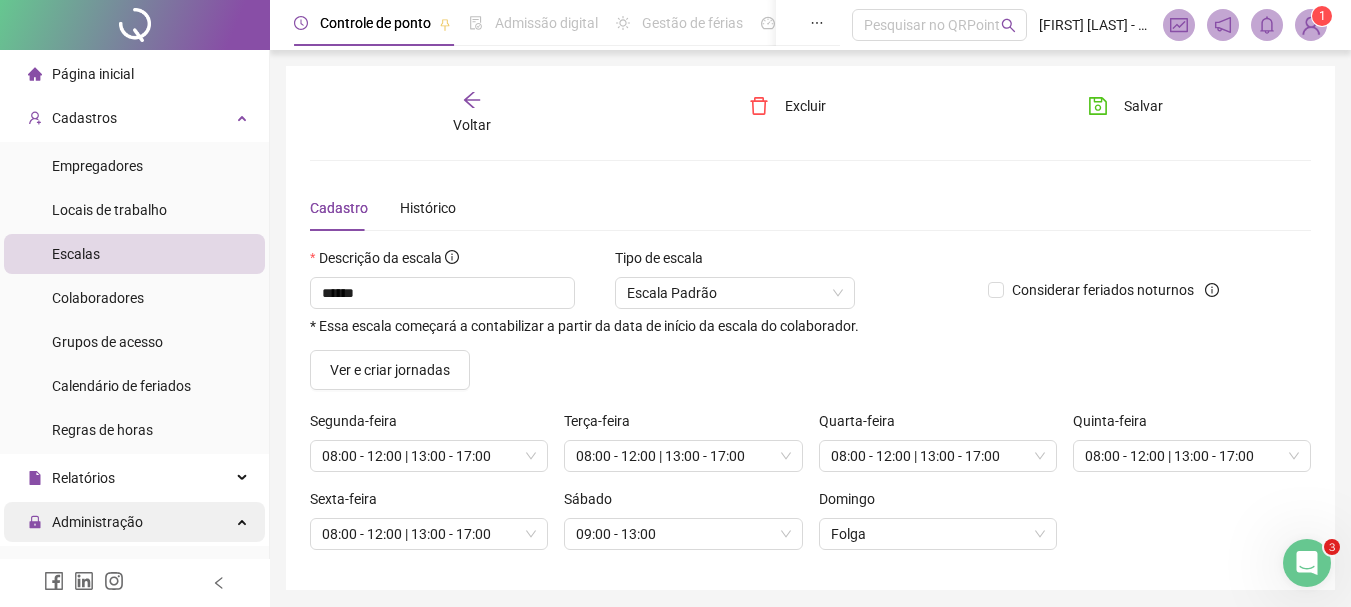 click on "Administração" at bounding box center [85, 522] 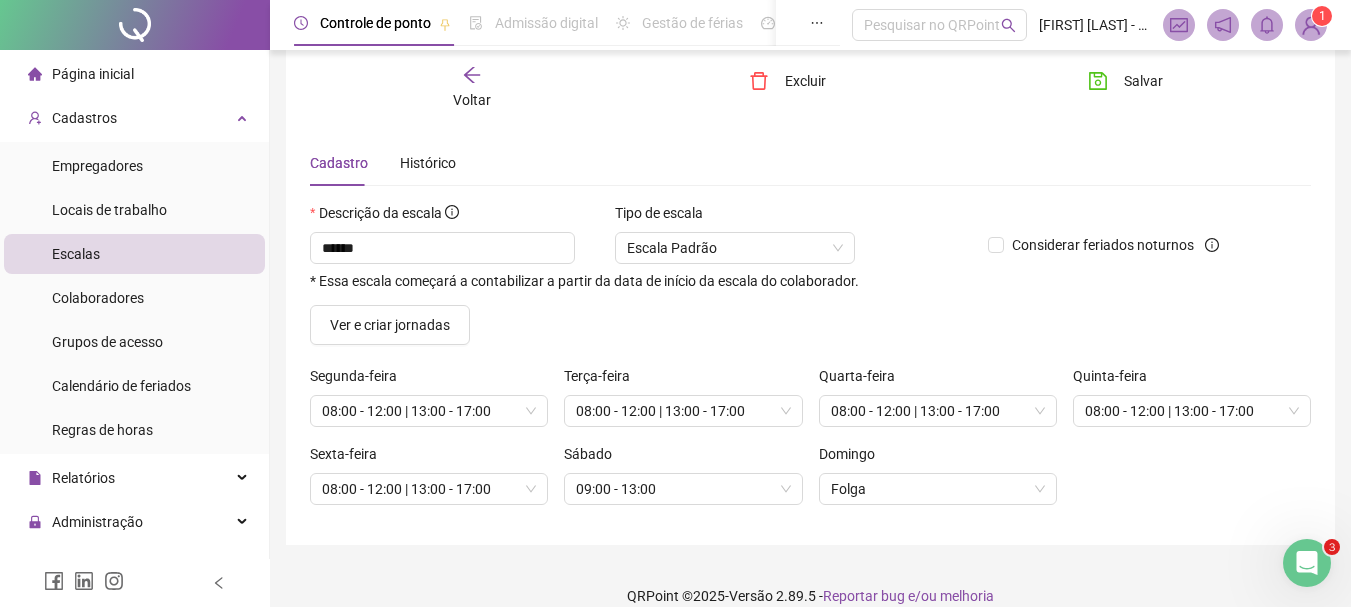 scroll, scrollTop: 69, scrollLeft: 0, axis: vertical 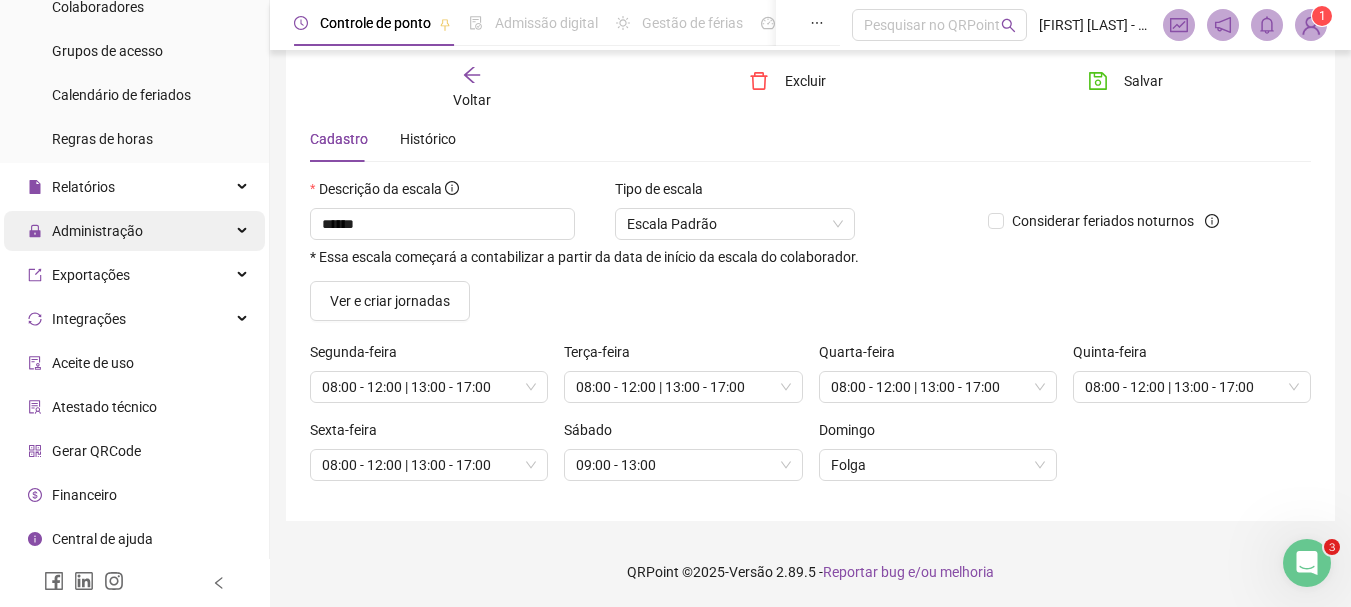 click on "Administração" at bounding box center (97, 231) 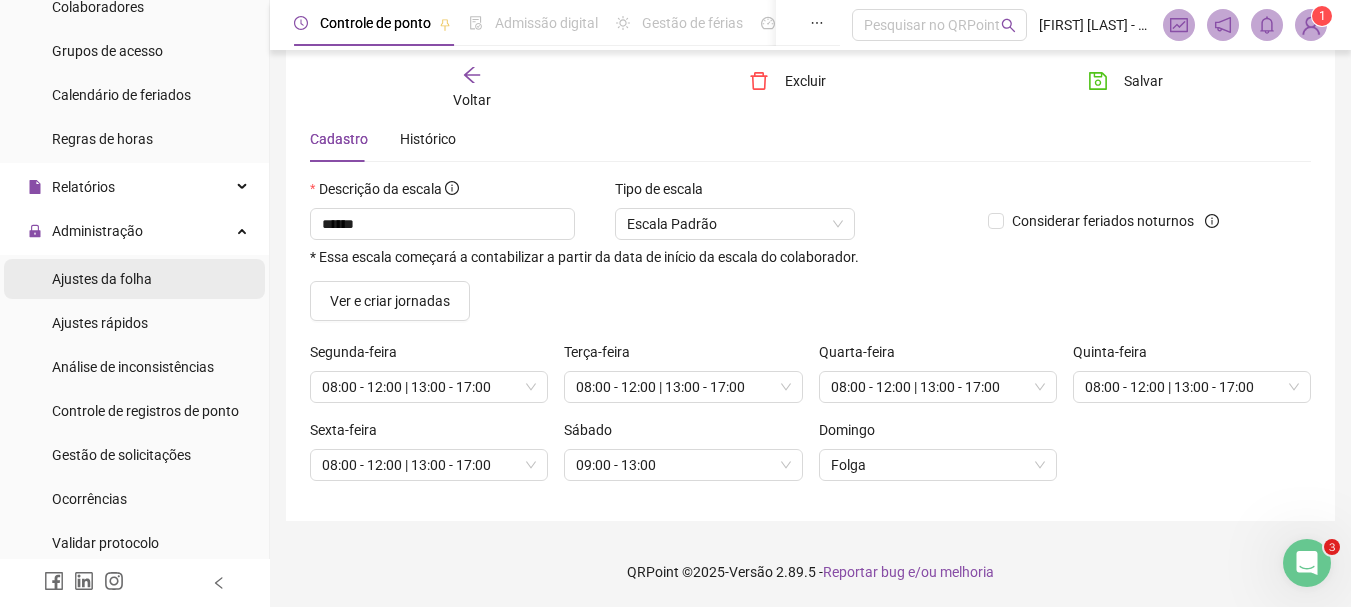 click on "Ajustes da folha" at bounding box center (102, 279) 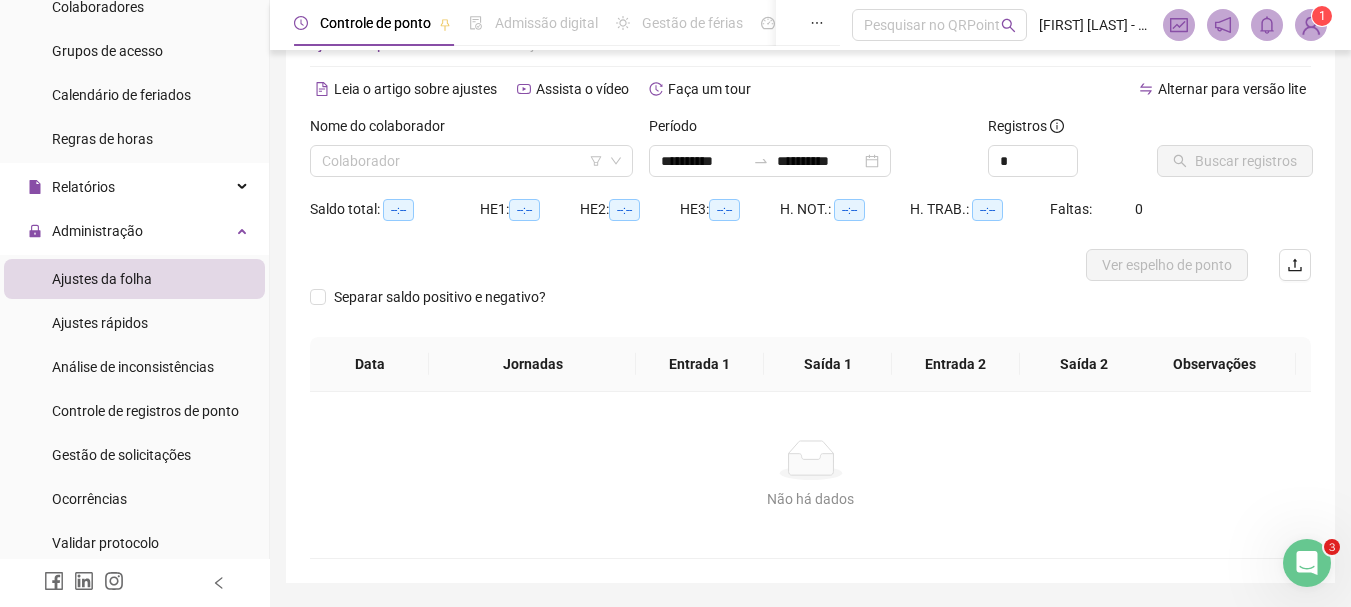type on "**********" 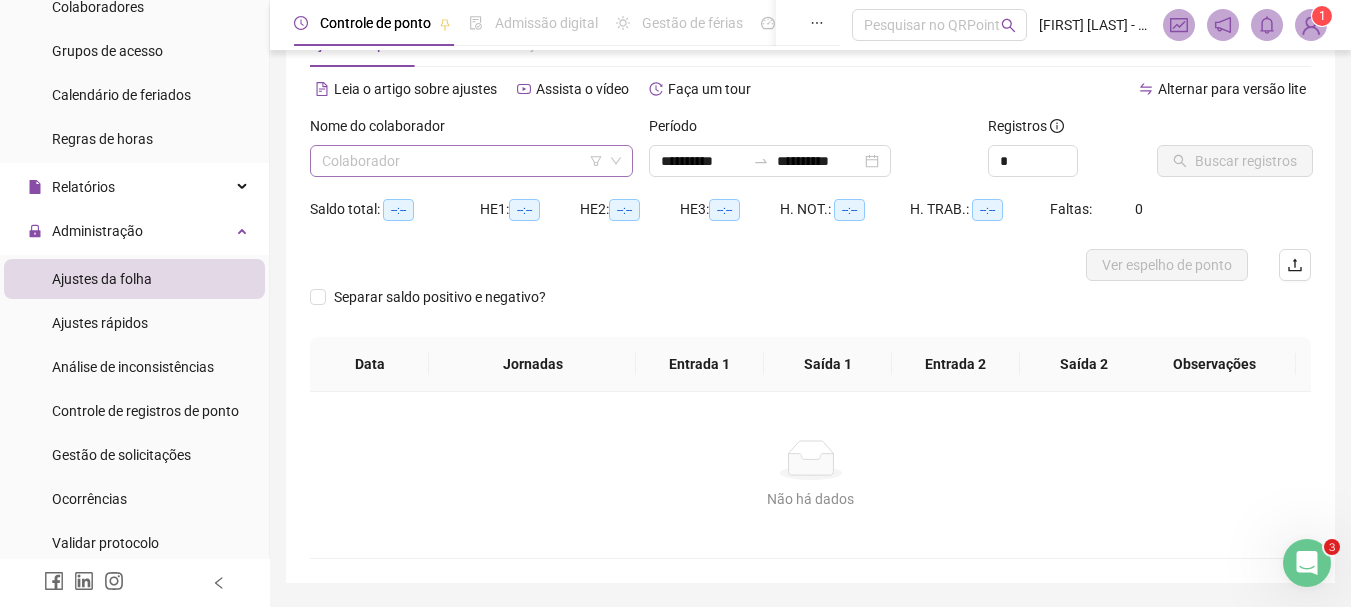click at bounding box center [462, 161] 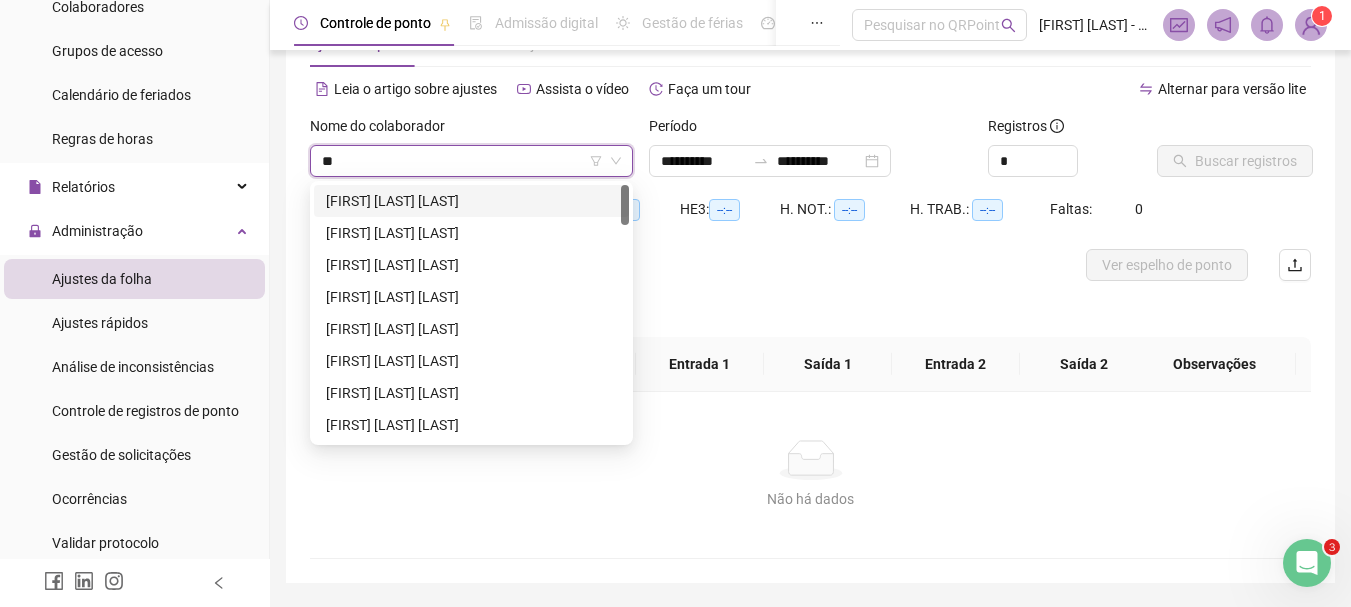type on "***" 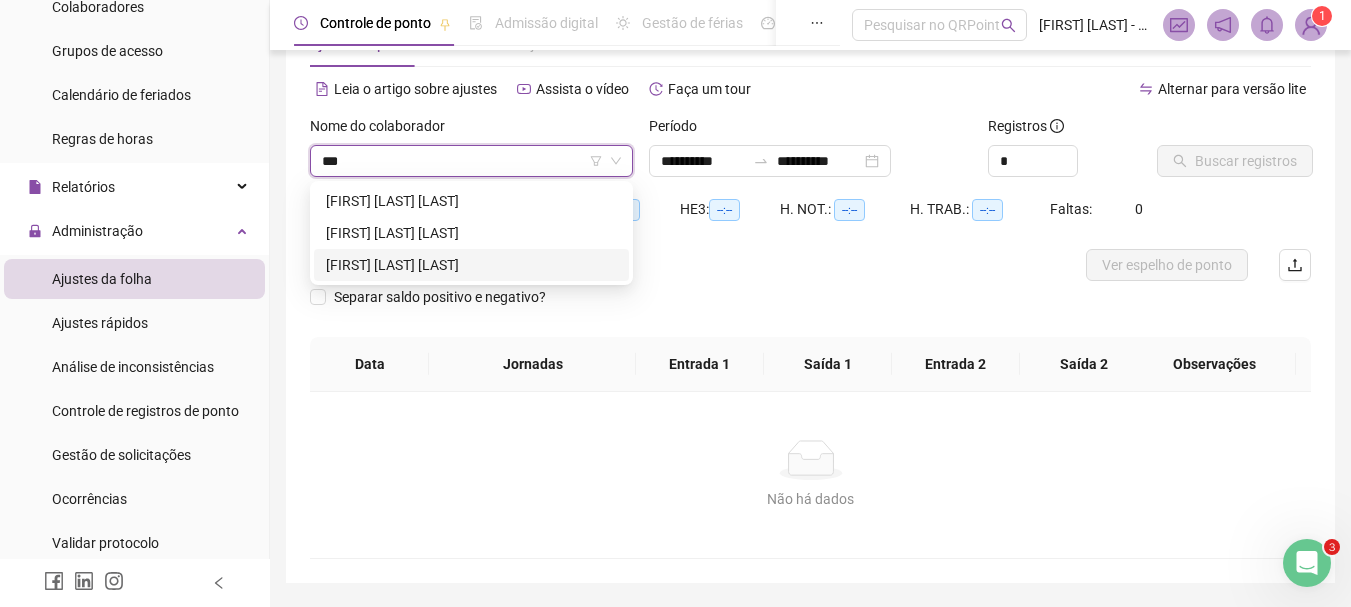 click on "[FIRST] [LAST] [LAST]" at bounding box center (471, 265) 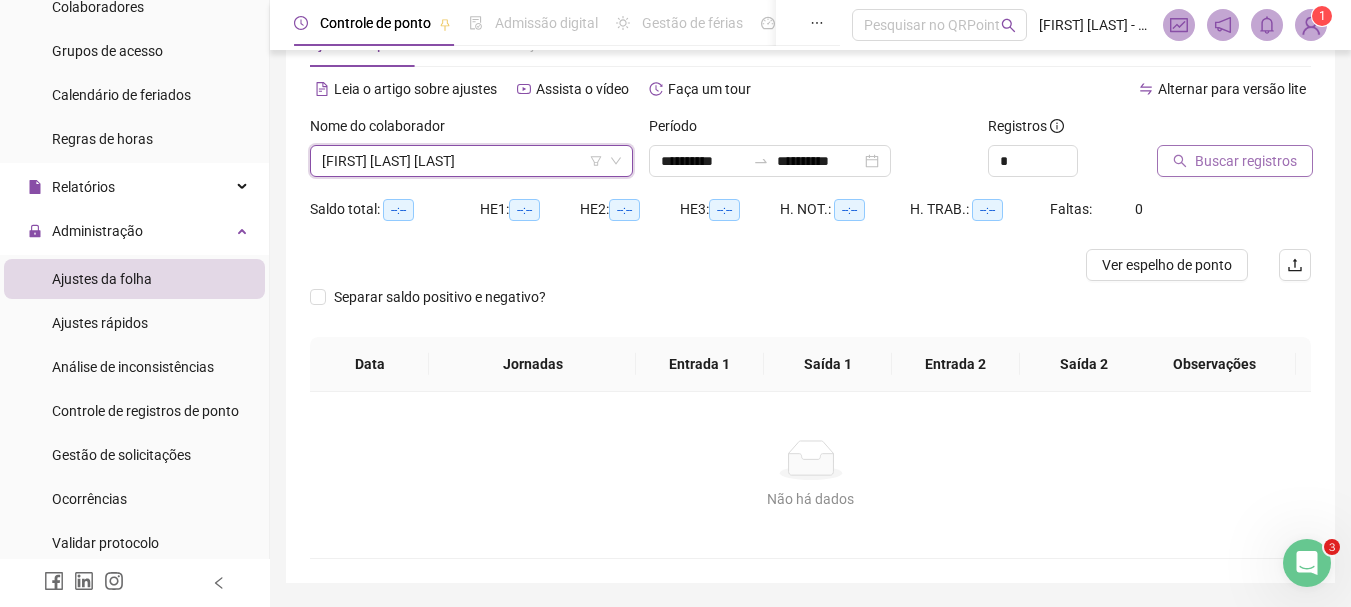 click on "Buscar registros" at bounding box center (1246, 161) 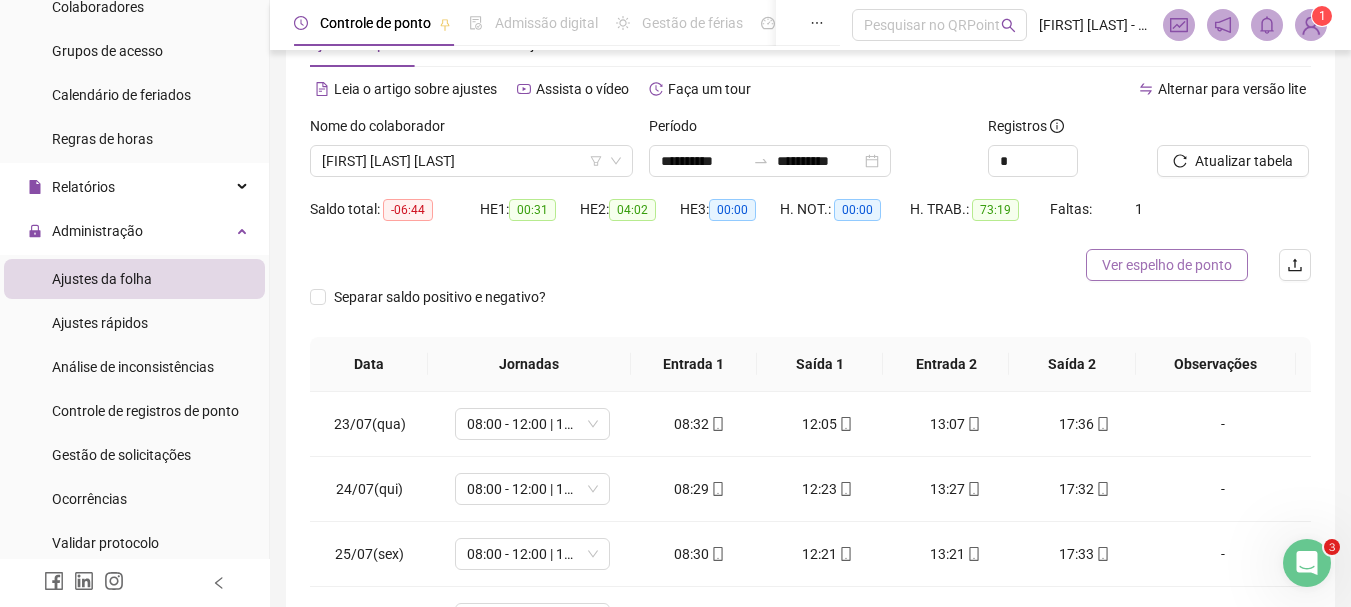 click on "Ver espelho de ponto" at bounding box center [1167, 265] 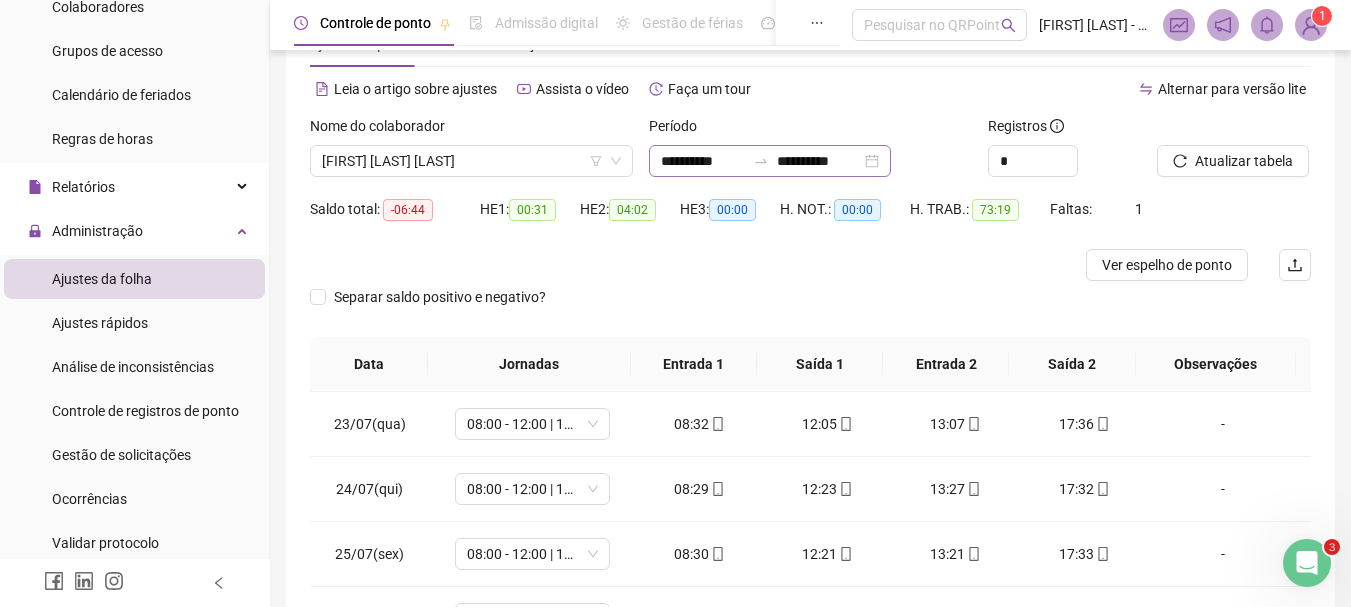 click on "**********" at bounding box center [770, 161] 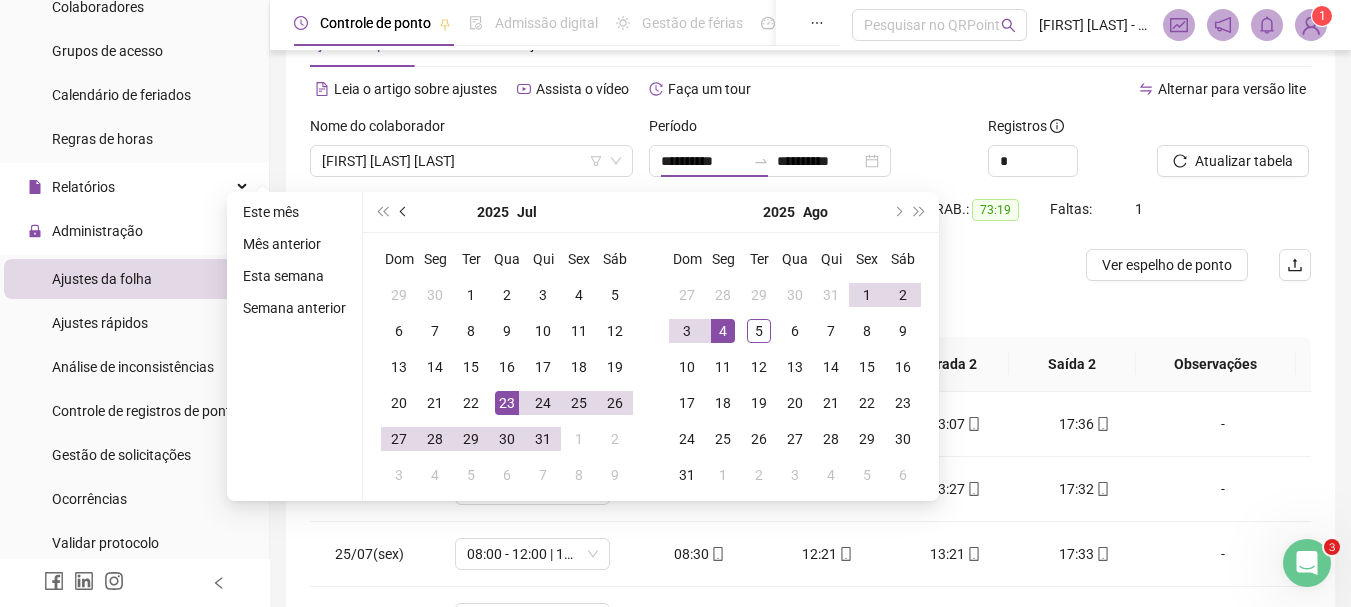 click at bounding box center (404, 212) 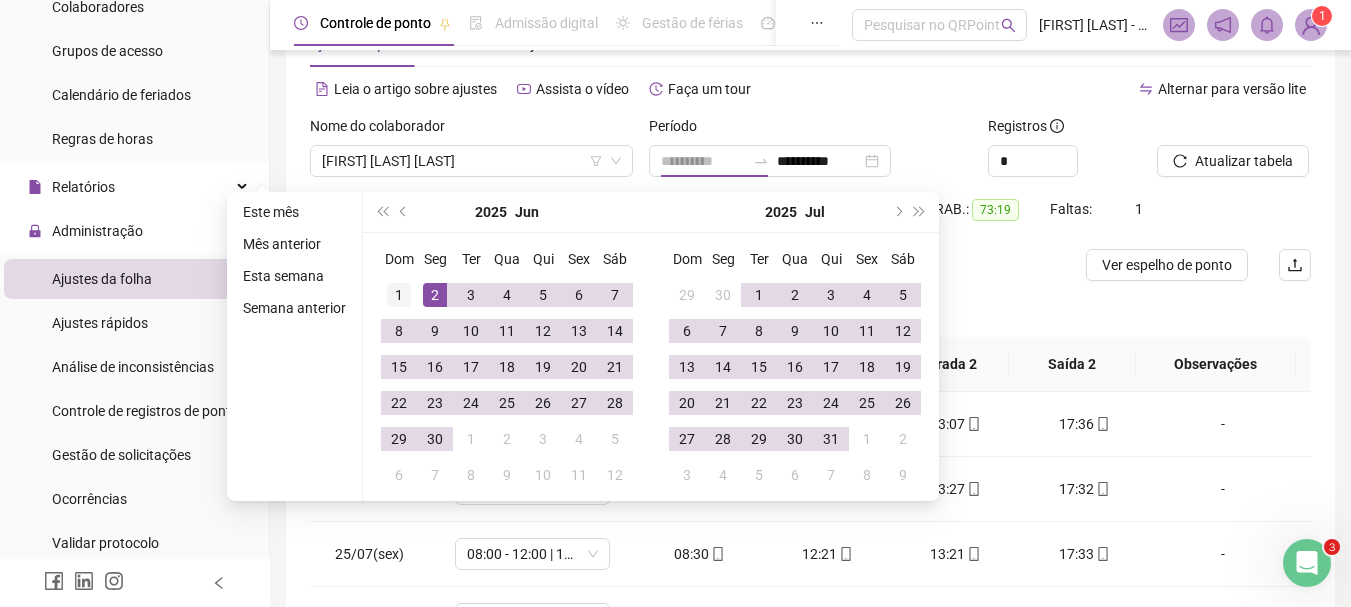 type on "**********" 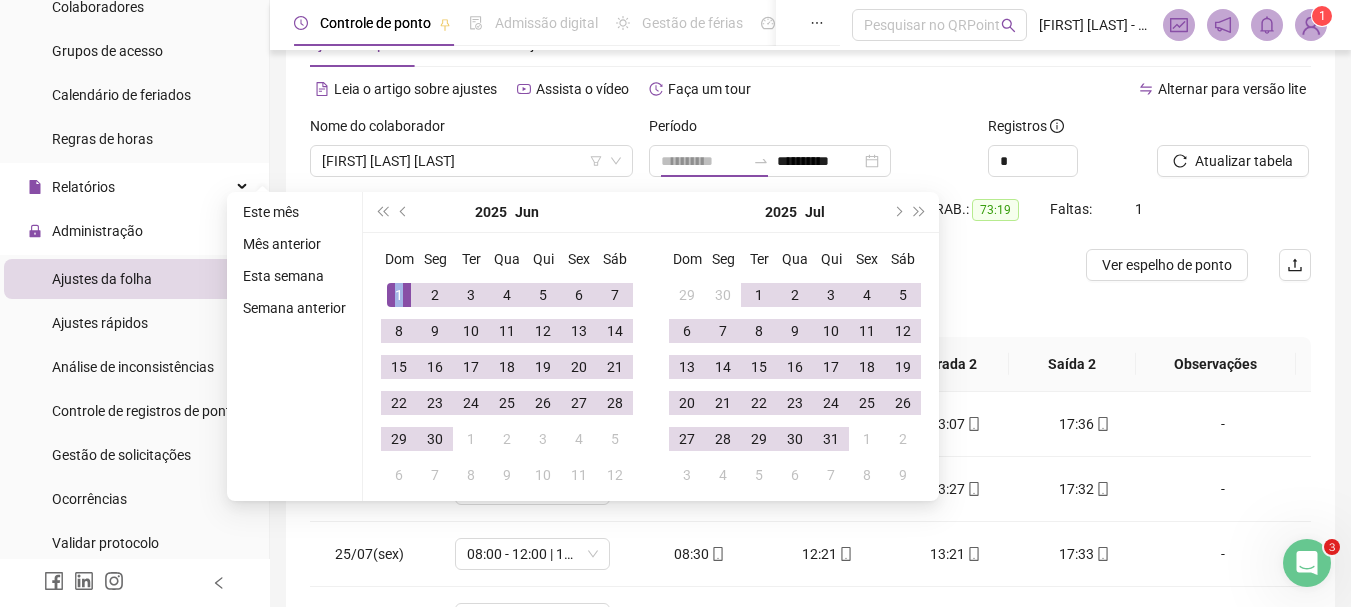 click on "1" at bounding box center (399, 295) 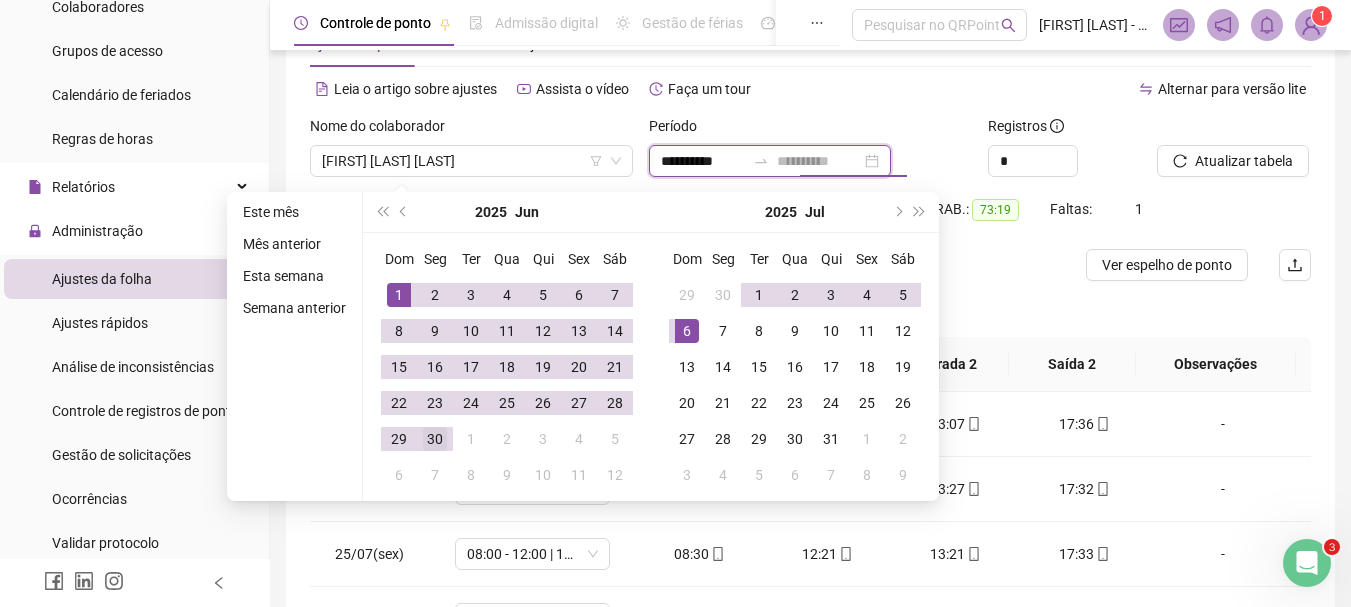 type on "**********" 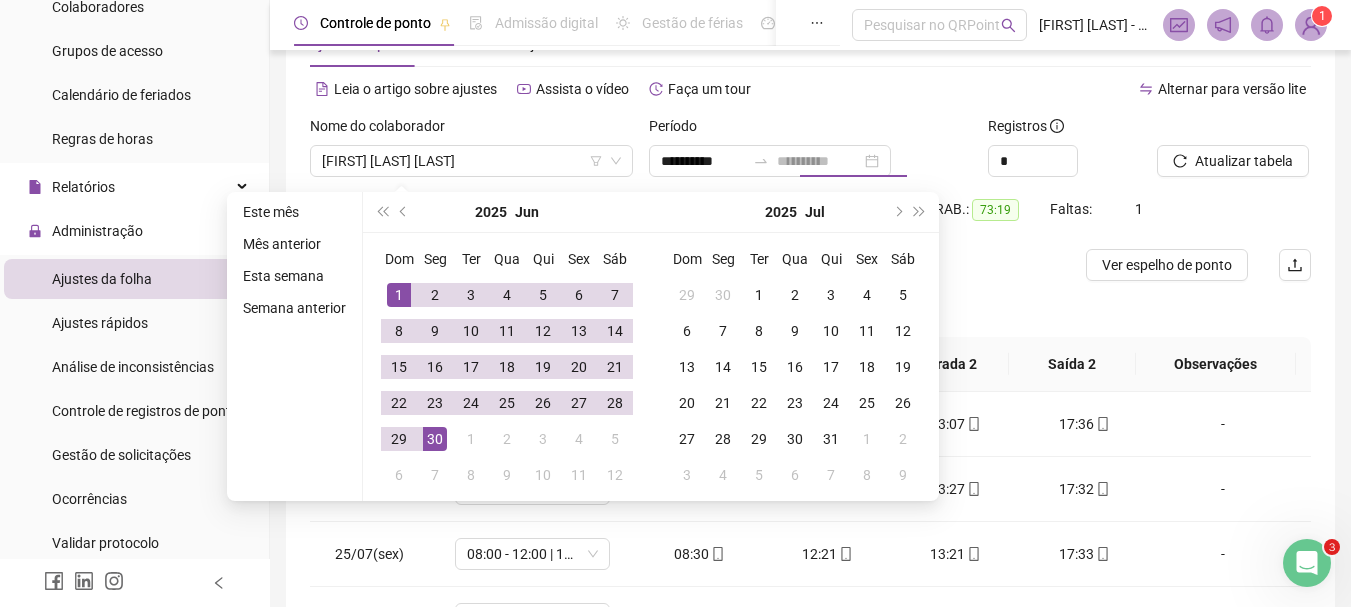 click on "30" at bounding box center [435, 439] 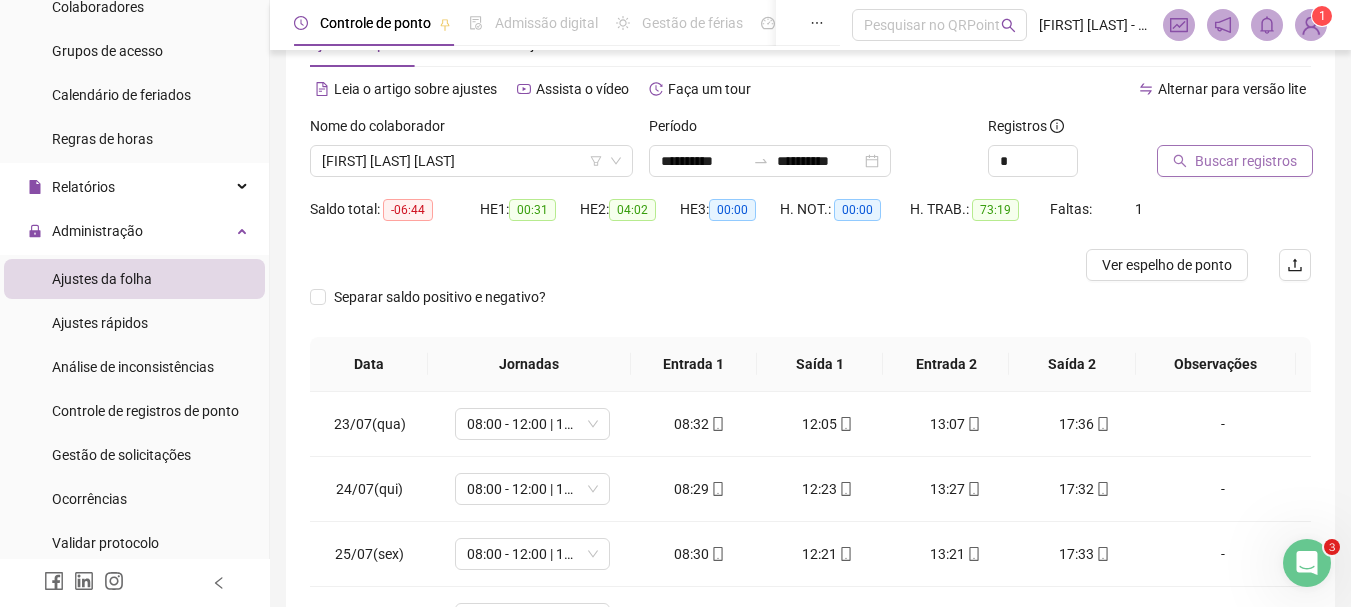 click on "Buscar registros" at bounding box center (1246, 161) 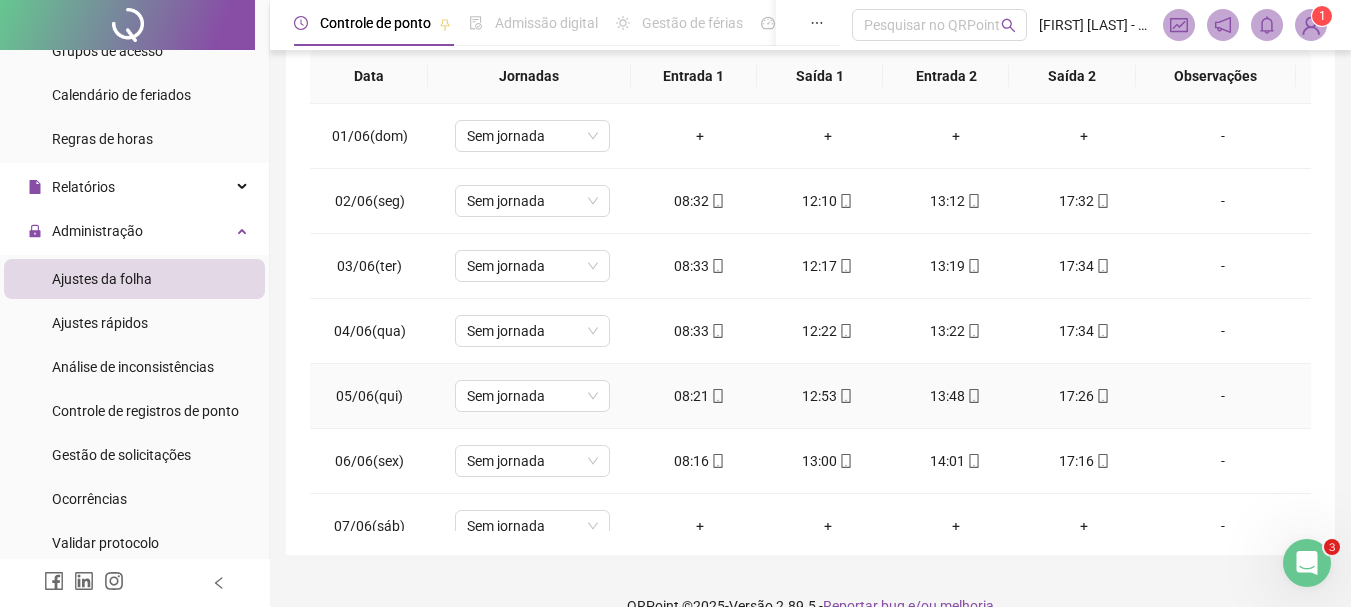 scroll, scrollTop: 391, scrollLeft: 0, axis: vertical 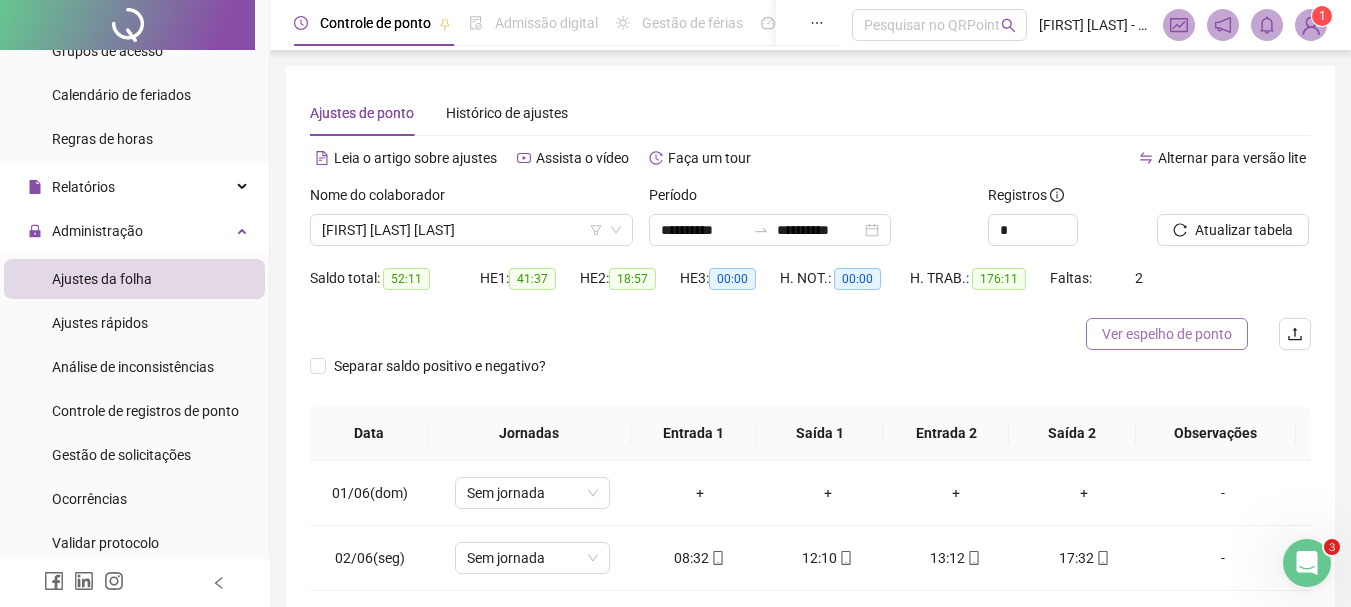 click on "Ver espelho de ponto" at bounding box center (1167, 334) 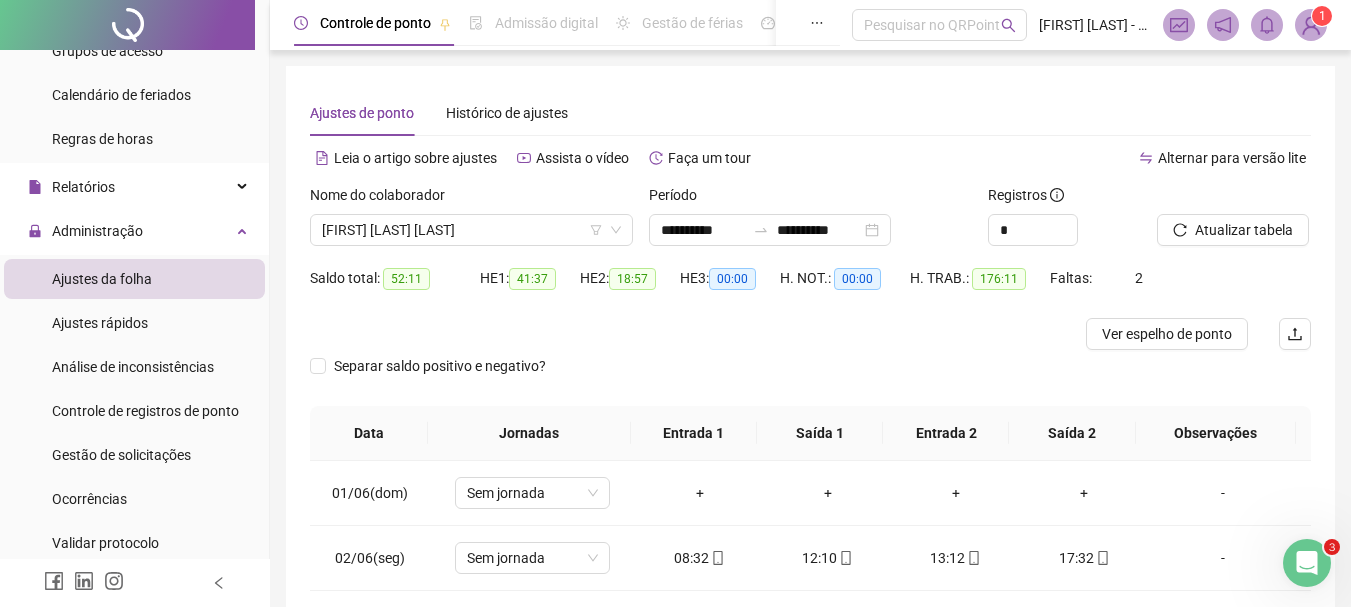 scroll, scrollTop: 391, scrollLeft: 0, axis: vertical 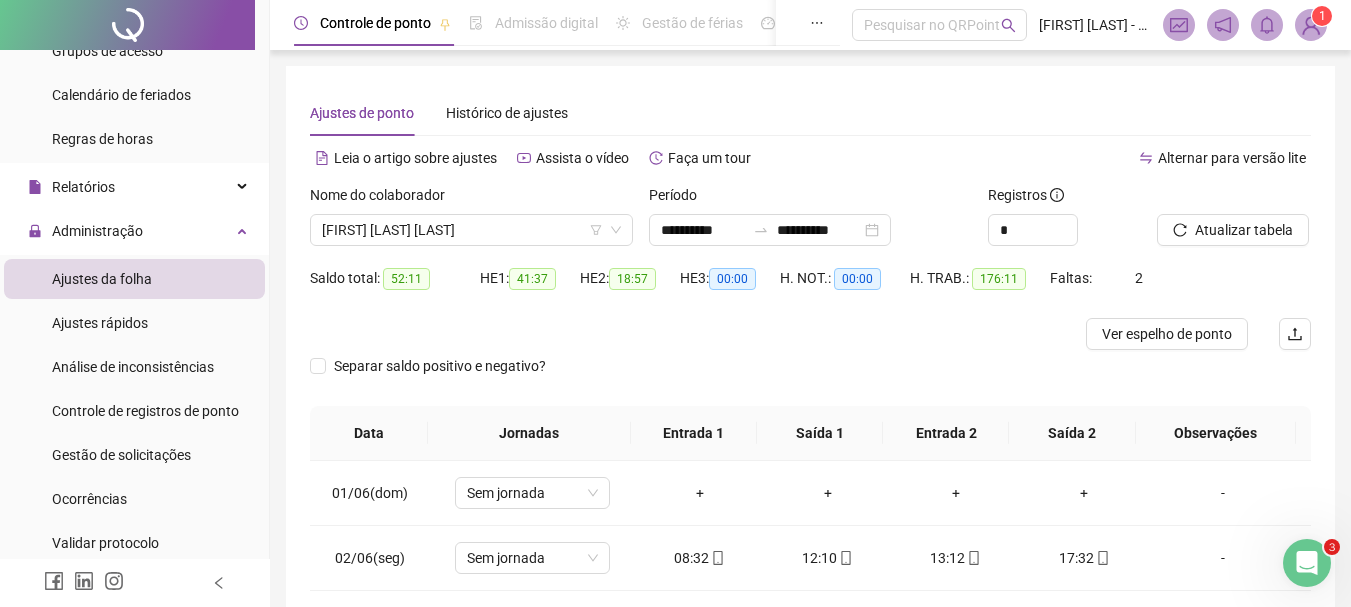 click on "**********" at bounding box center (810, 499) 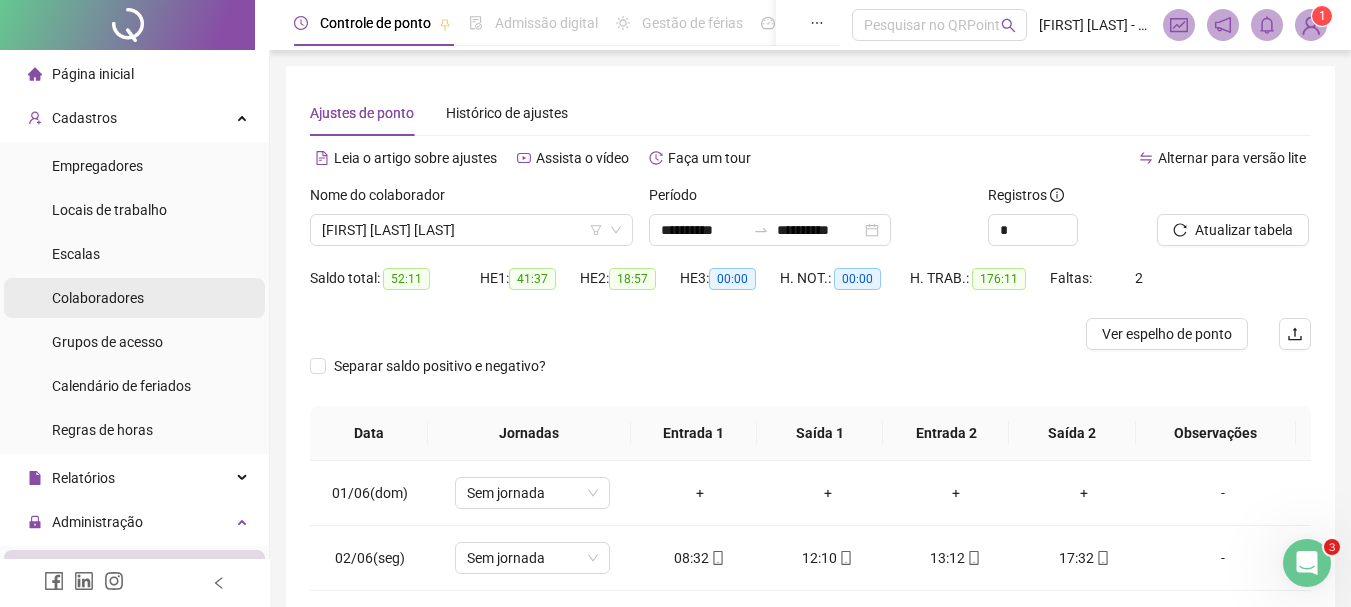 click on "Colaboradores" at bounding box center (98, 298) 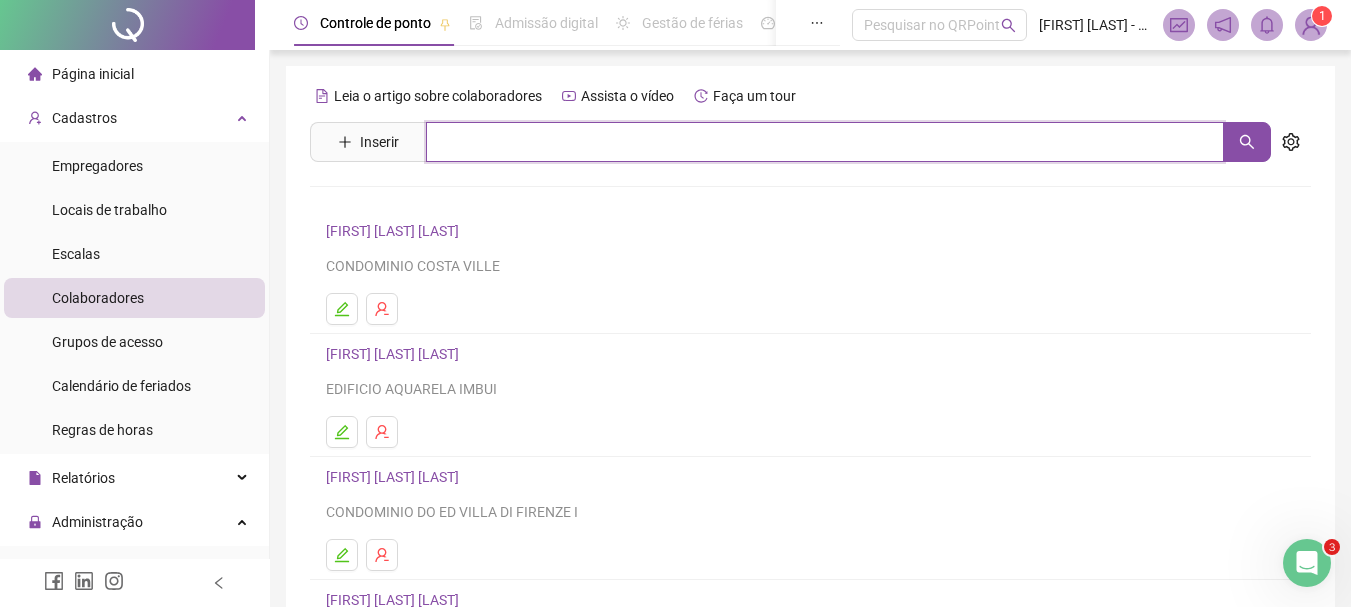 click at bounding box center [825, 142] 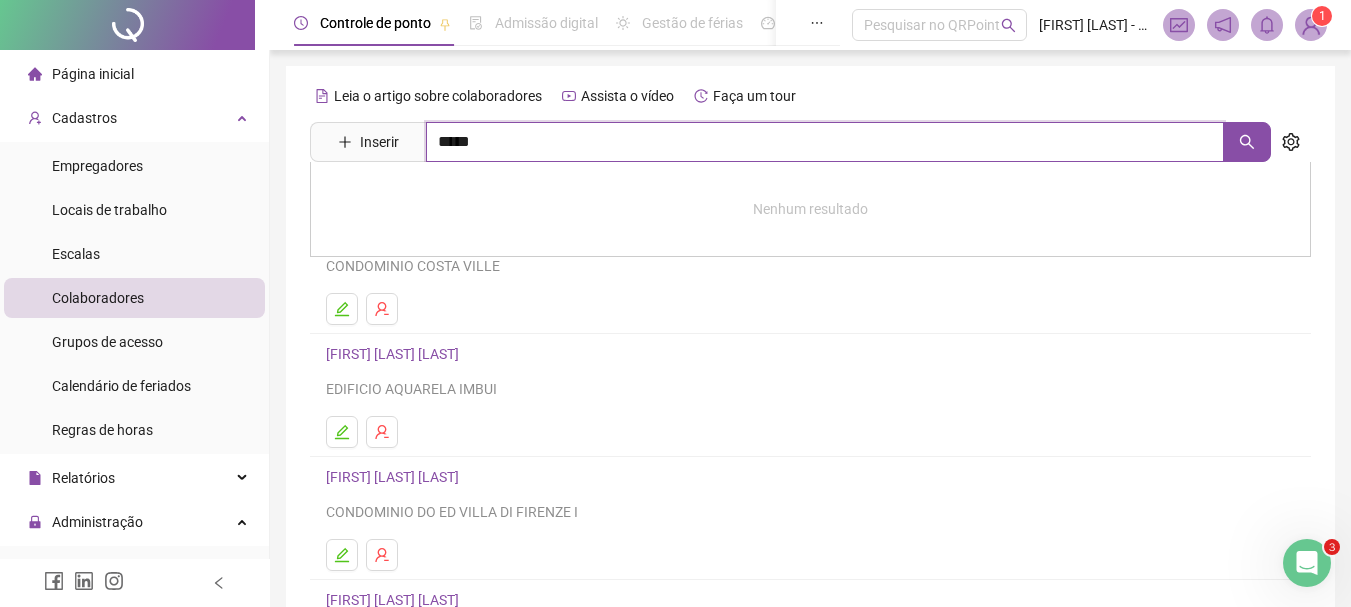type on "*****" 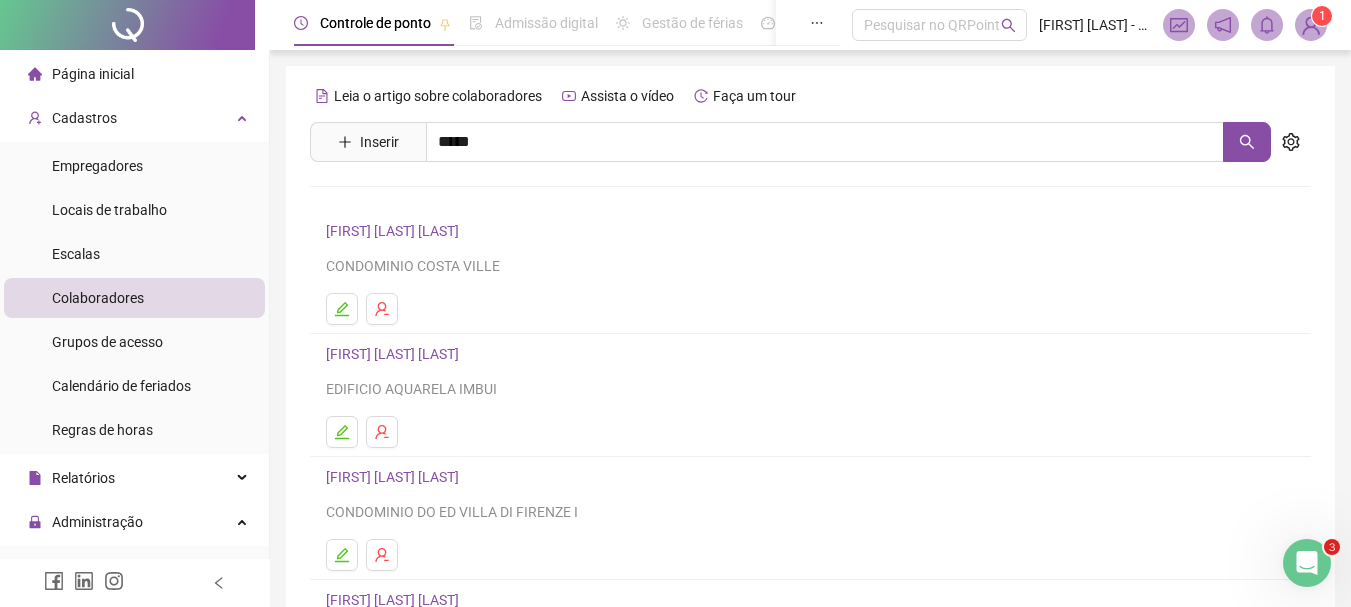 click on "DAISE ANGELA SOUZA DE SA" at bounding box center (413, 201) 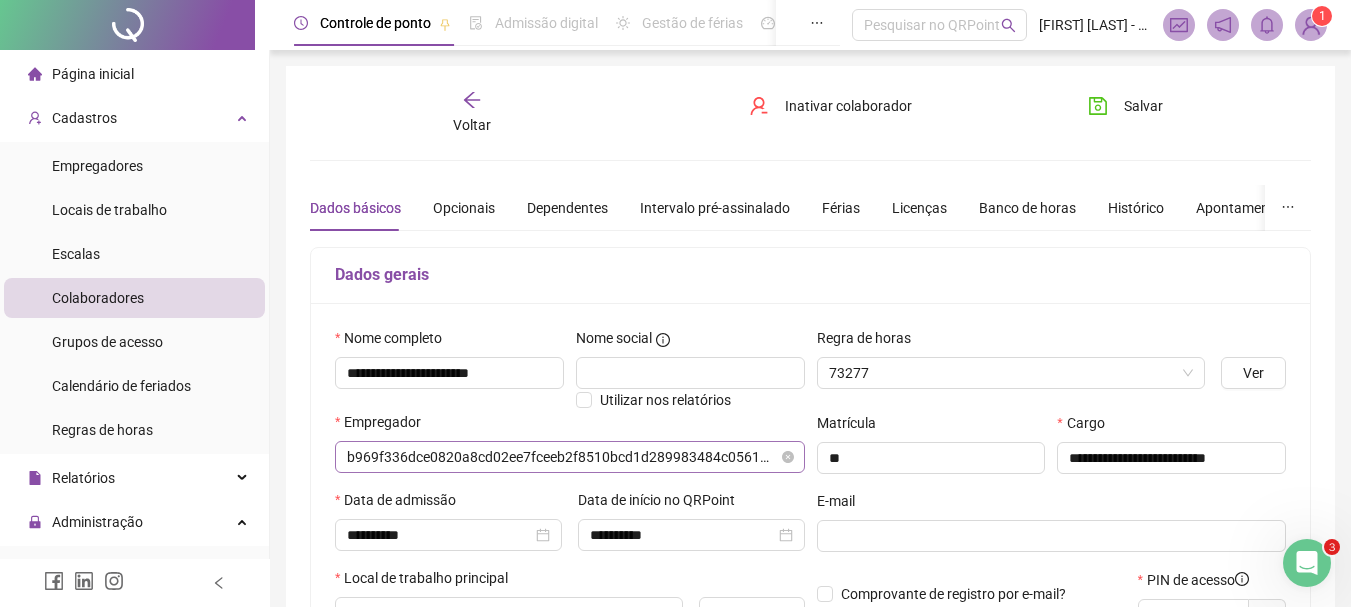 type on "******" 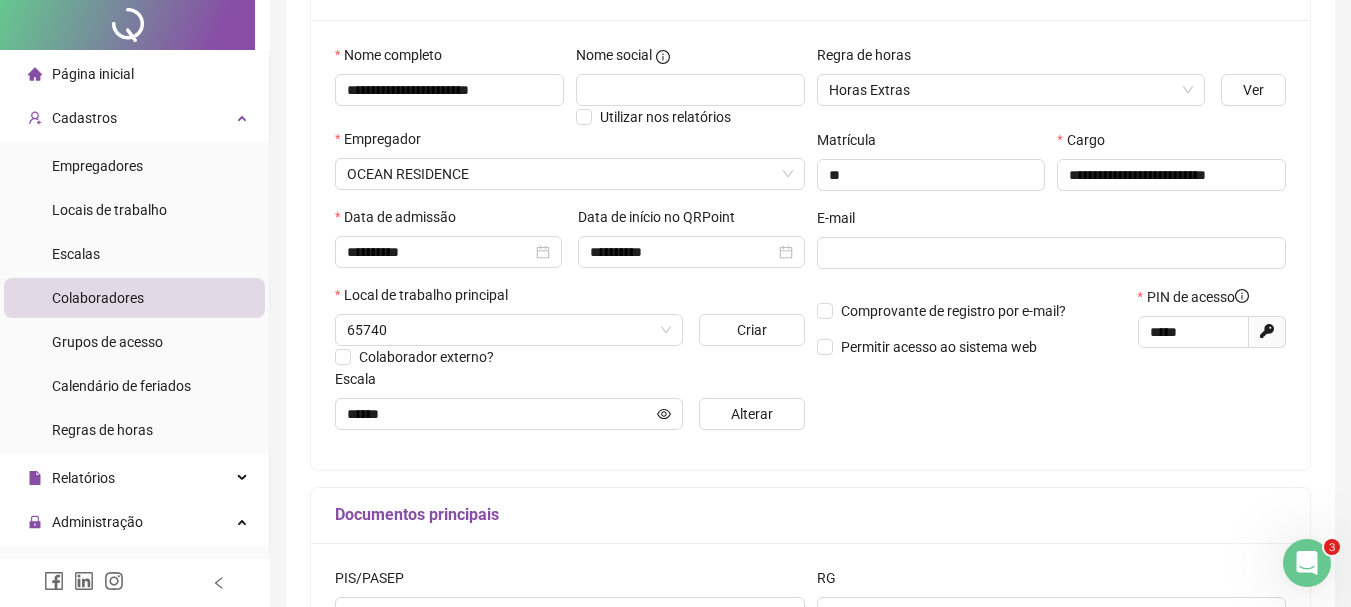 scroll, scrollTop: 400, scrollLeft: 0, axis: vertical 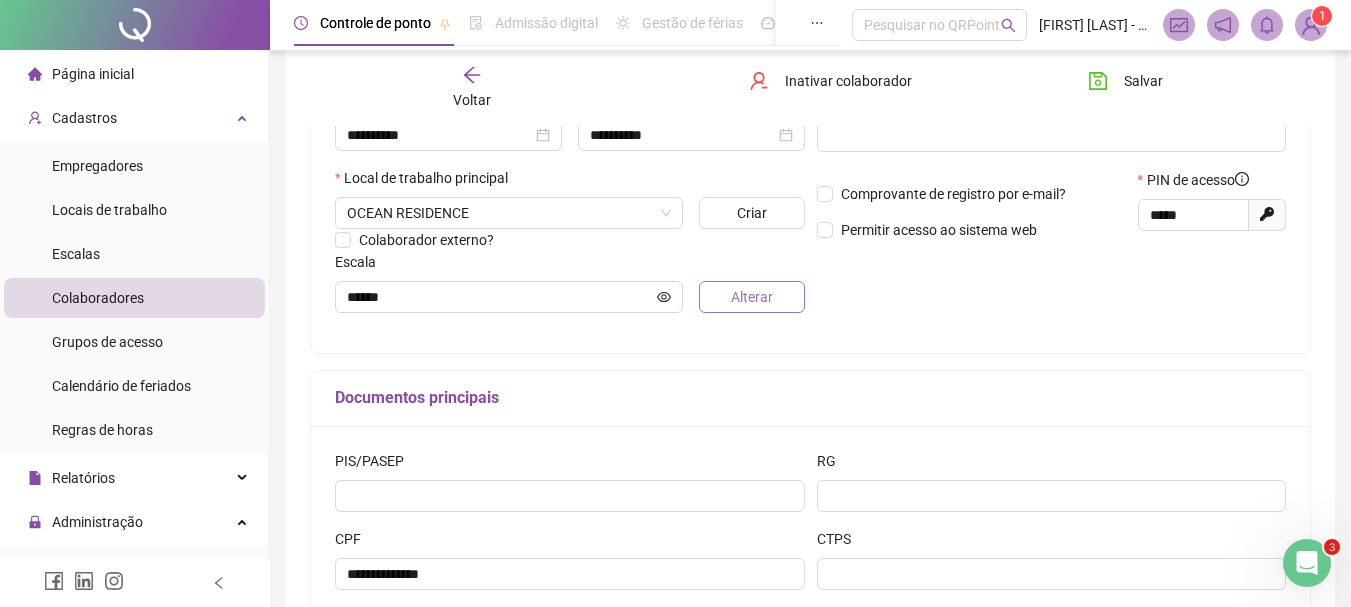 click on "Alterar" at bounding box center [751, 297] 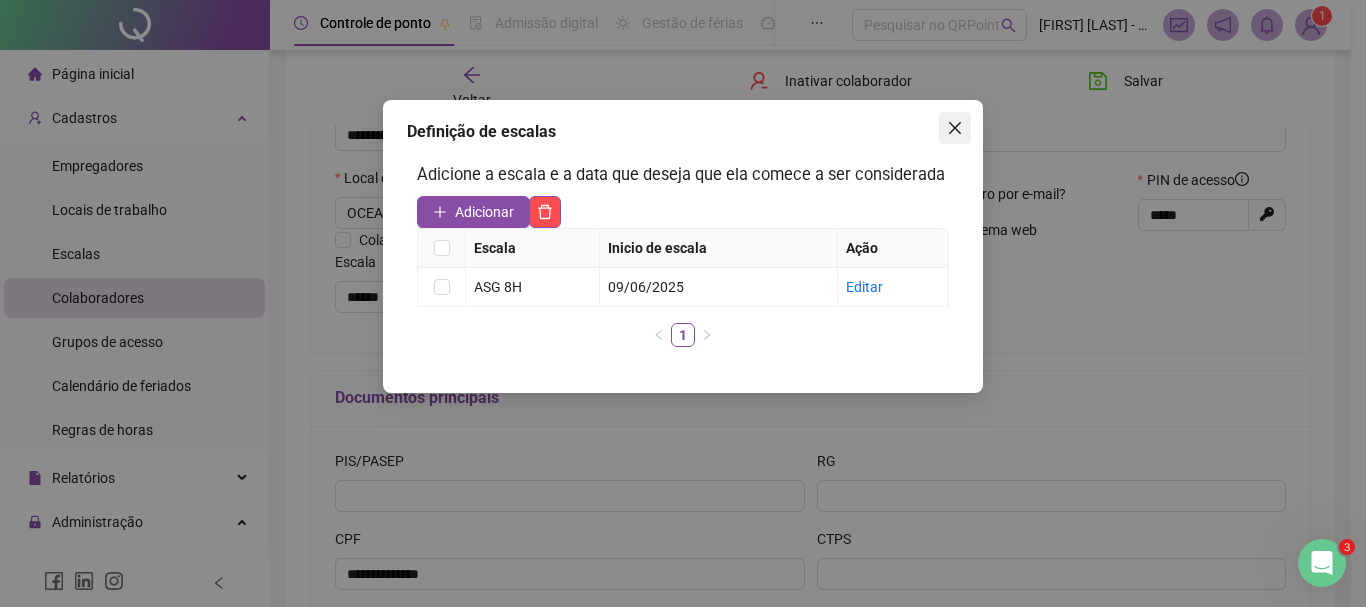 click 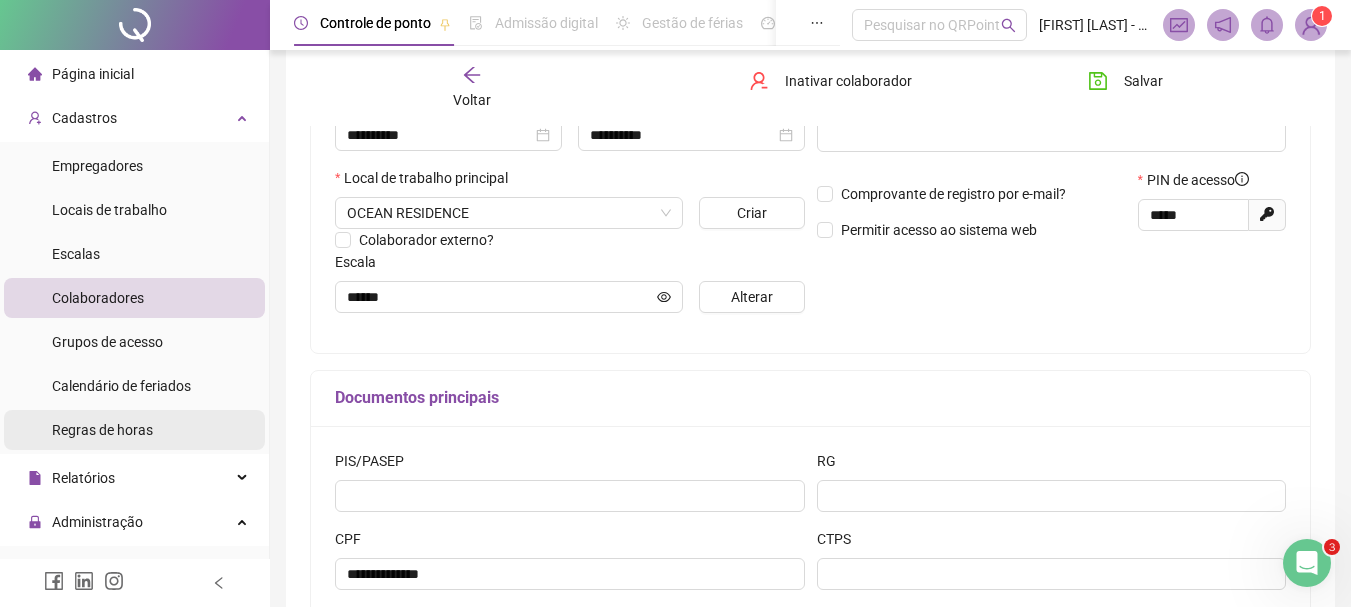 scroll, scrollTop: 100, scrollLeft: 0, axis: vertical 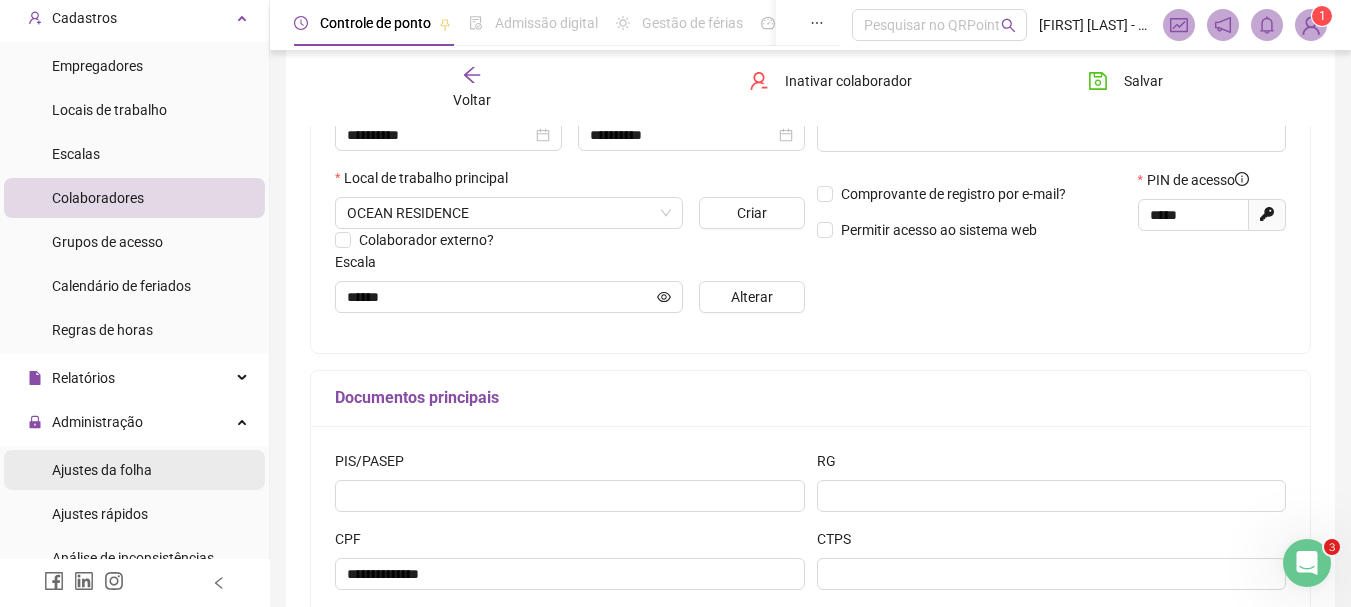 click on "Ajustes da folha" at bounding box center (102, 470) 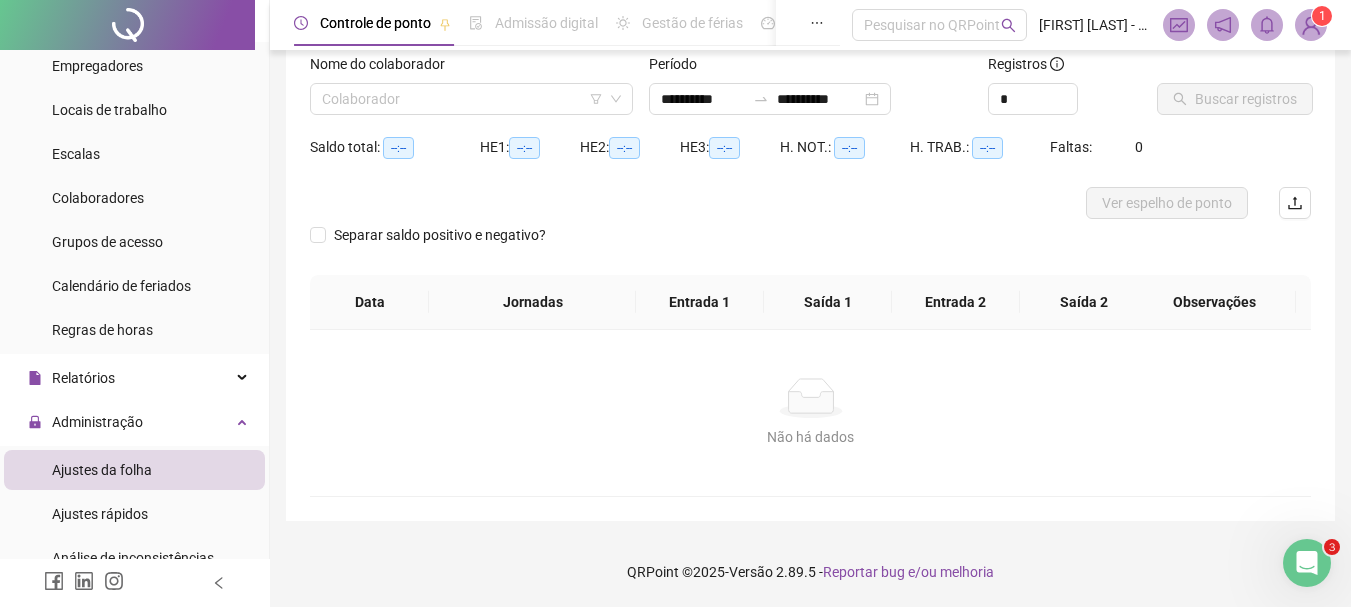 scroll, scrollTop: 131, scrollLeft: 0, axis: vertical 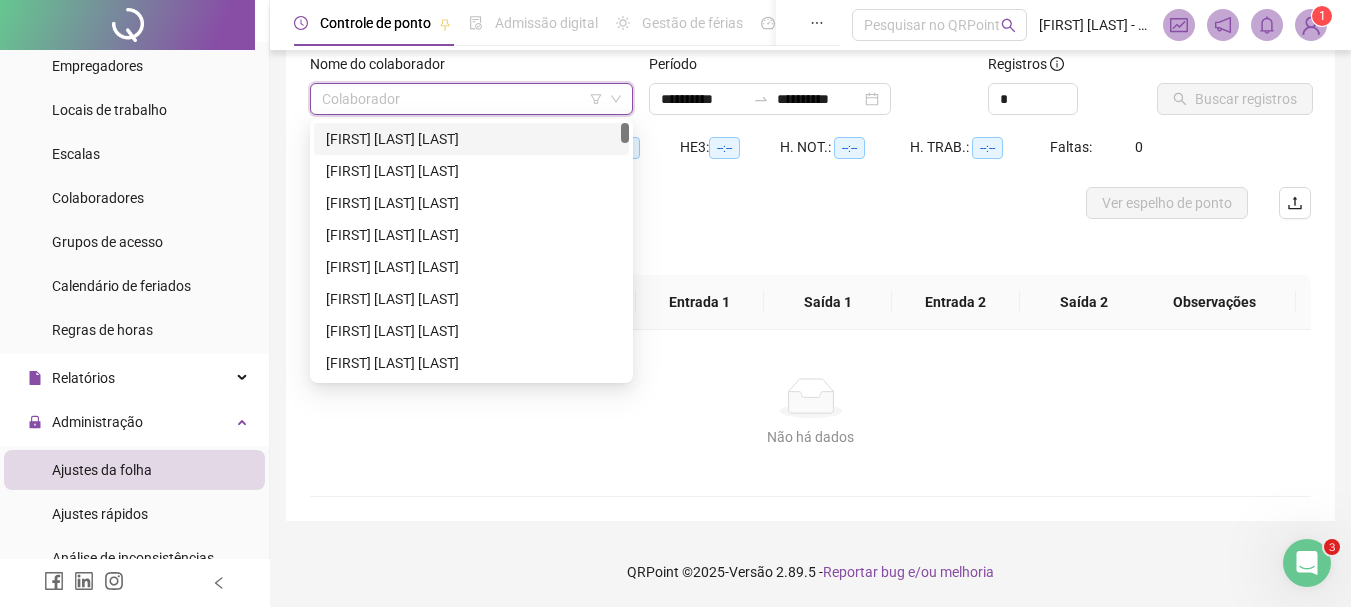 click at bounding box center [462, 99] 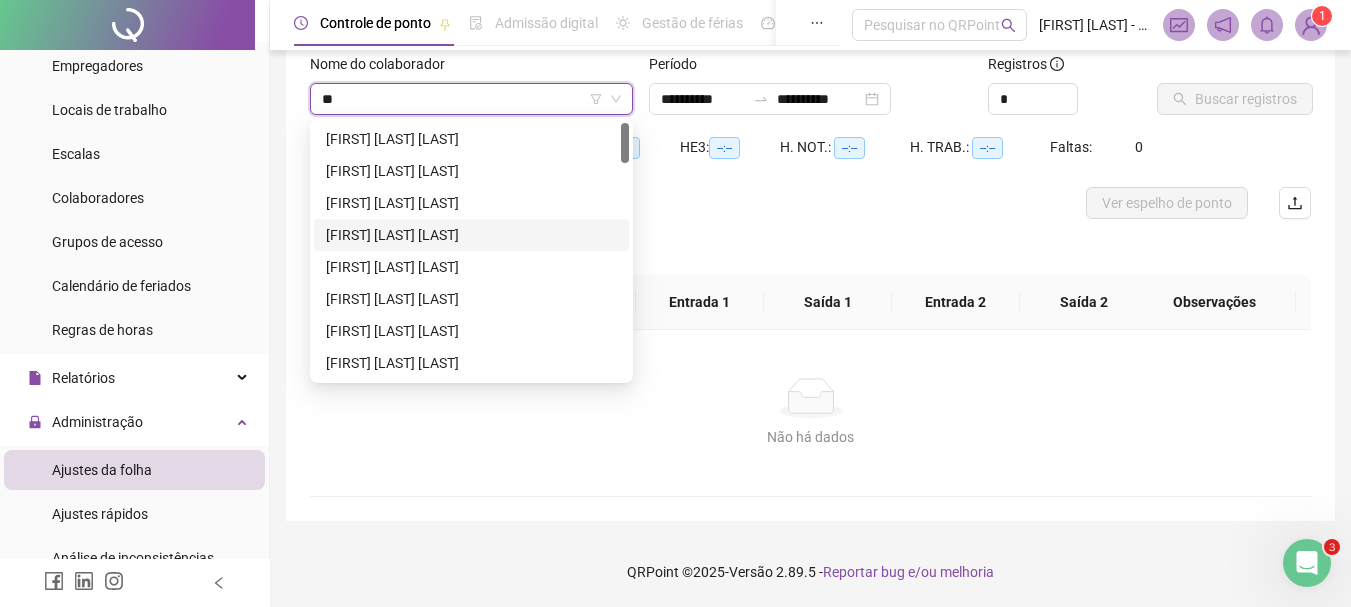 type on "***" 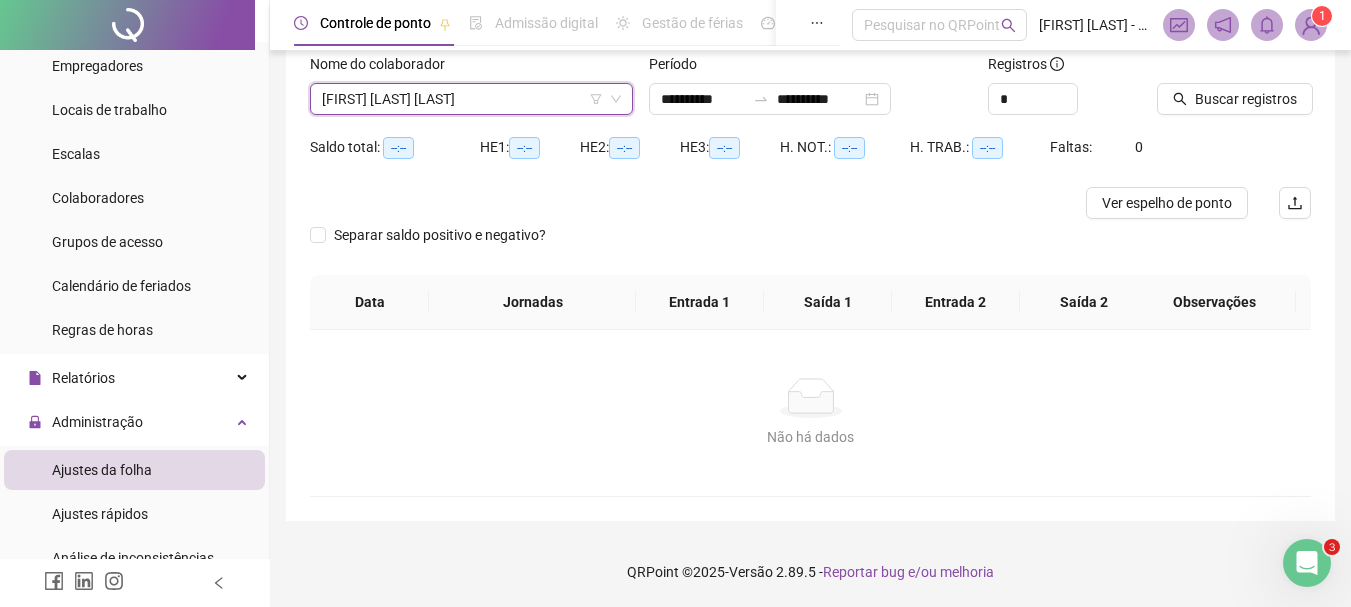drag, startPoint x: 445, startPoint y: 118, endPoint x: 448, endPoint y: 104, distance: 14.3178215 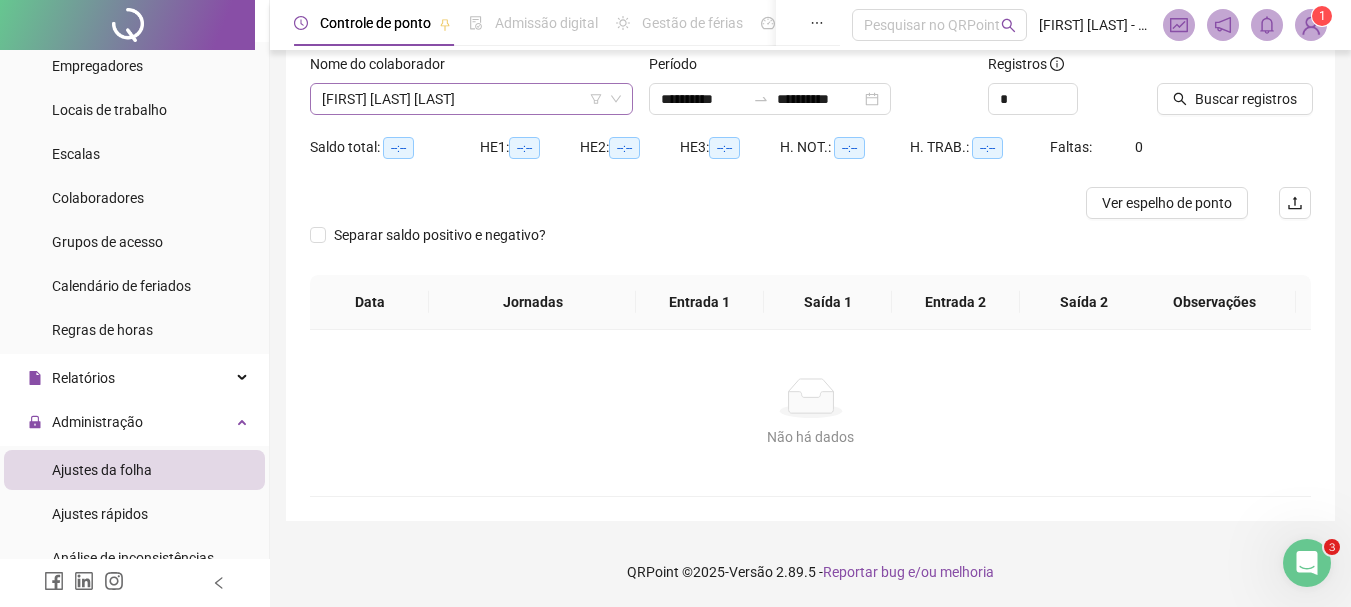 click on "ADAILTON HELENO DOS SANTOS" at bounding box center [471, 99] 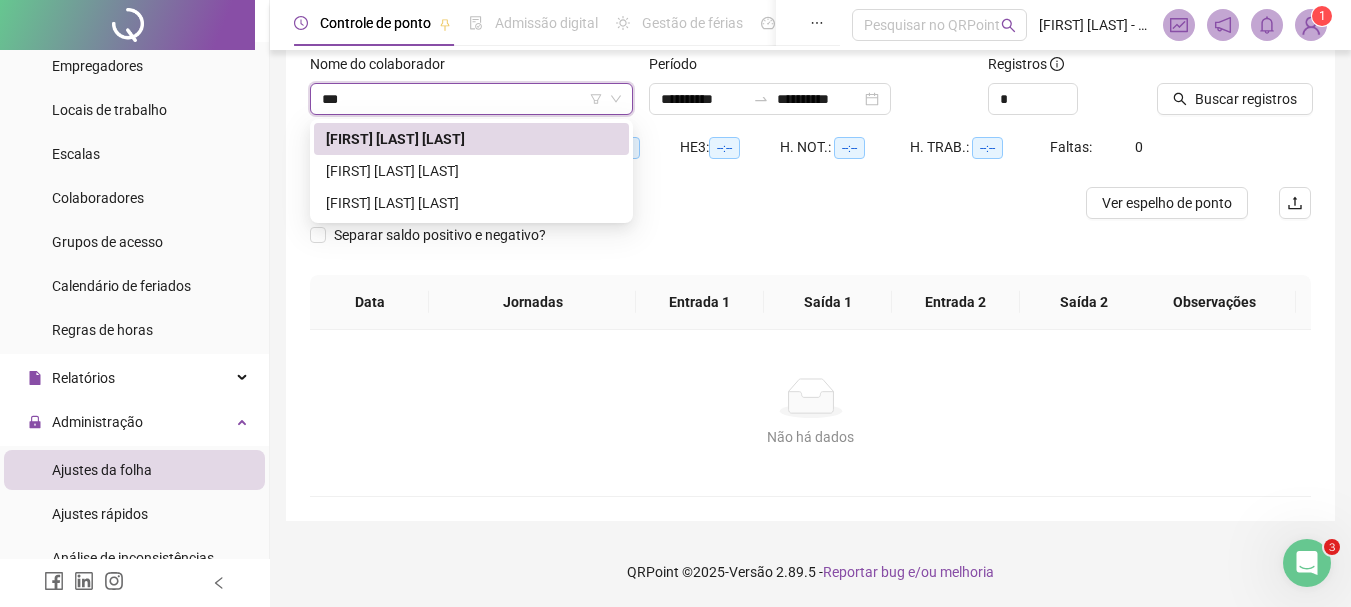 type on "****" 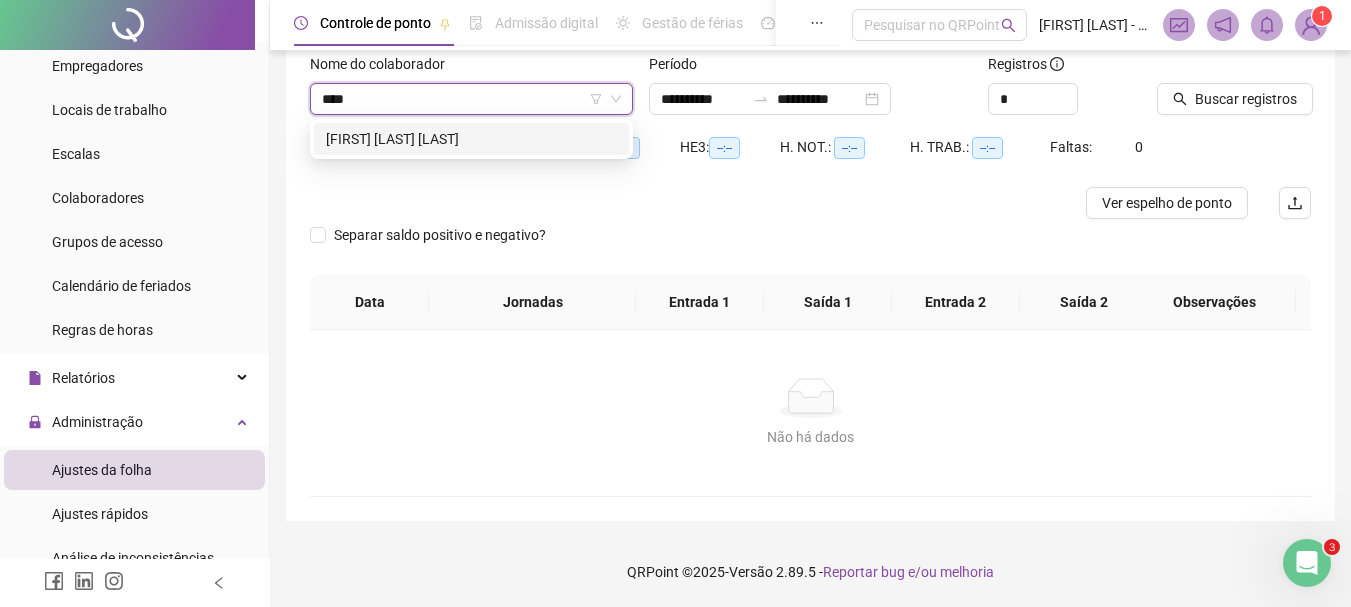 click on "DAISE ANGELA SOUZA DE SA" at bounding box center (471, 139) 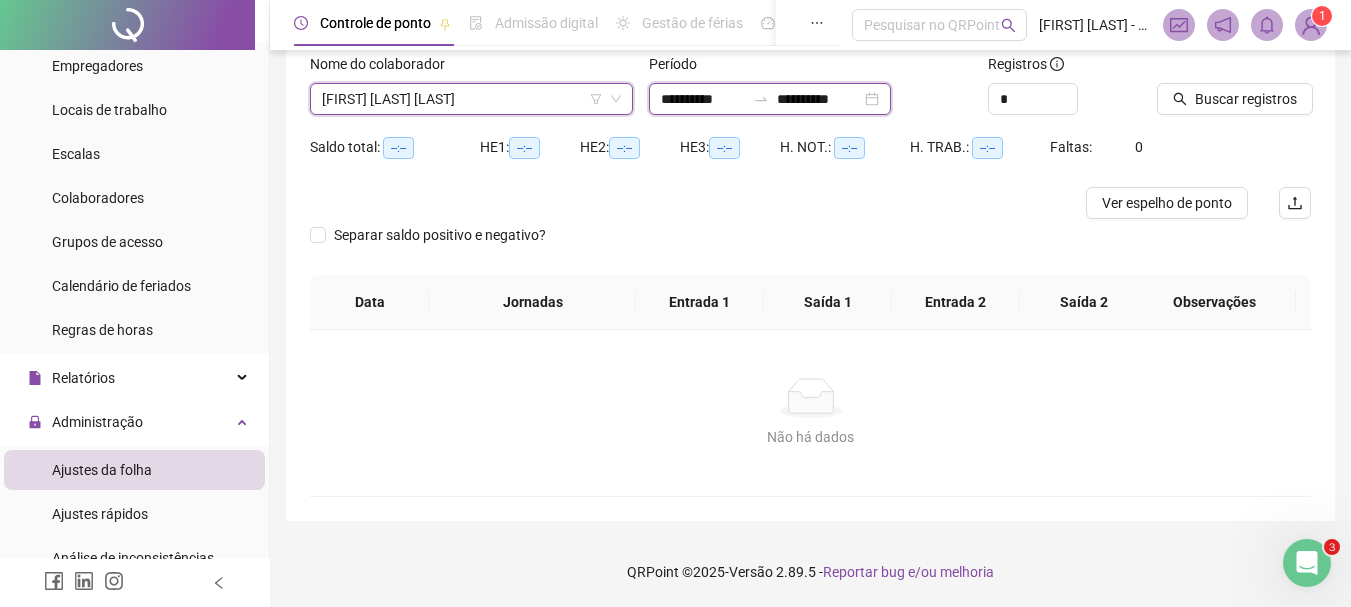 click on "**********" at bounding box center [703, 99] 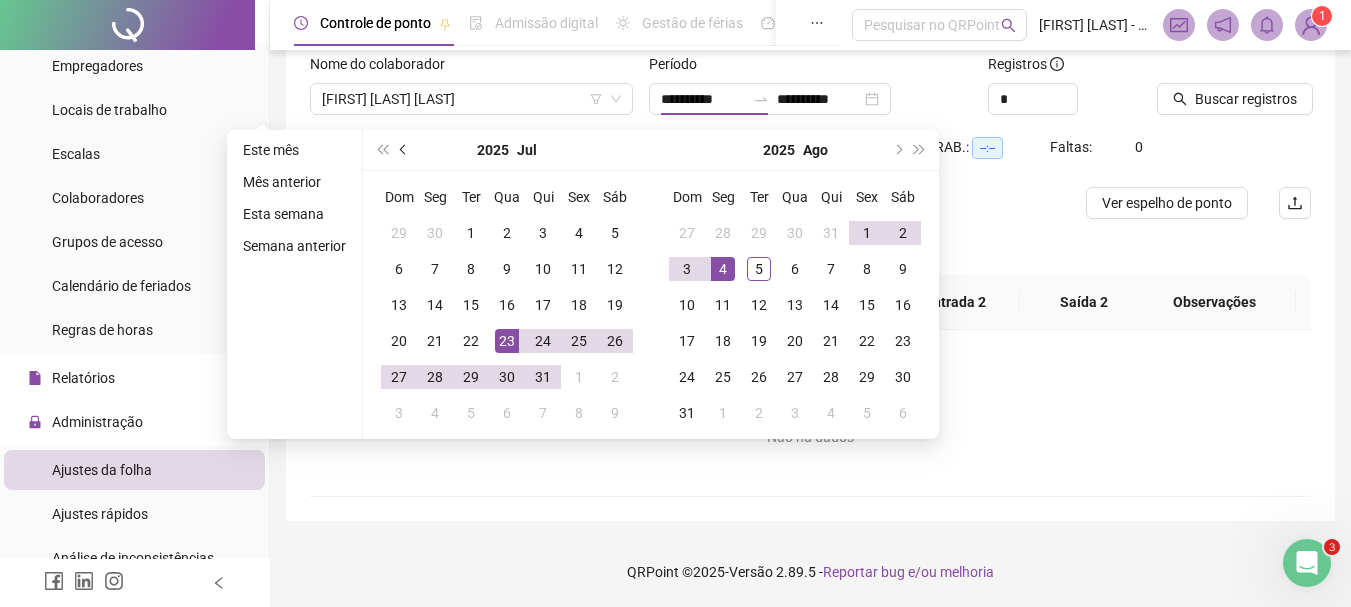 click at bounding box center [404, 150] 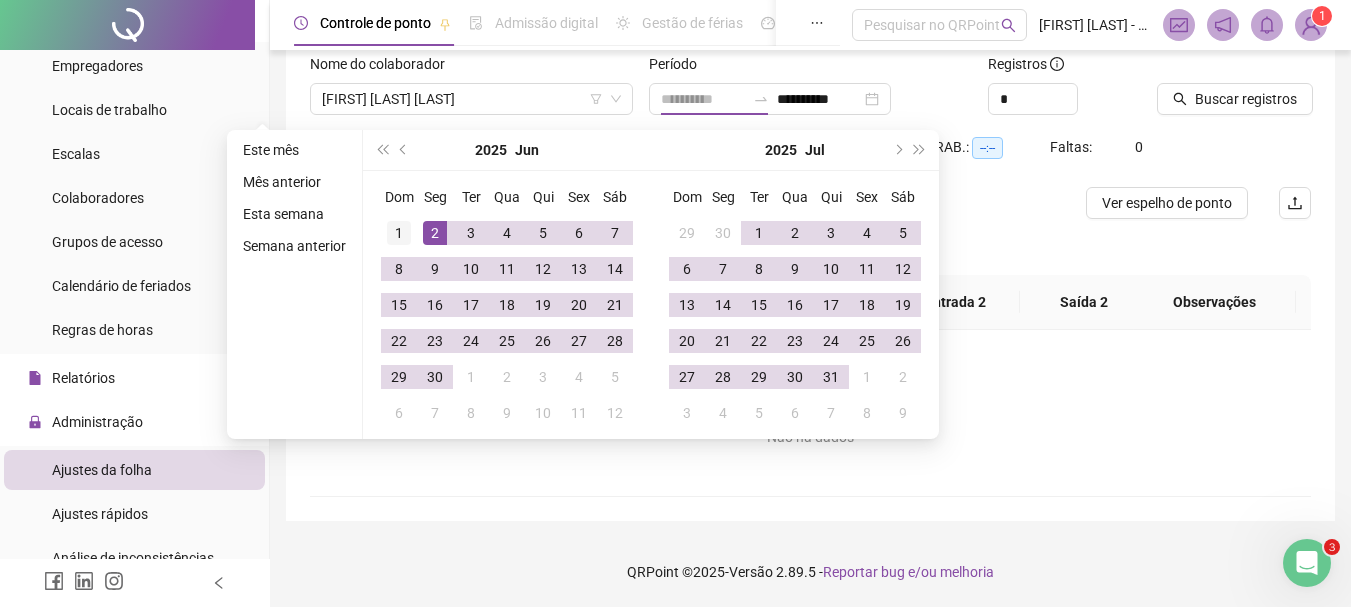 type on "**********" 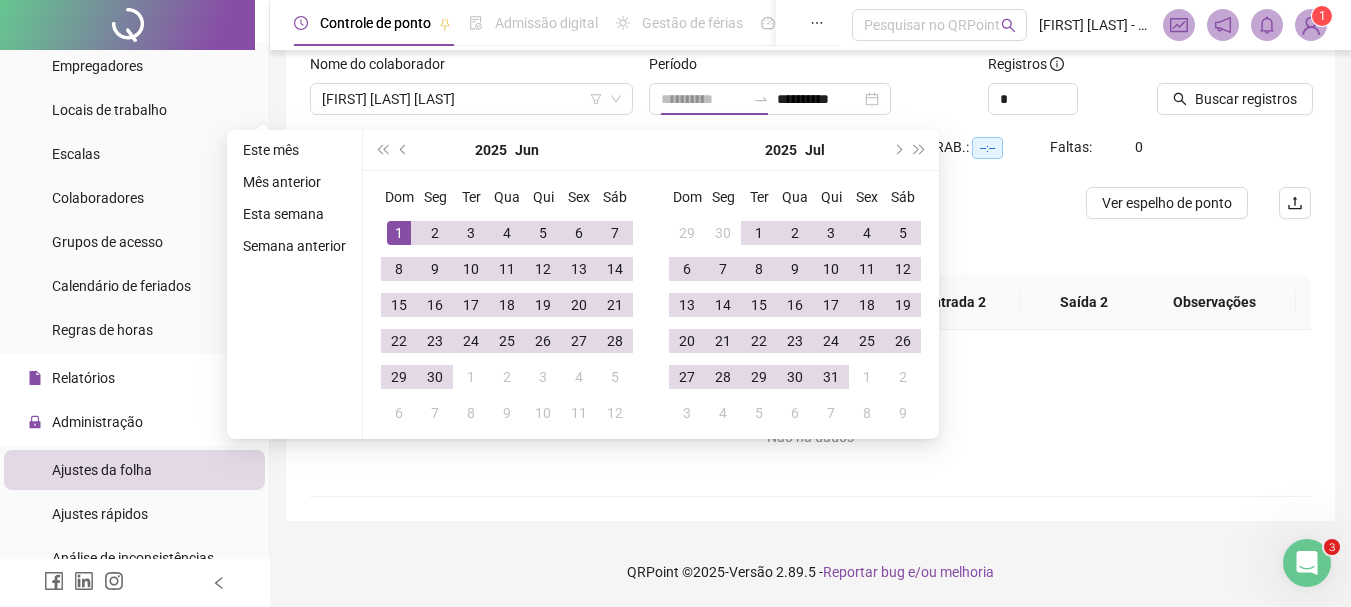 click on "1" at bounding box center (399, 233) 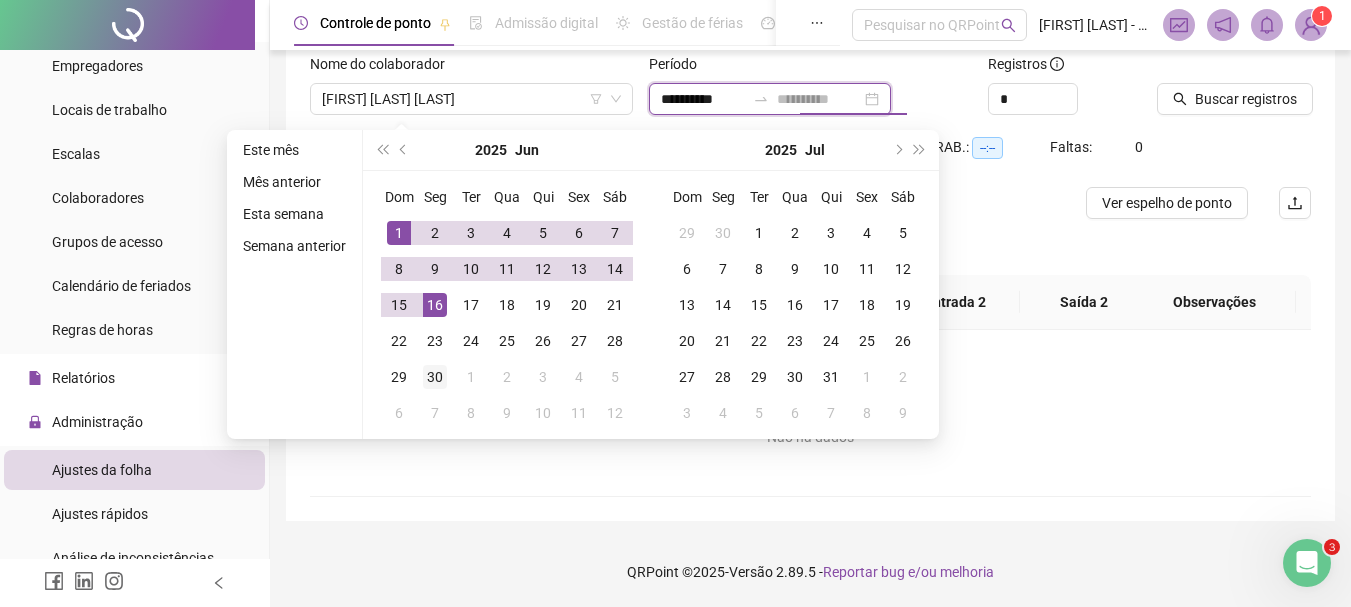 type on "**********" 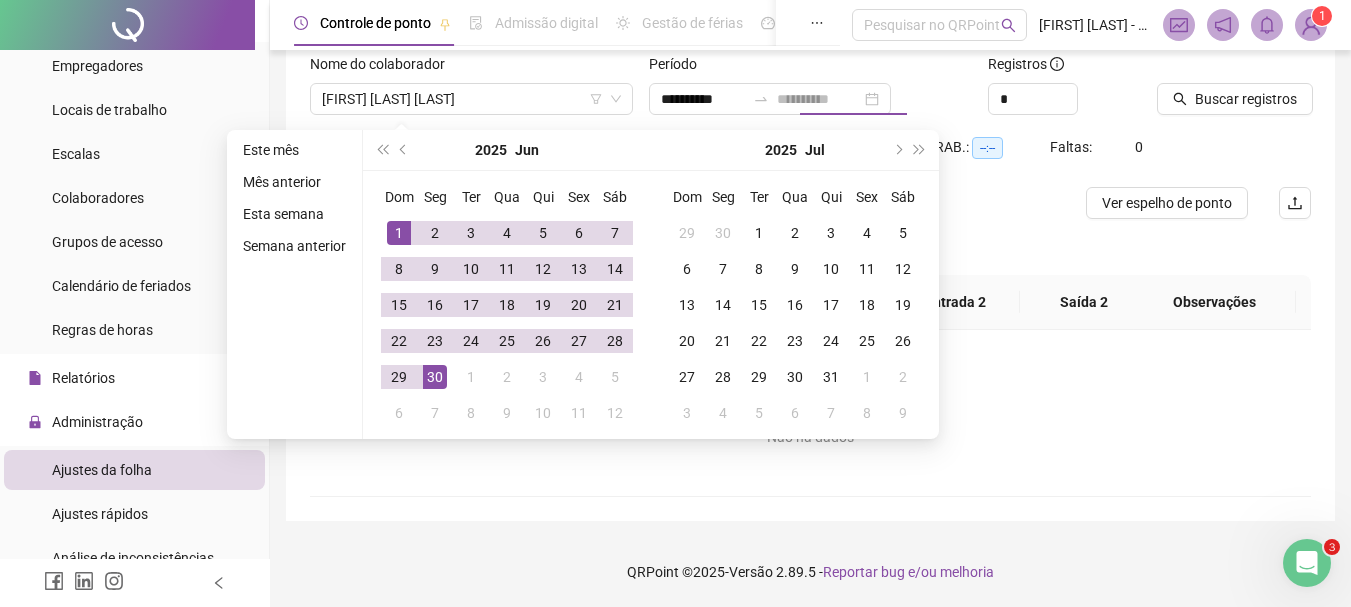 click on "30" at bounding box center (435, 377) 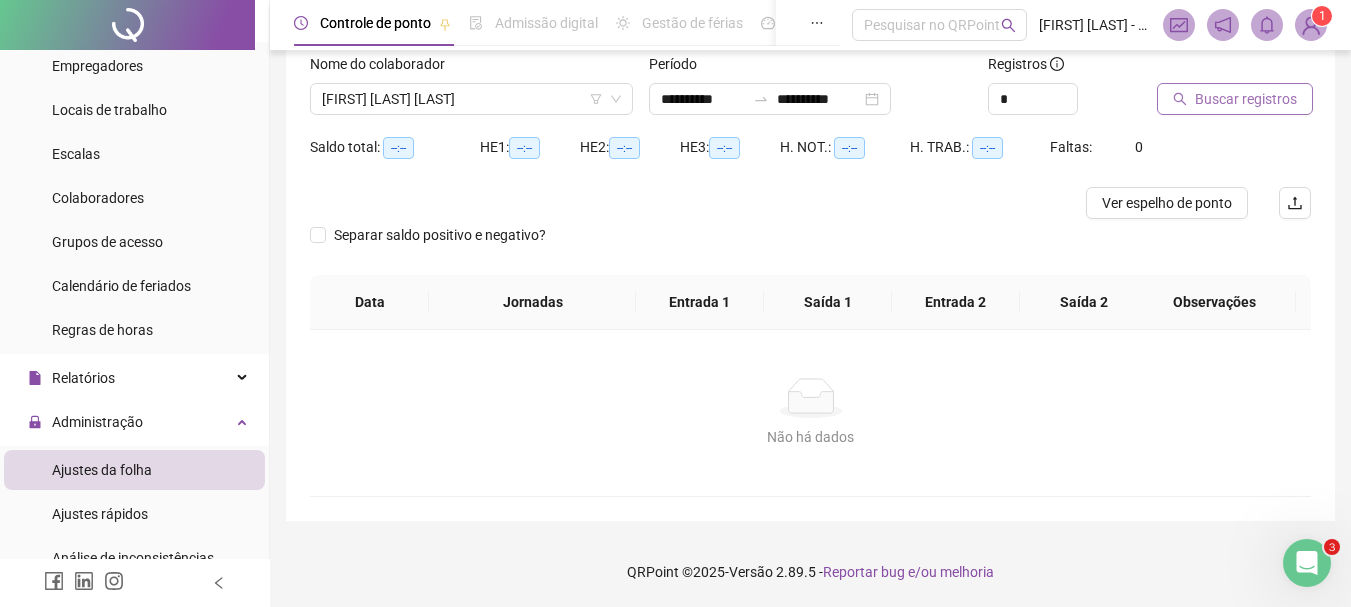 click on "Buscar registros" at bounding box center [1235, 99] 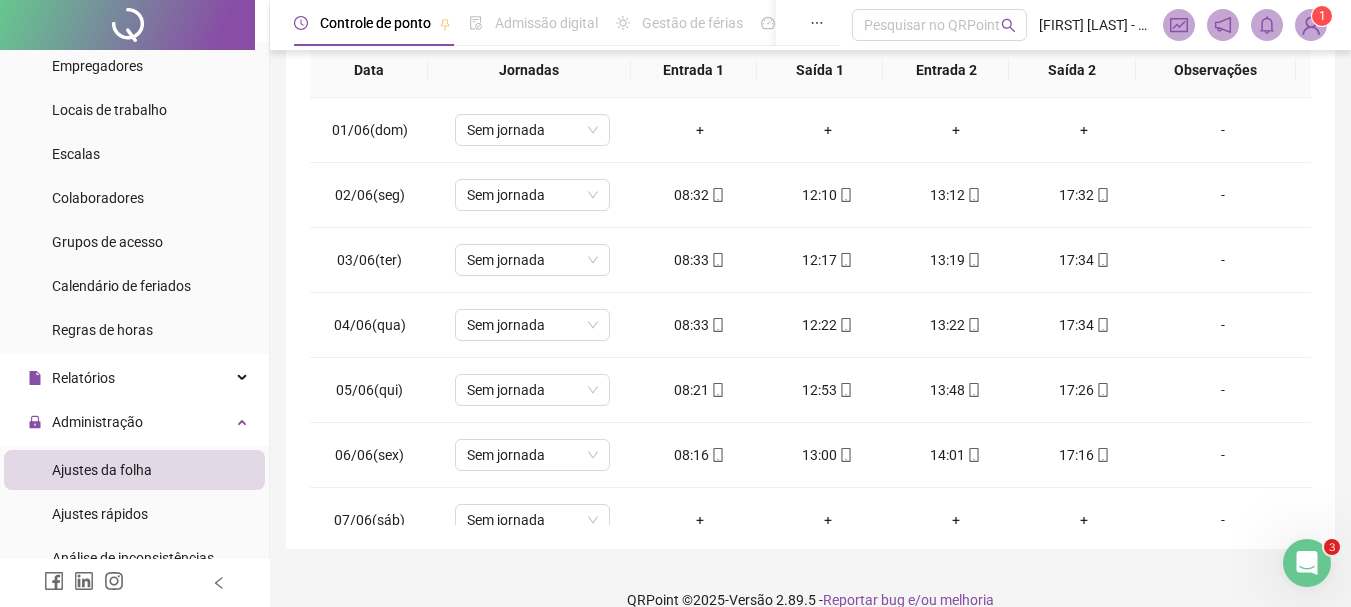 scroll, scrollTop: 391, scrollLeft: 0, axis: vertical 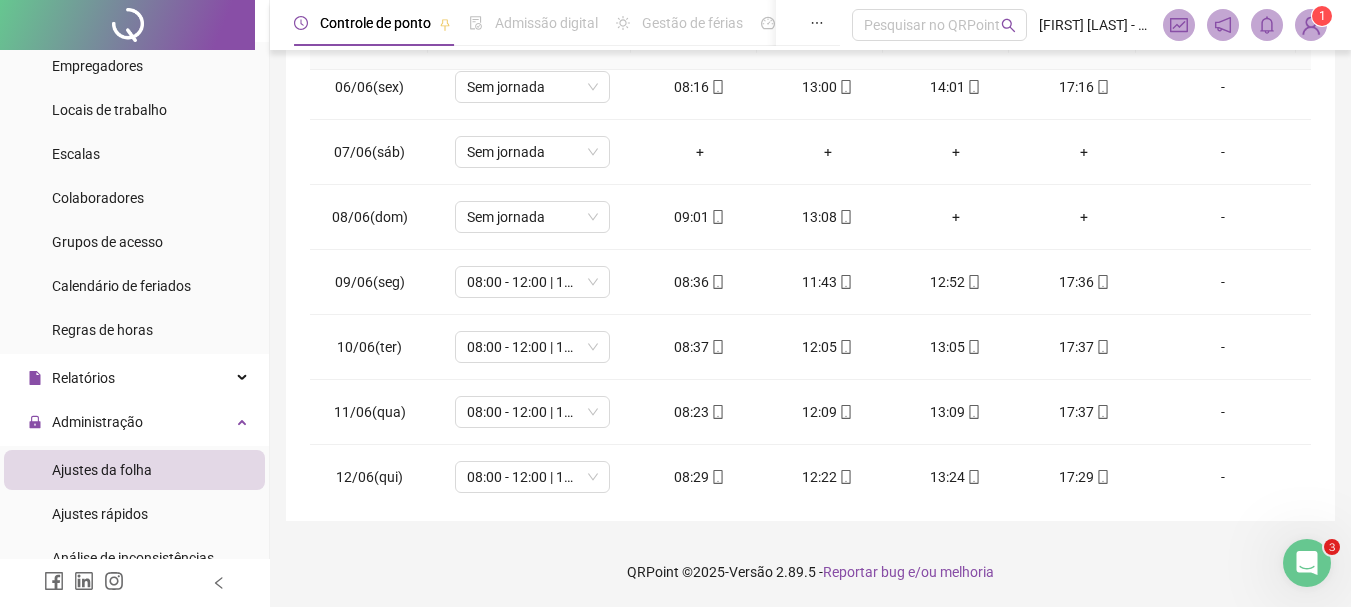 click 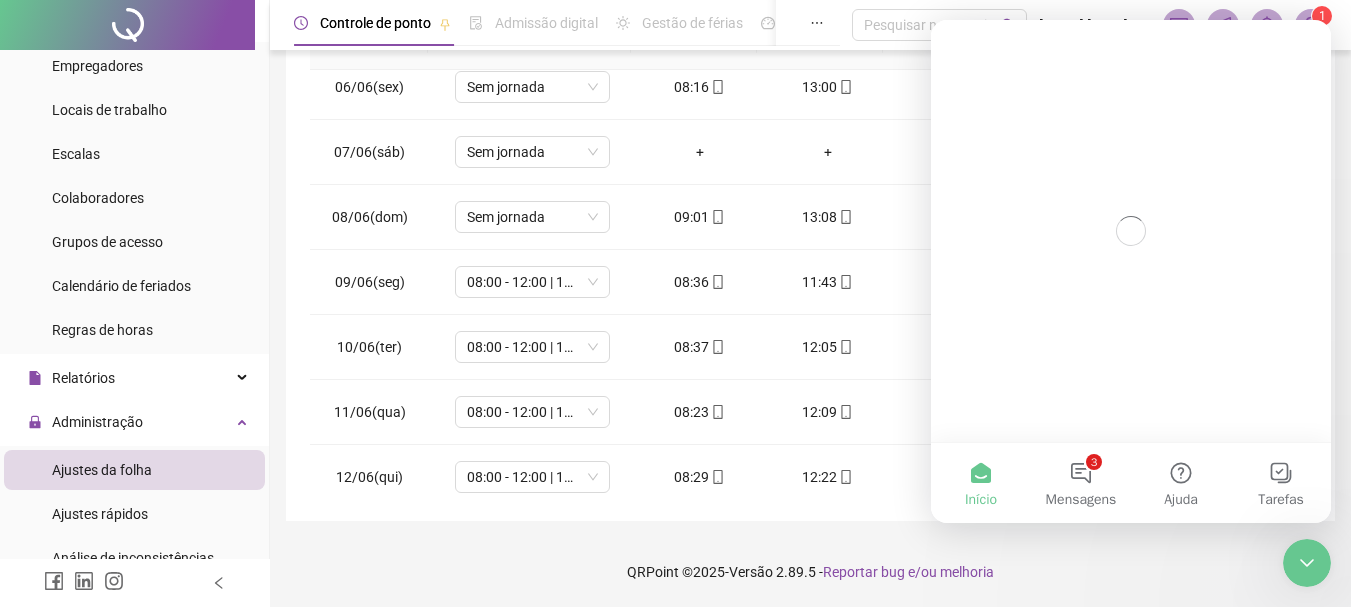 scroll, scrollTop: 0, scrollLeft: 0, axis: both 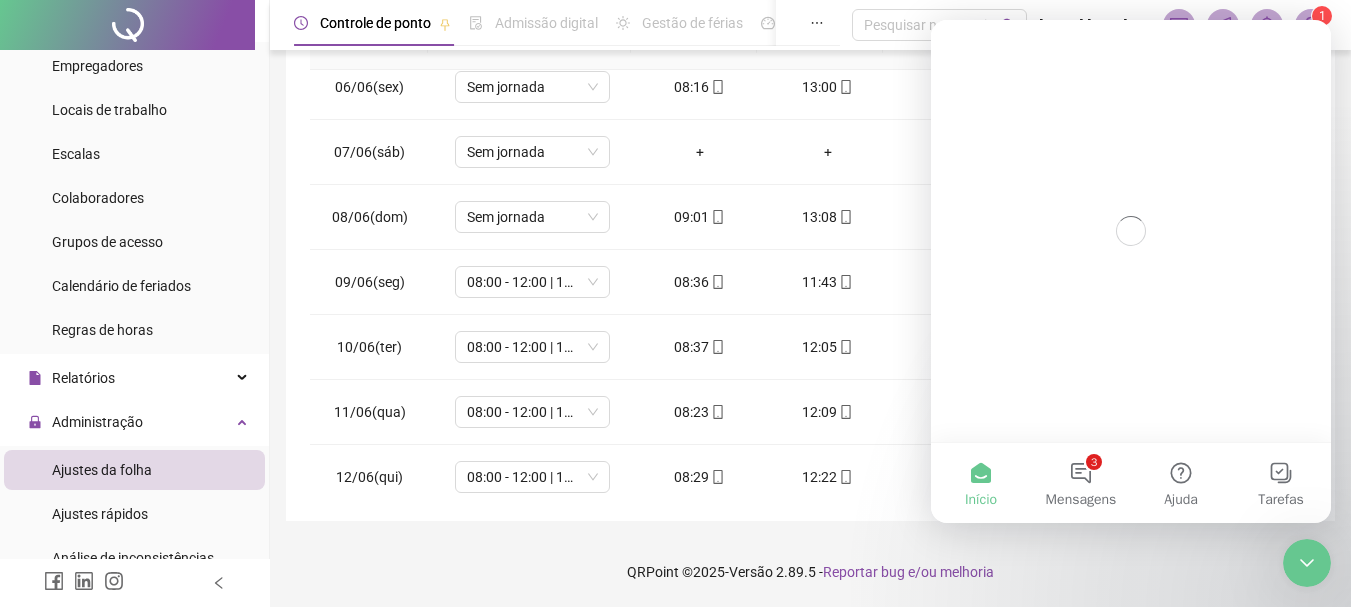click 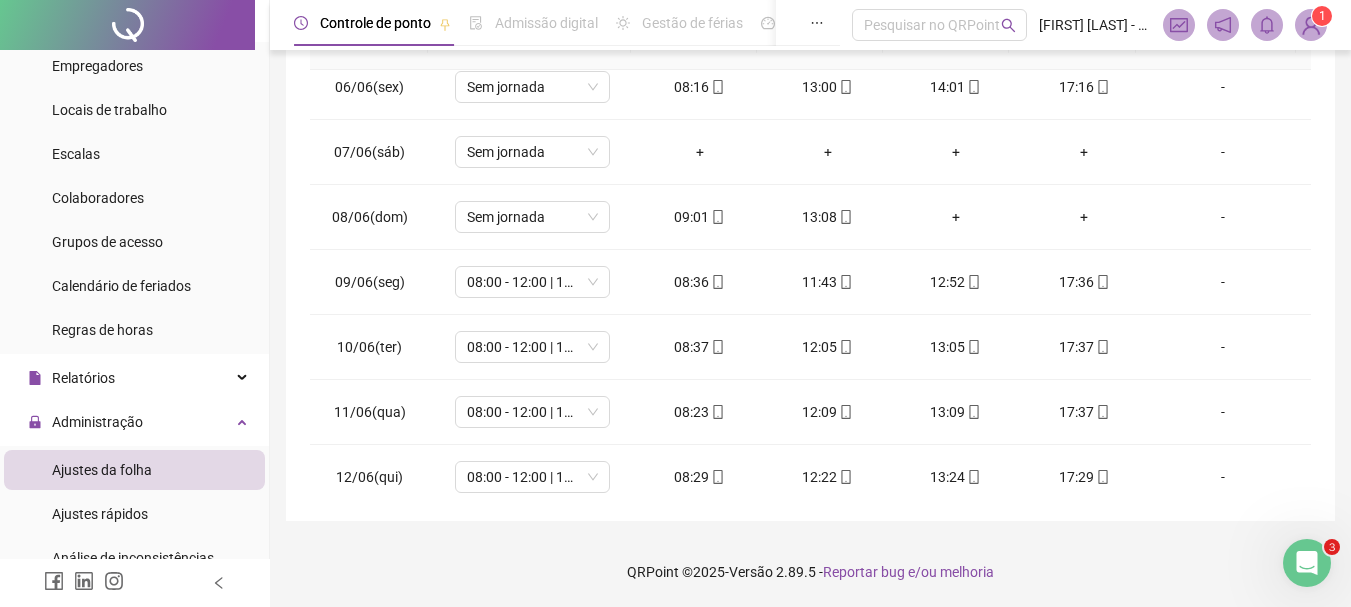 scroll, scrollTop: 0, scrollLeft: 0, axis: both 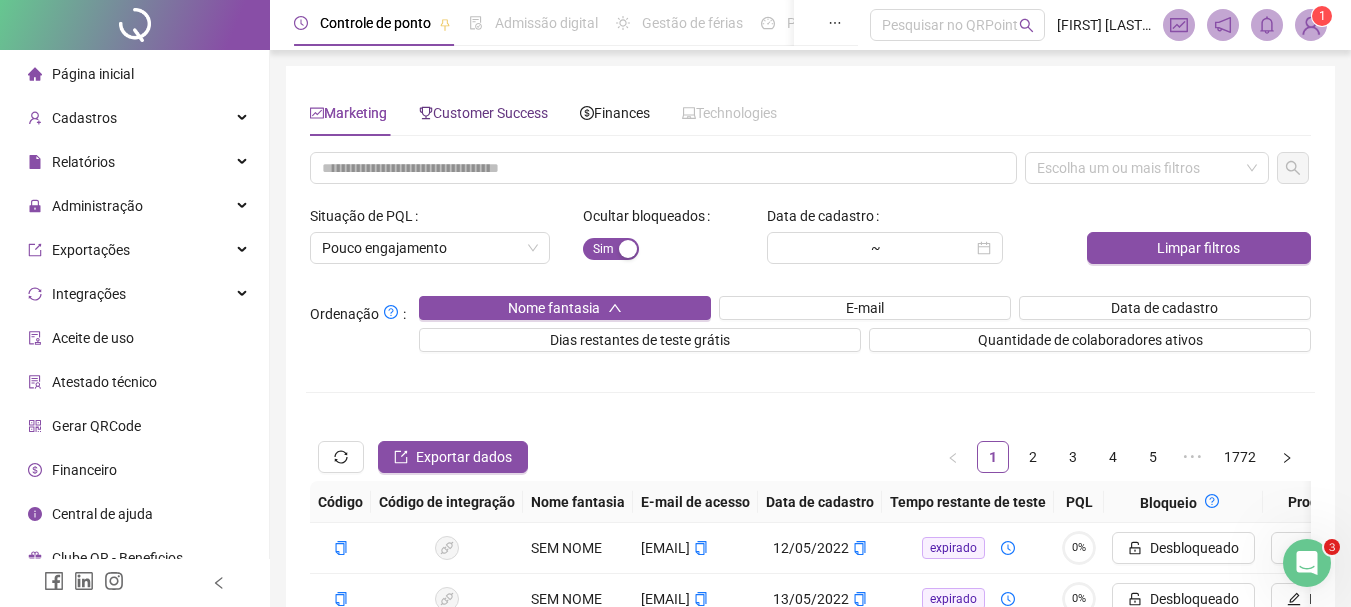 click on "Customer Success" at bounding box center (483, 113) 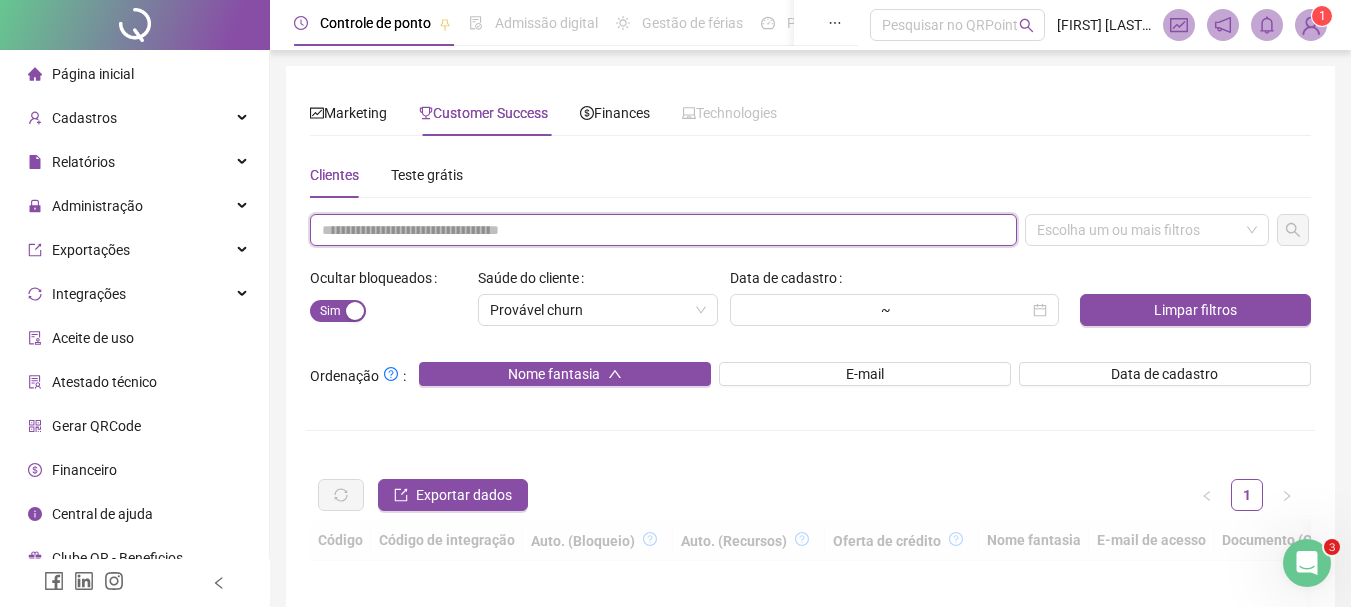 click at bounding box center [663, 230] 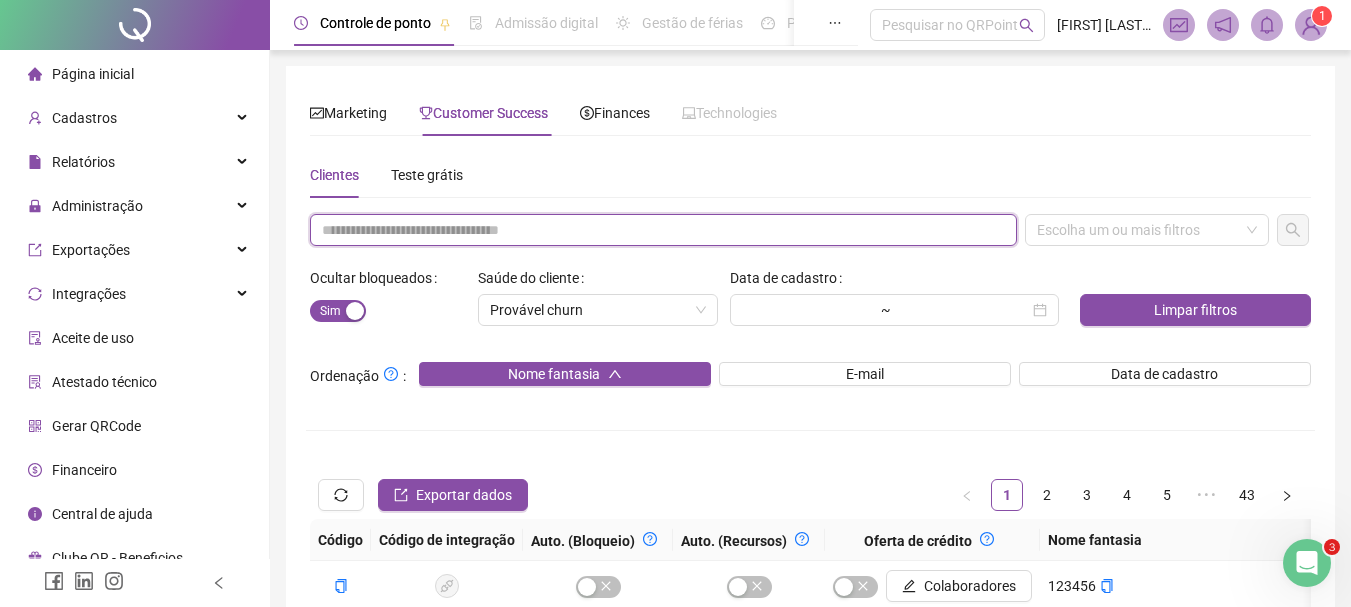 paste on "**********" 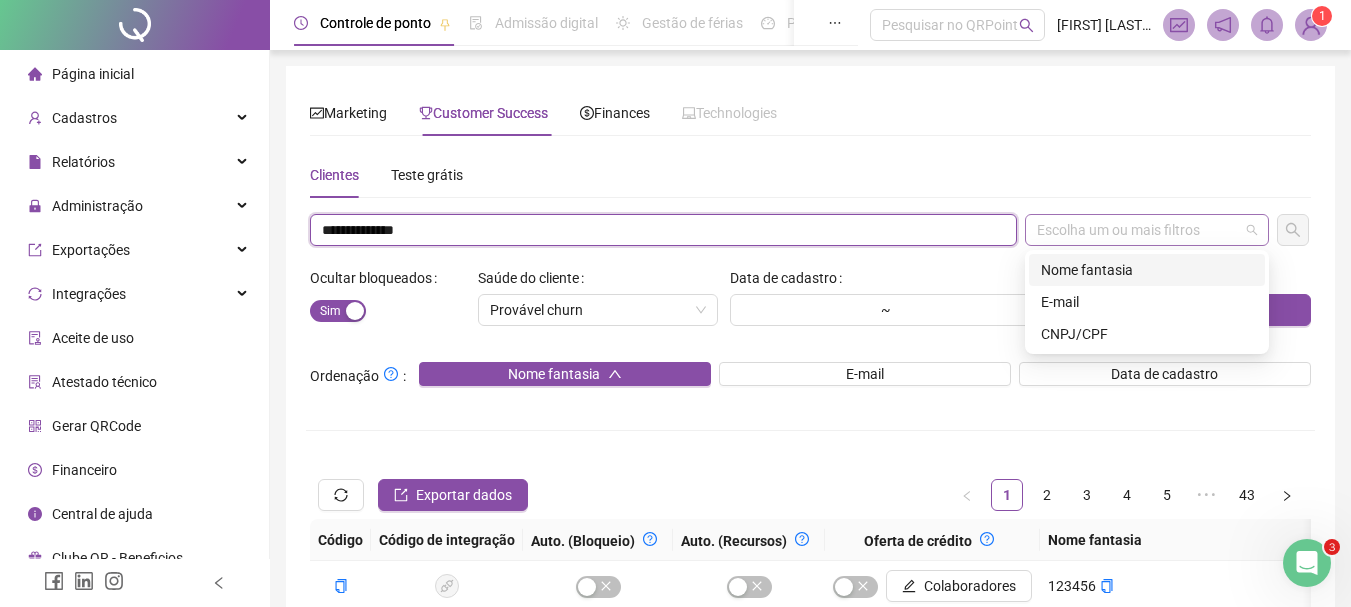 click on "Escolha um ou mais filtros" at bounding box center (1147, 230) 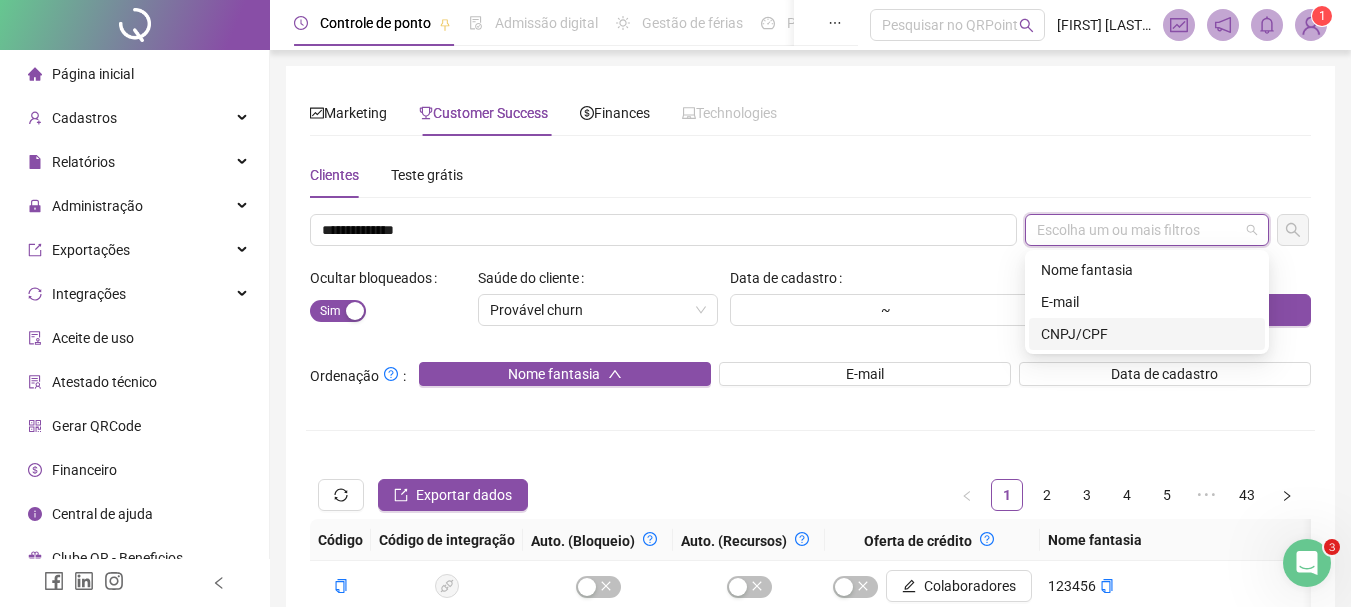 click on "CNPJ/CPF" at bounding box center (1147, 334) 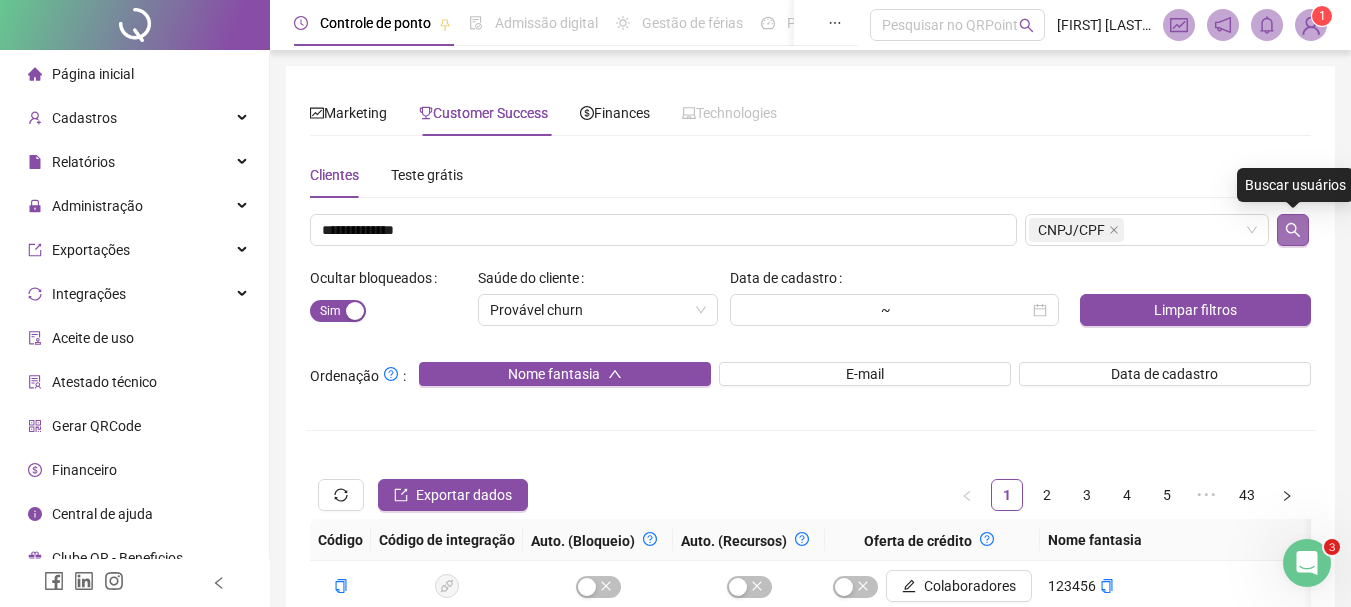 click at bounding box center (1293, 230) 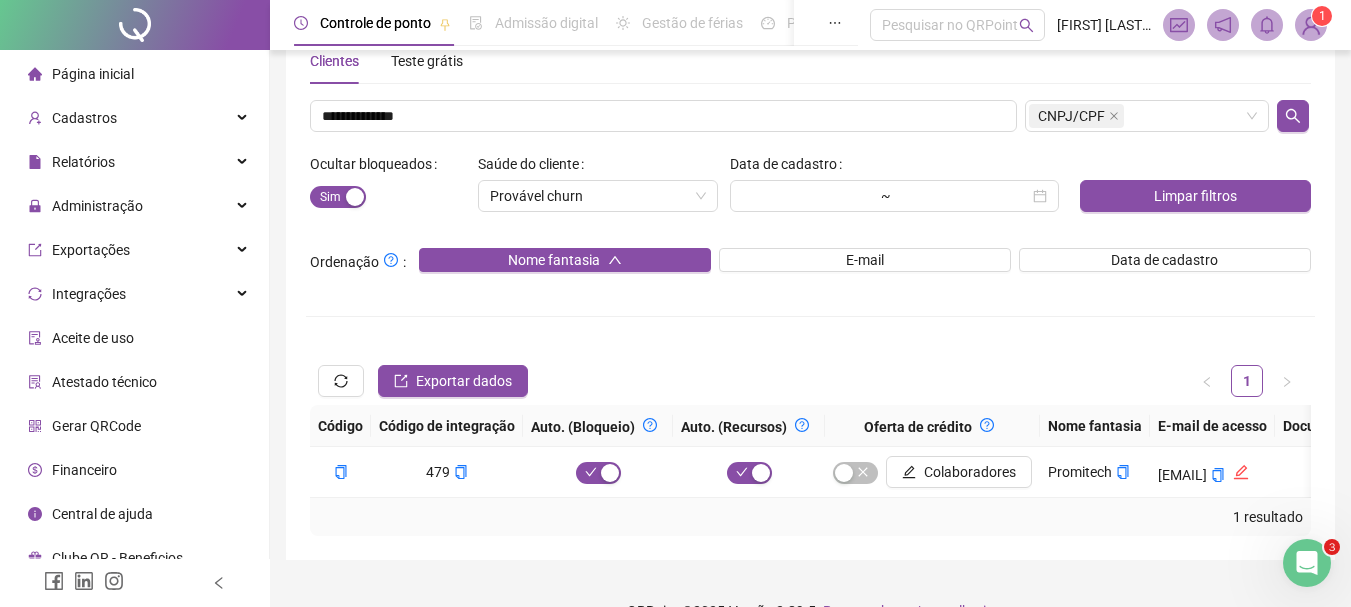 scroll, scrollTop: 168, scrollLeft: 0, axis: vertical 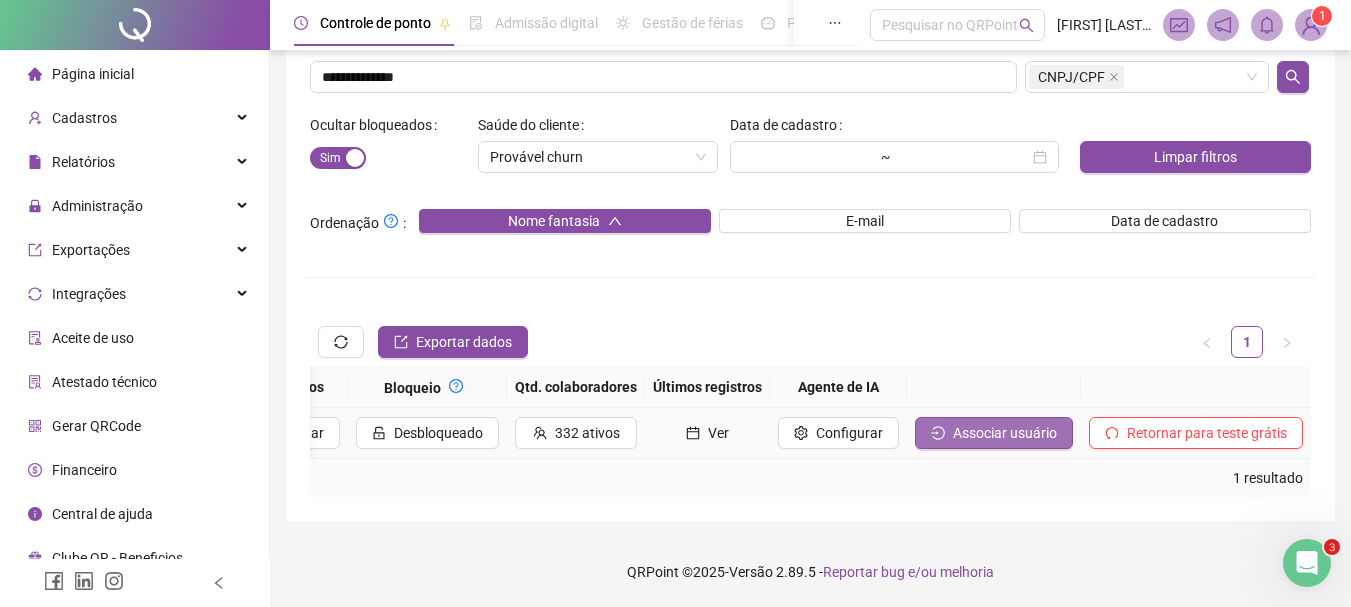 click on "Associar usuário" at bounding box center [1005, 433] 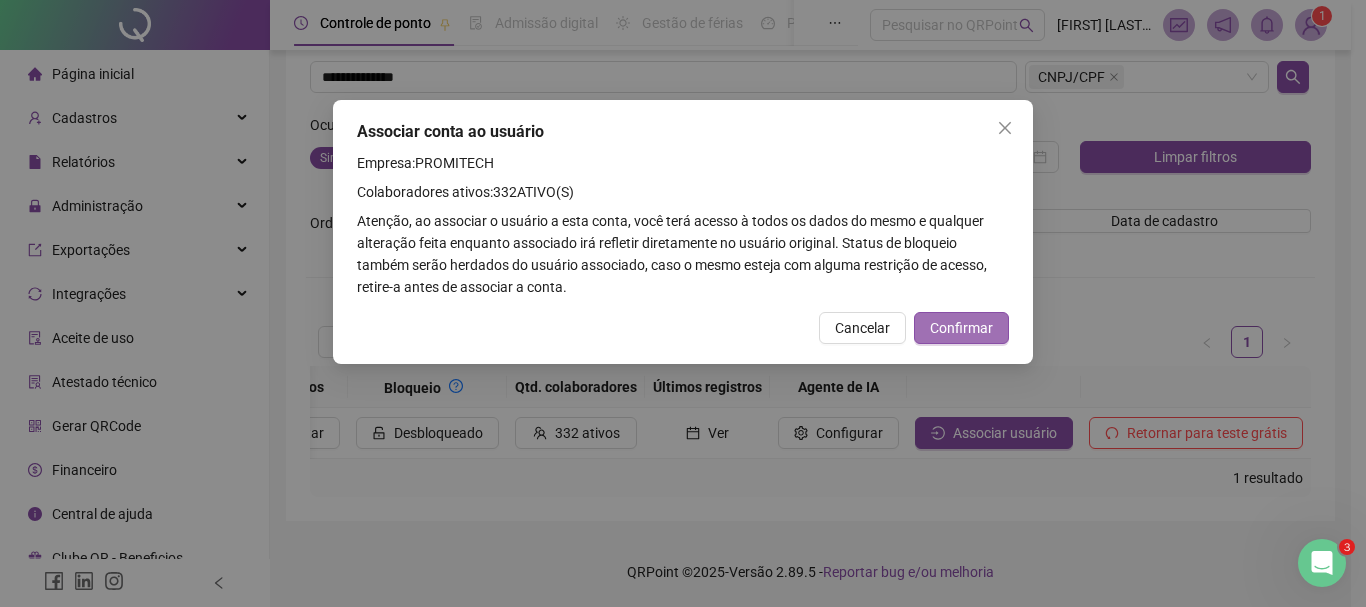 click on "Confirmar" at bounding box center [961, 328] 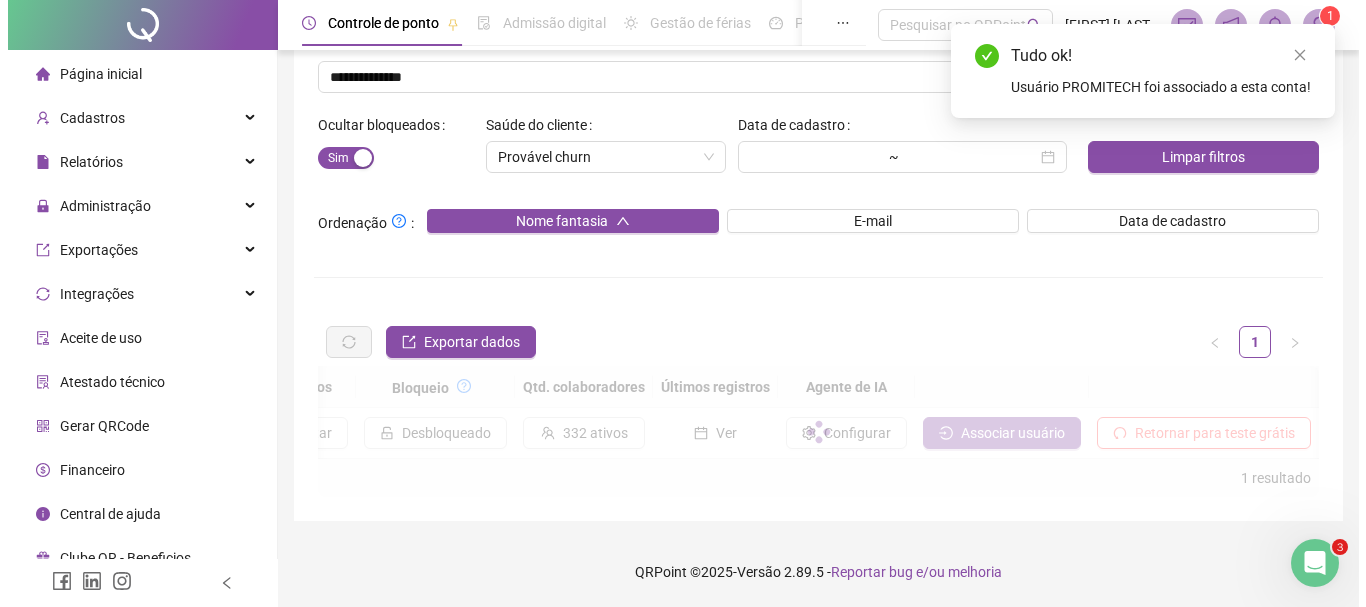 scroll, scrollTop: 0, scrollLeft: 2169, axis: horizontal 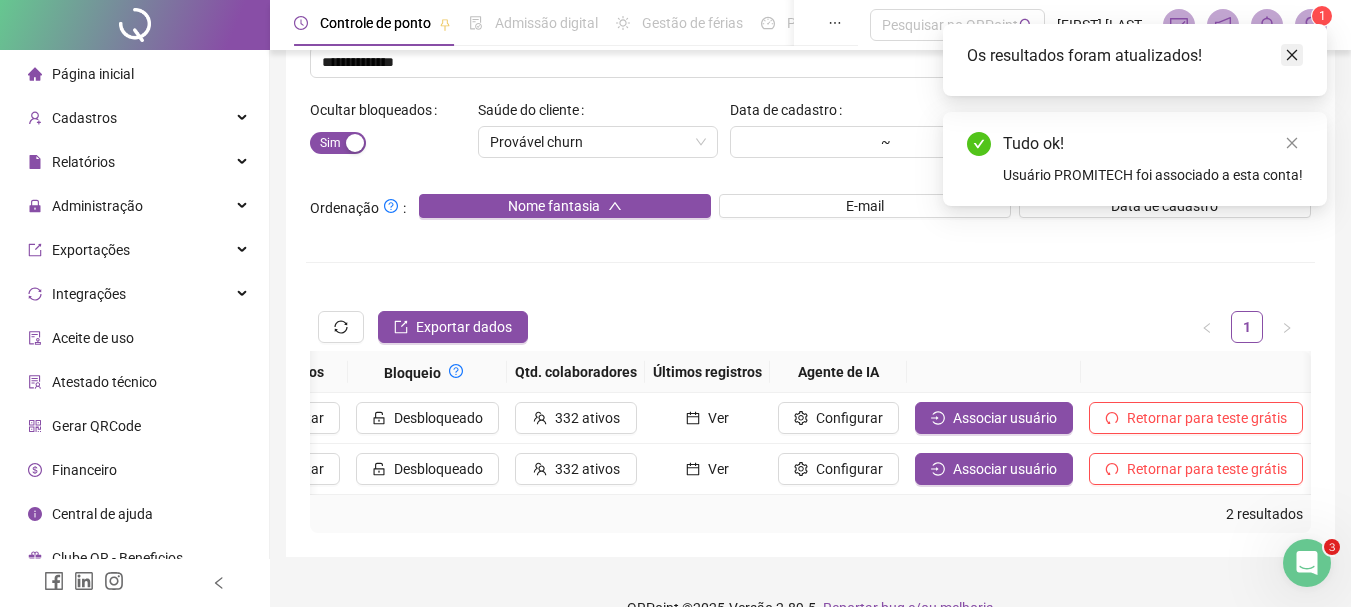 click 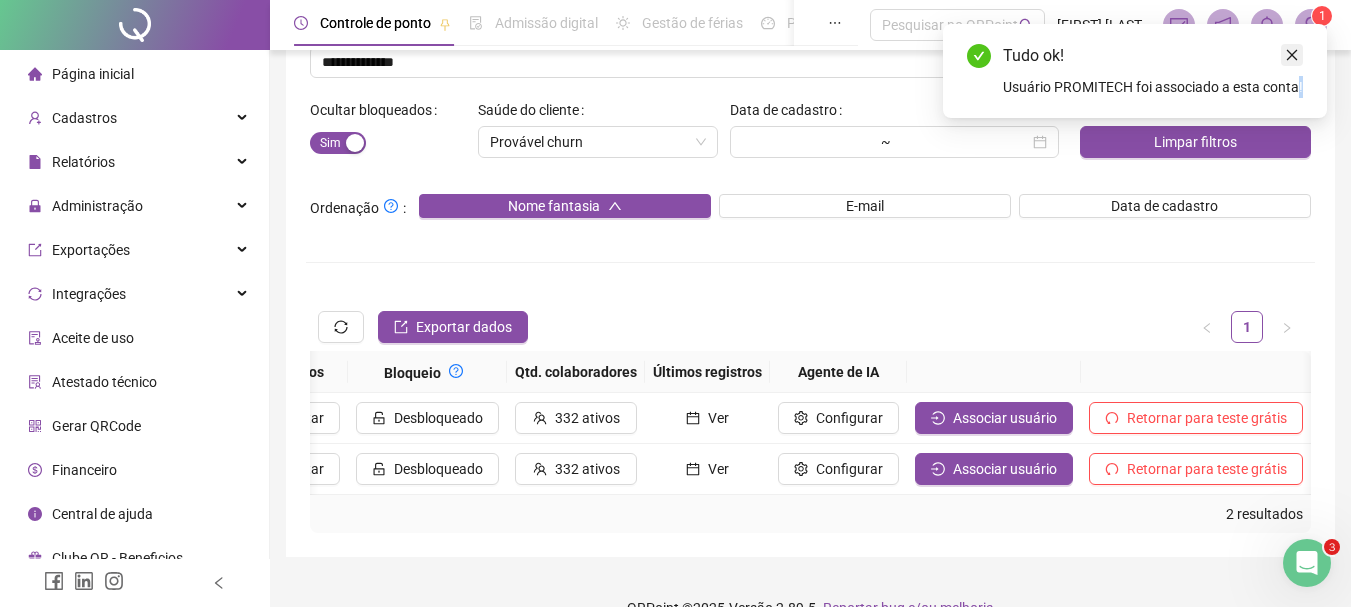 click 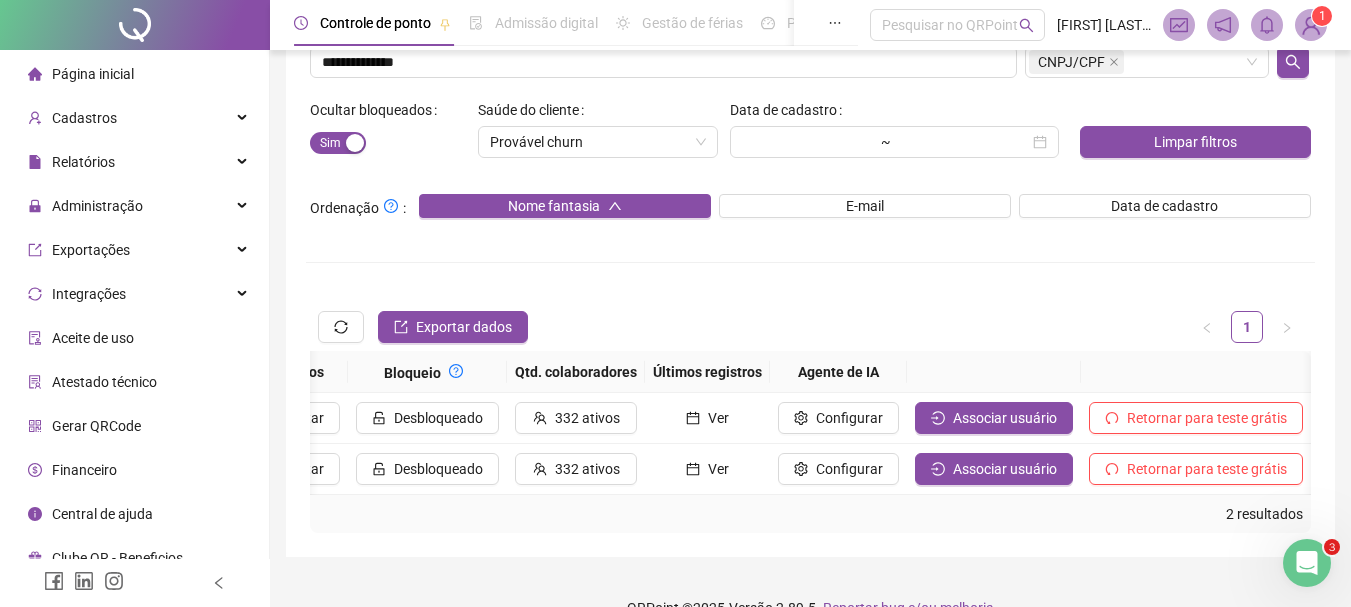 click at bounding box center [1311, 25] 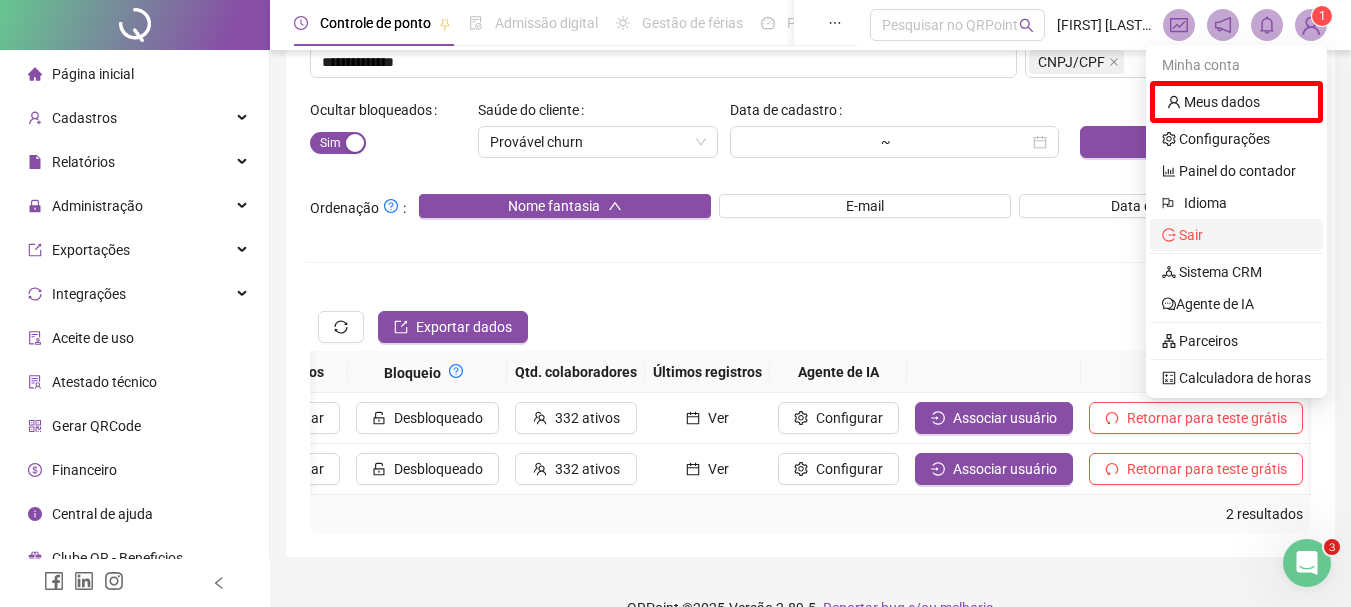 click on "Minha conta   Meus dados   Configurações   Painel do contador Idioma   Sair   Sistema CRM  Agente de IA   Parceiros   Calculadora de horas" at bounding box center [1236, 221] 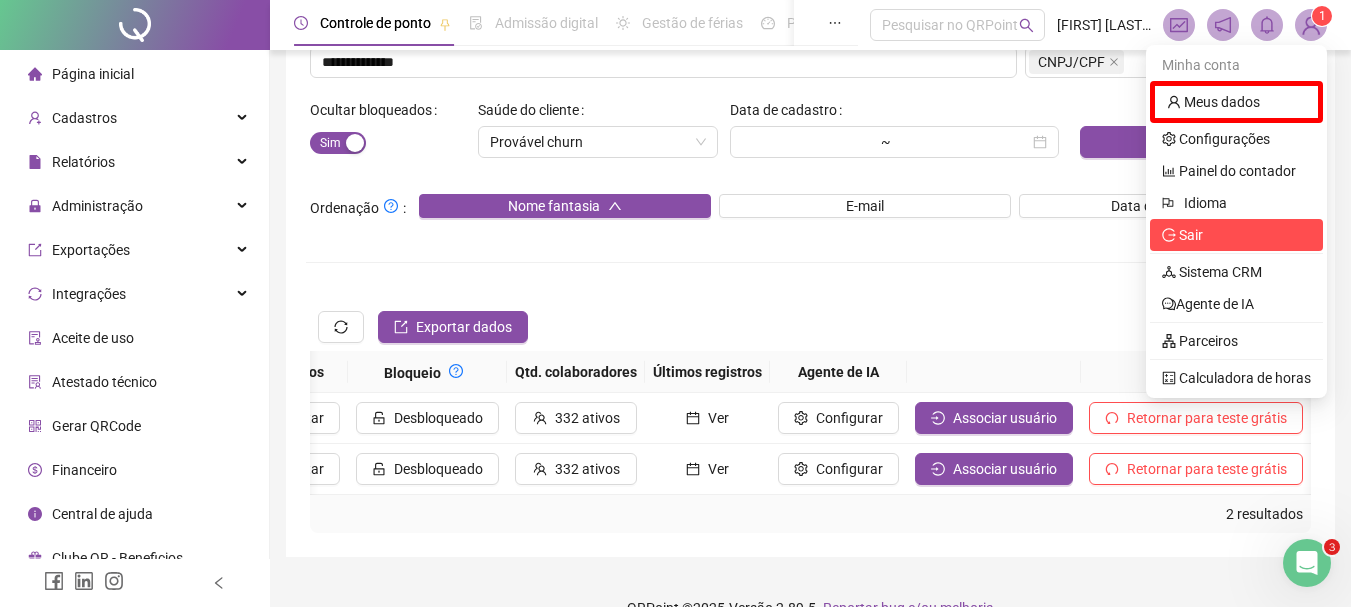click 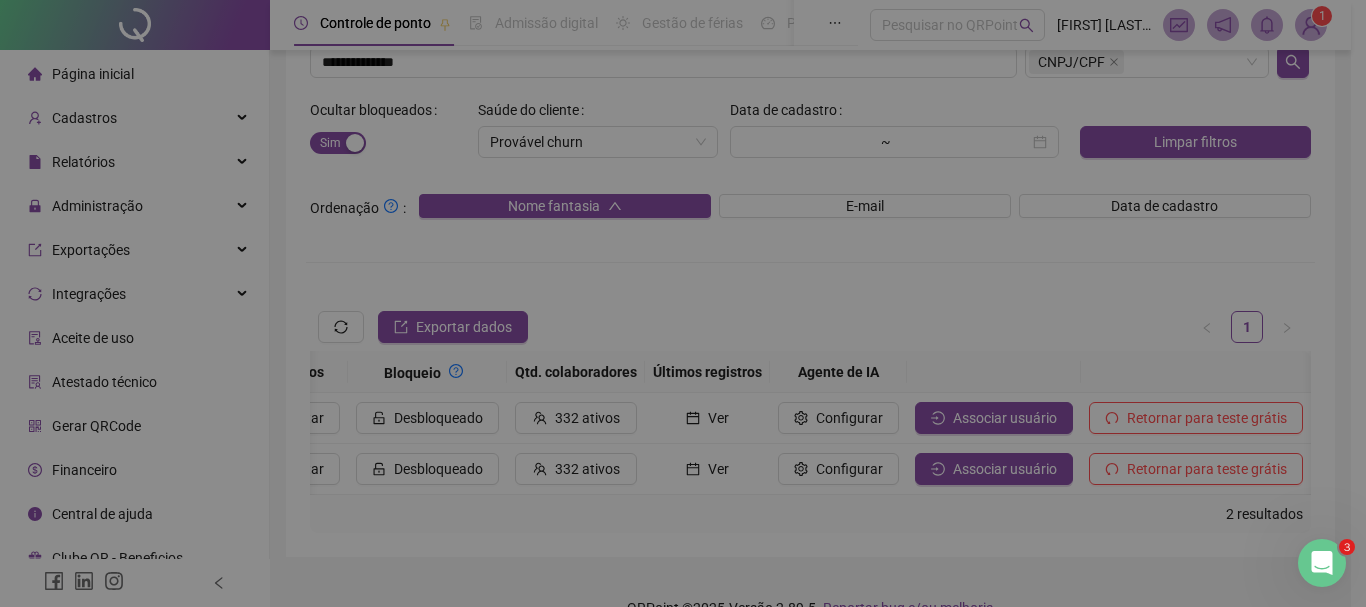 type 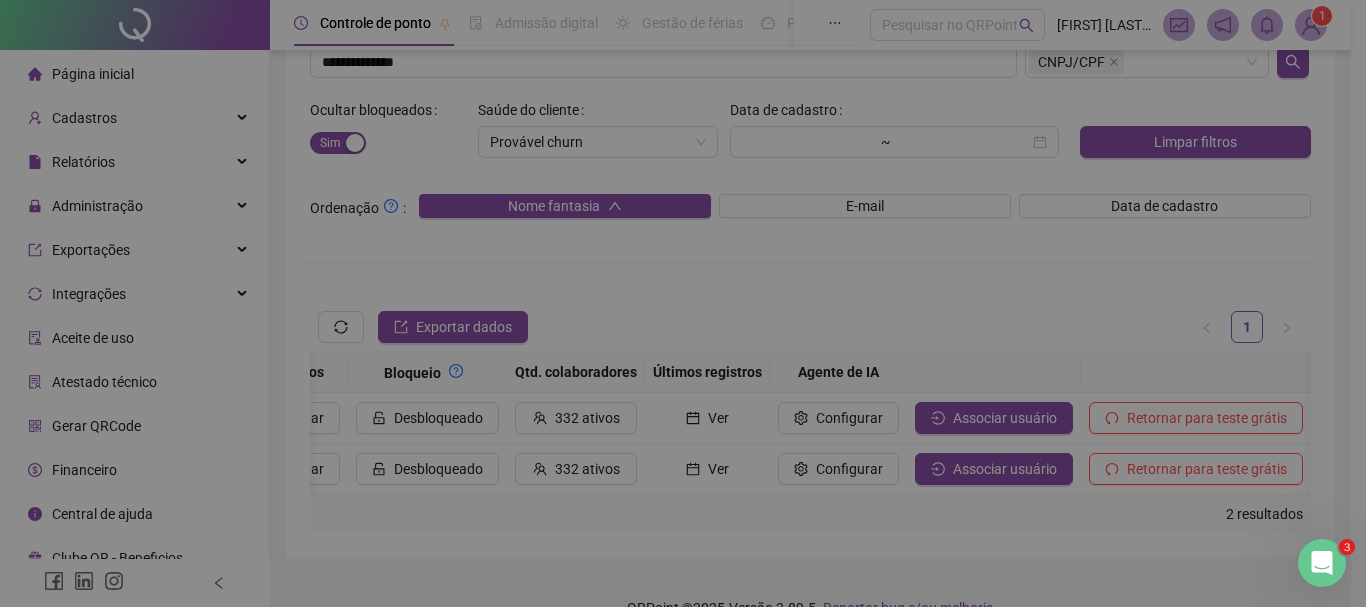 click on "Sim" at bounding box center [839, 202] 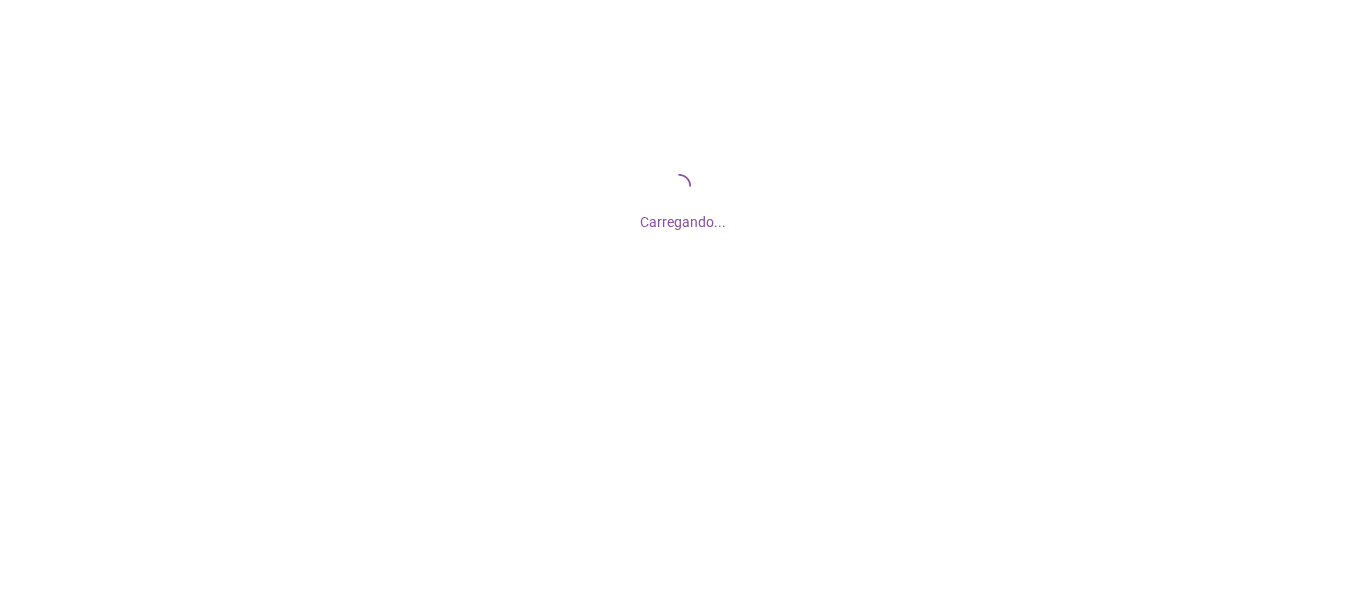 scroll, scrollTop: 0, scrollLeft: 0, axis: both 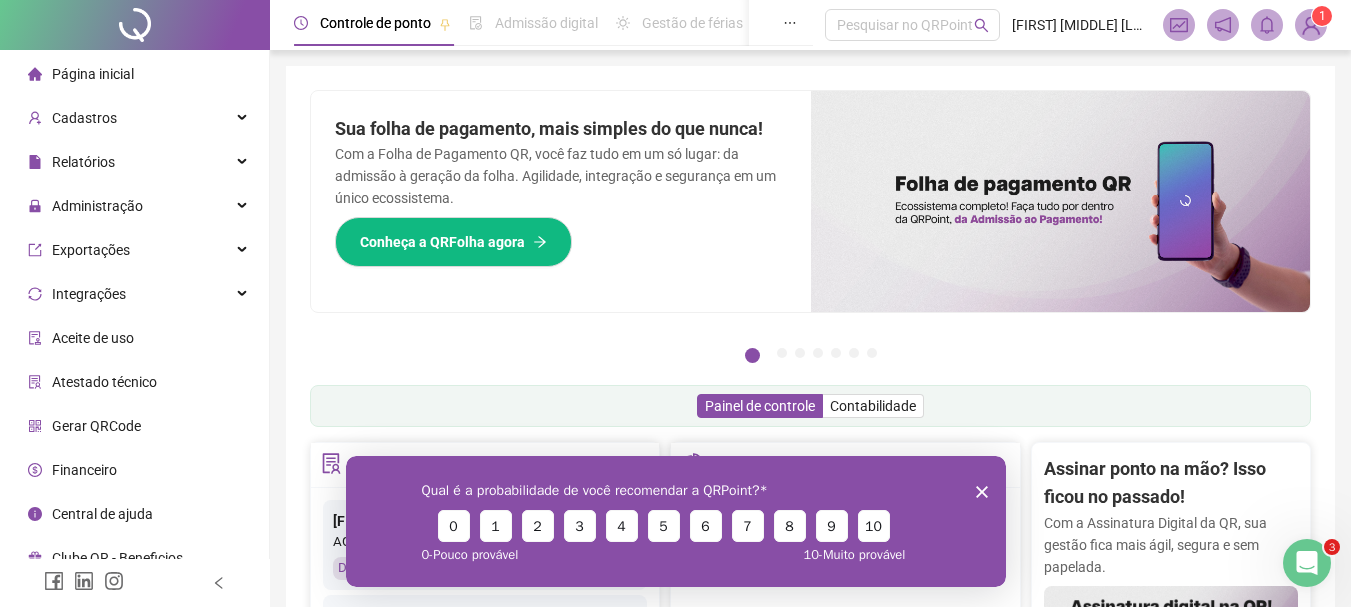 click 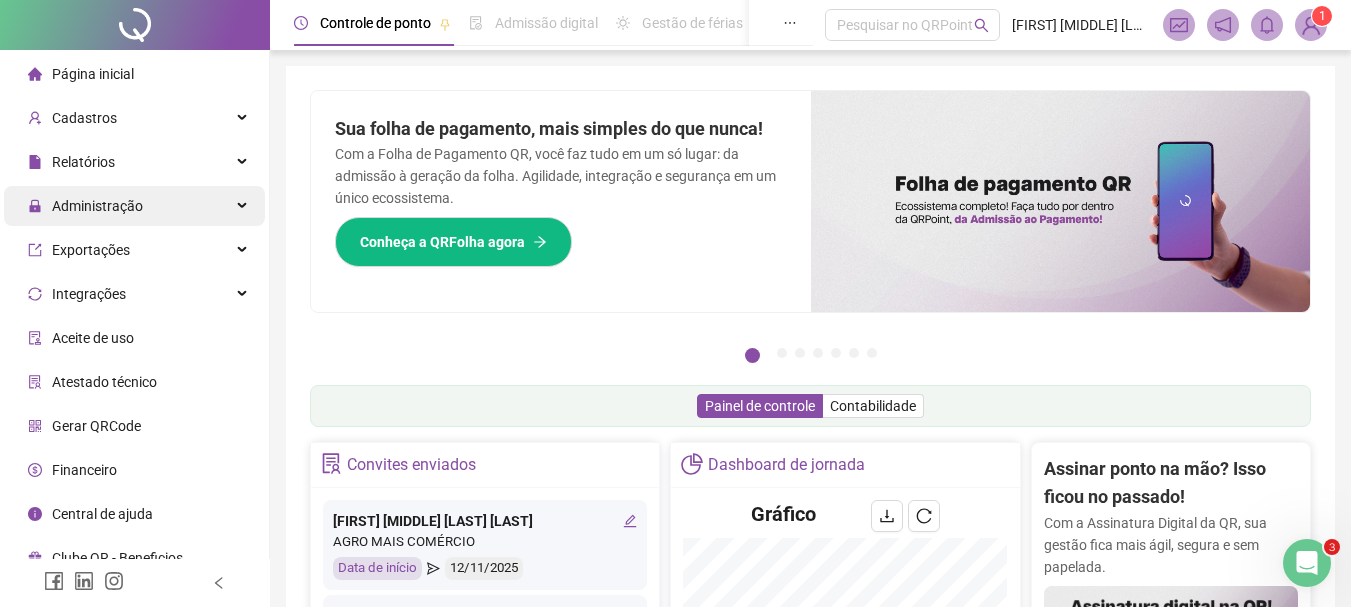 click on "Administração" at bounding box center [85, 206] 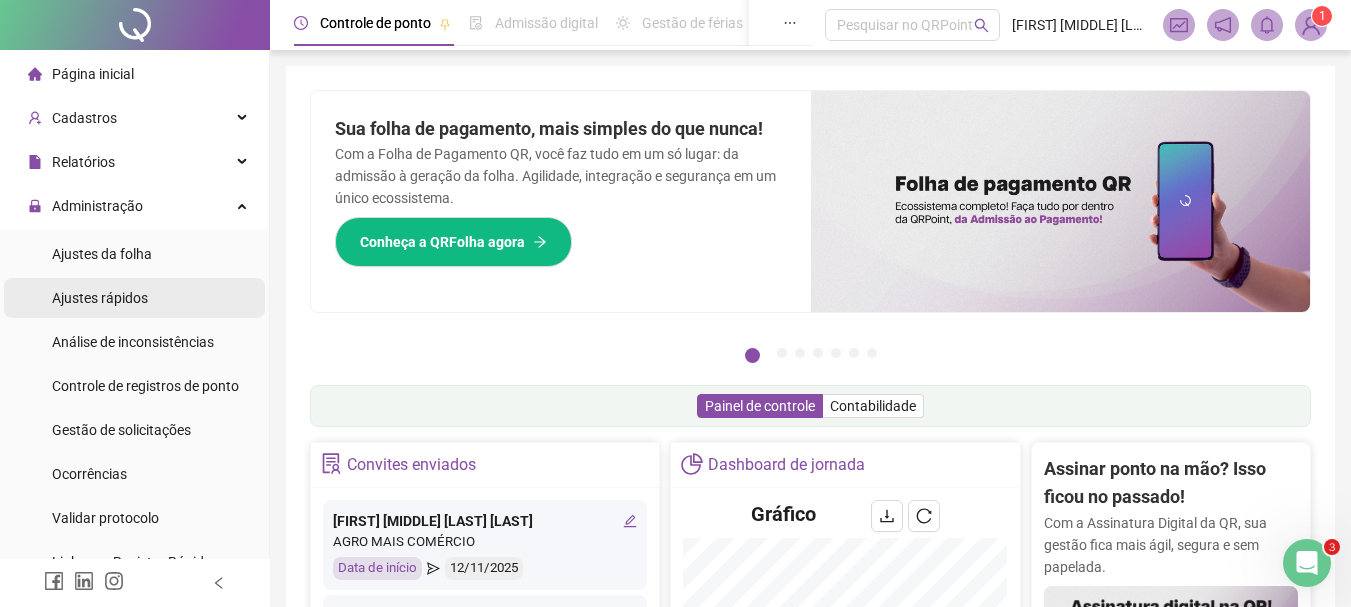 click on "Ajustes rápidos" at bounding box center (134, 298) 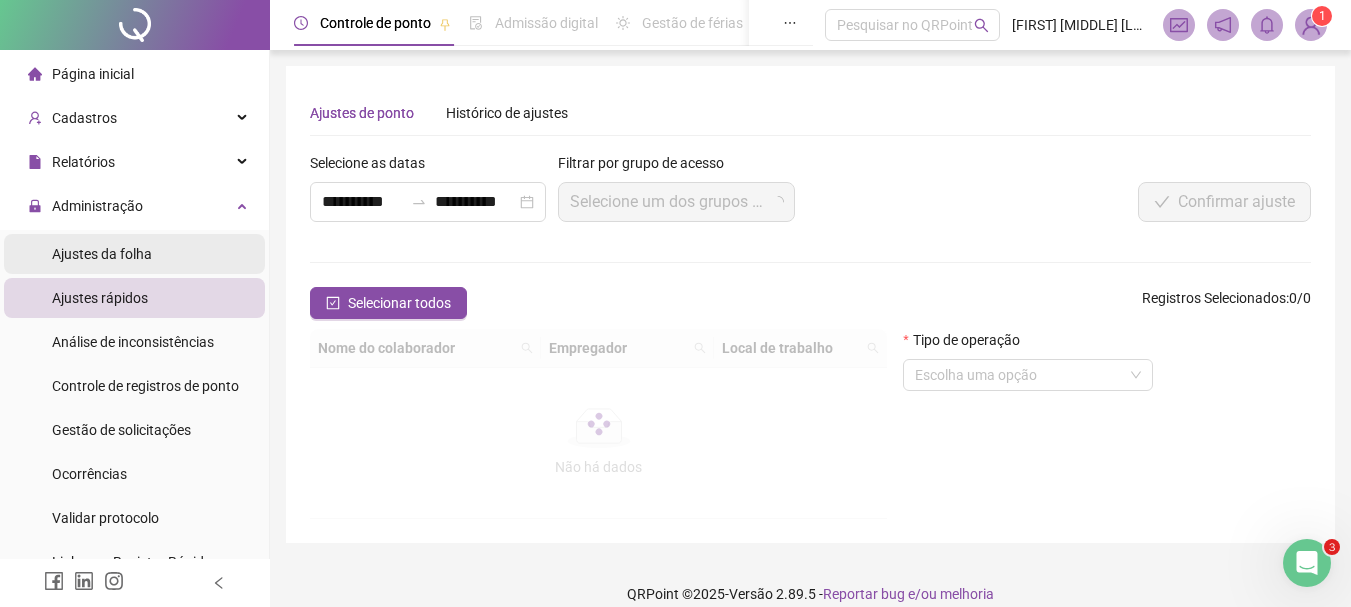 click on "Ajustes da folha" at bounding box center [134, 254] 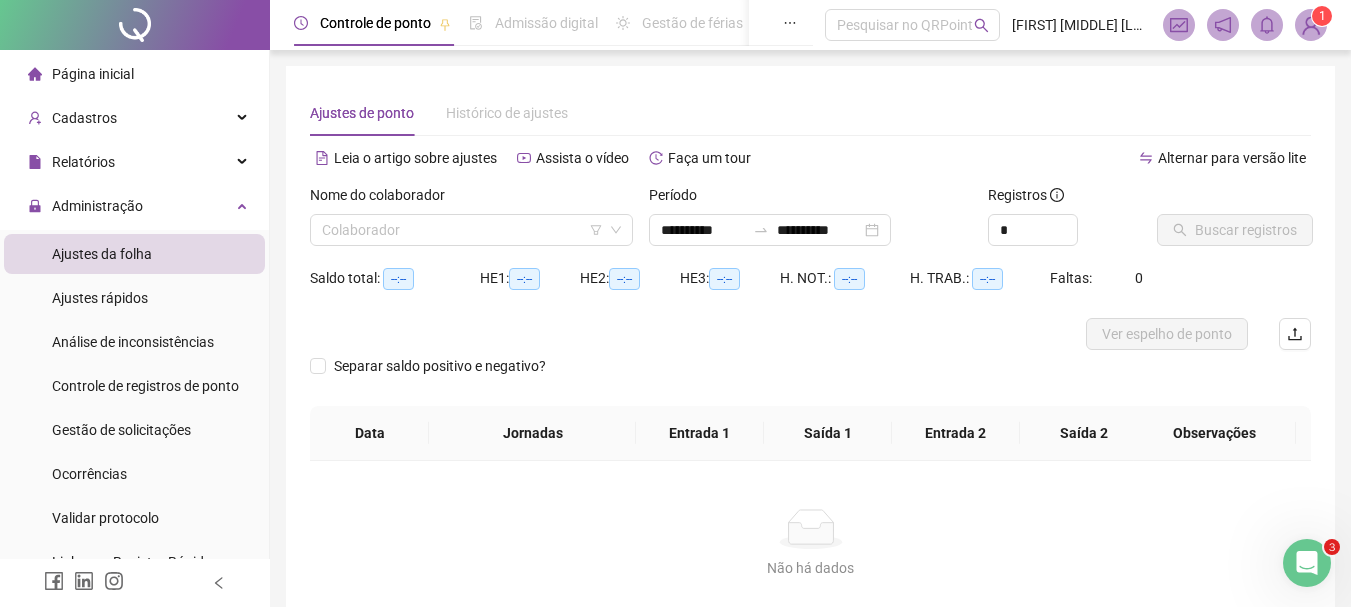 type on "**********" 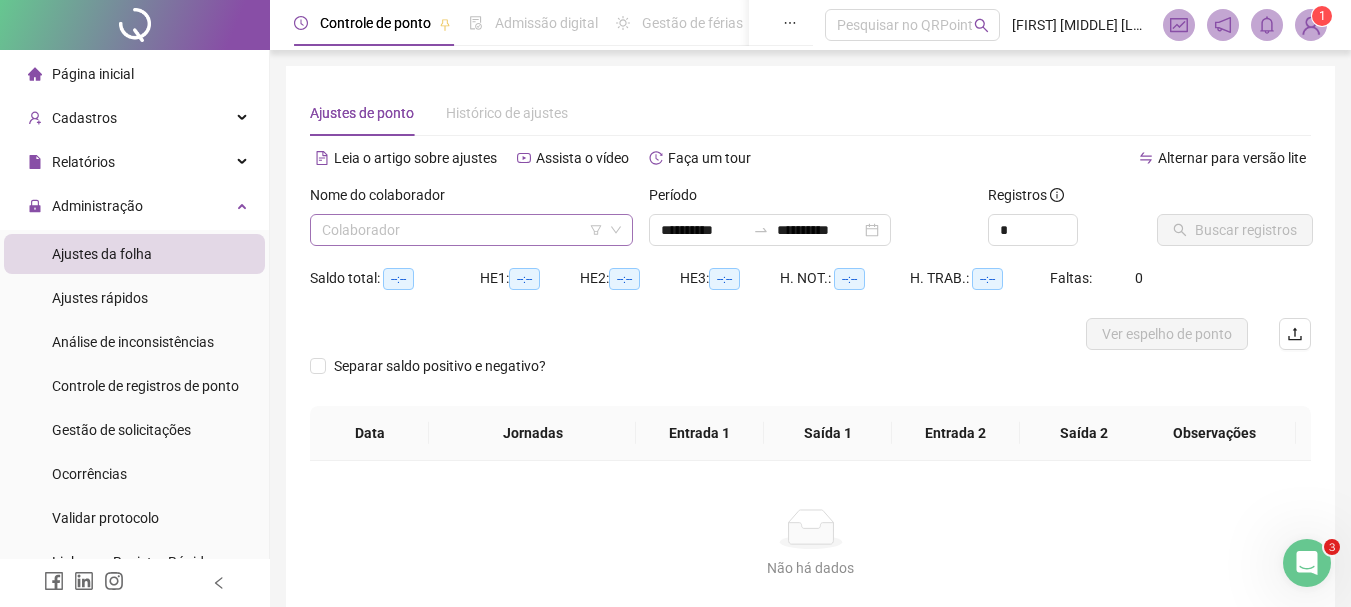 click at bounding box center (462, 230) 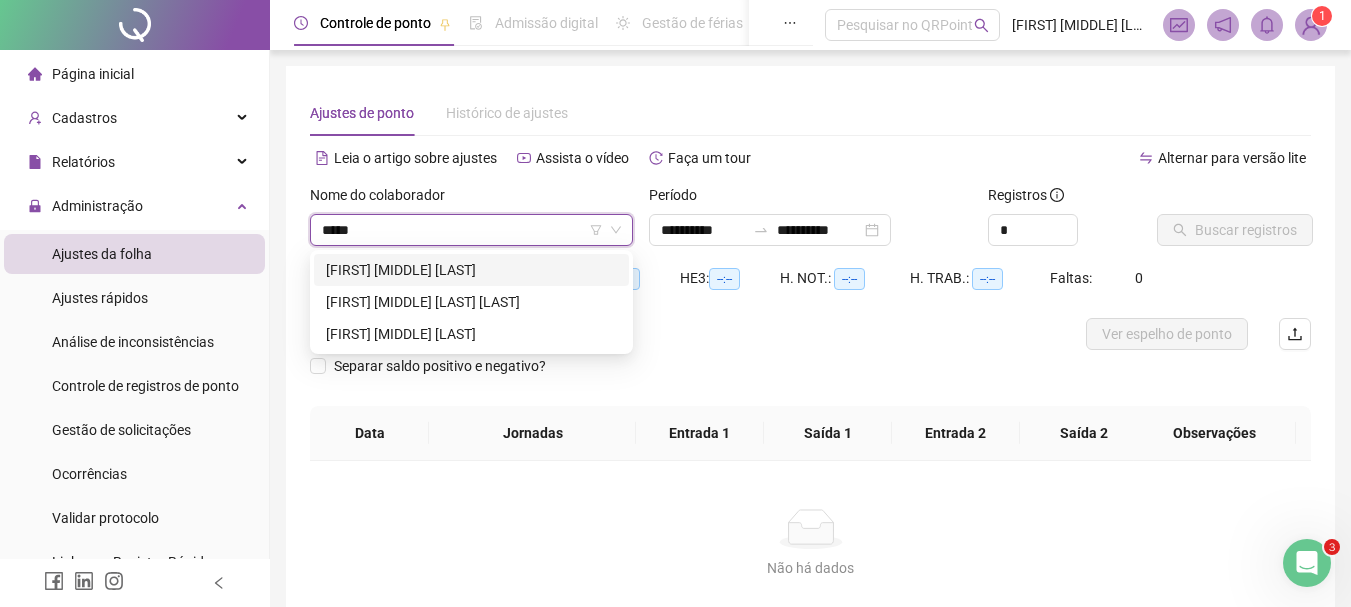 type on "*****" 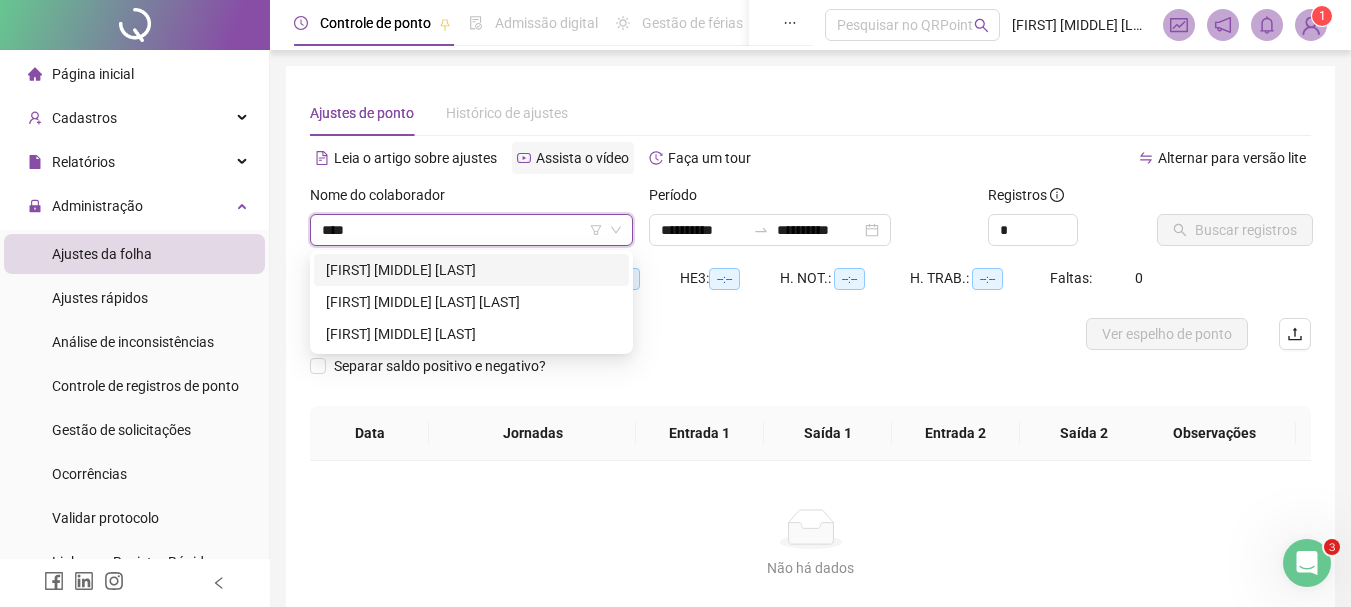 type on "*****" 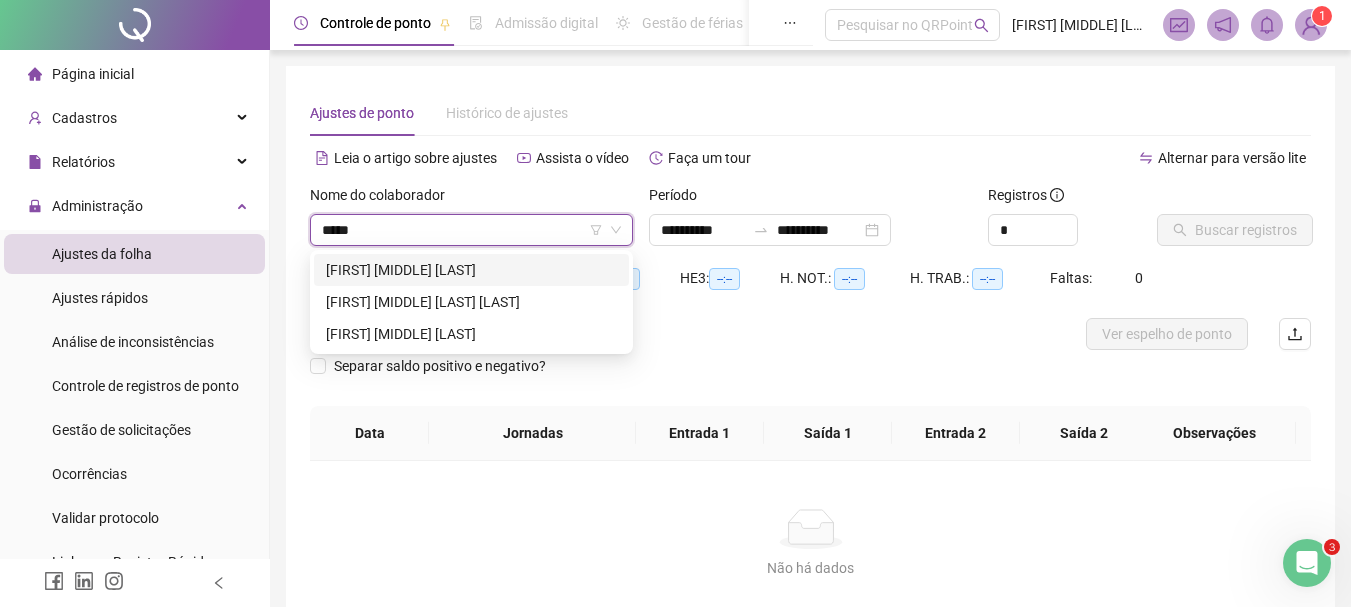 click on "[FIRST] [MIDDLE] [LAST]" at bounding box center [471, 270] 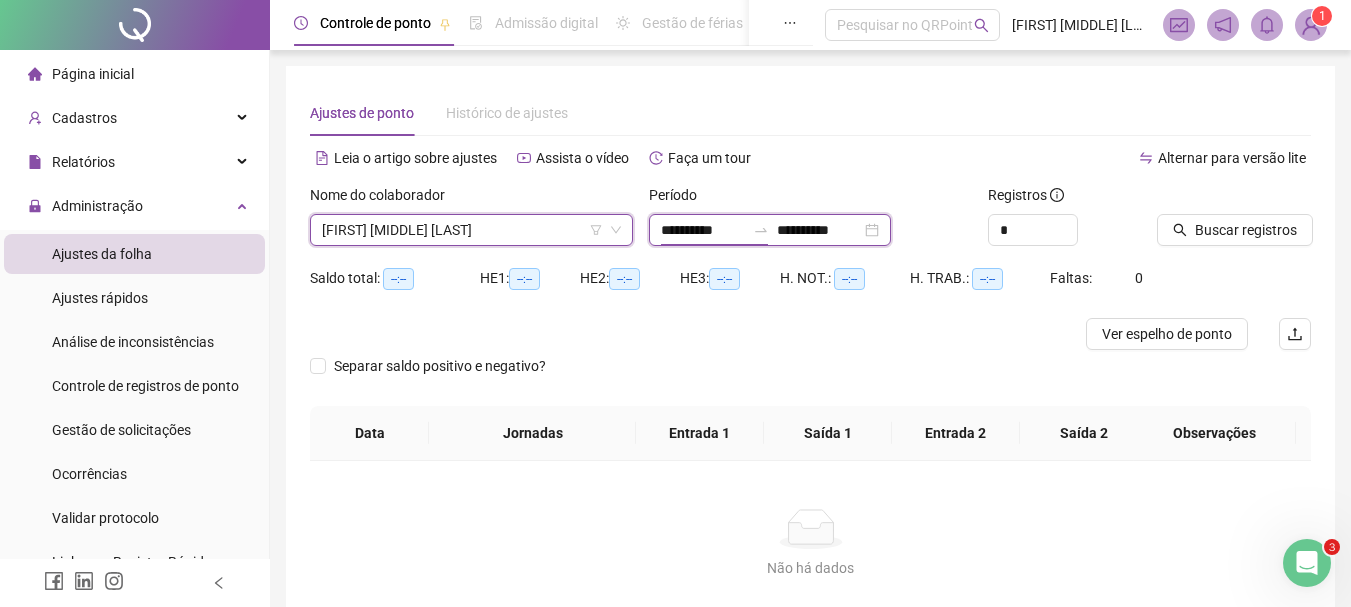 click on "**********" at bounding box center [703, 230] 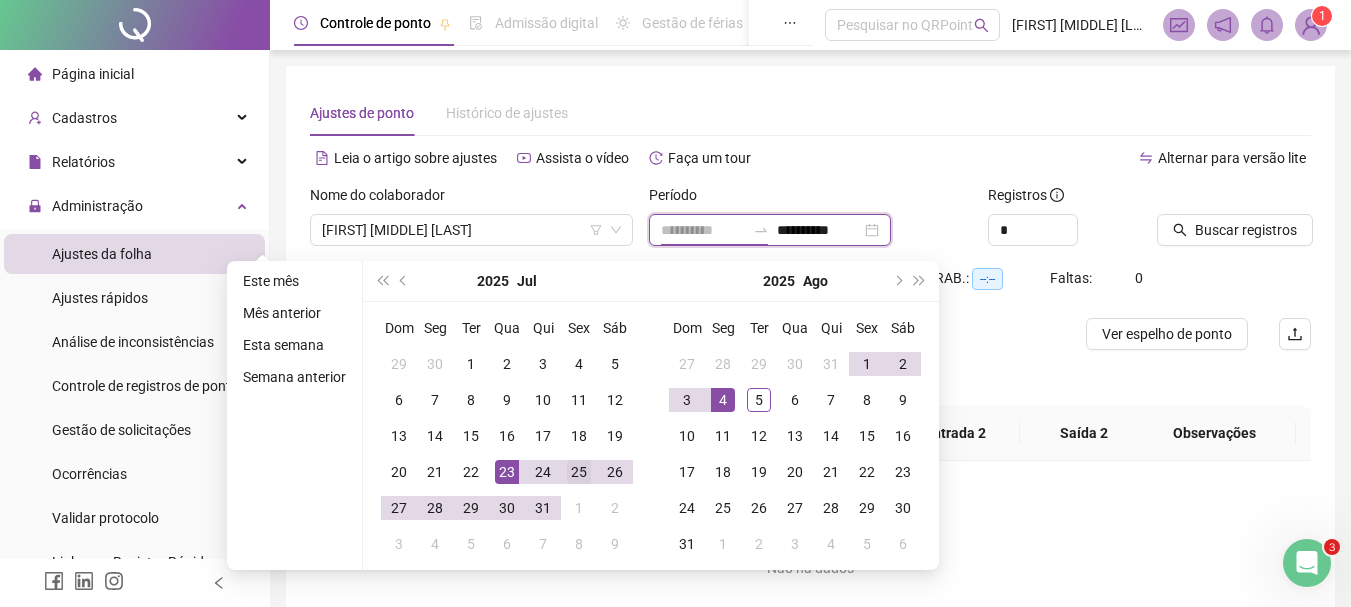 type on "**********" 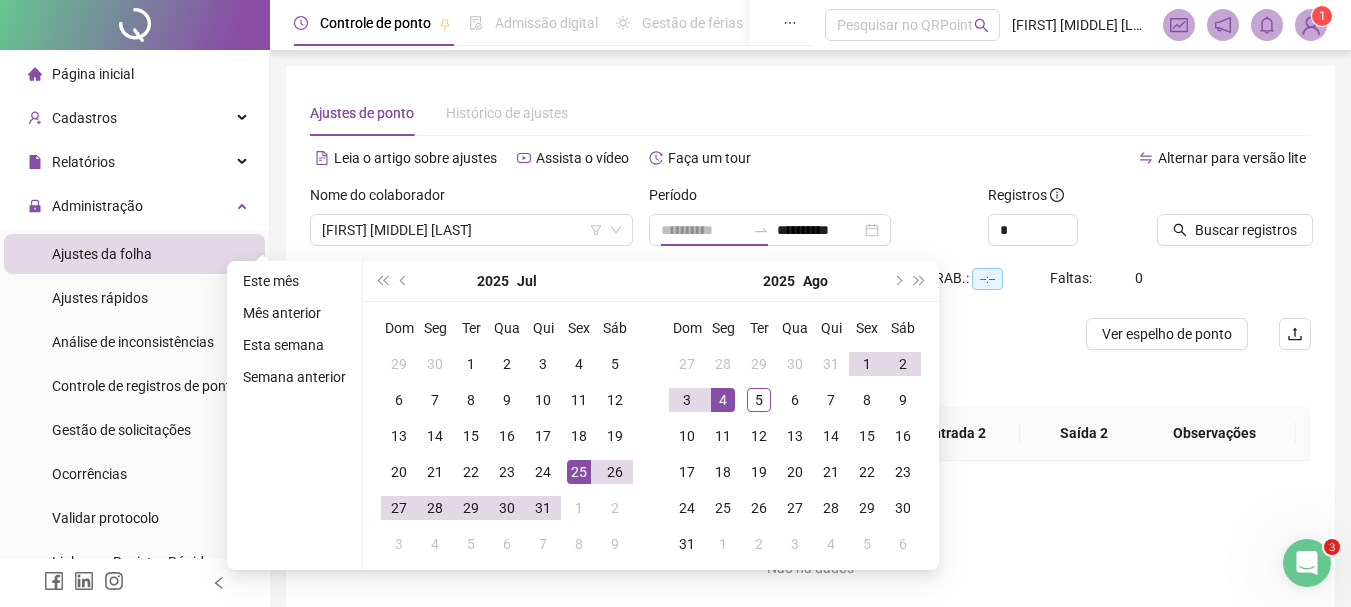 click on "25" at bounding box center (579, 472) 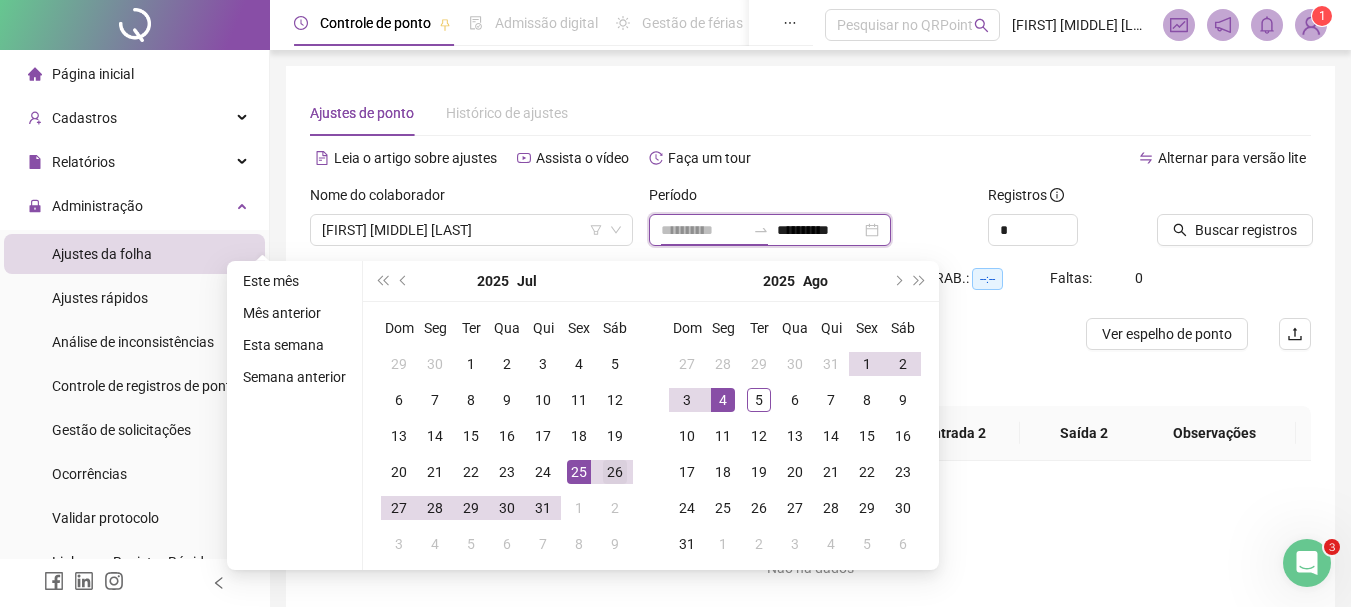 type on "**********" 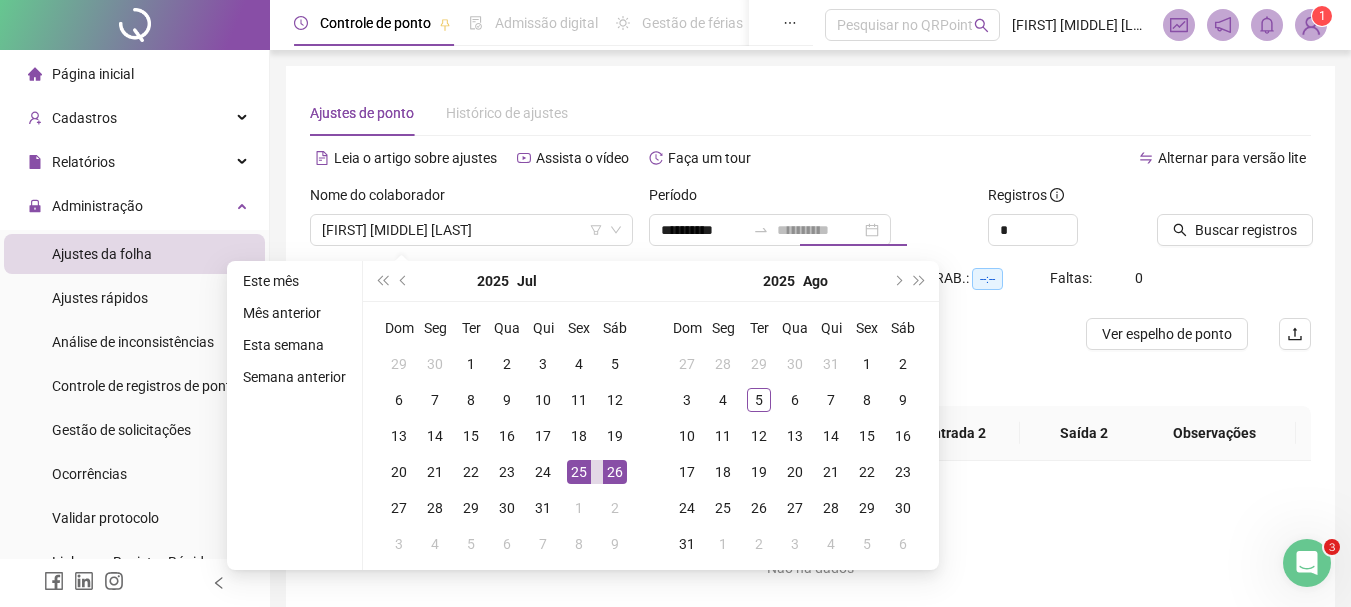 click on "26" at bounding box center (615, 472) 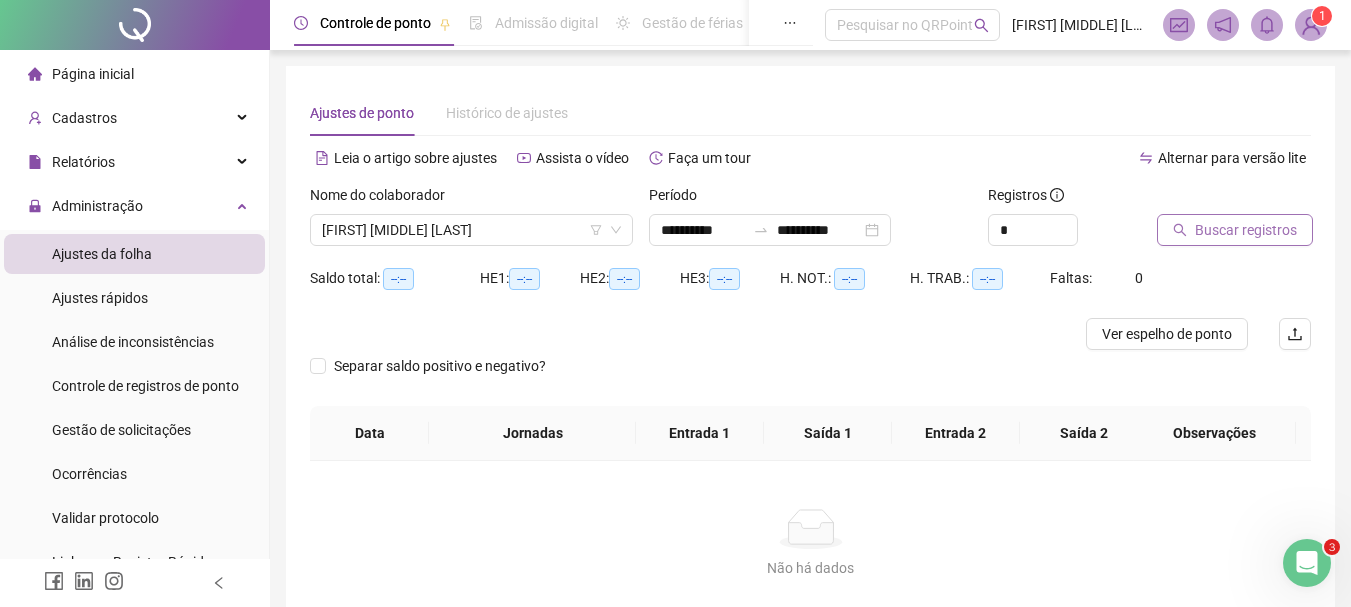 click on "Buscar registros" at bounding box center [1246, 230] 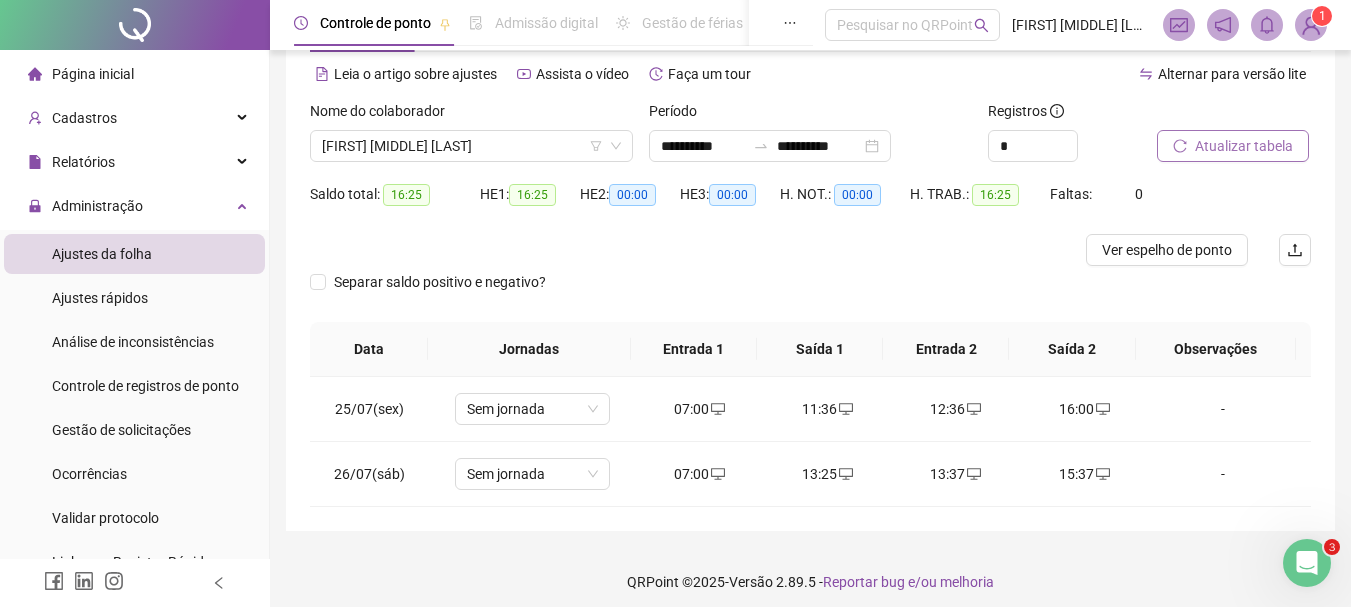 scroll, scrollTop: 94, scrollLeft: 0, axis: vertical 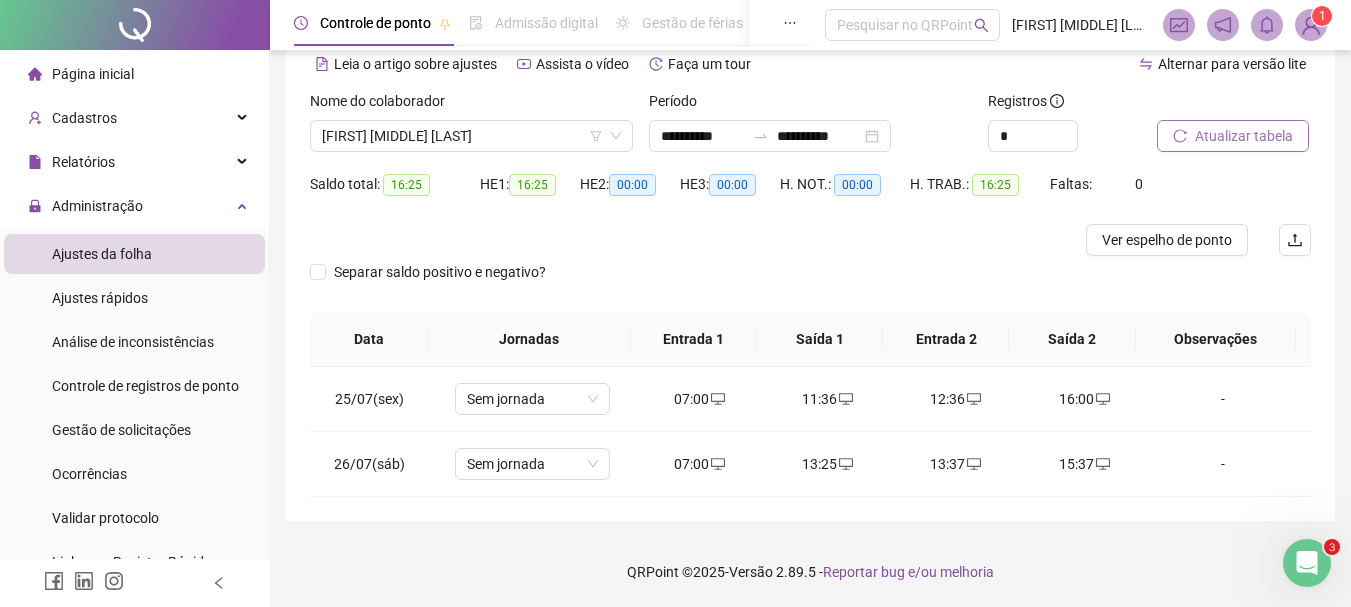 type 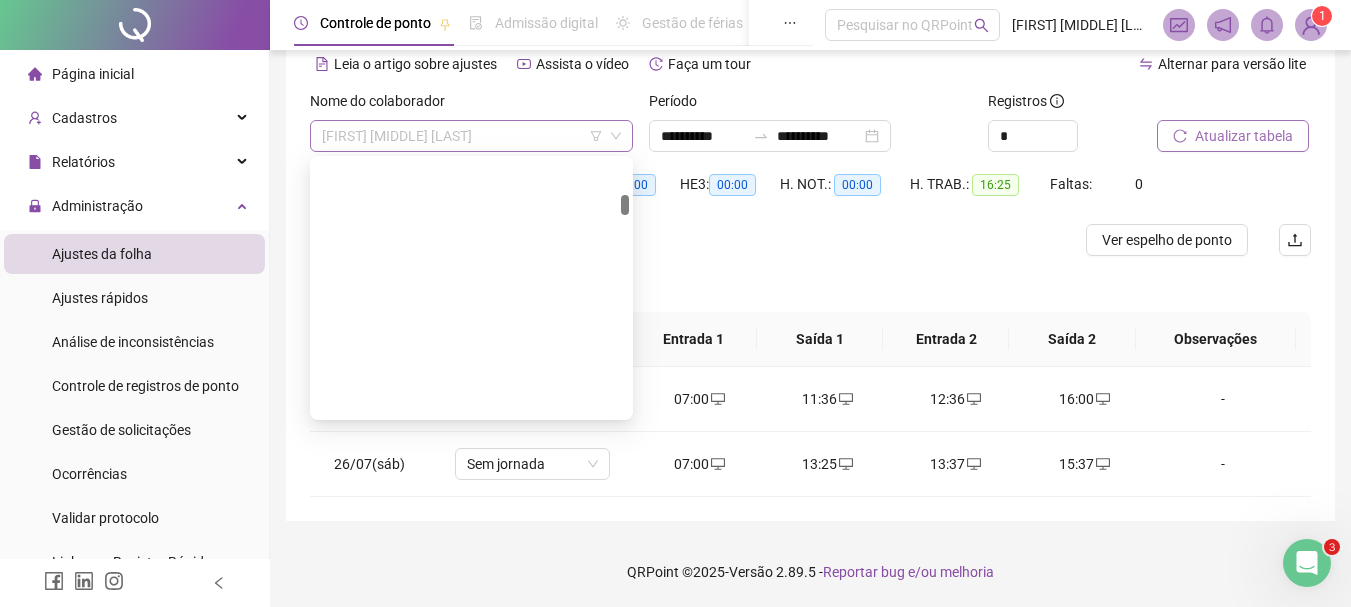 click on "[FIRST] [MIDDLE] [LAST]" at bounding box center [471, 136] 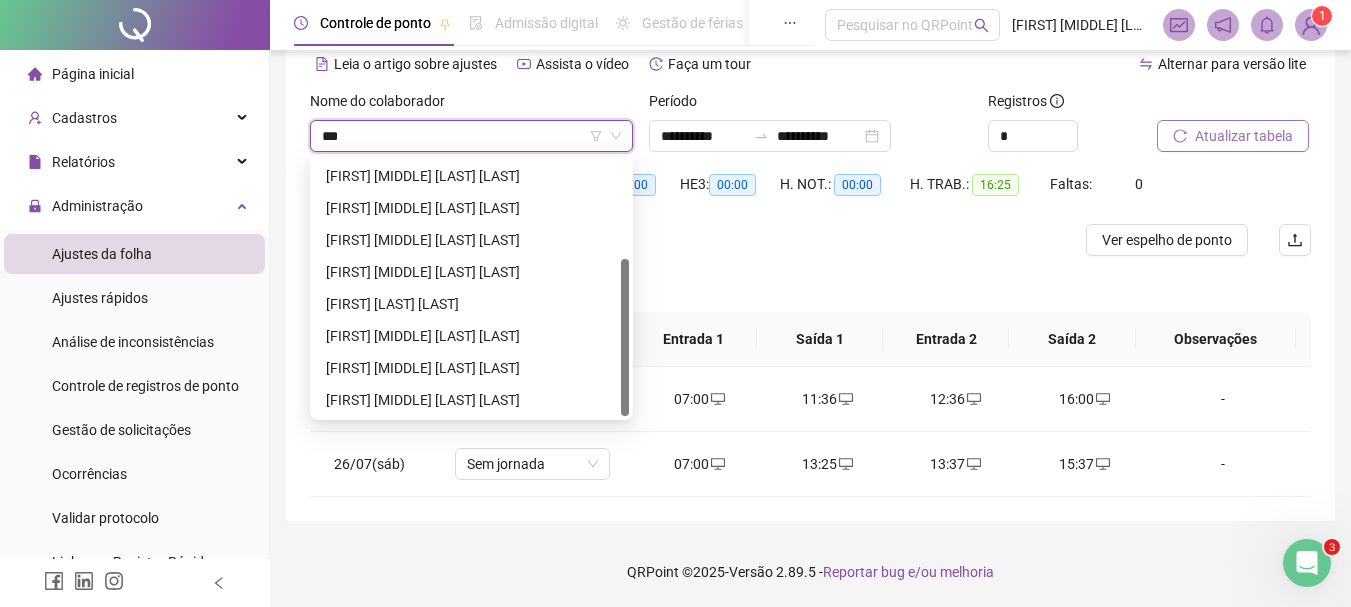 scroll, scrollTop: 160, scrollLeft: 0, axis: vertical 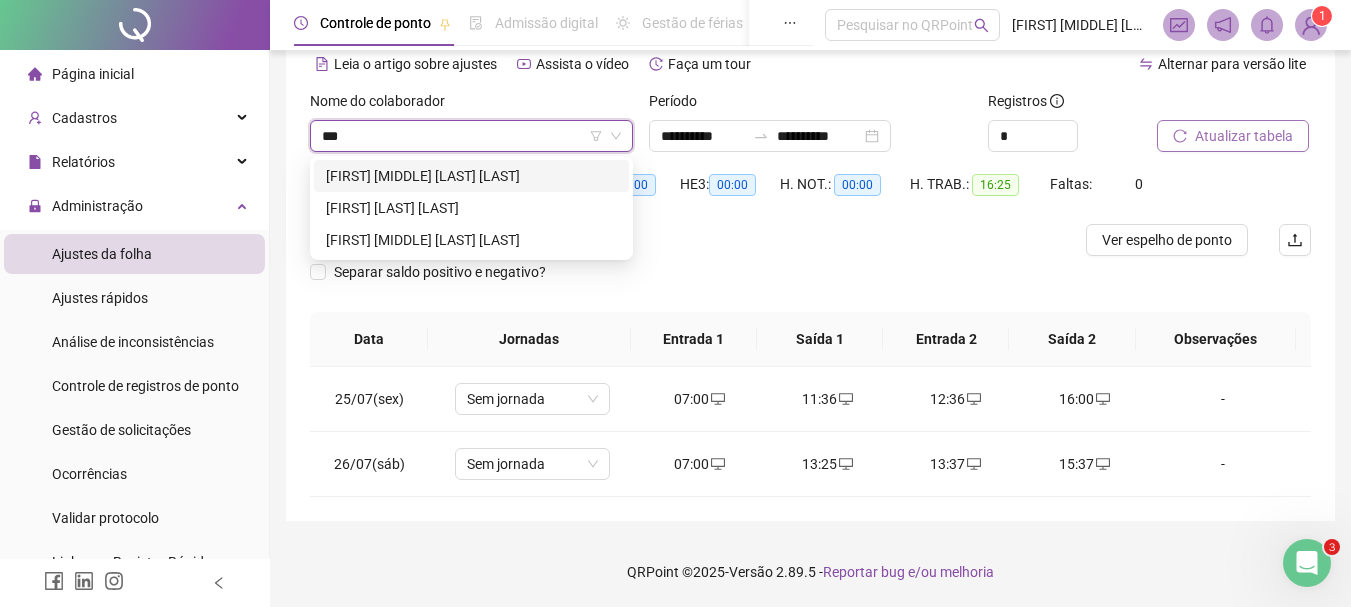 type on "****" 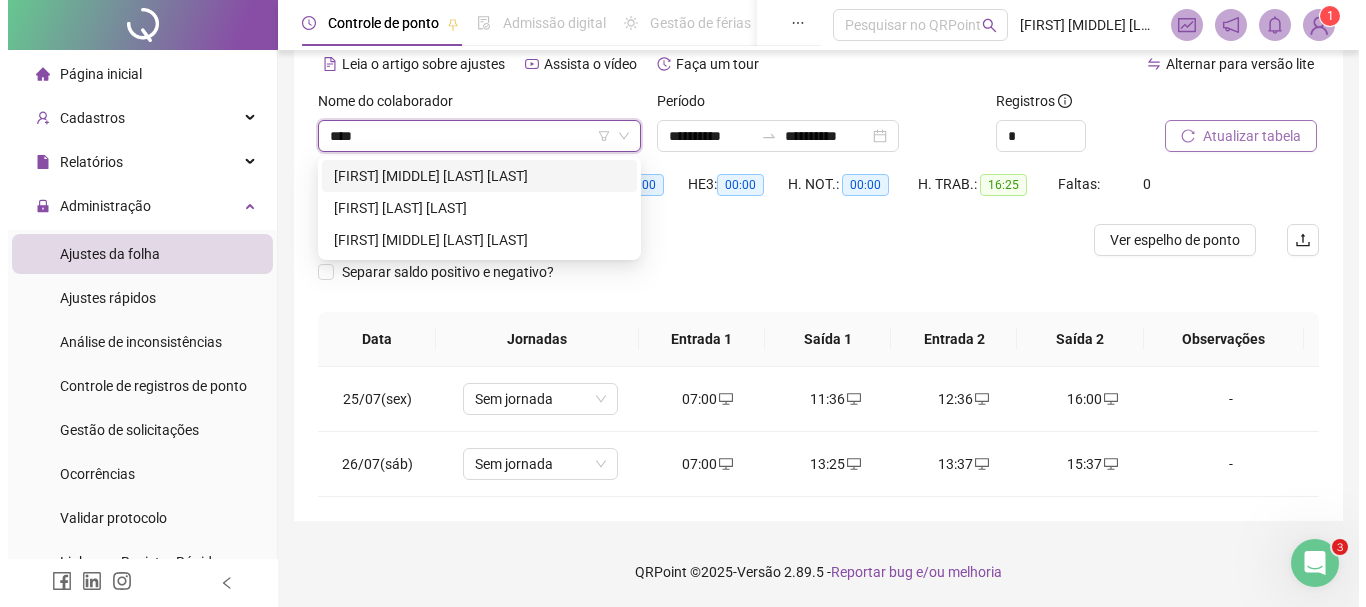 scroll, scrollTop: 0, scrollLeft: 0, axis: both 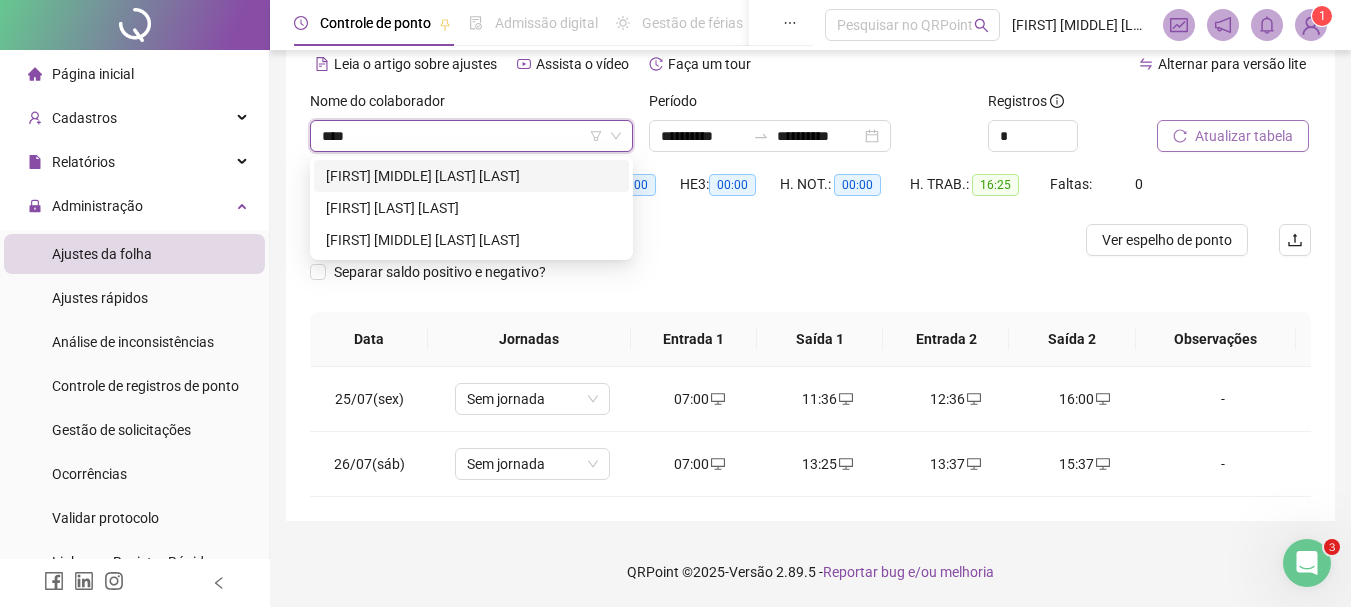 type 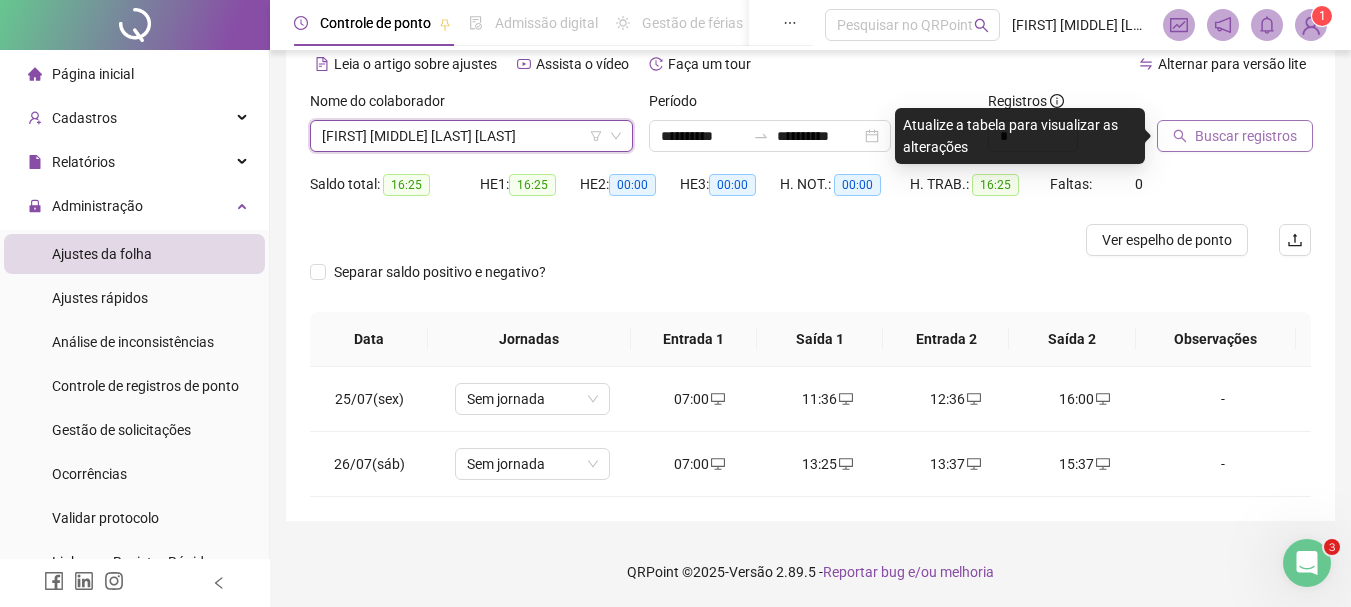 click on "Buscar registros" at bounding box center [1235, 136] 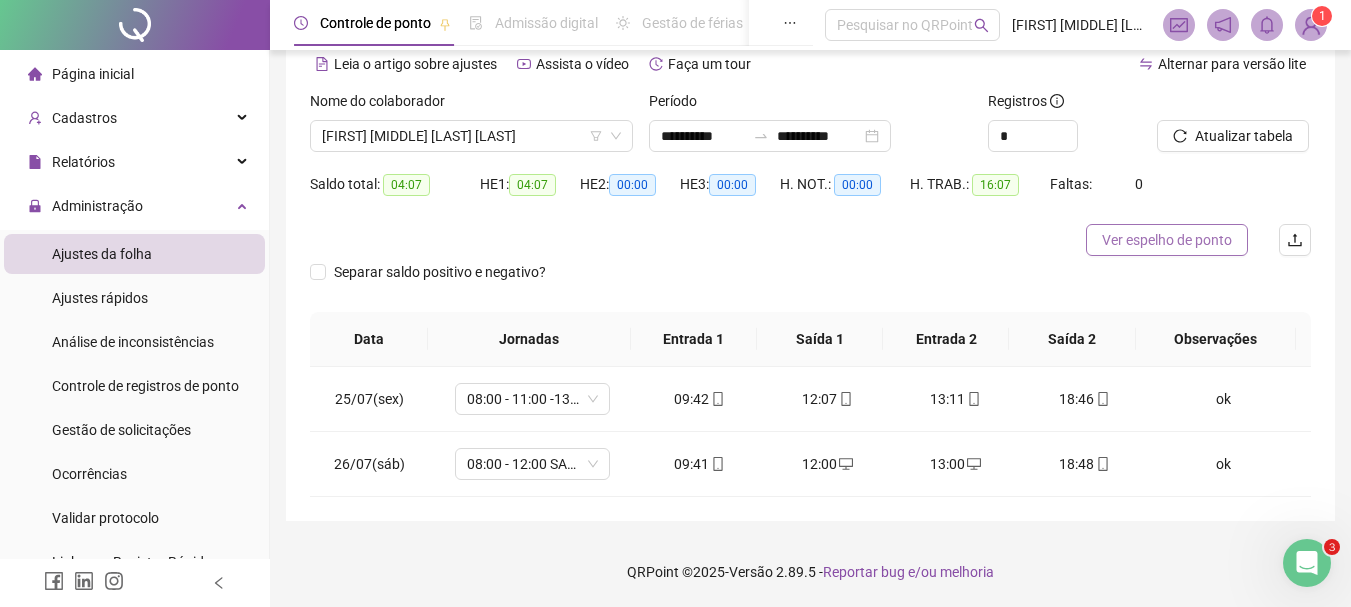 click on "Ver espelho de ponto" at bounding box center (1167, 240) 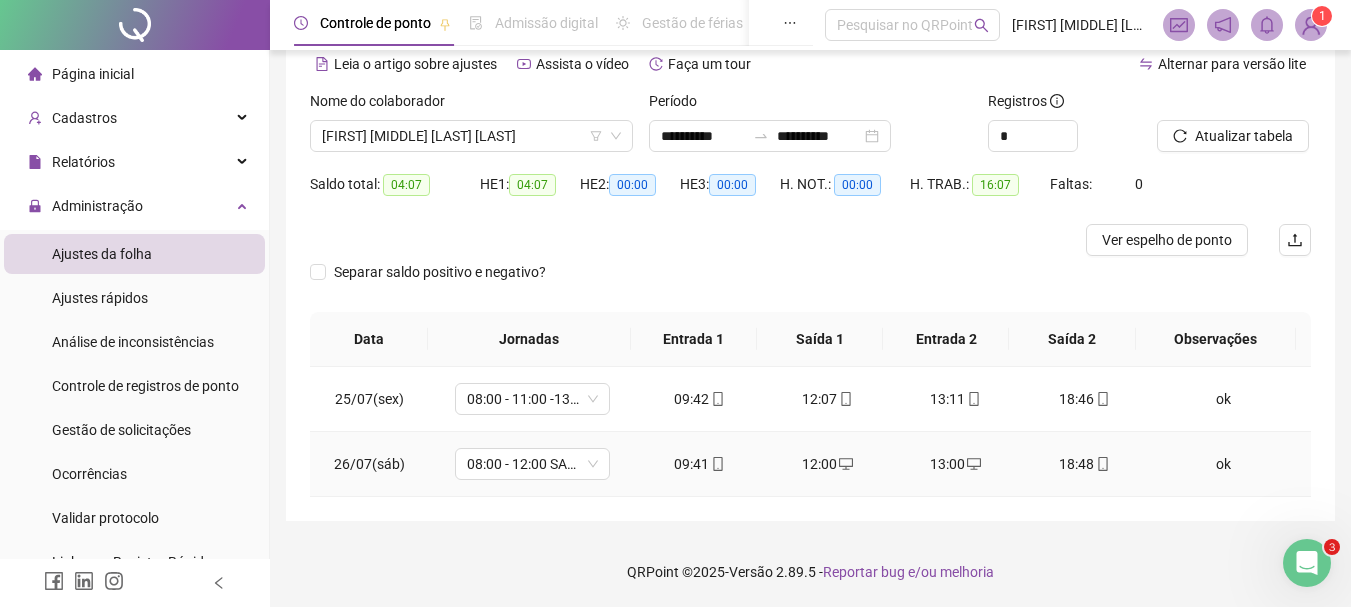 click on "ok" at bounding box center [1223, 464] 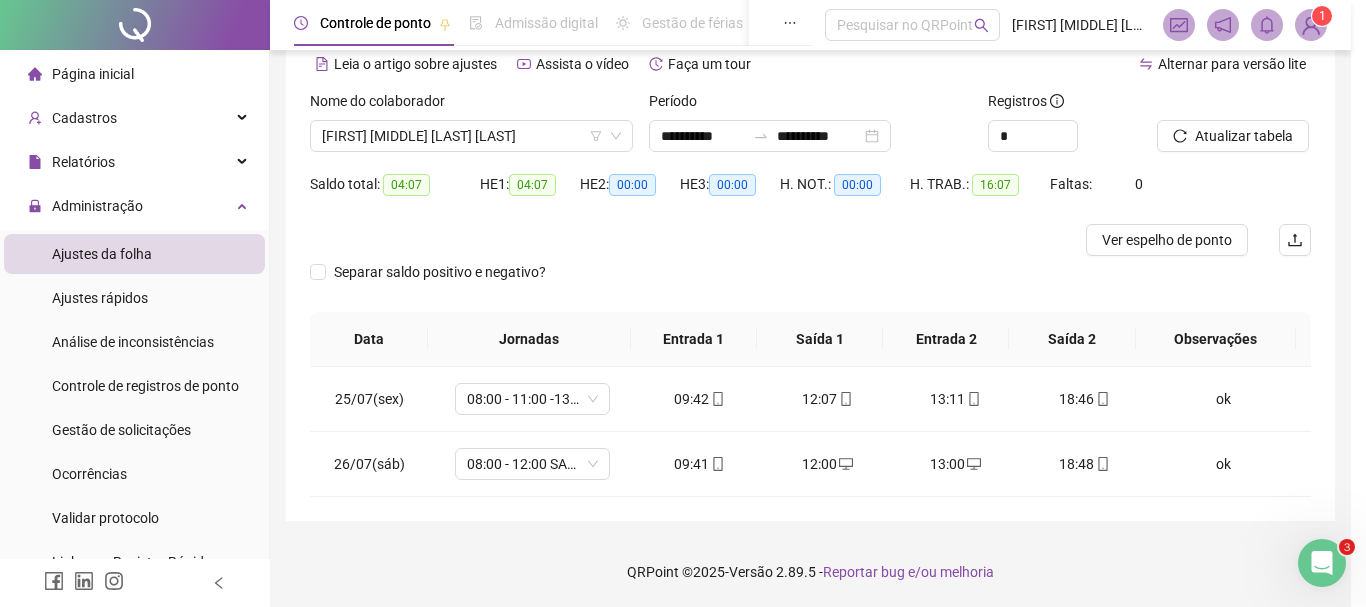 type on "**" 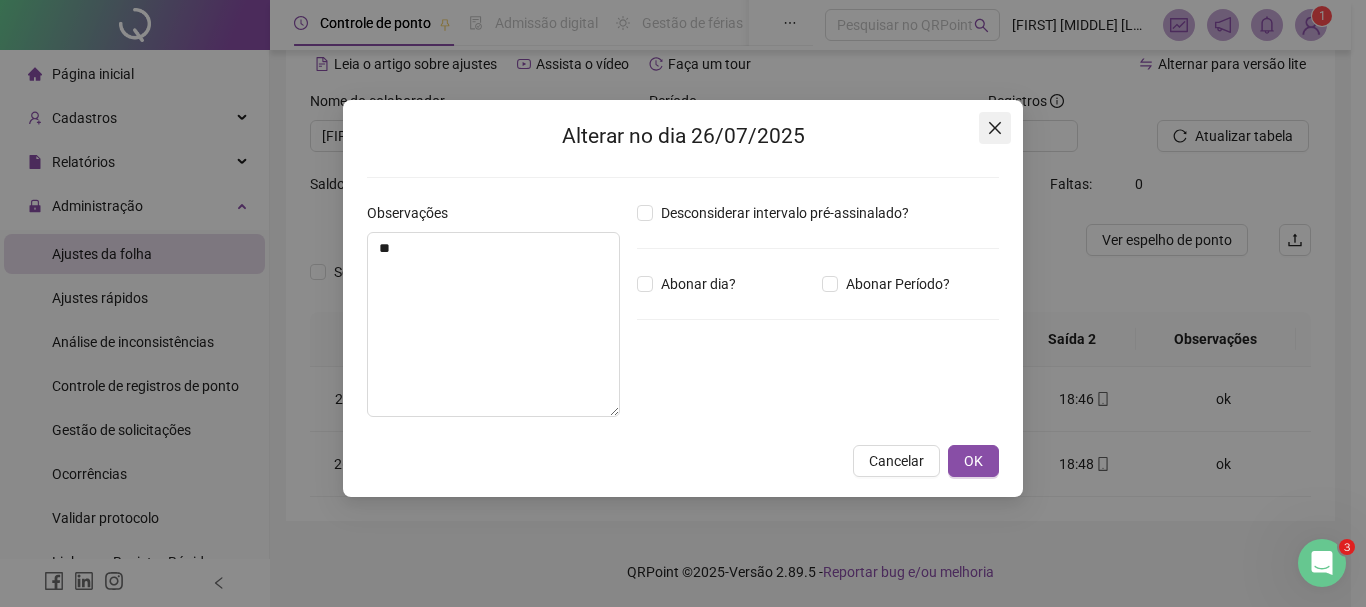 click 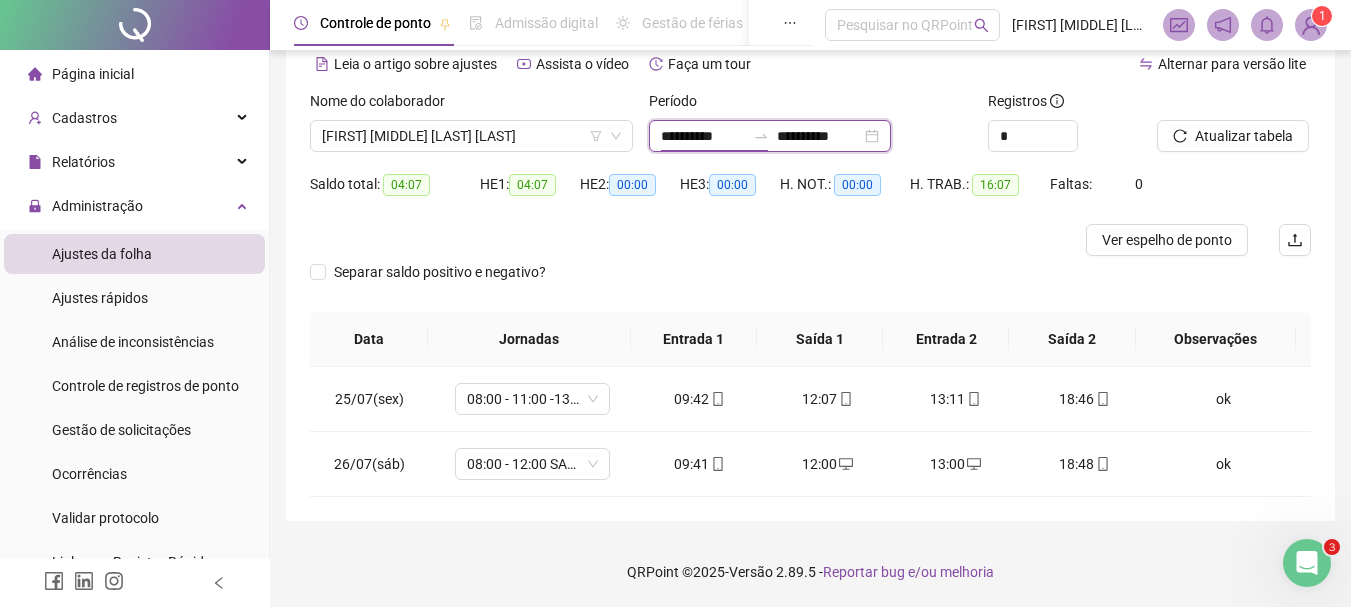 click on "**********" at bounding box center (703, 136) 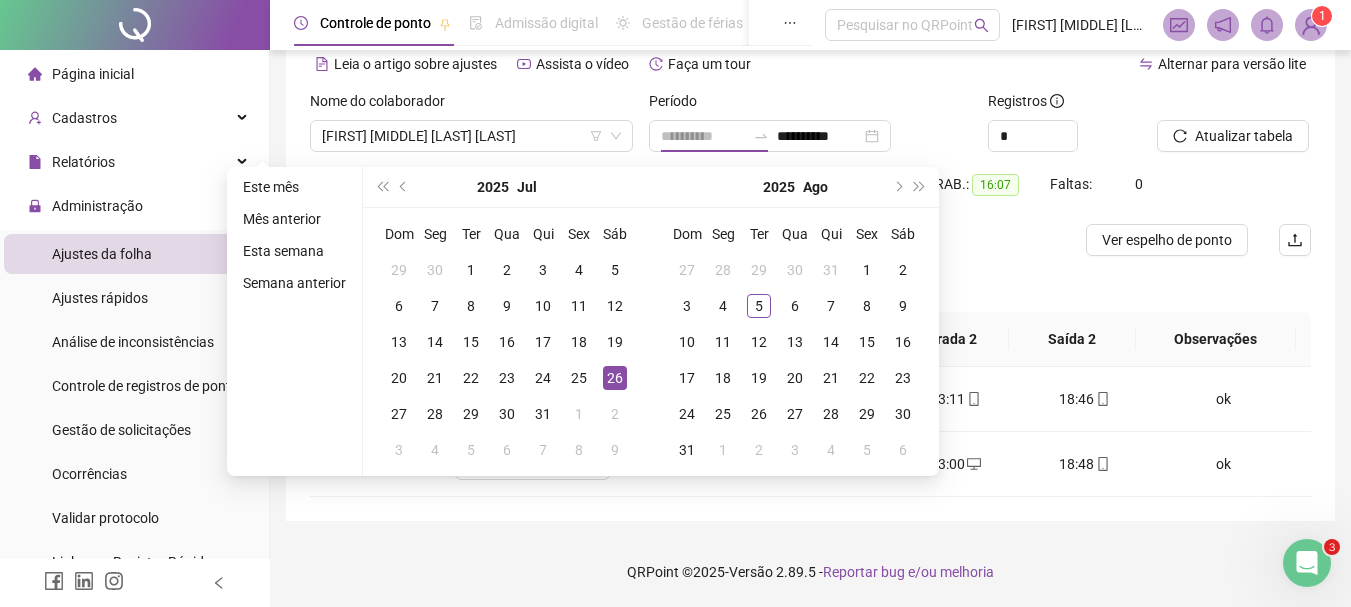 click on "26" at bounding box center (615, 378) 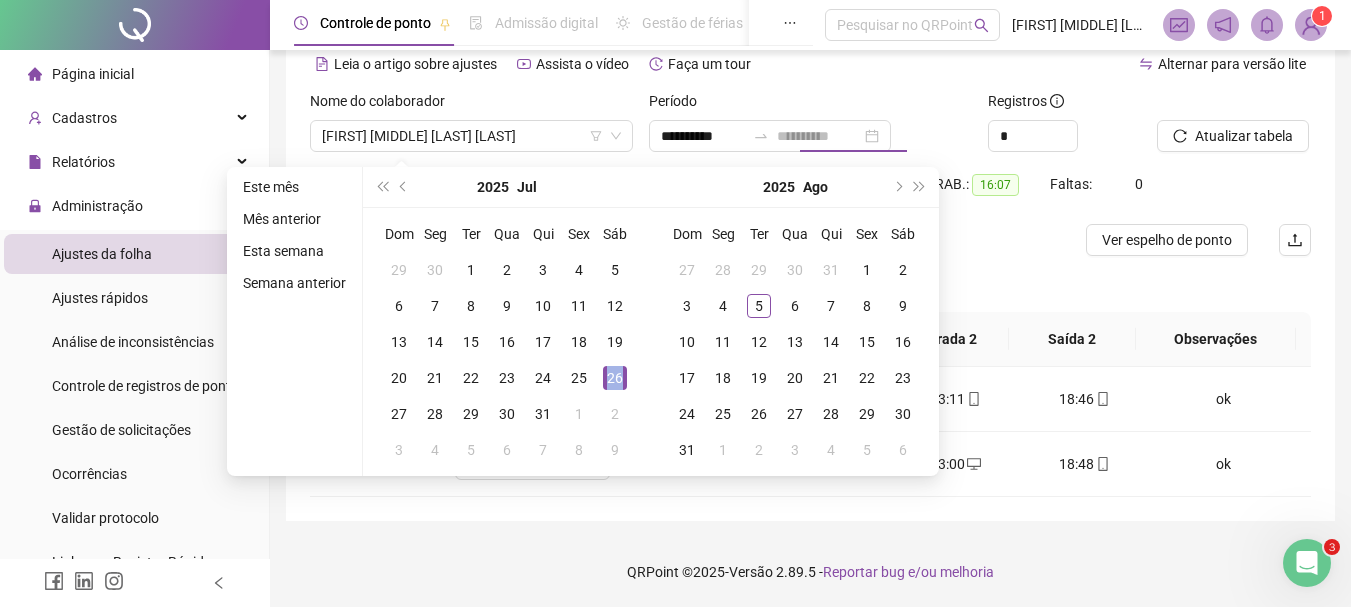 click on "26" at bounding box center [615, 378] 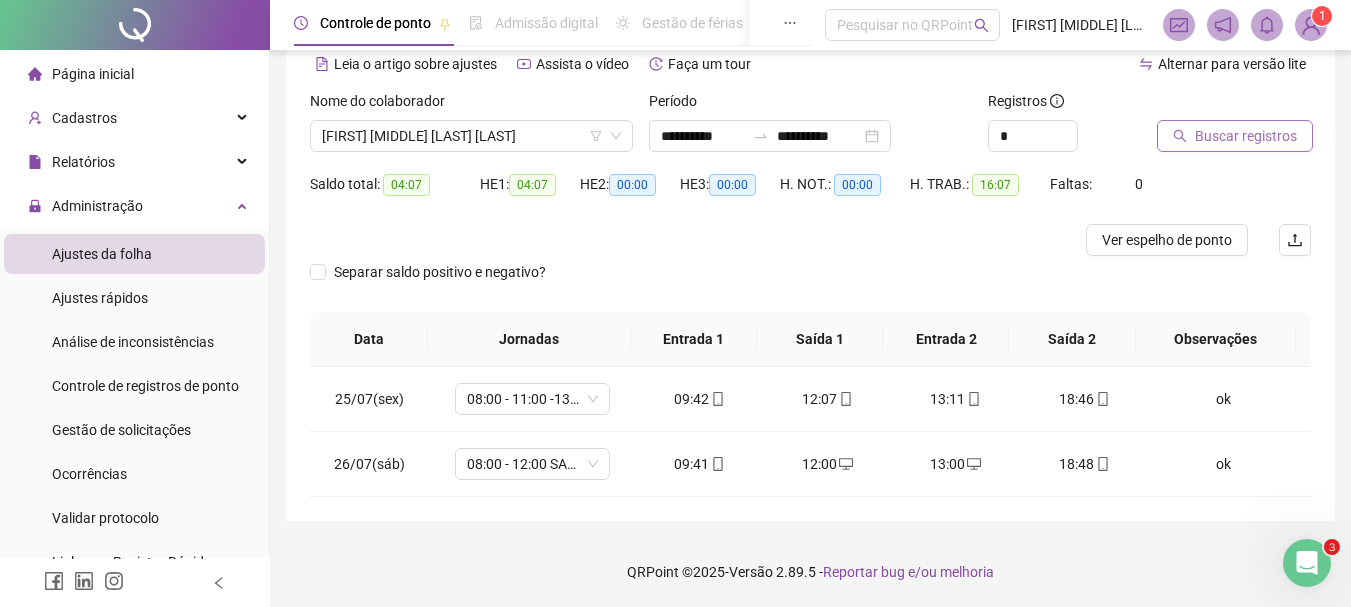 click on "Buscar registros" at bounding box center [1246, 136] 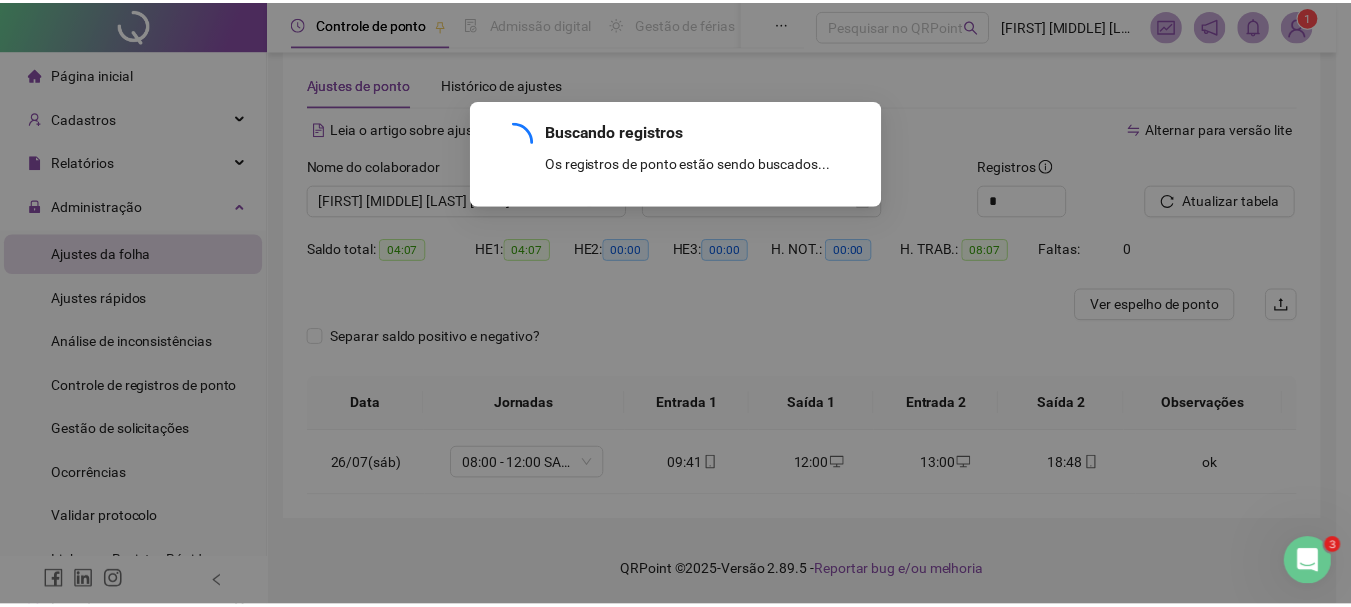 scroll, scrollTop: 29, scrollLeft: 0, axis: vertical 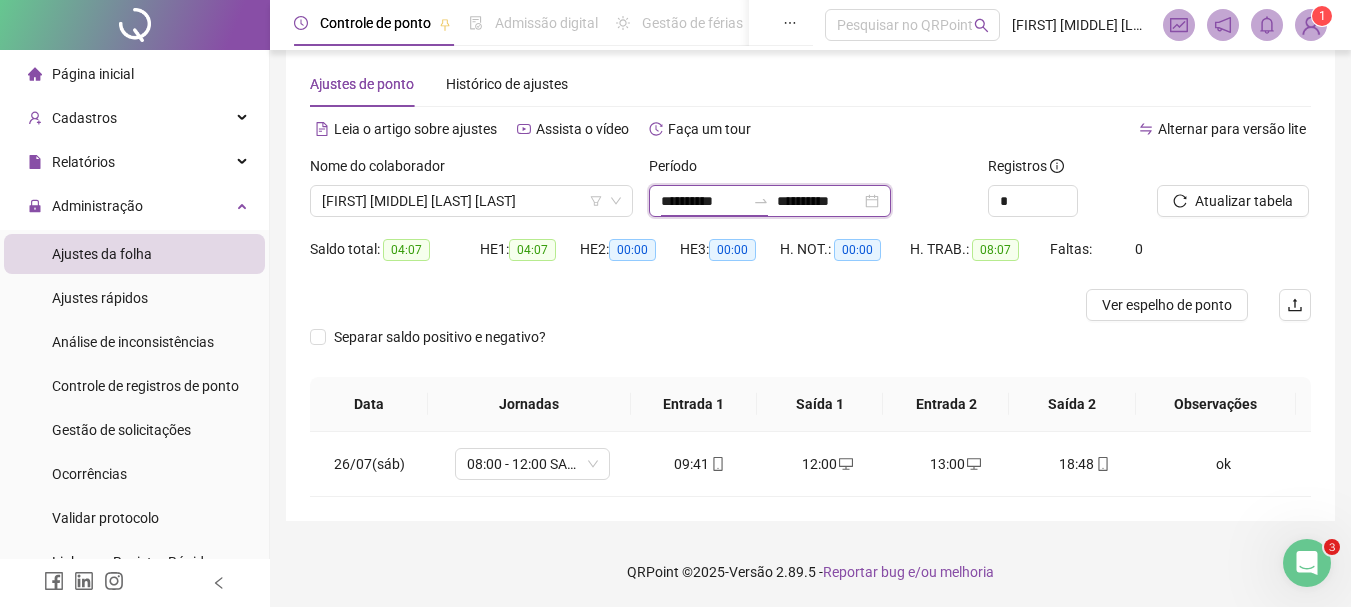 click on "**********" at bounding box center [703, 201] 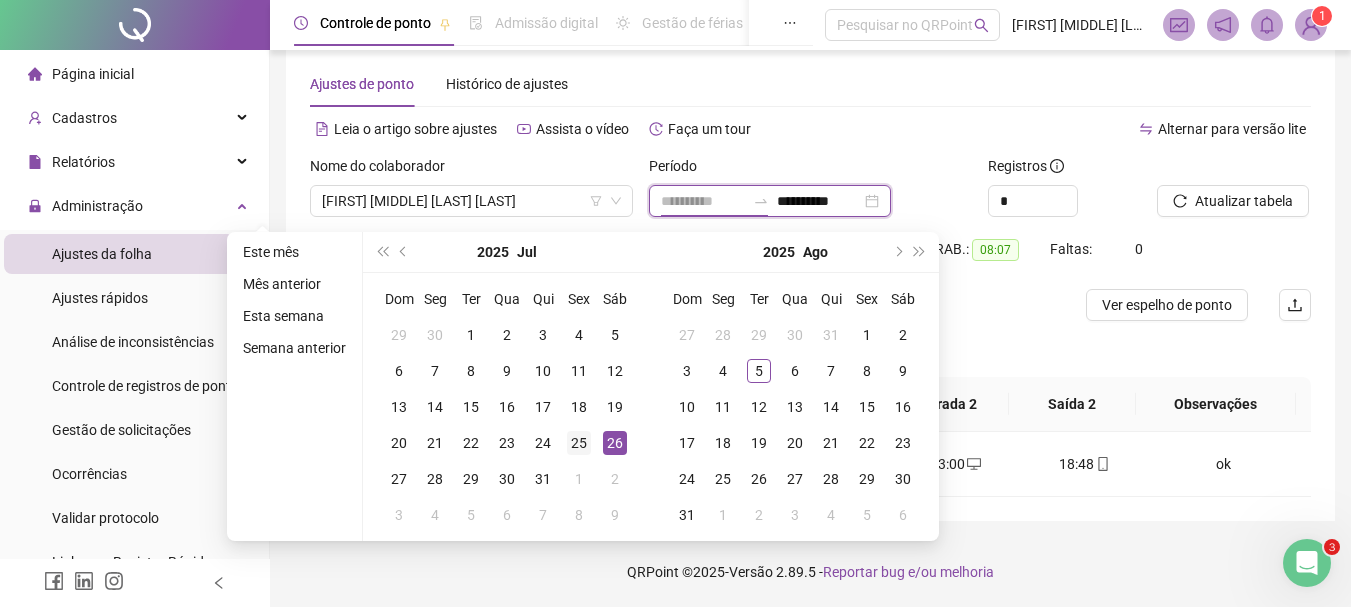 type on "**********" 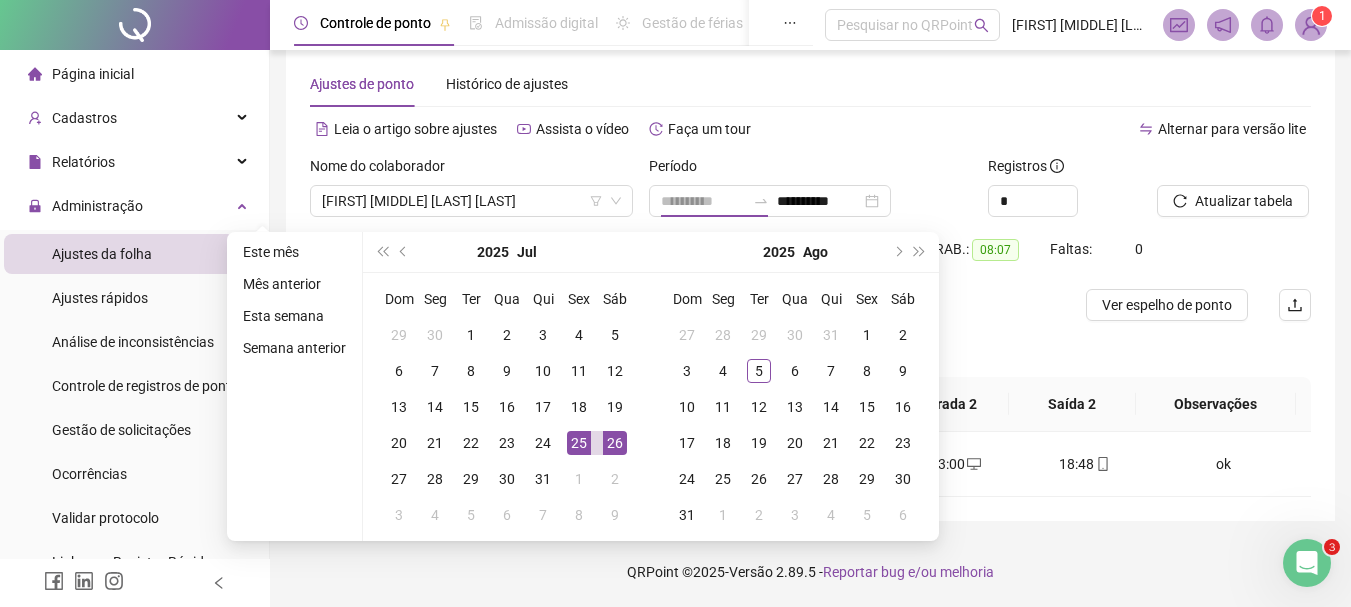 click on "25" at bounding box center [579, 443] 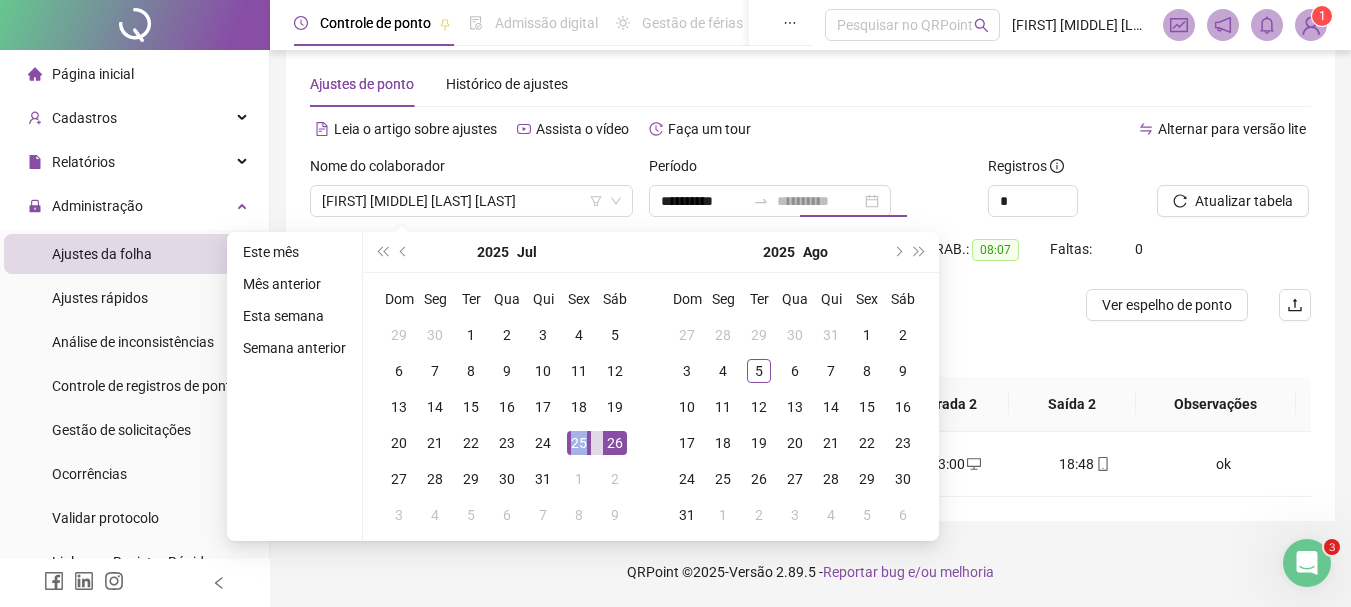 click on "25" at bounding box center (579, 443) 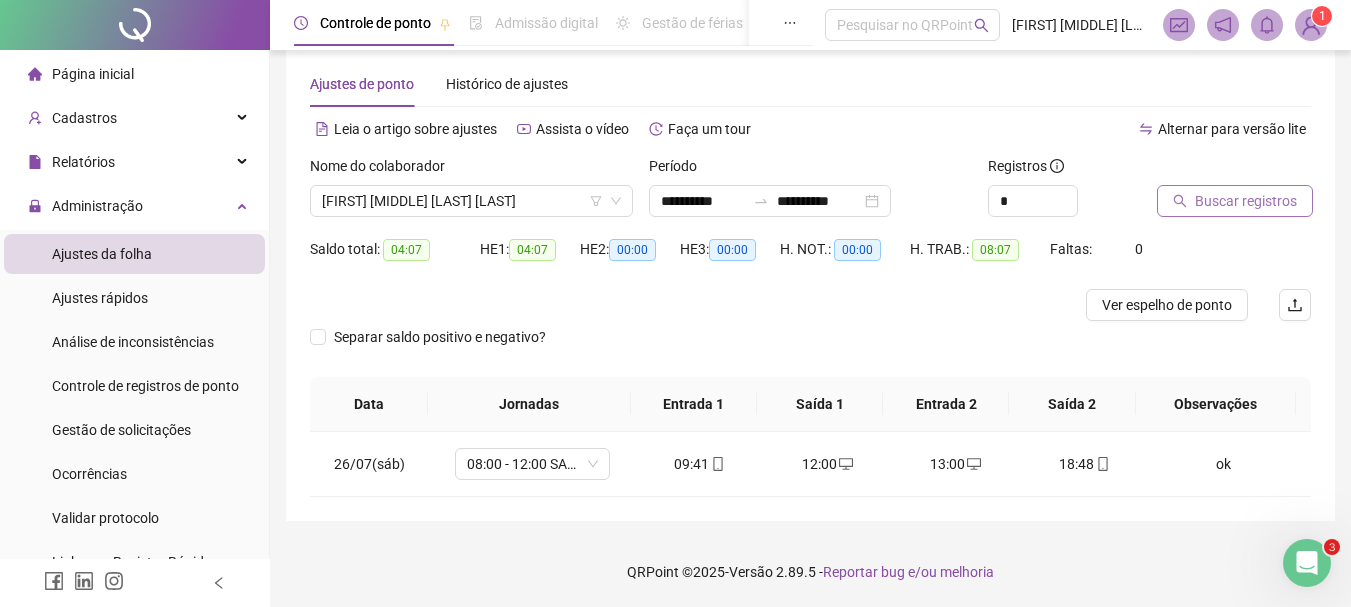 click on "Buscar registros" at bounding box center (1246, 201) 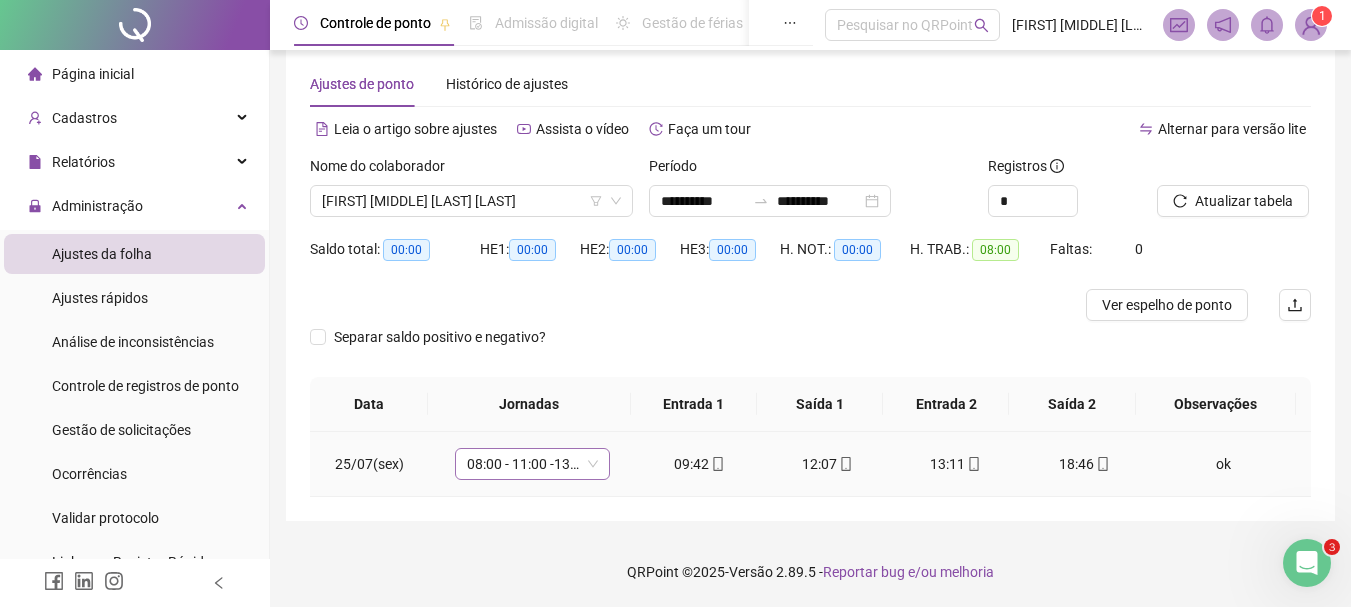 click on "08:00 - 11:00 -13:00-18:00" at bounding box center (532, 464) 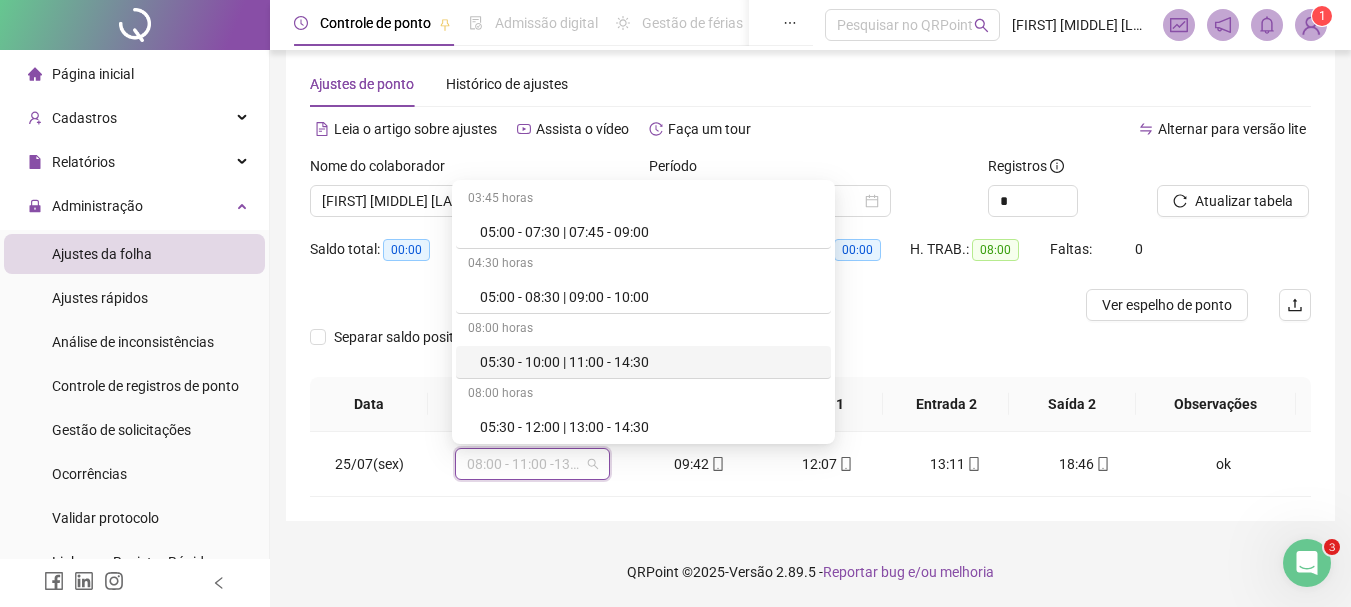 click on "Separar saldo positivo e negativo?" at bounding box center (810, 349) 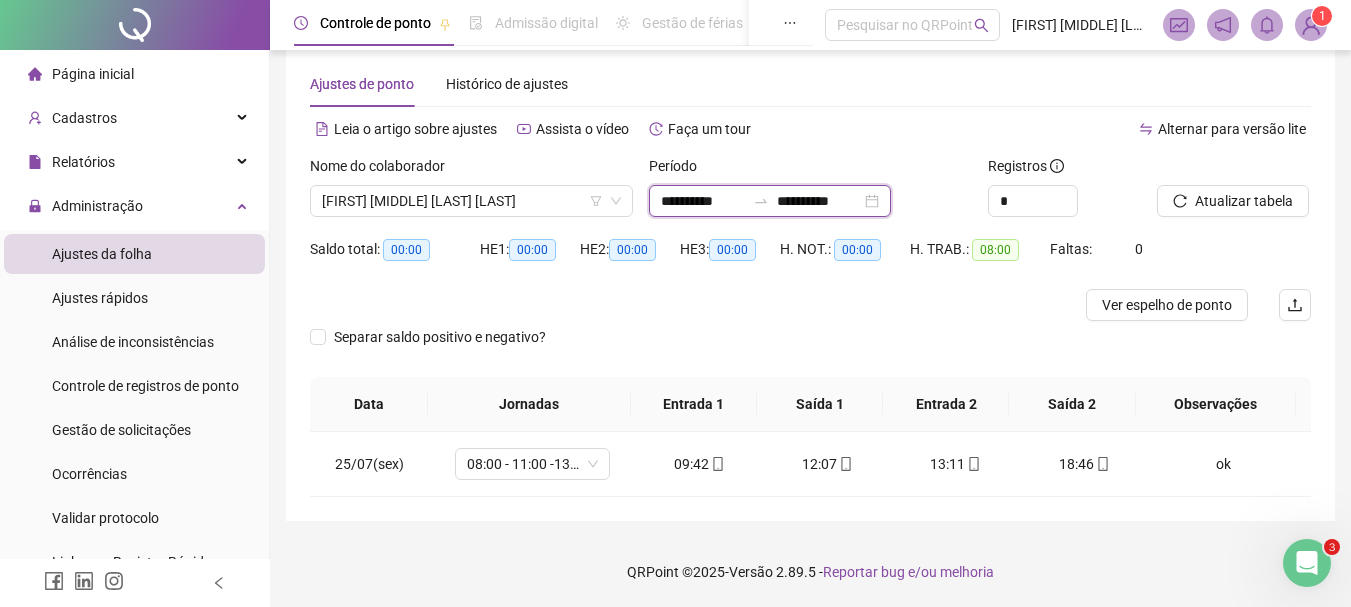 click on "**********" at bounding box center [703, 201] 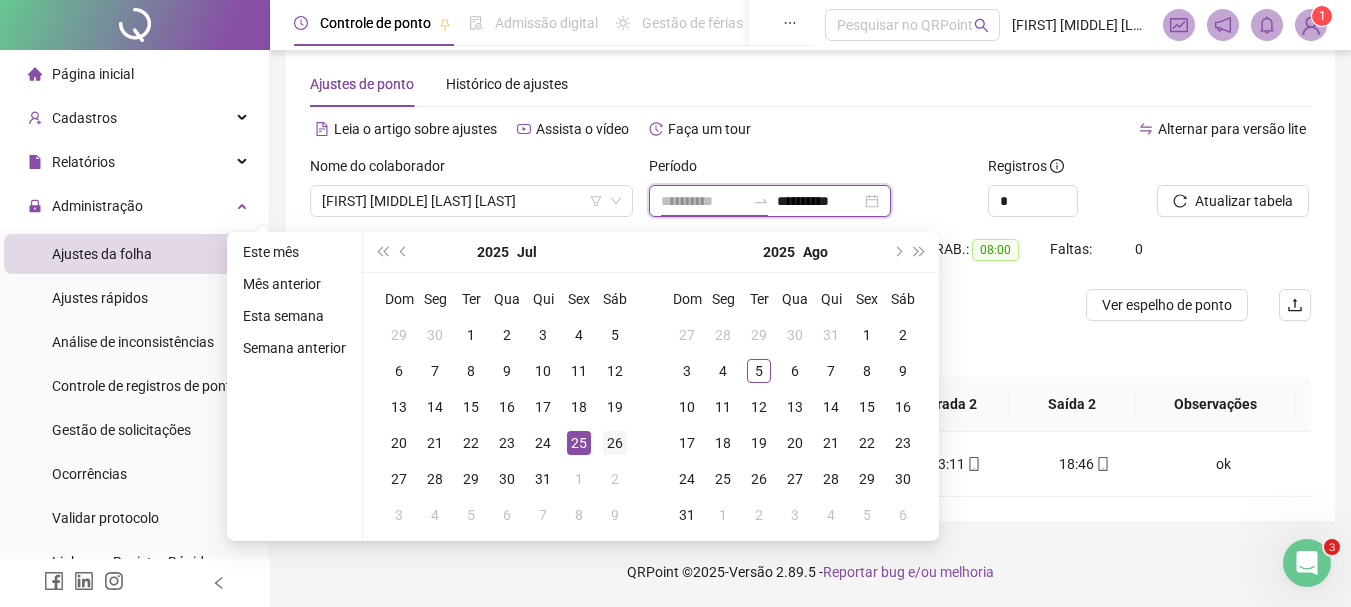 type on "**********" 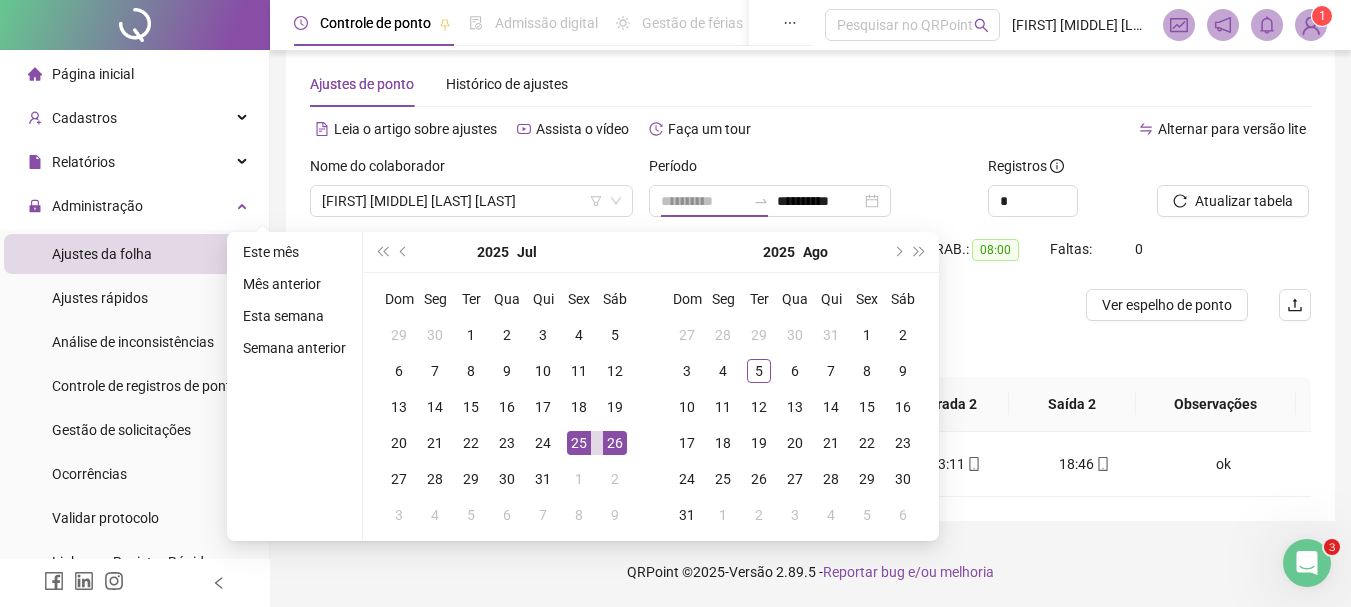 click on "26" at bounding box center [615, 443] 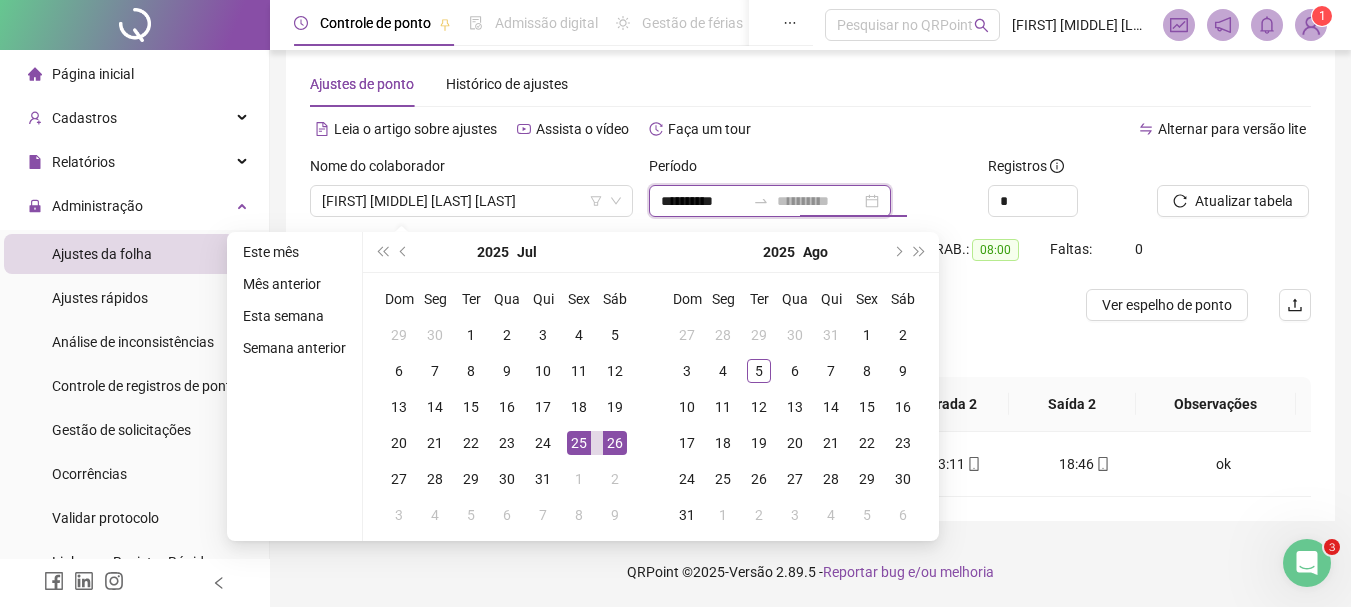 type on "**********" 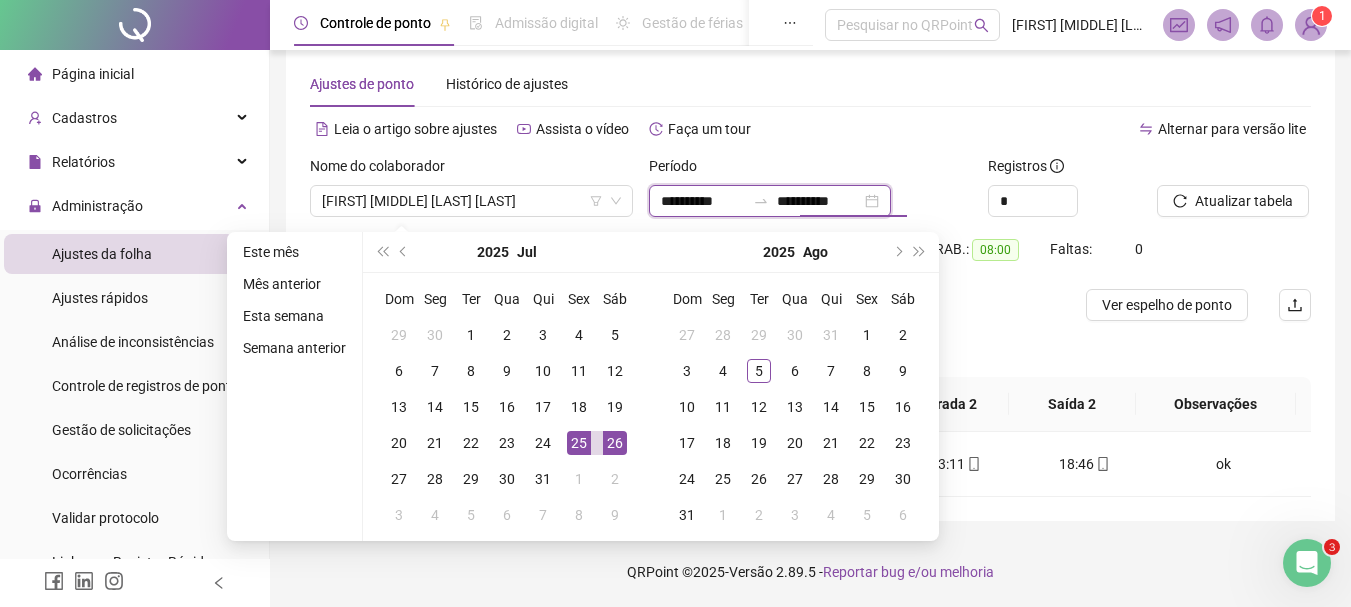 click on "**********" at bounding box center [703, 201] 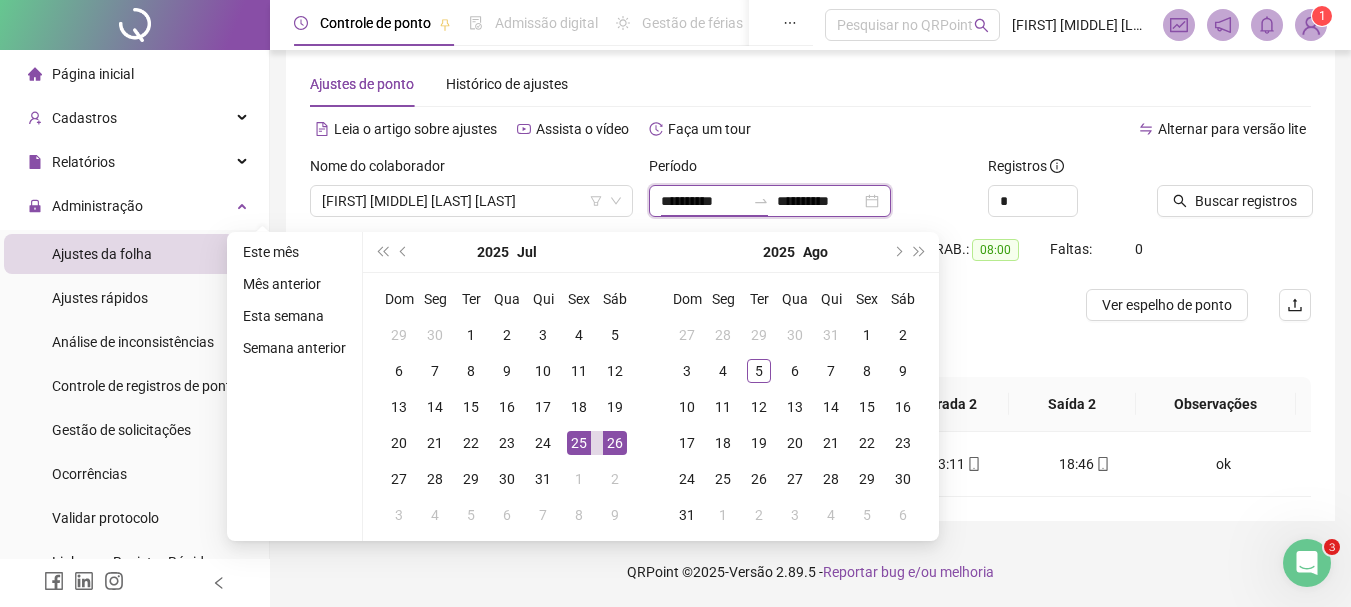 type on "**********" 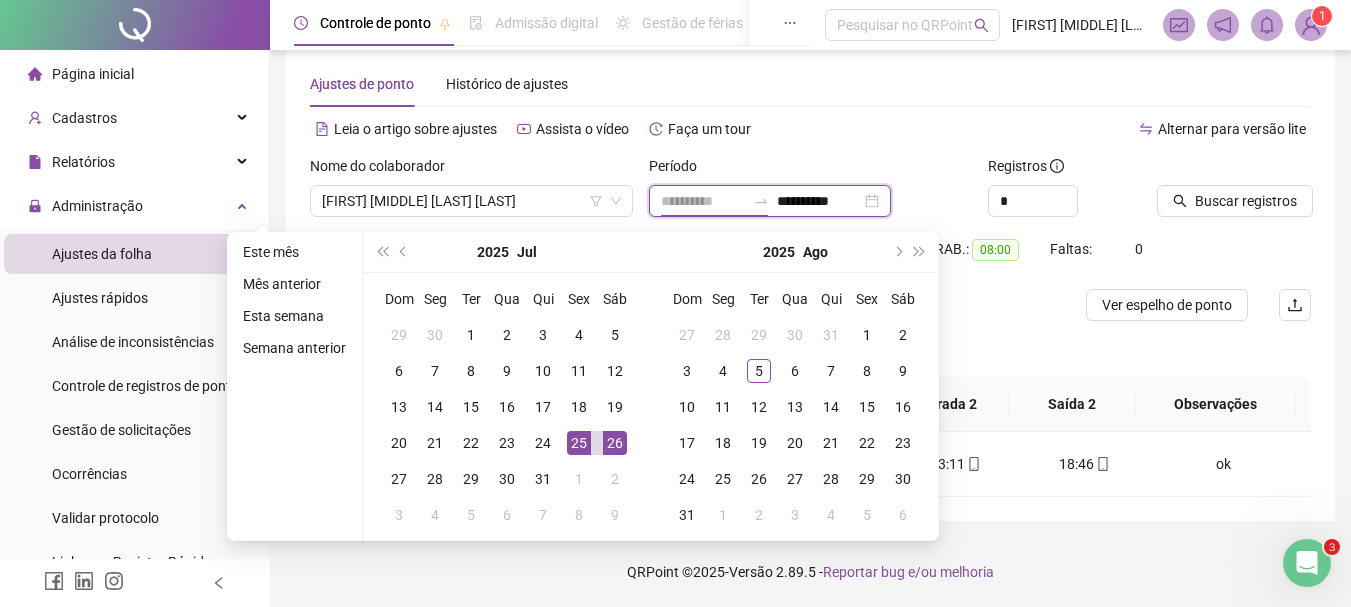 type on "**********" 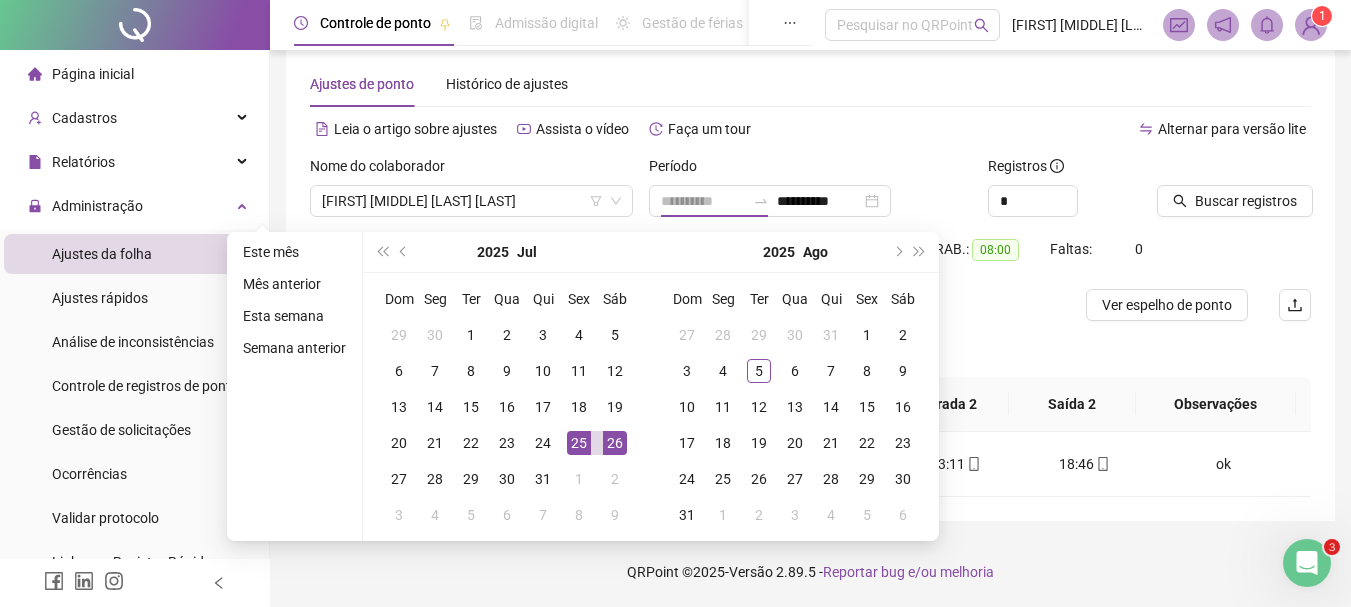click on "25" at bounding box center (579, 443) 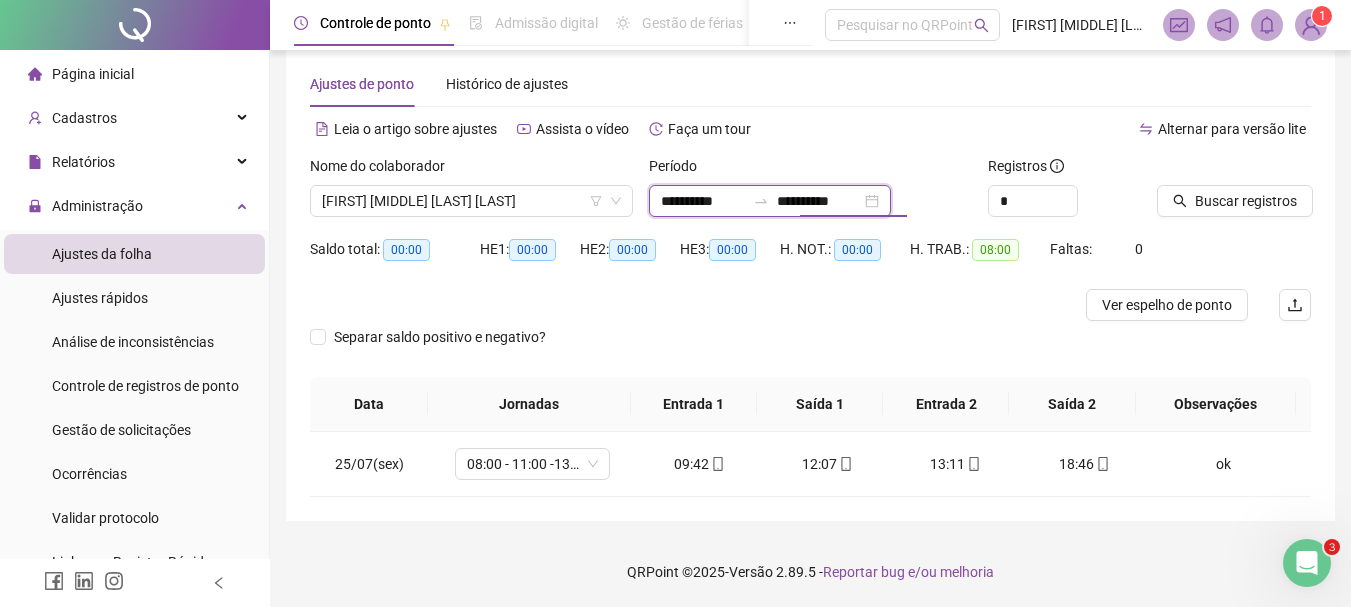 click on "**********" at bounding box center (819, 201) 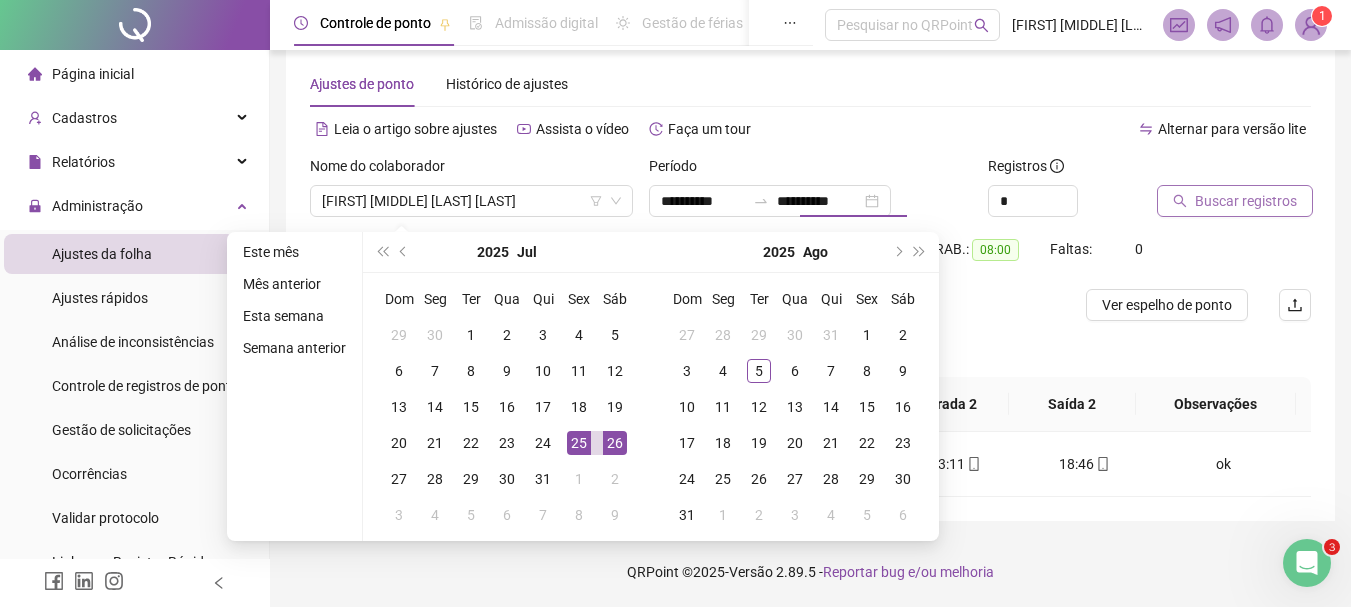 click on "Buscar registros" at bounding box center [1235, 201] 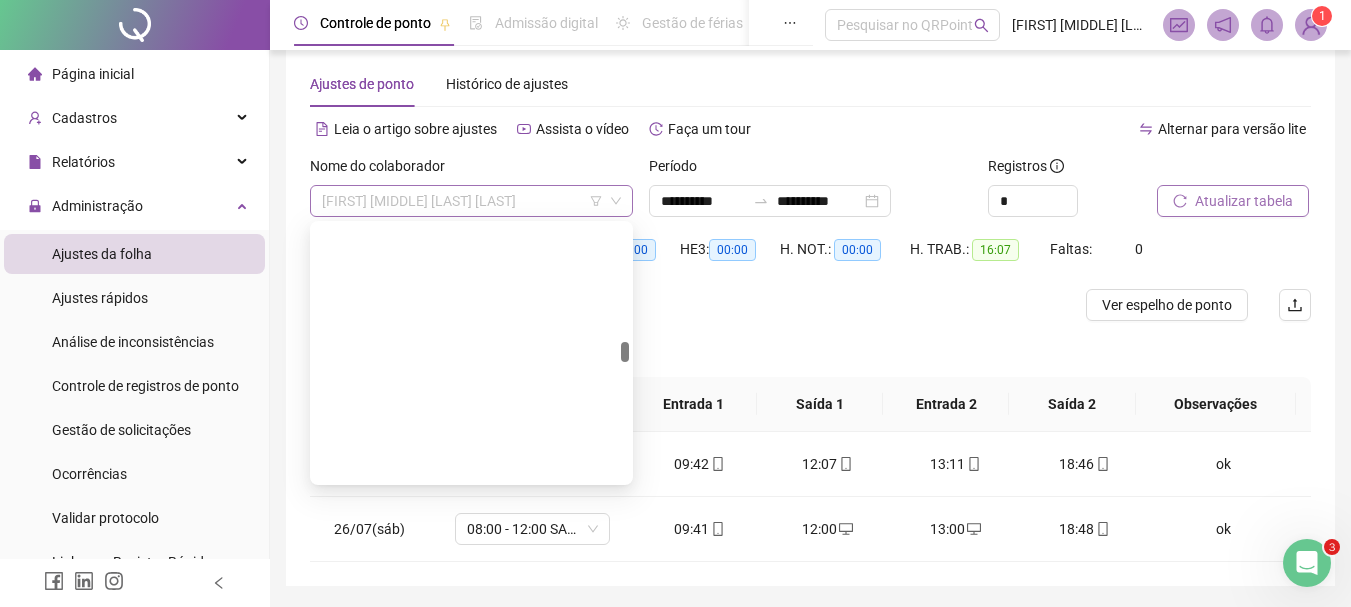 click on "[FIRST] [MIDDLE] [LAST] [LAST]" at bounding box center (471, 201) 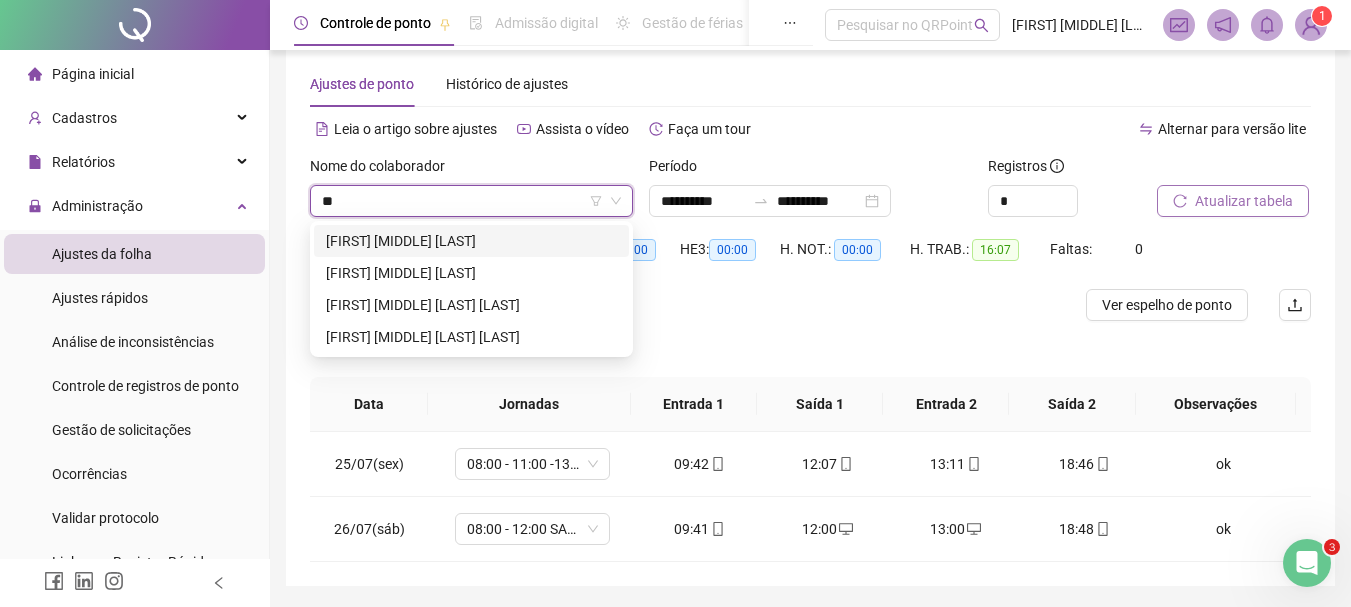 scroll, scrollTop: 0, scrollLeft: 0, axis: both 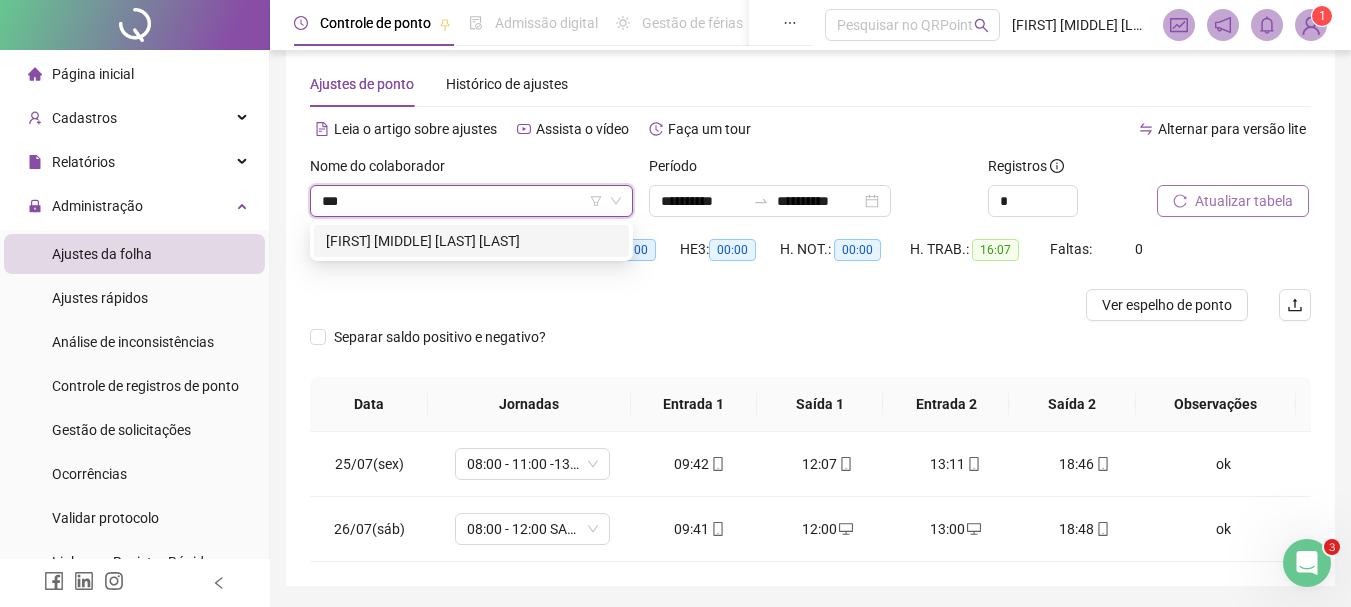 click on "[FIRST] [MIDDLE] [LAST] [LAST]" at bounding box center [471, 241] 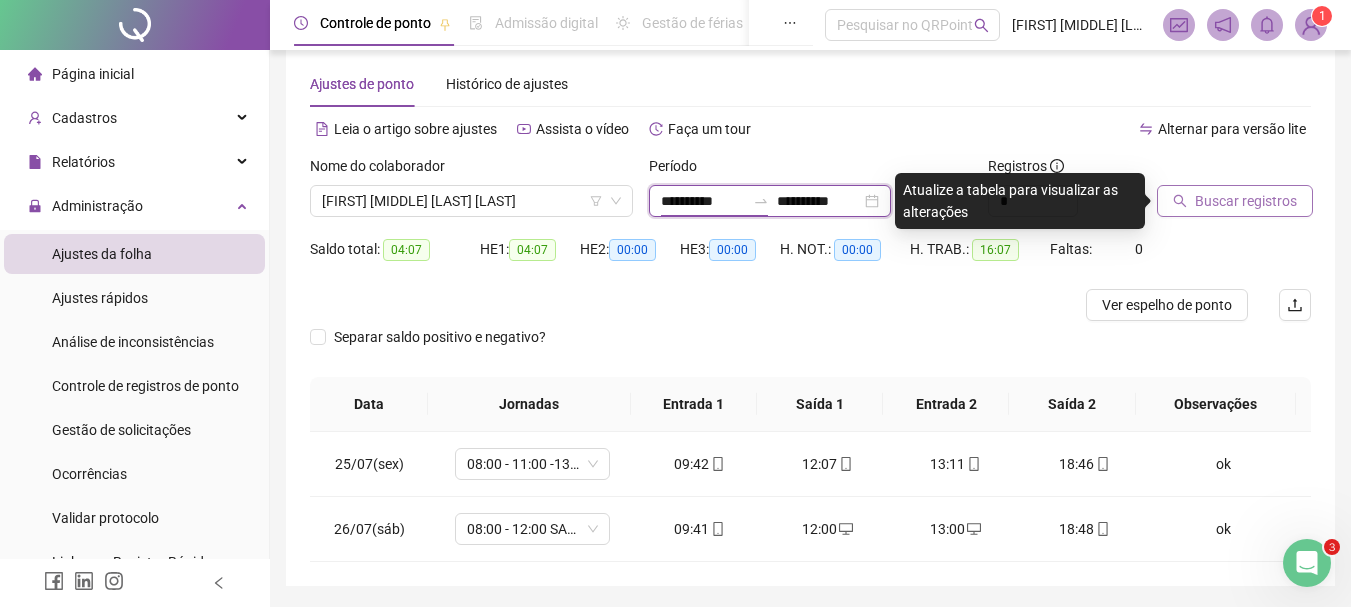 click on "**********" at bounding box center [703, 201] 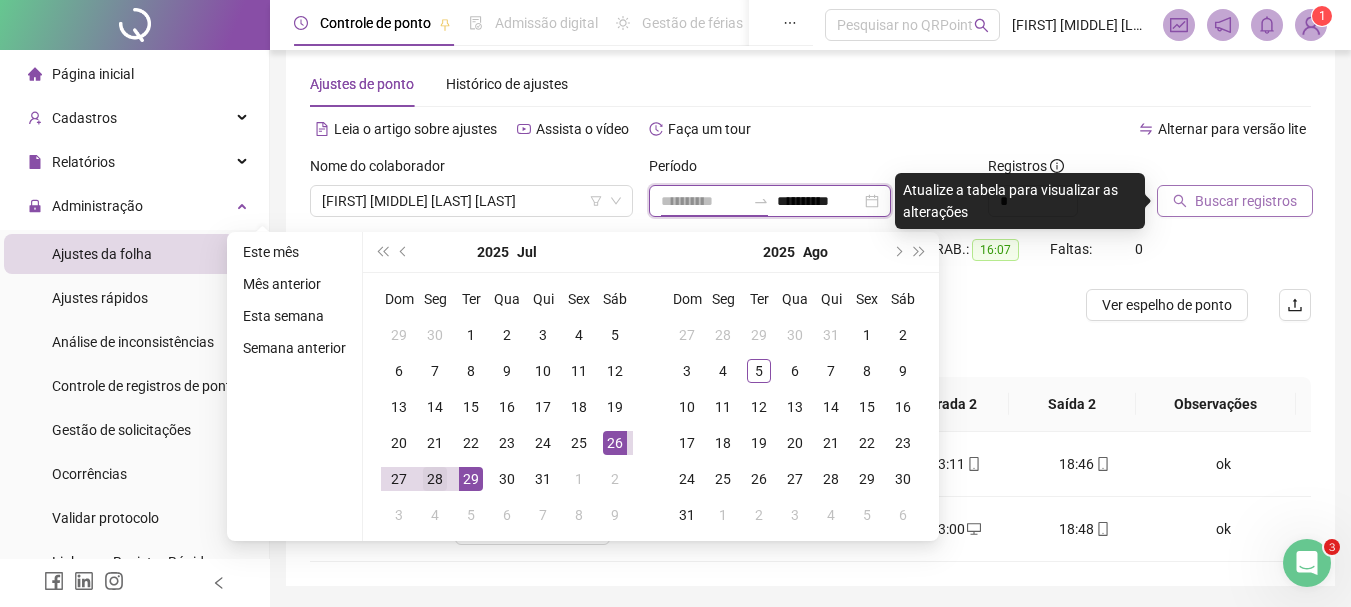 type on "**********" 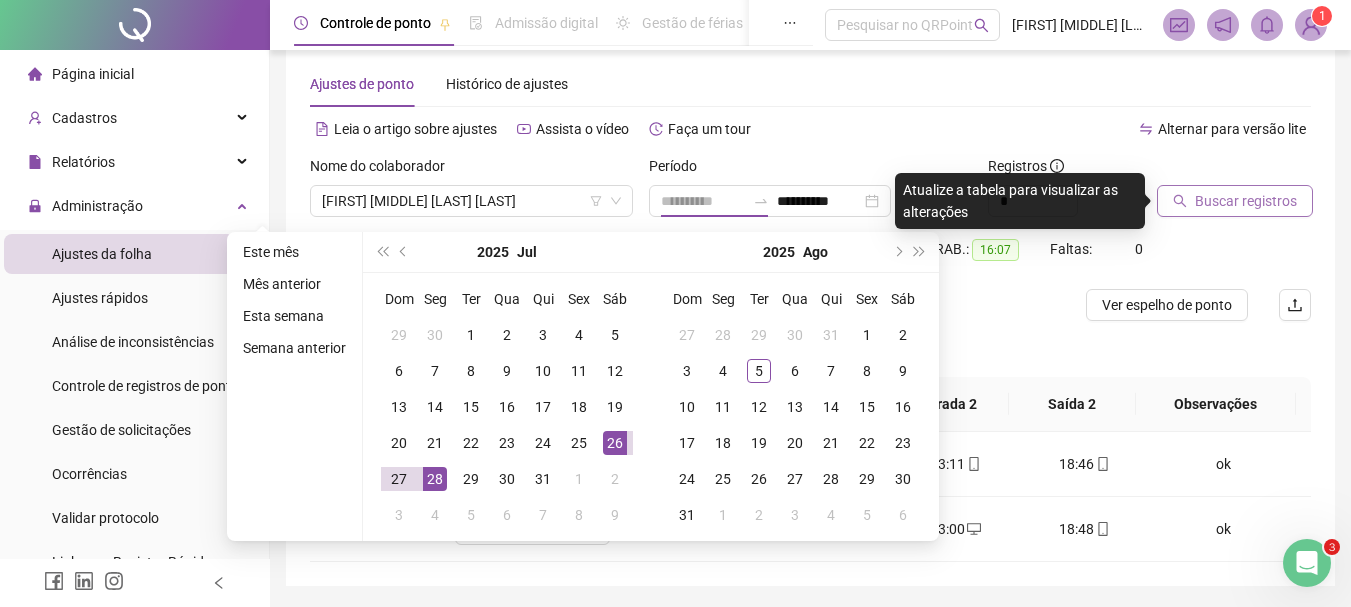 click on "28" at bounding box center (435, 479) 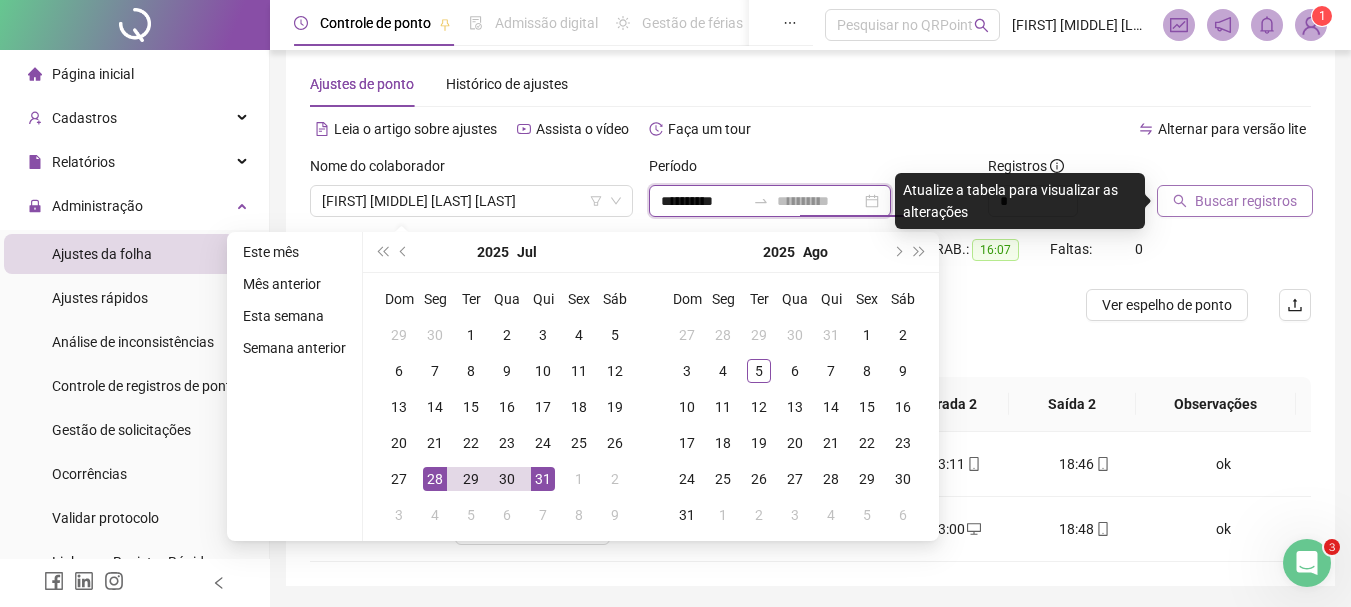 type on "**********" 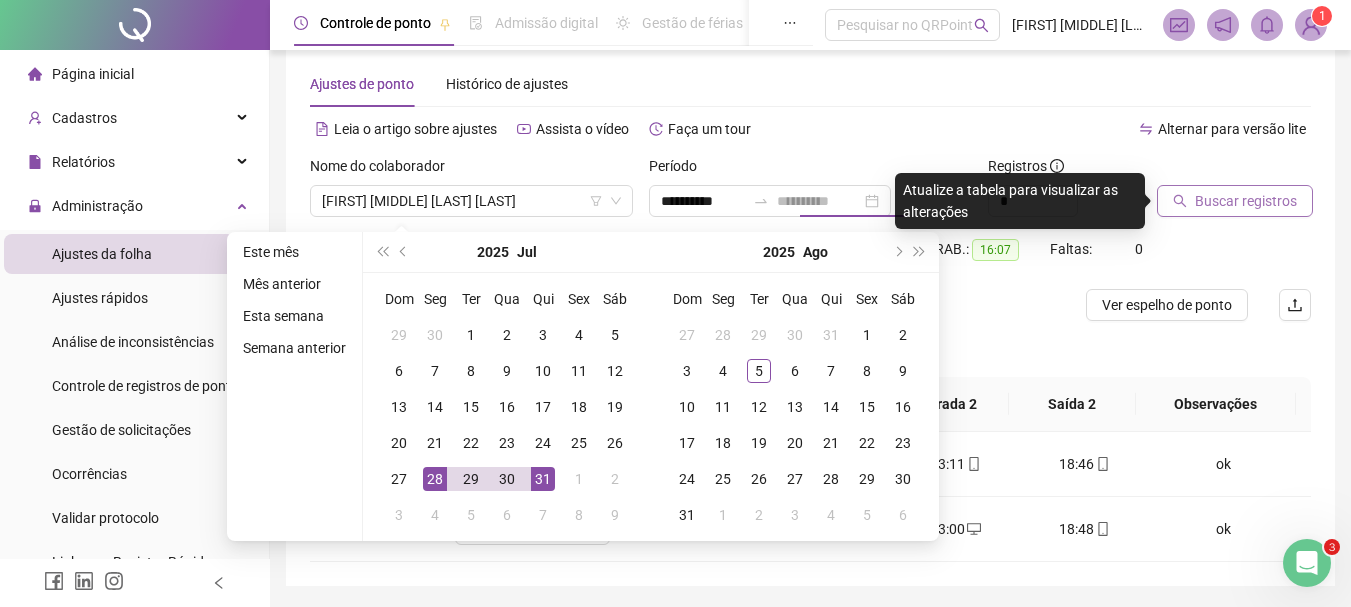 click on "31" at bounding box center (543, 479) 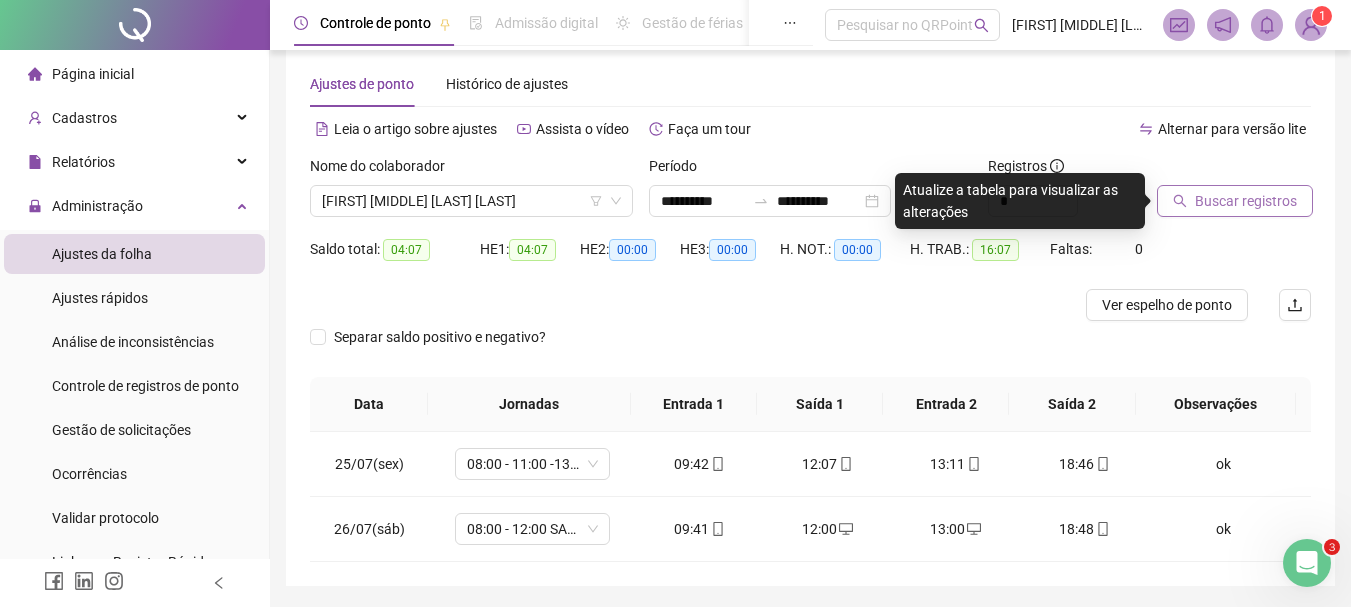 click on "Buscar registros" at bounding box center (1246, 201) 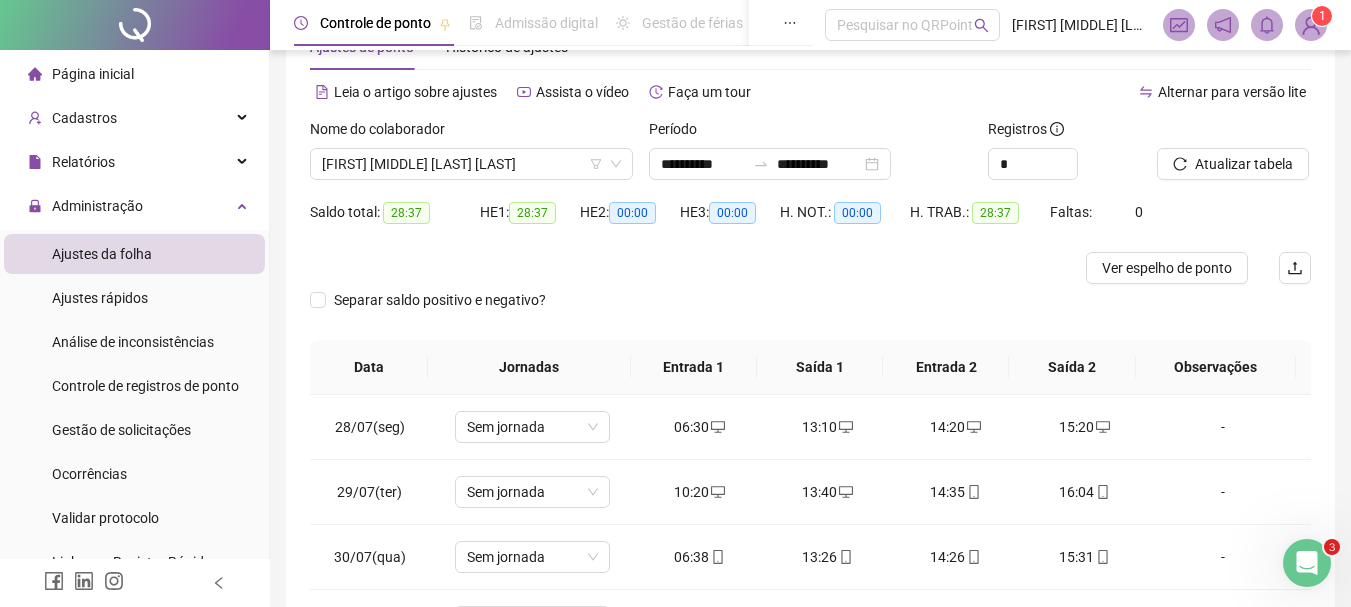scroll, scrollTop: 100, scrollLeft: 0, axis: vertical 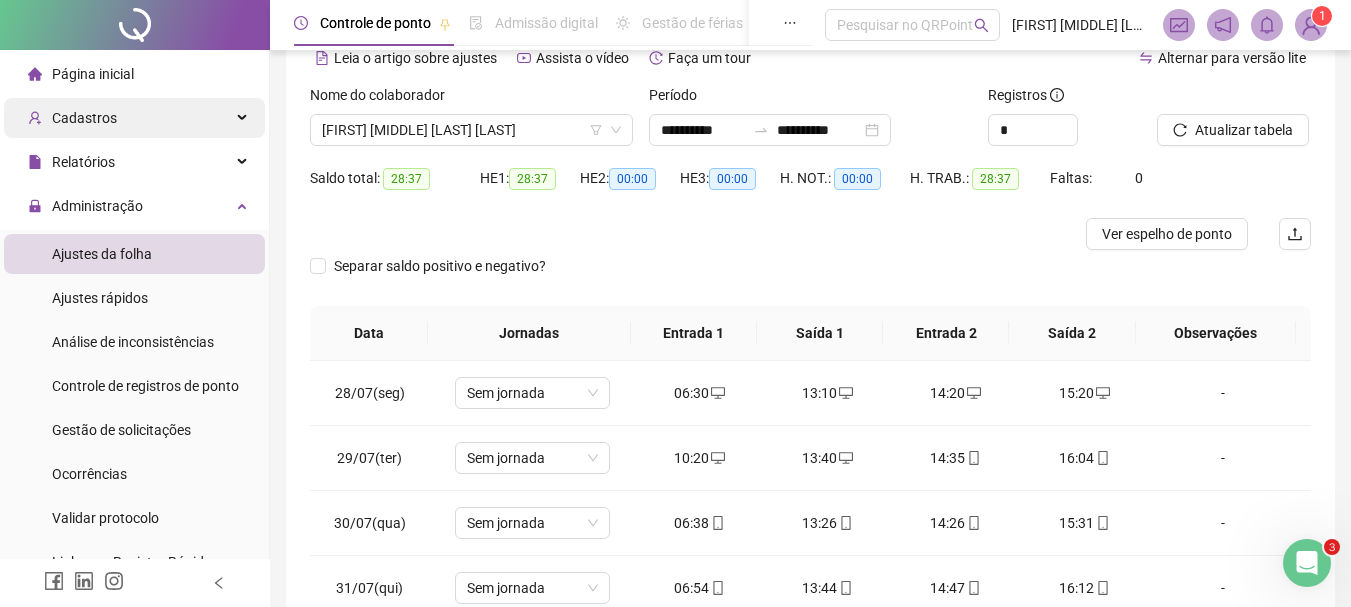 click on "Cadastros" at bounding box center (134, 118) 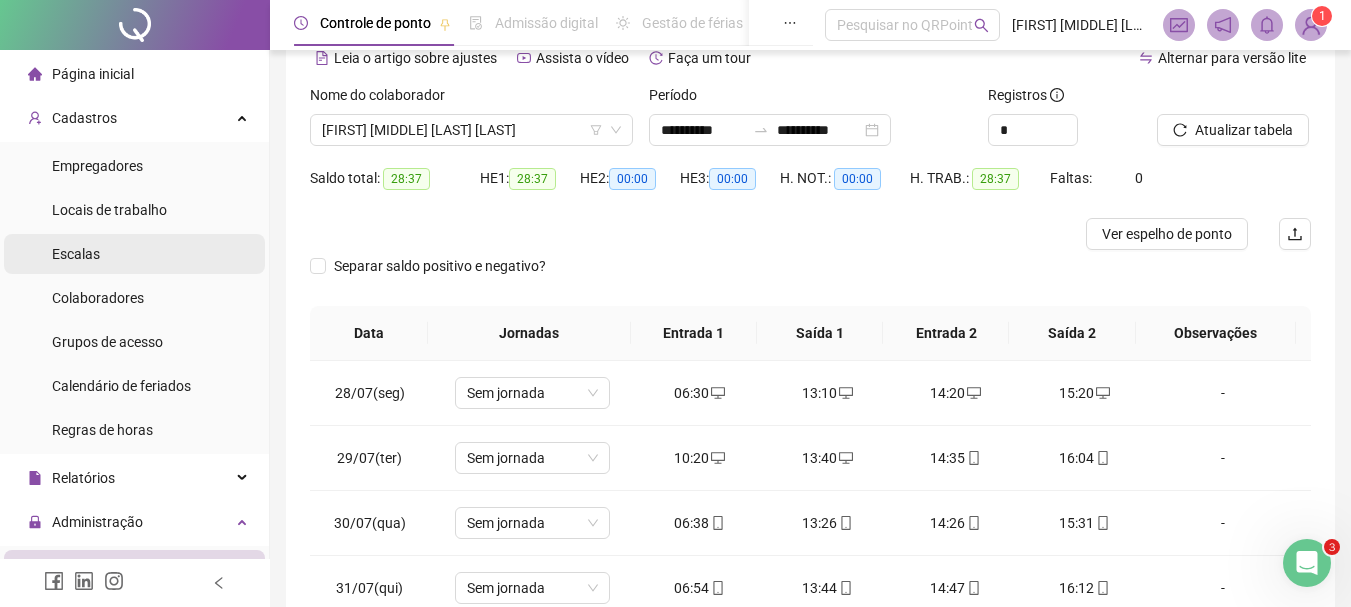 drag, startPoint x: 87, startPoint y: 295, endPoint x: 226, endPoint y: 255, distance: 144.64093 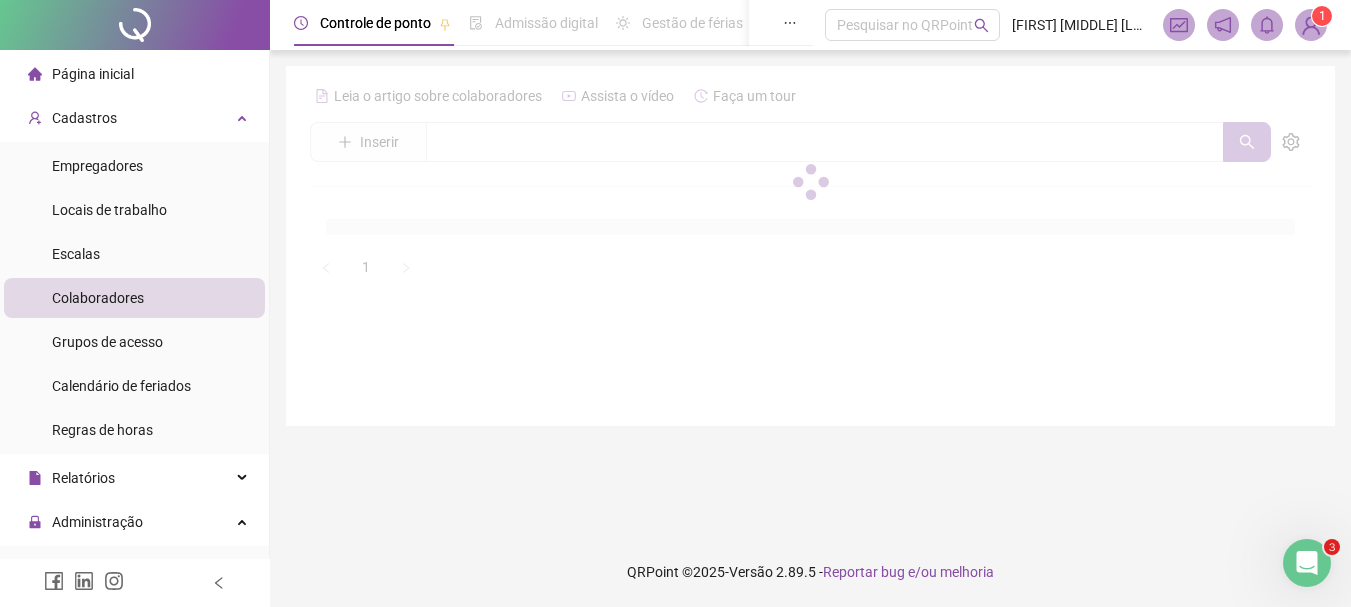 scroll, scrollTop: 0, scrollLeft: 0, axis: both 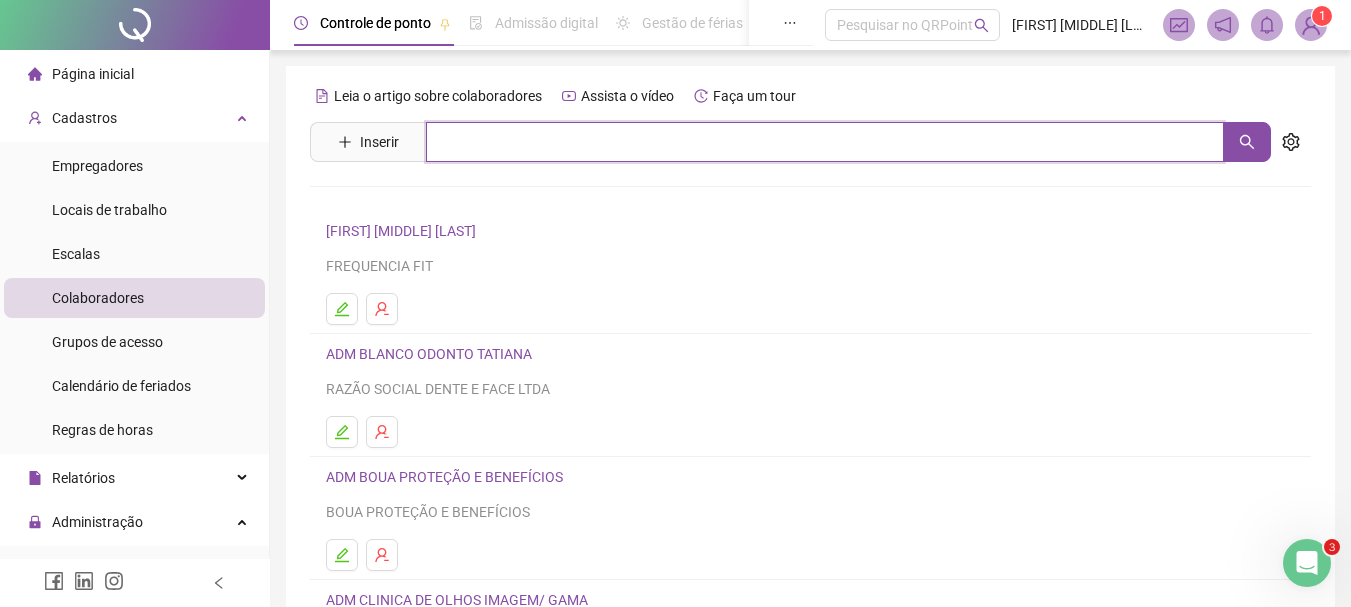 click at bounding box center [825, 142] 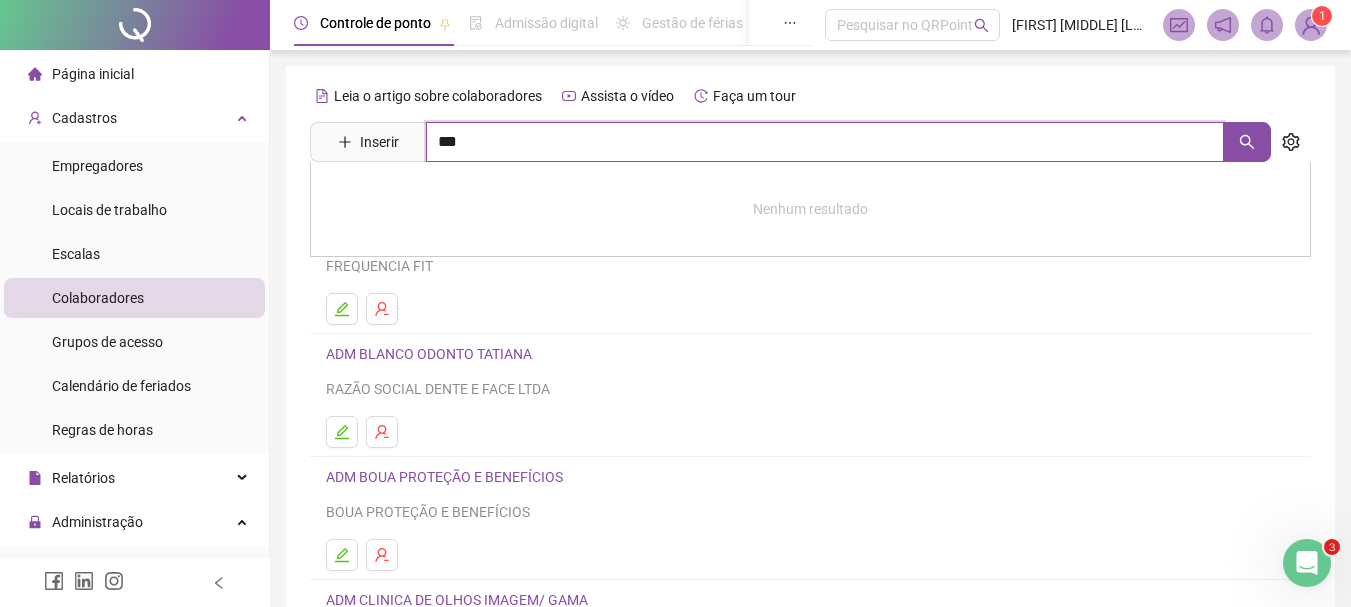type on "***" 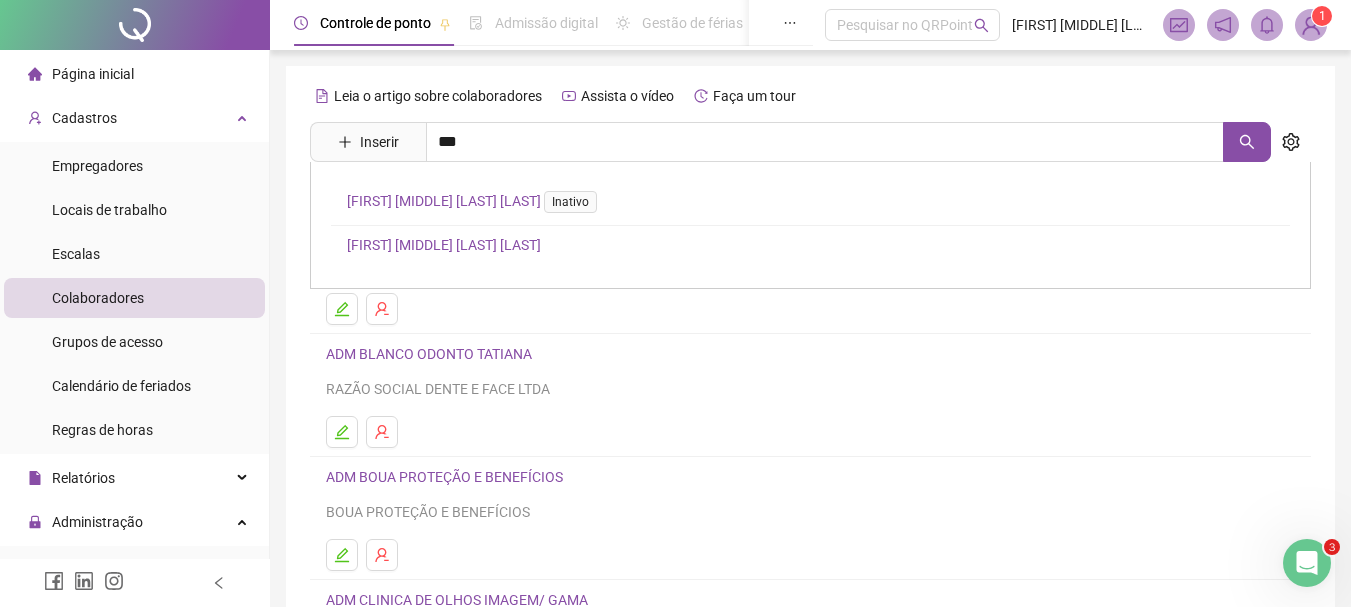 click on "[FIRST] [MIDDLE] [LAST] [LAST]" at bounding box center (444, 245) 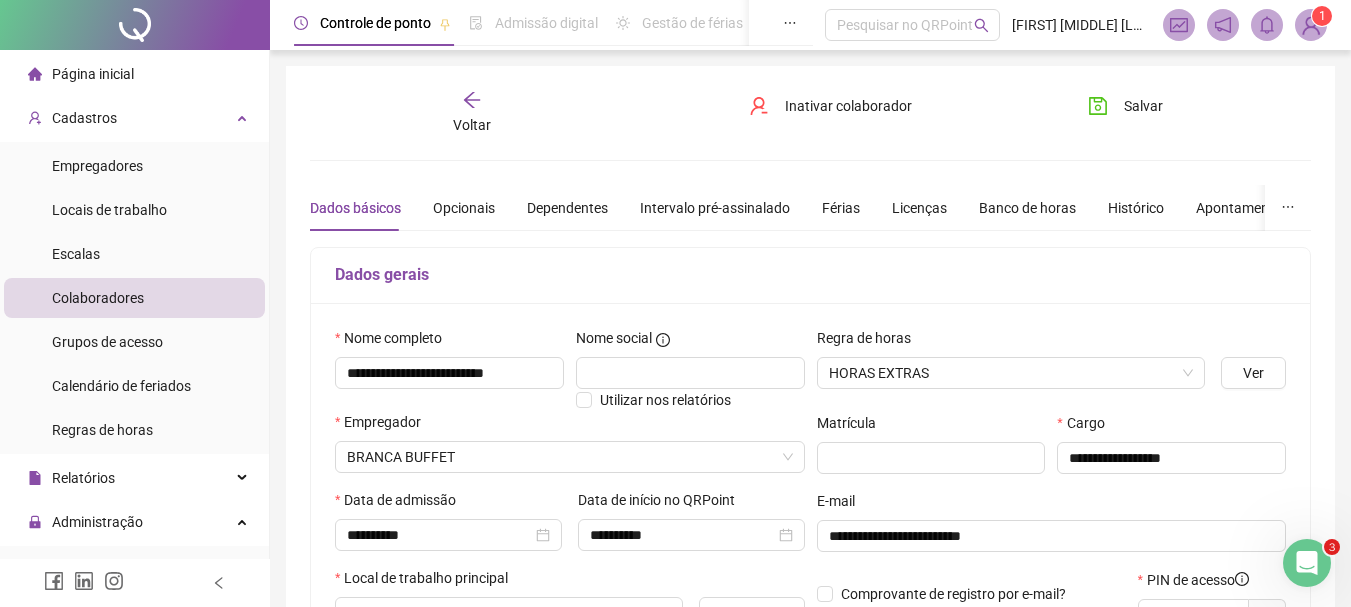 scroll, scrollTop: 534, scrollLeft: 0, axis: vertical 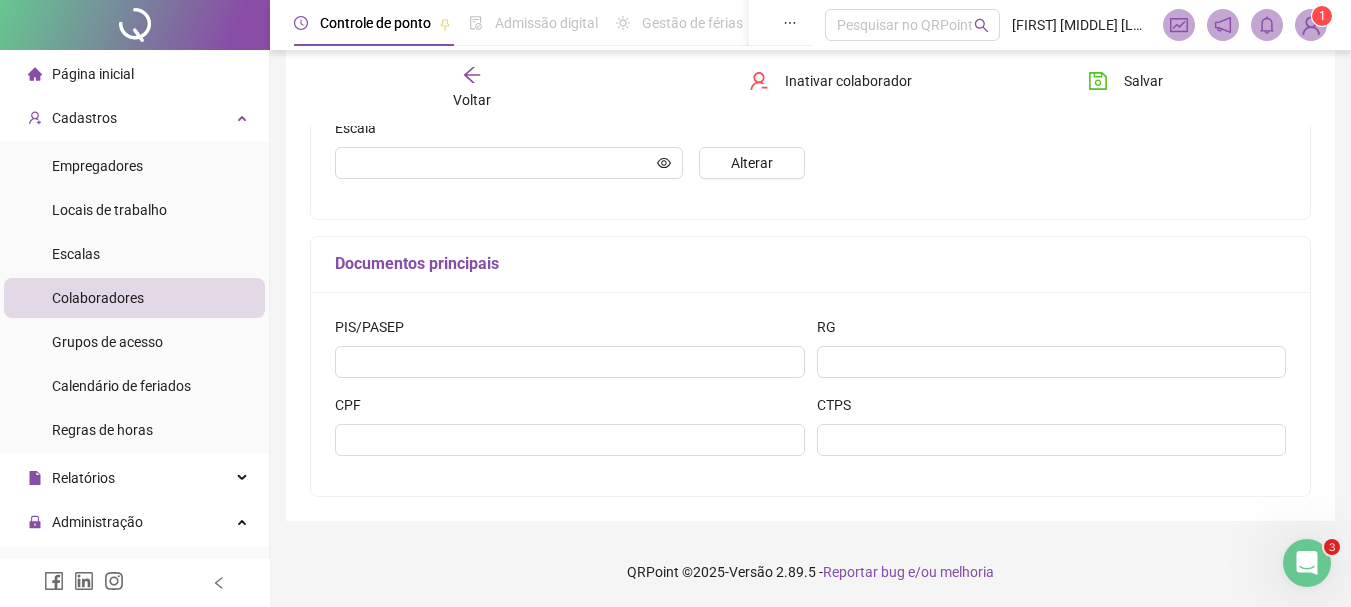 click on "1" at bounding box center (1322, 16) 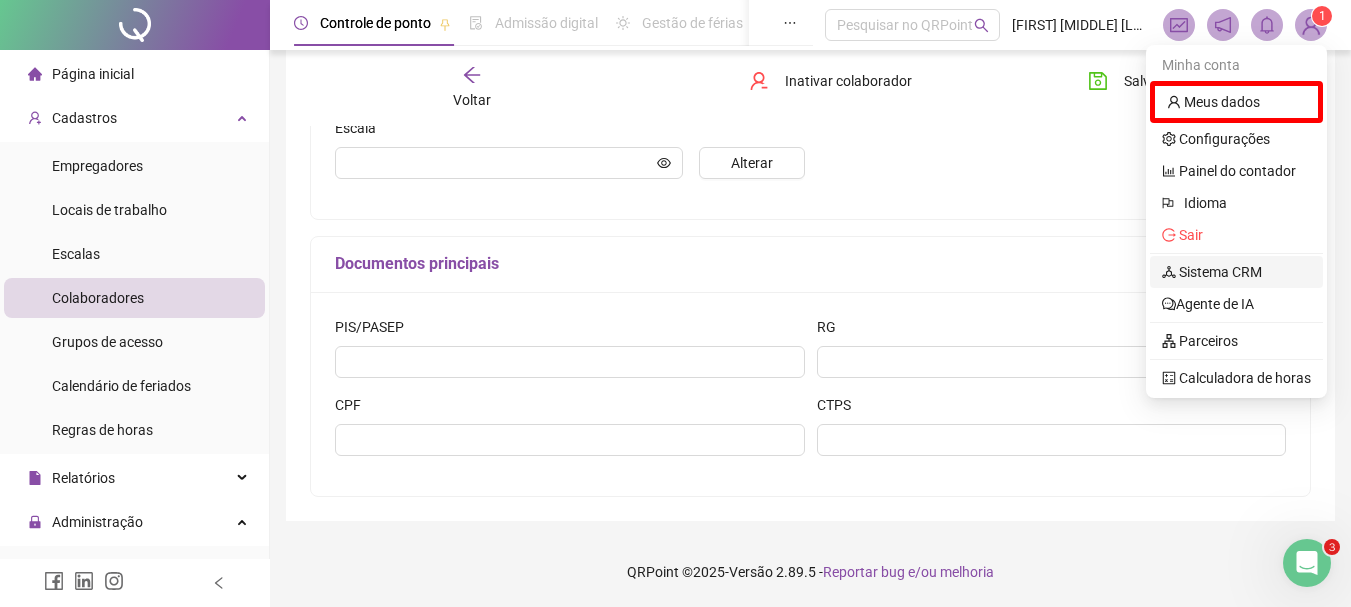 click on "Sistema CRM" at bounding box center (1212, 272) 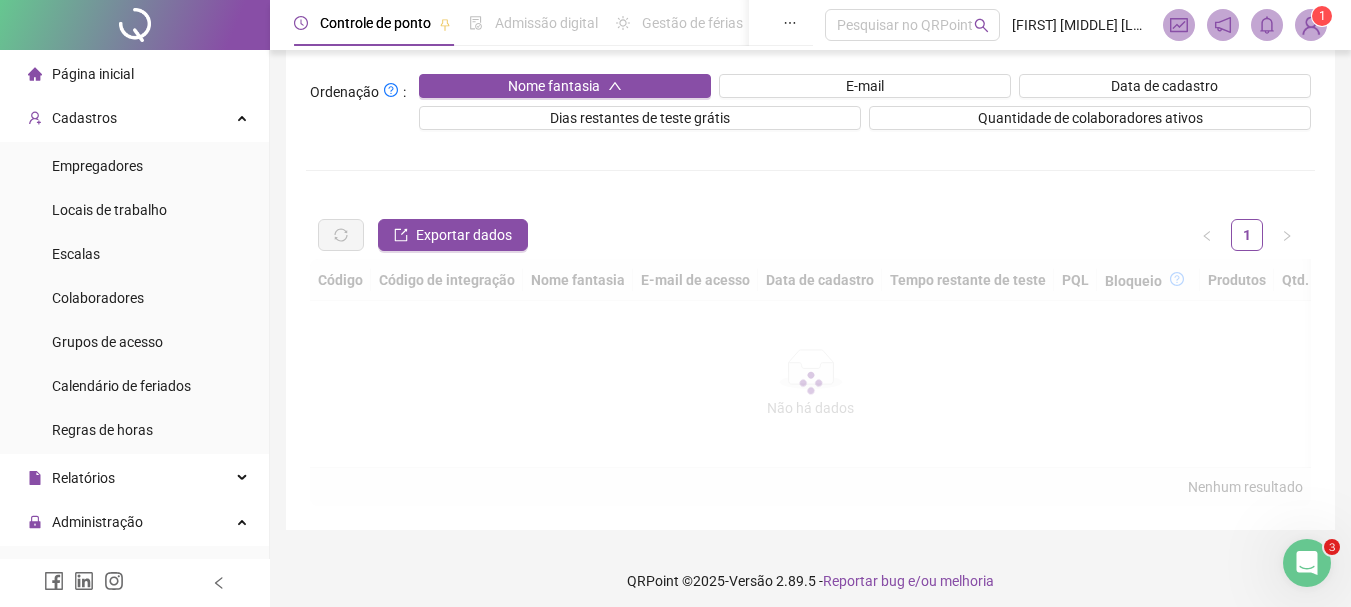 scroll, scrollTop: 0, scrollLeft: 0, axis: both 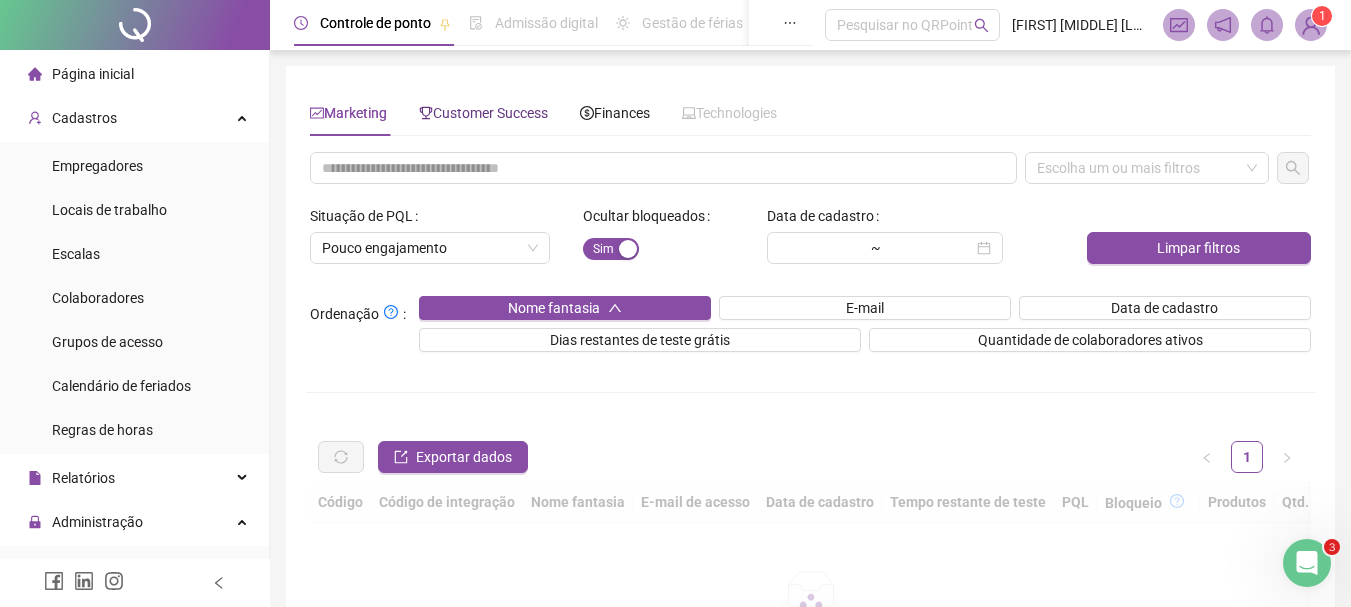 click on "Customer Success" at bounding box center [483, 113] 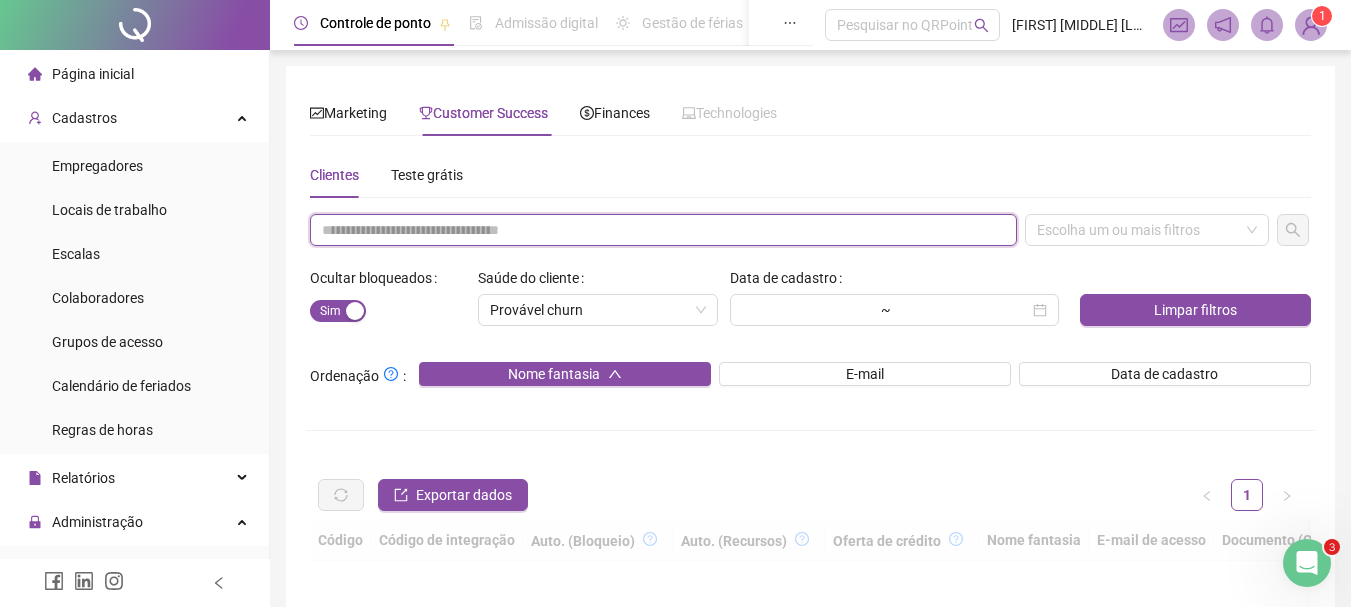 click at bounding box center (663, 230) 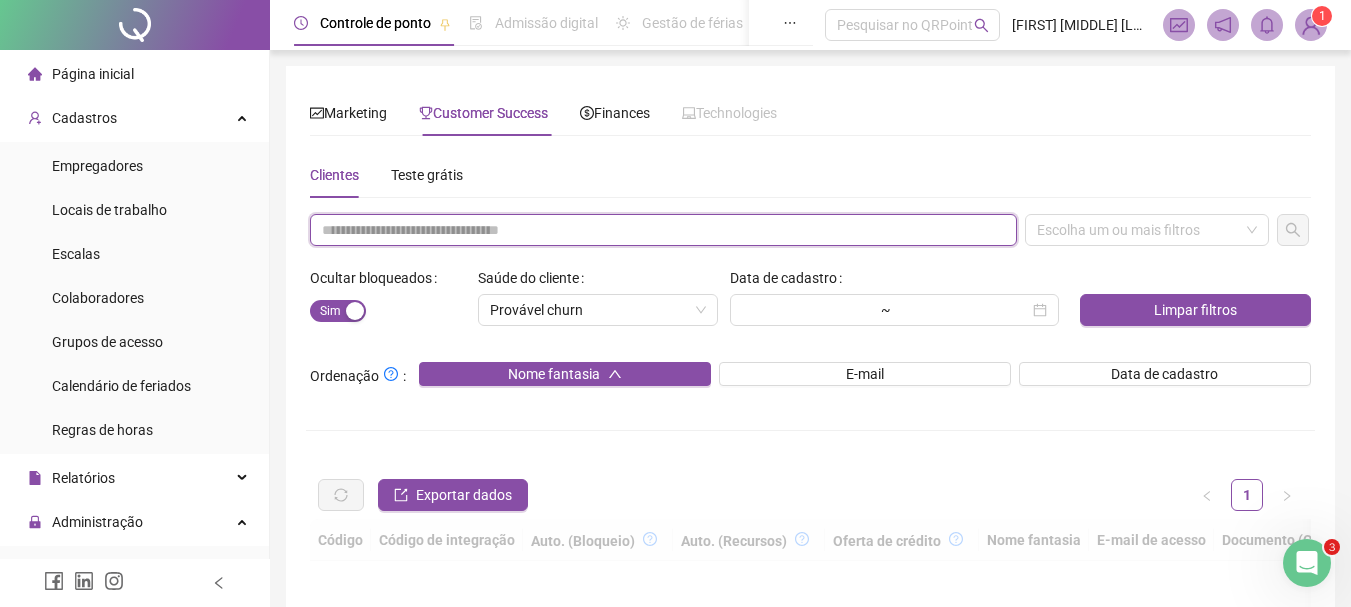 paste on "**********" 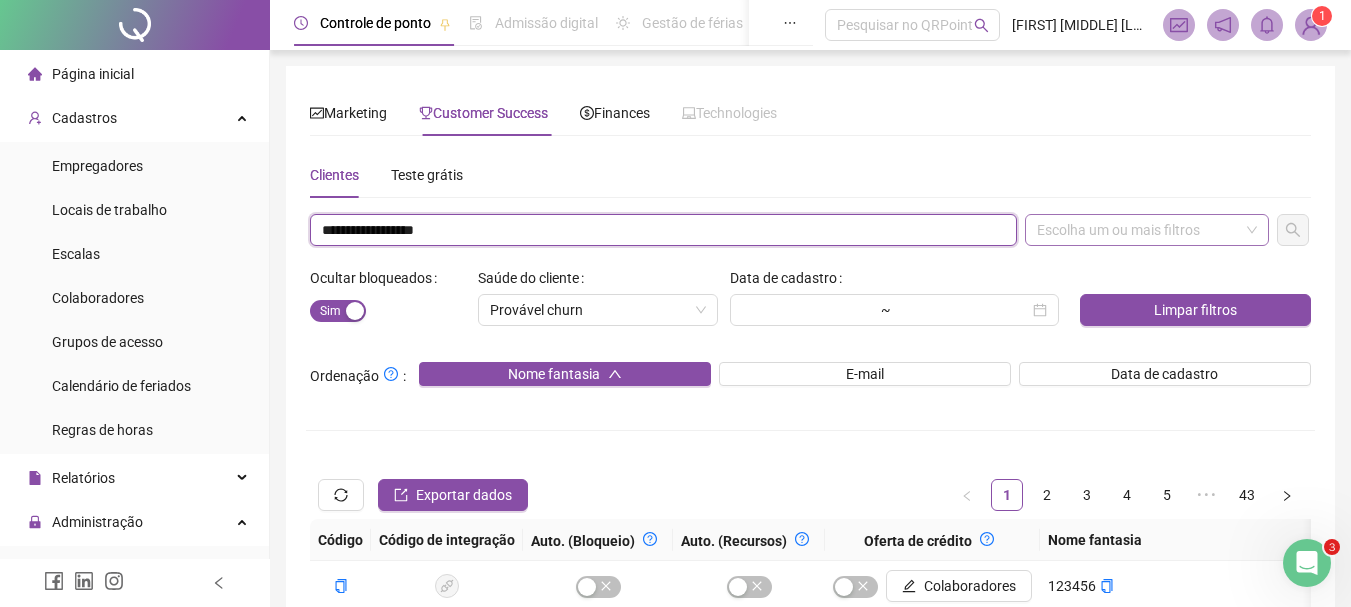 click on "Escolha um ou mais filtros" at bounding box center [1147, 230] 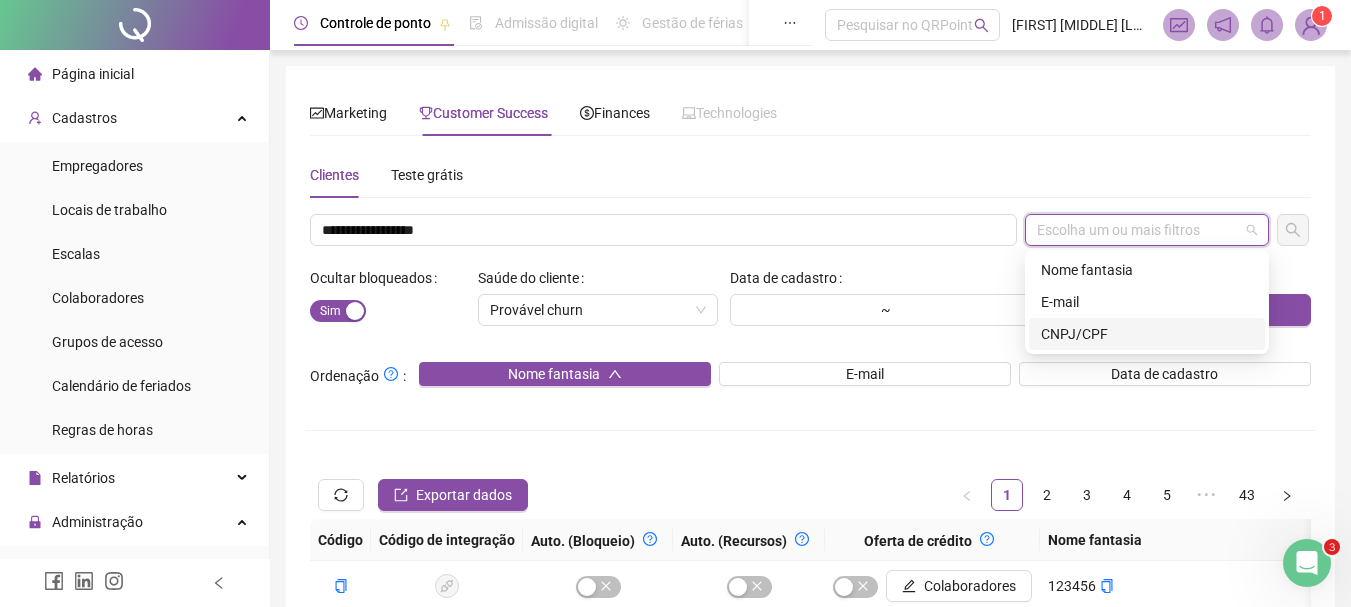 click on "CNPJ/CPF" at bounding box center (1147, 334) 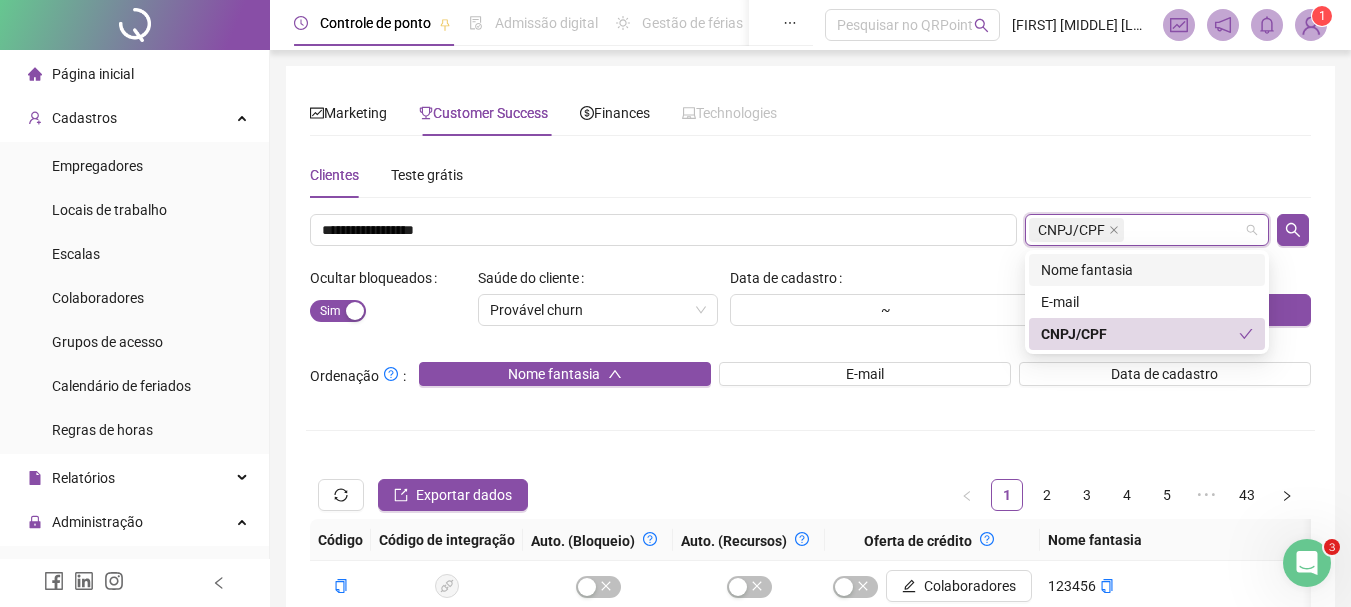 click on "Marketing  Customer Success  Finances  Technologies   Escolha um ou mais filtros Situação de PQL Pouco engajamento Ocultar bloqueados Sim Não Data de cadastro ~   Limpar filtros Ordenação : Nome fantasia   E-mail   Data de cadastro   Dias restantes de teste grátis   Quantidade de colaboradores ativos   Exportar dados 1 2 3 4 5 ••• 1772 Código Código de integração Nome fantasia E-mail de acesso Data de cadastro Tempo restante de teste PQL Bloqueio Produtos Qtd. colaboradores Últimos registros                       SEM NOME [NAME]@[EXAMPLE.COM] [DATE] expirado 0% Desbloqueado Editar 1 ativo Ver SEM NOME [NAME]@[EXAMPLE.COM] [DATE] expirado 0% Desbloqueado Editar 1 ativo Ver SEM NOME [NAME]@[EXAMPLE.COM] [DATE] expirado 0% Desbloqueado Editar 1 ativo Ver SEM NOME [NAME]@[EXAMPLE.COM] [DATE] expirado 0% Desbloqueado Editar 1 ativo Ver SEM NOME [NAME]@[EXAMPLE.COM] [DATE] expirado 4% Desbloqueado Editar 1 ativo Ver" at bounding box center [810, 599] 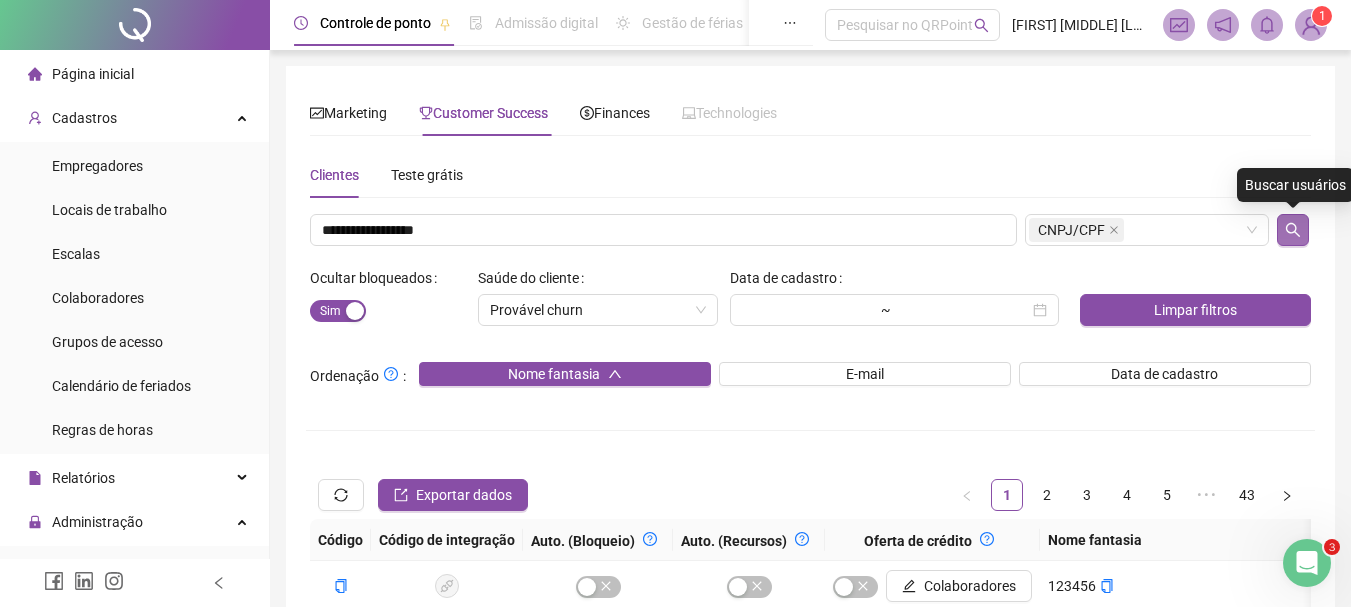 click at bounding box center [1293, 230] 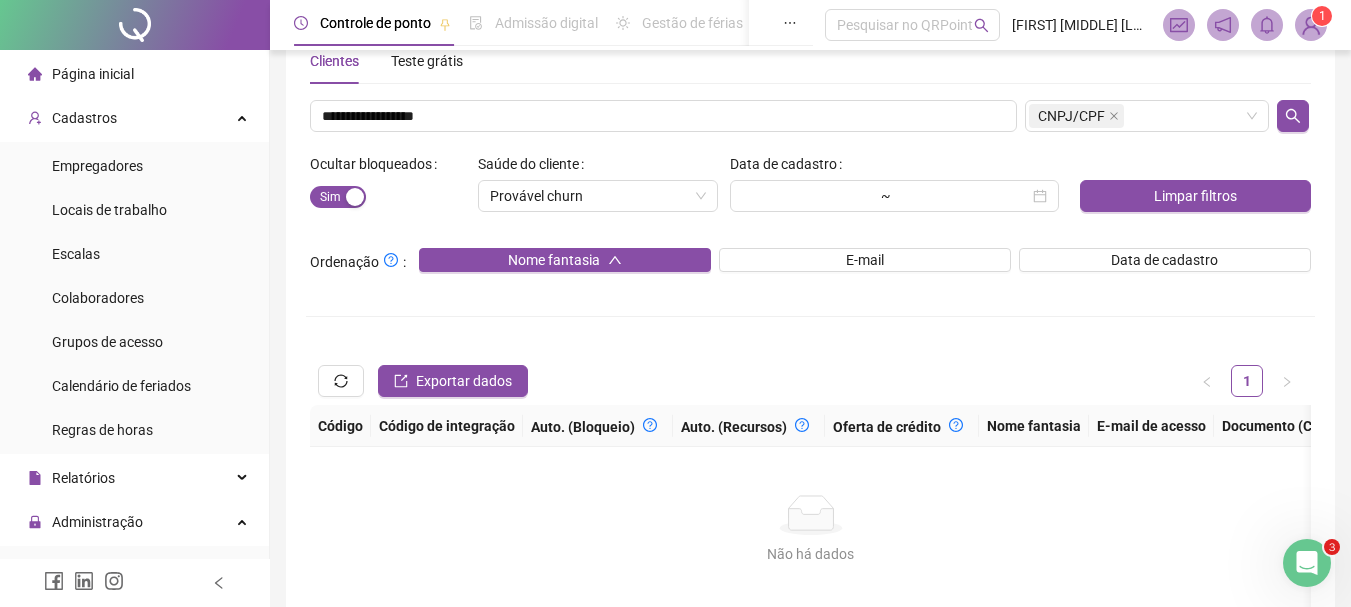 scroll, scrollTop: 59, scrollLeft: 0, axis: vertical 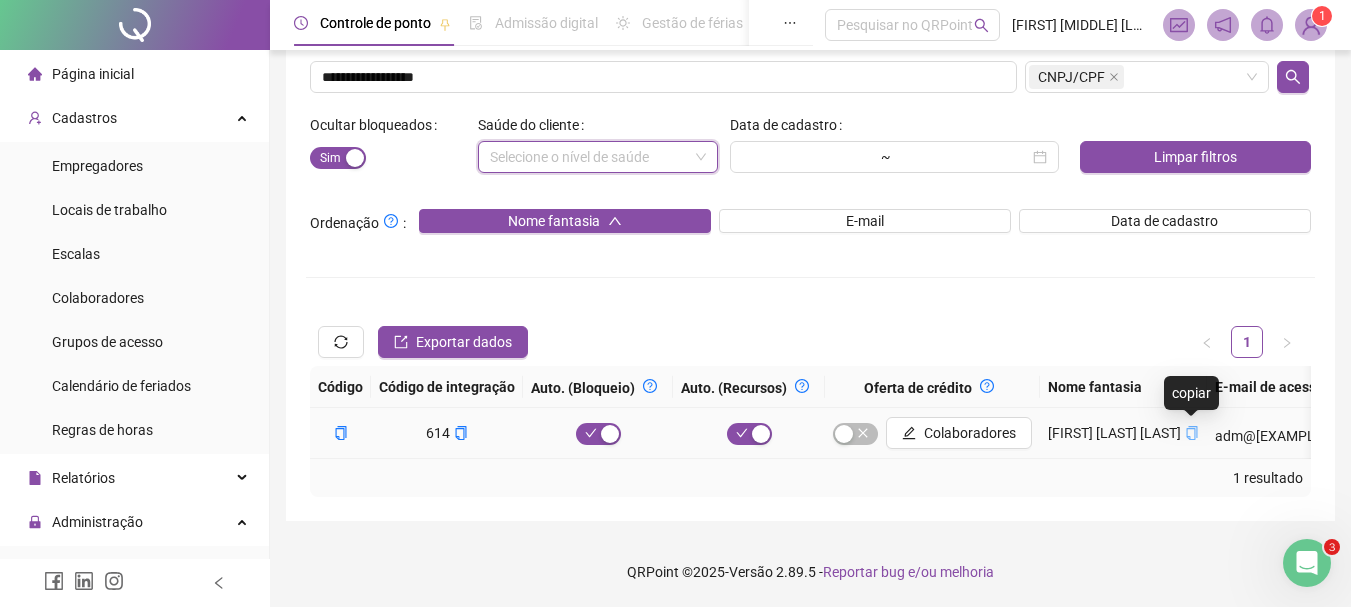 click 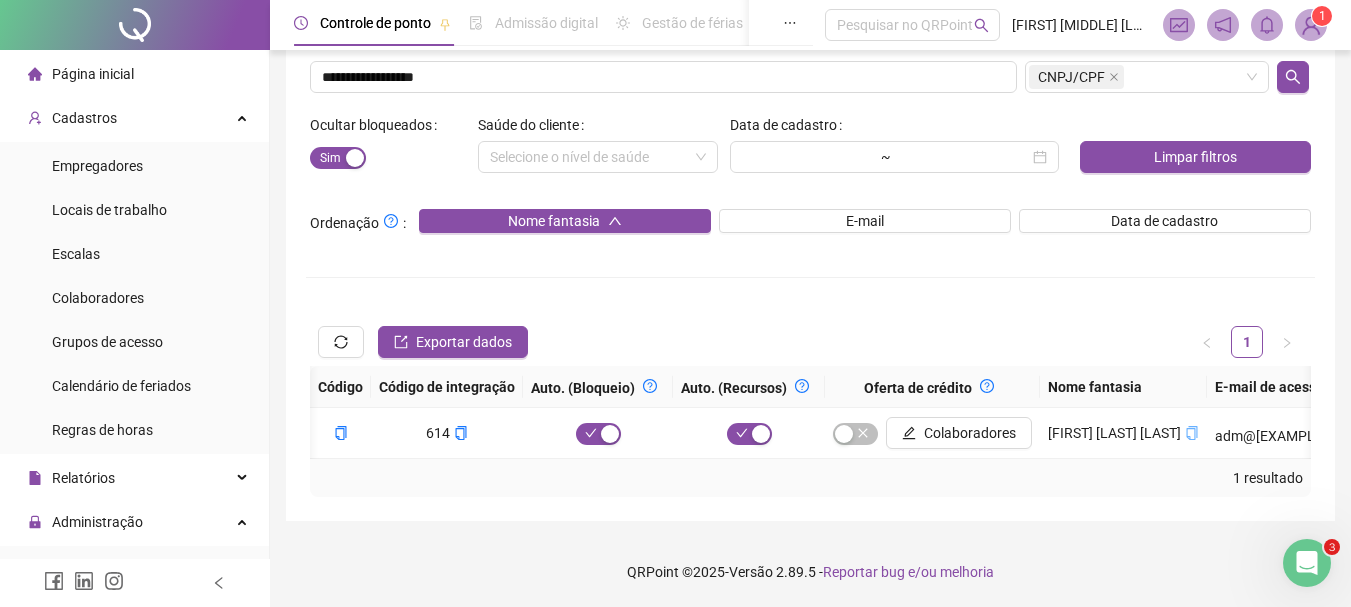 scroll, scrollTop: 0, scrollLeft: 876, axis: horizontal 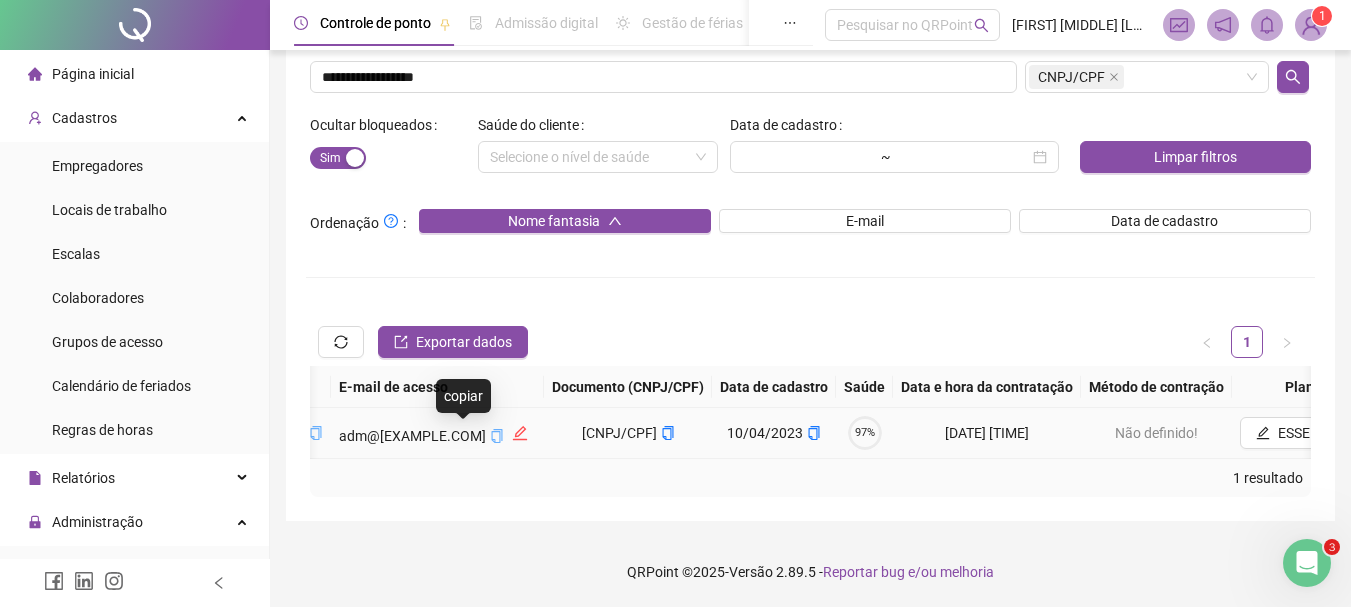 click 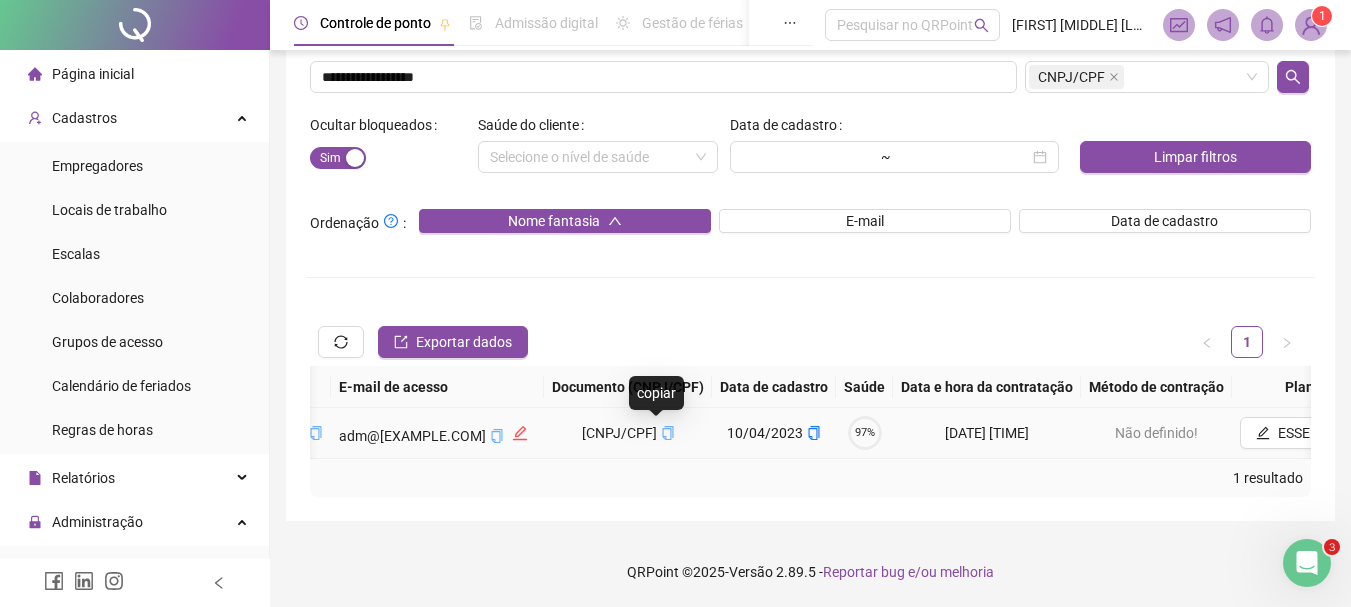 click 